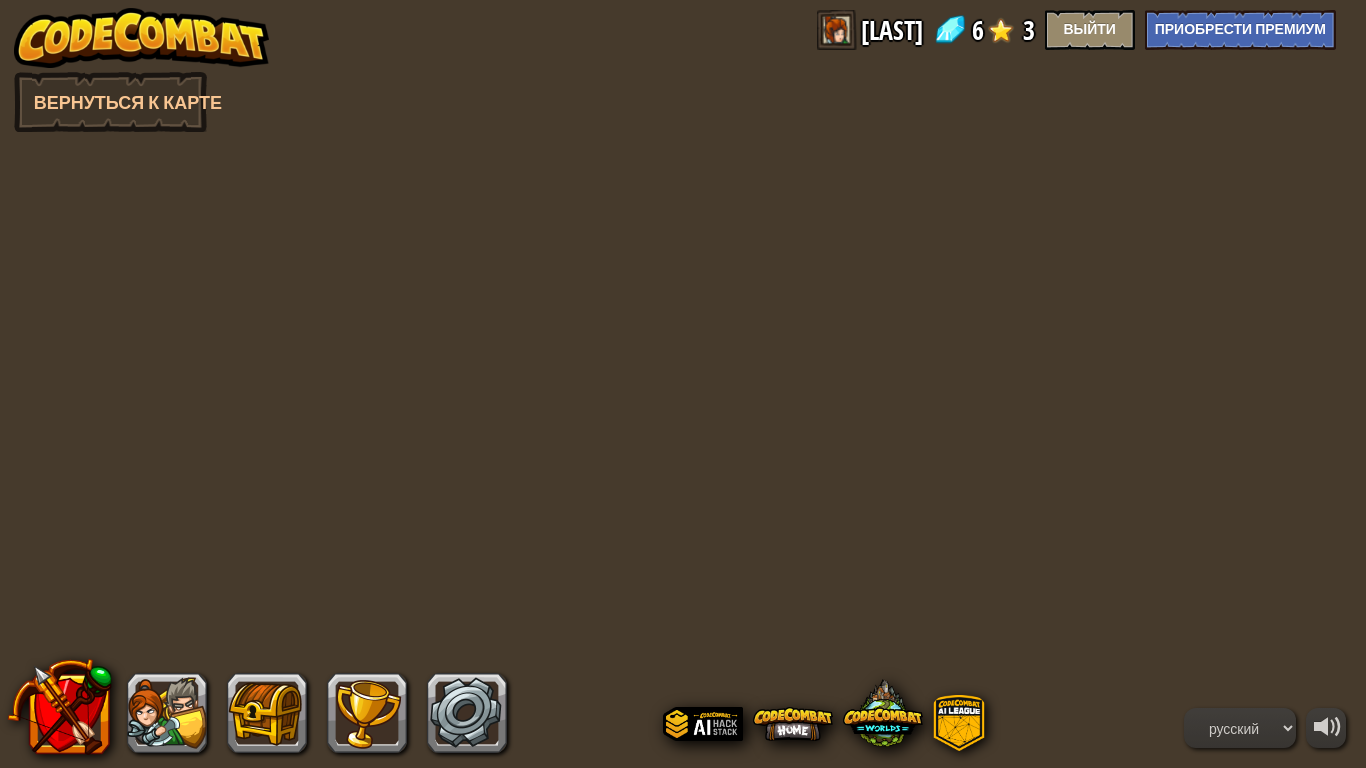 select on "ru" 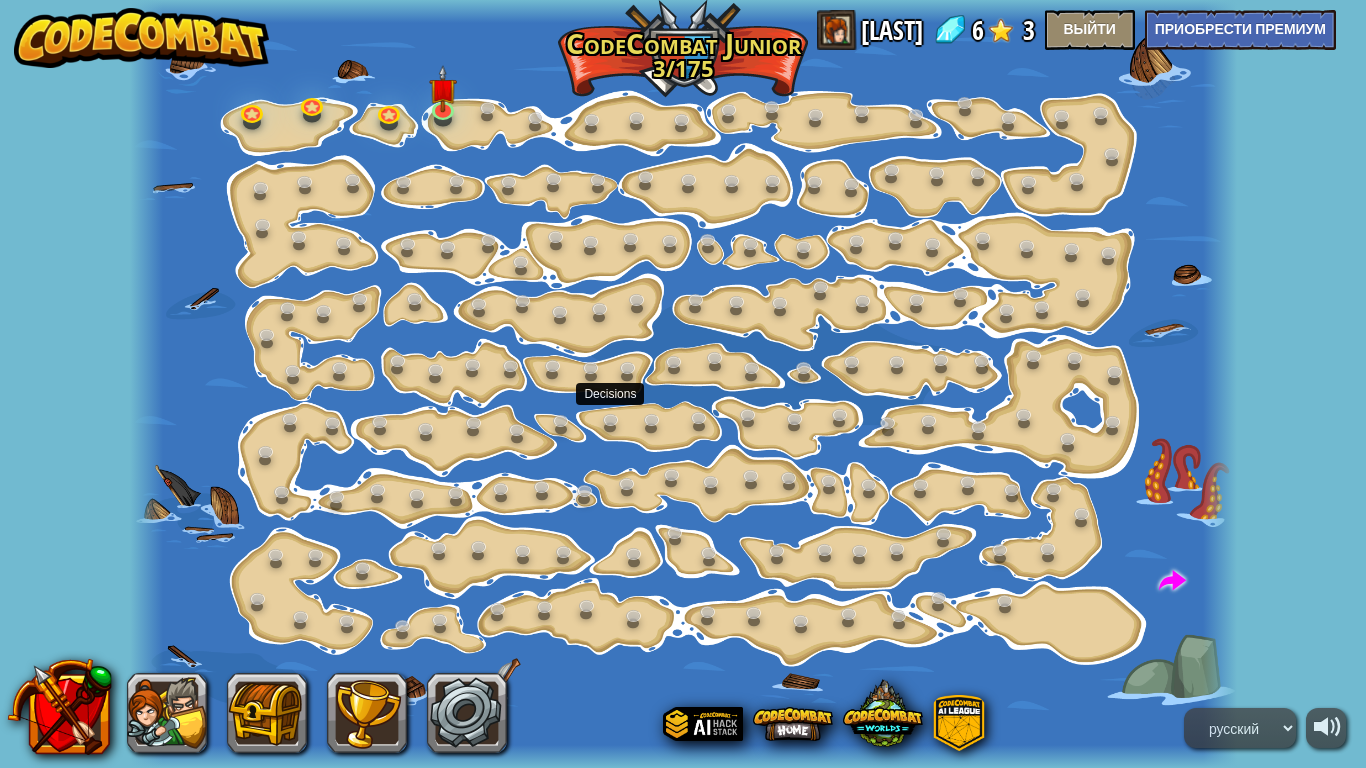 scroll, scrollTop: 0, scrollLeft: 0, axis: both 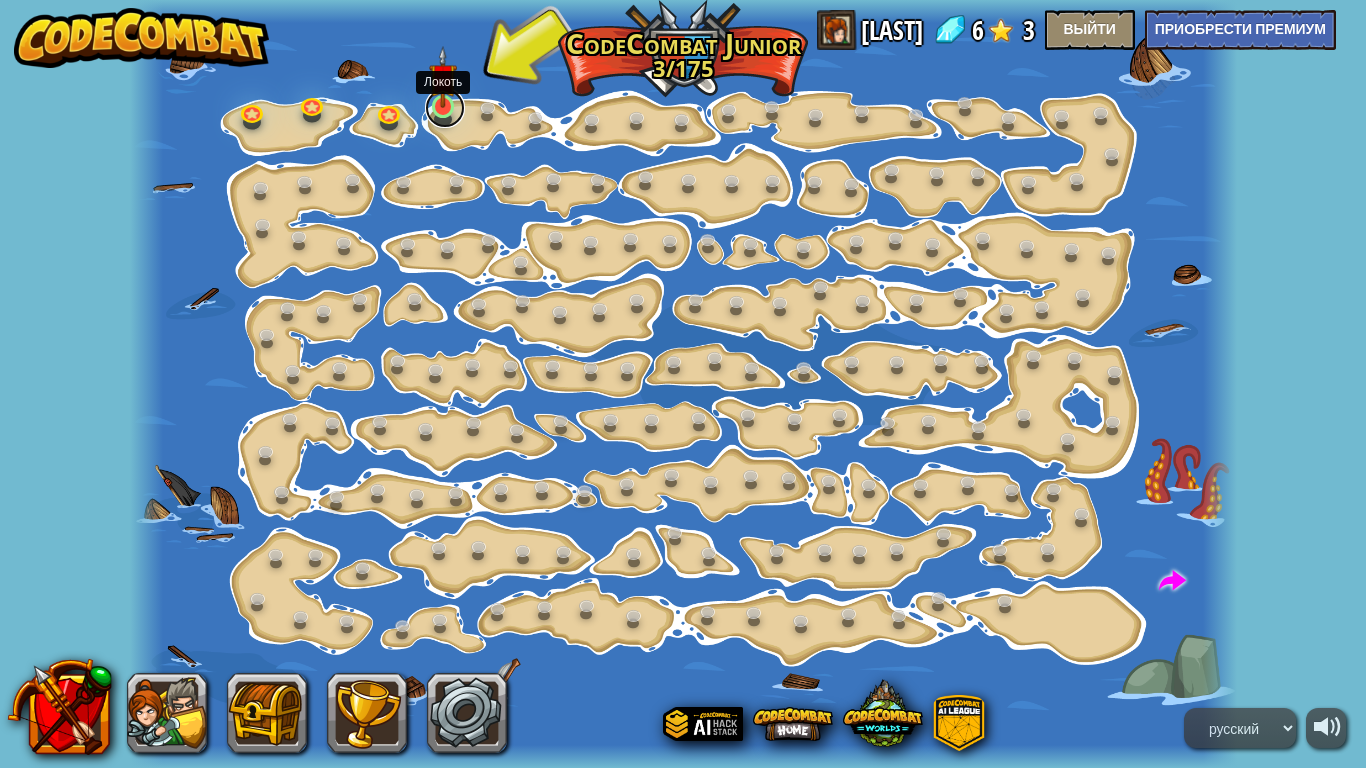 click at bounding box center (445, 108) 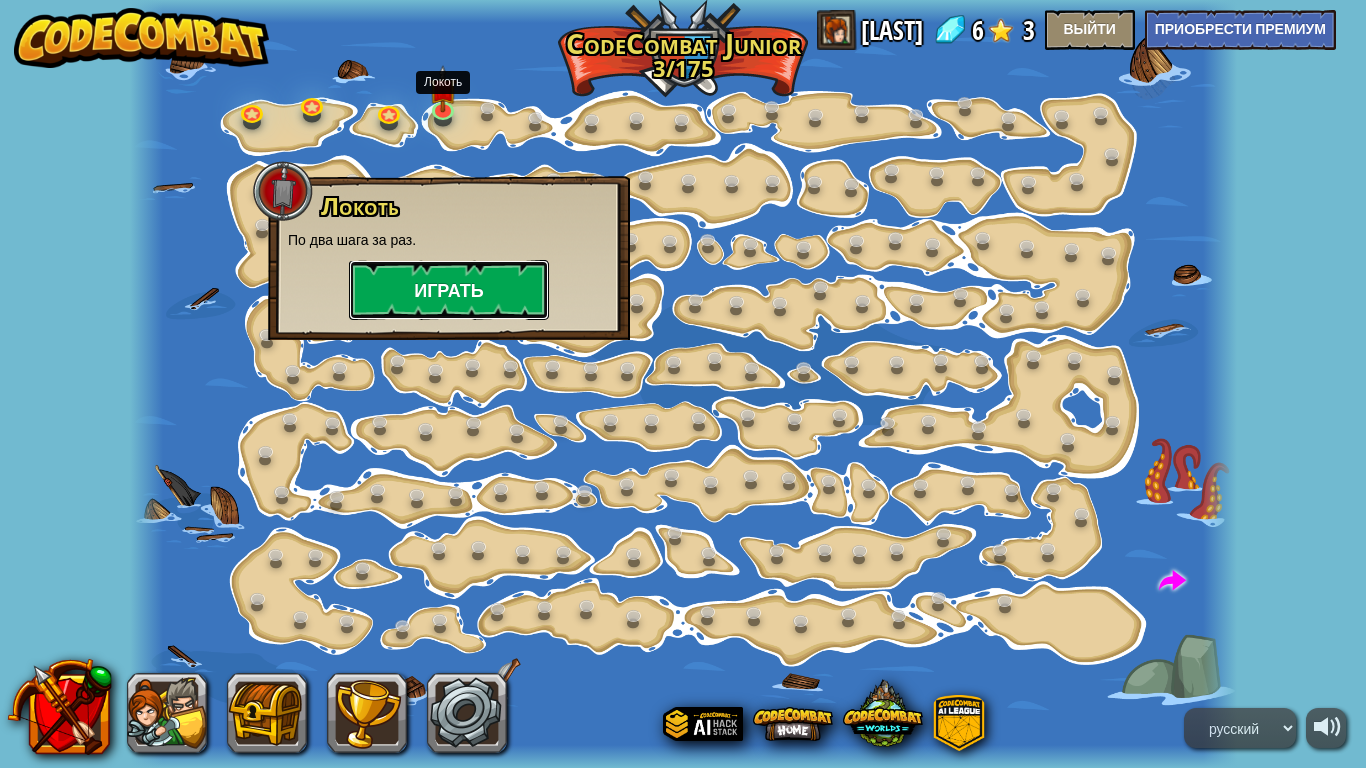 click on "Играть" at bounding box center [449, 290] 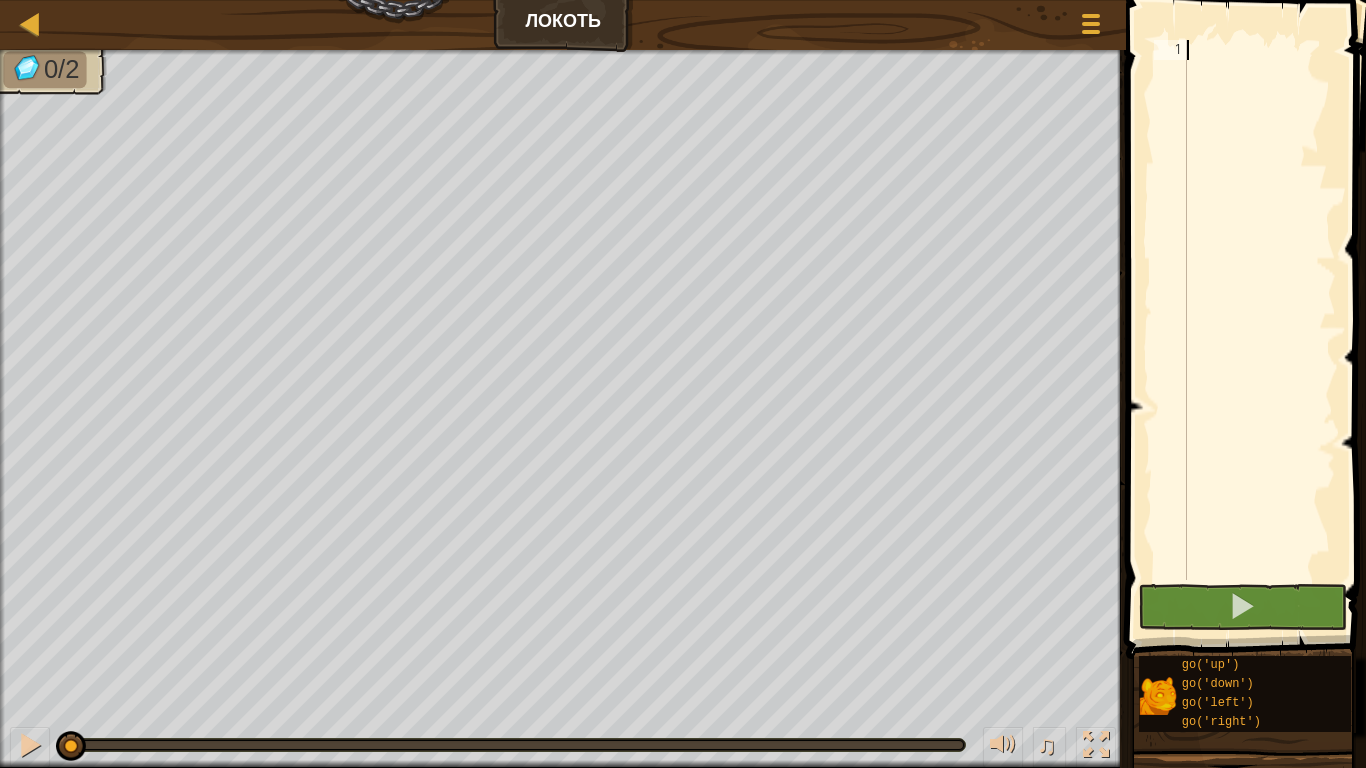 click at bounding box center [1259, 330] 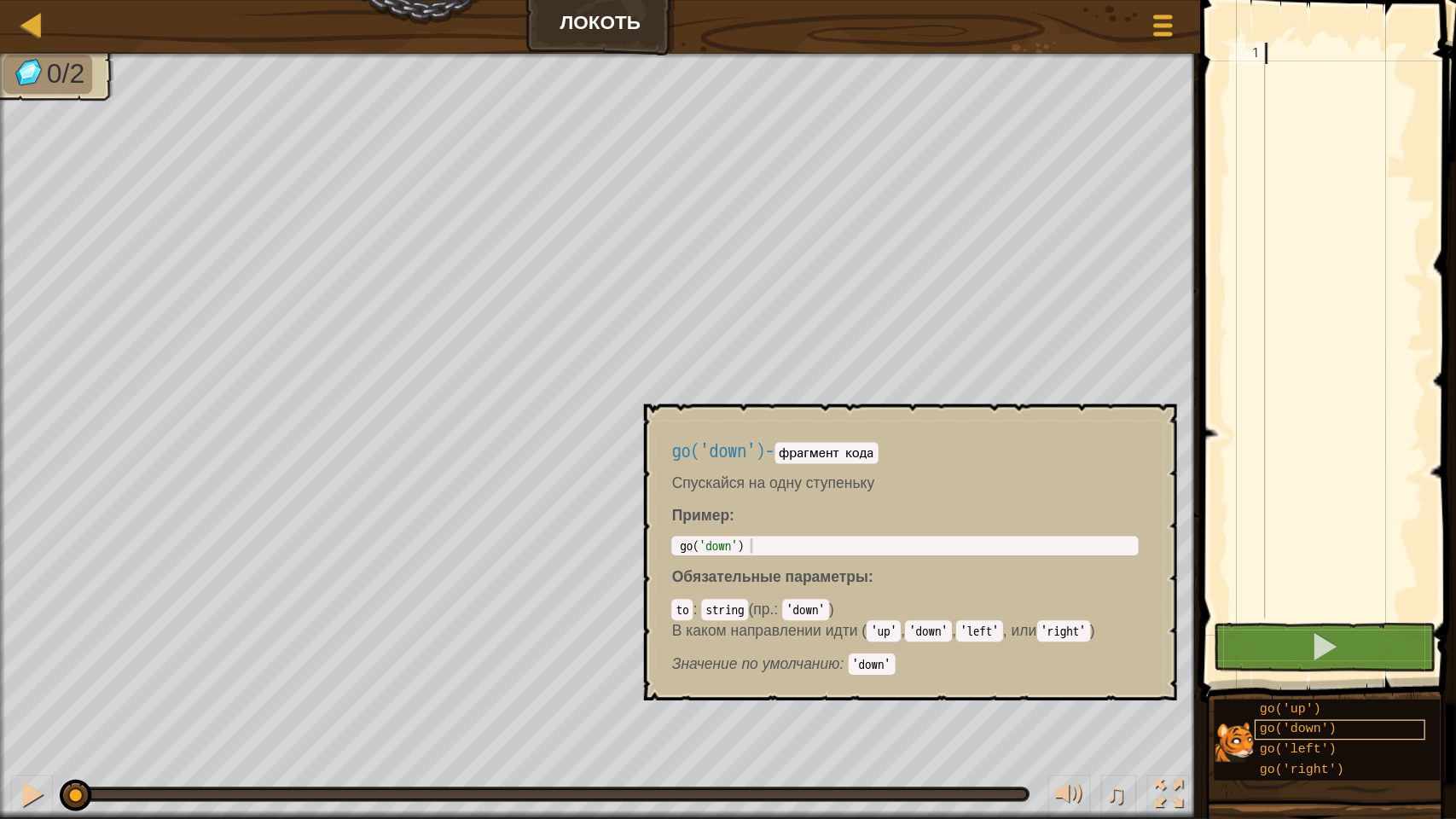 scroll, scrollTop: 0, scrollLeft: 0, axis: both 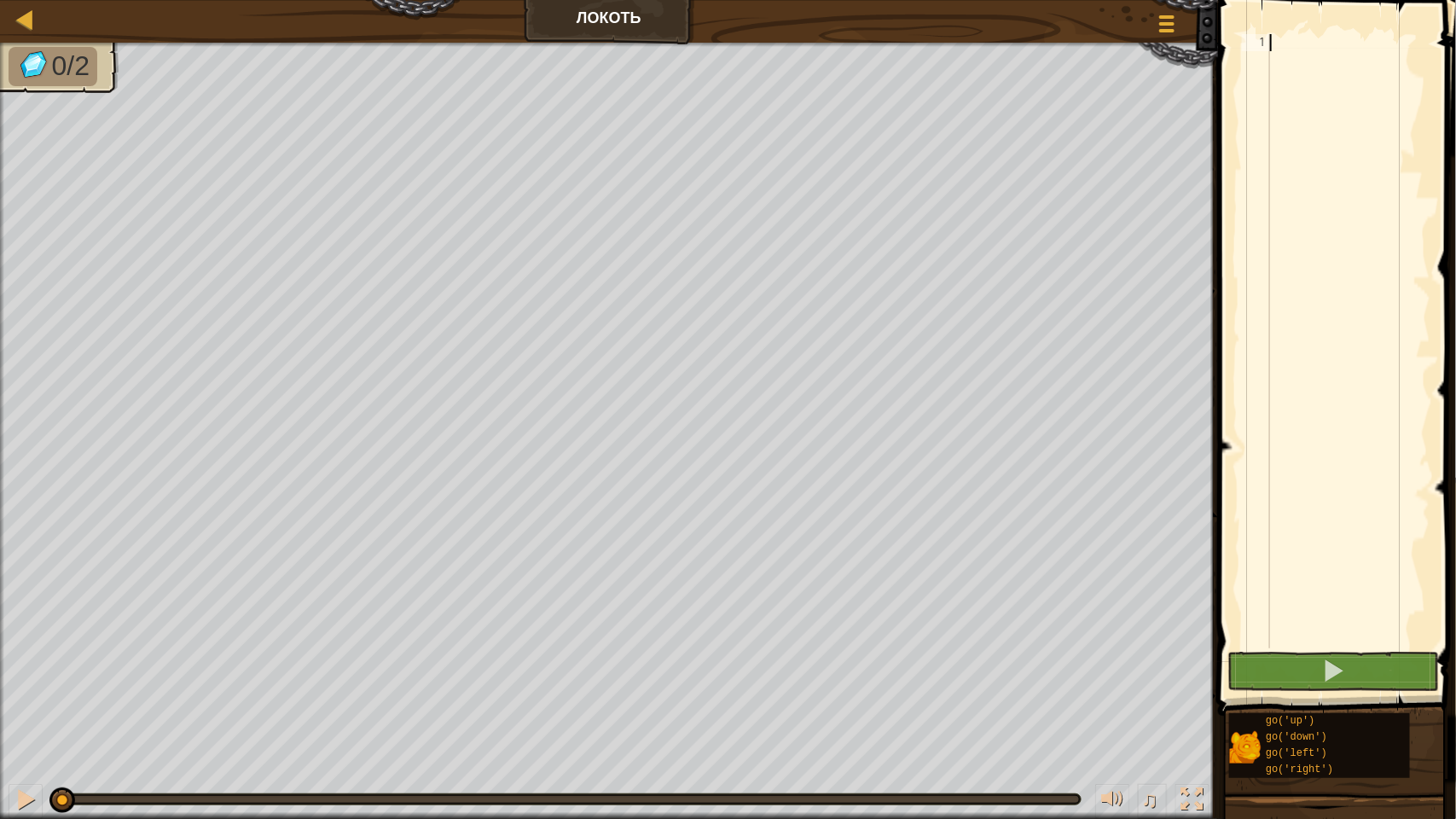 click at bounding box center [1349, 358] 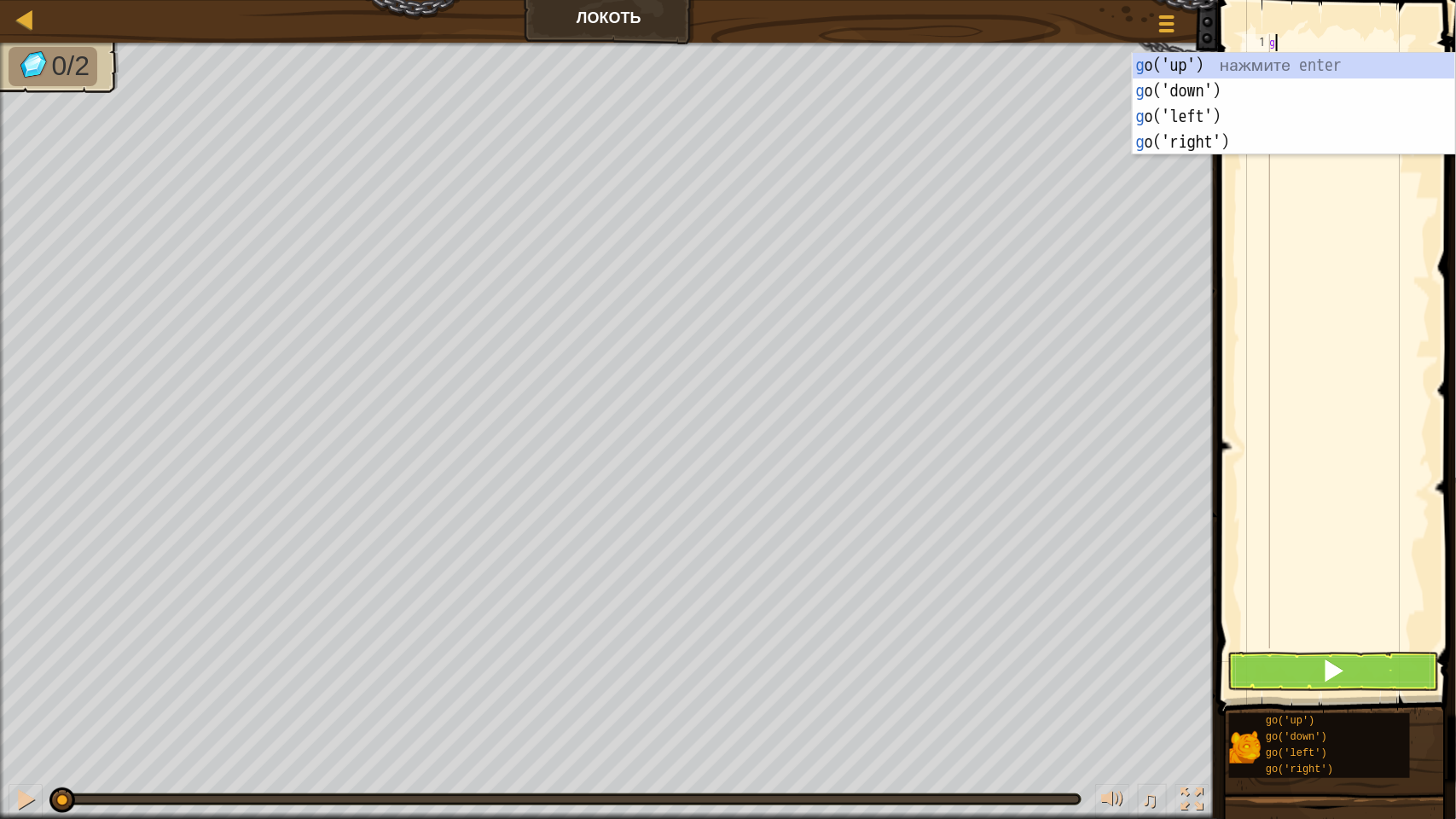 scroll, scrollTop: 7, scrollLeft: 0, axis: vertical 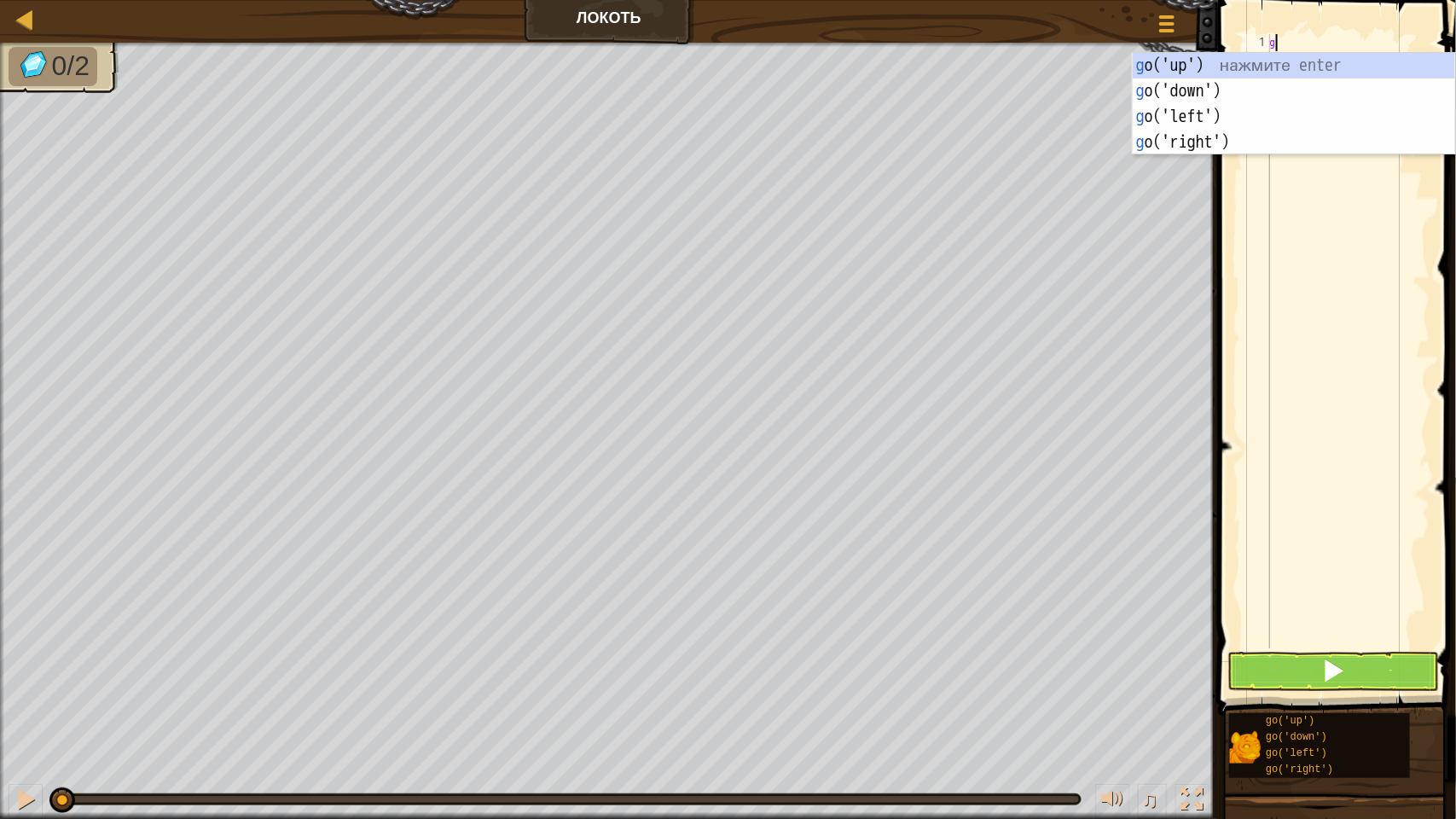 type on "go" 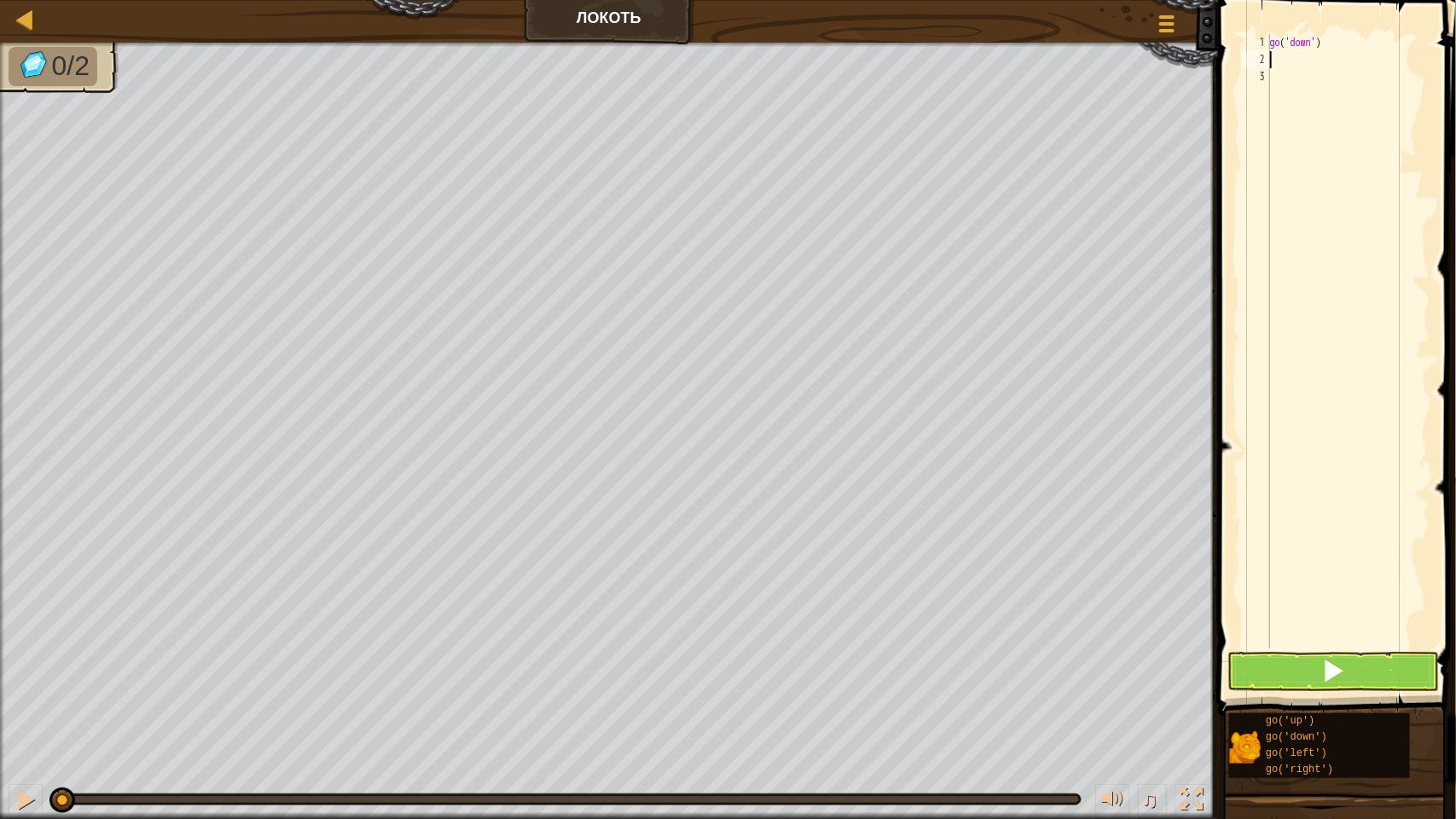 type on "go" 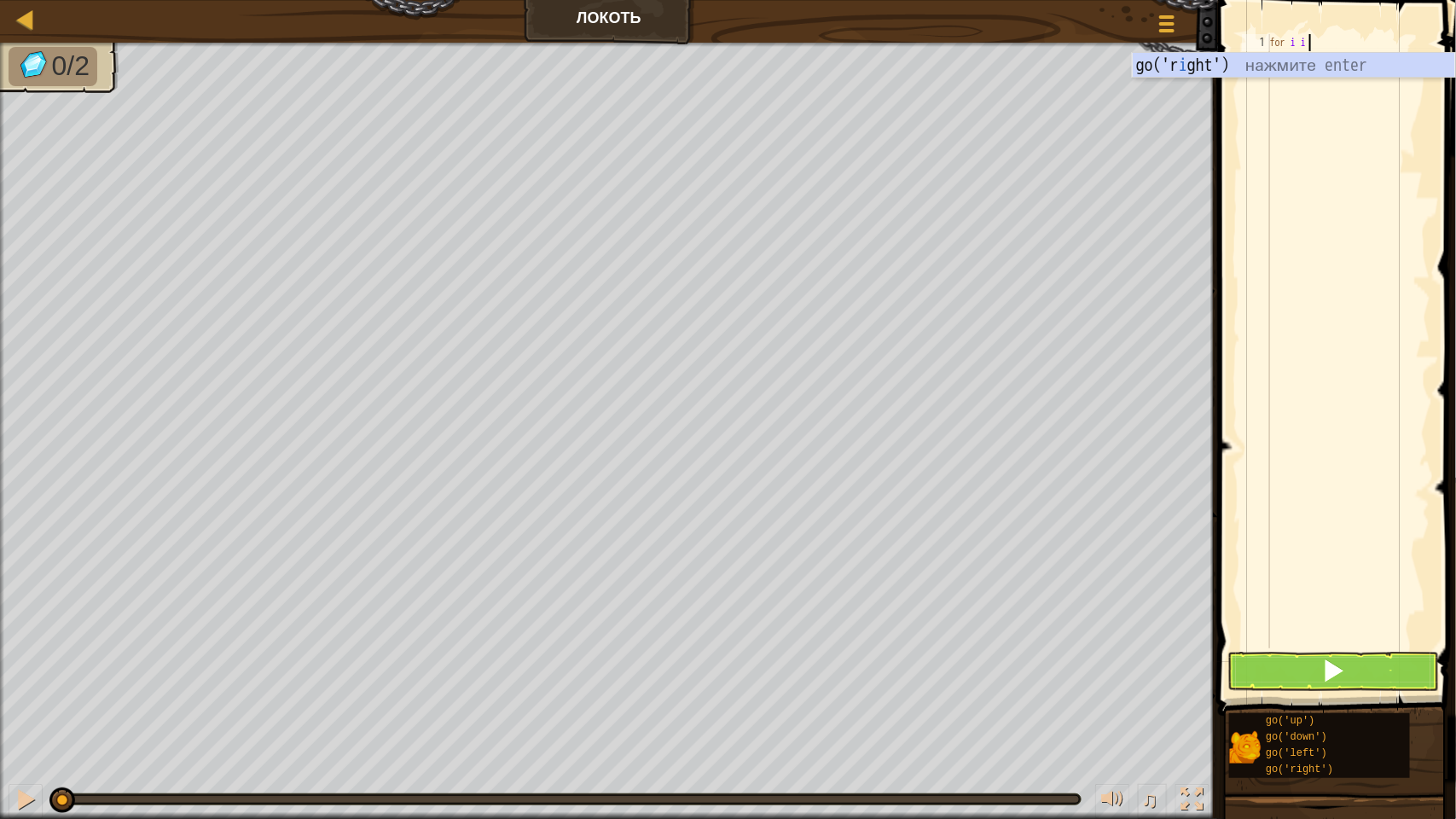 scroll, scrollTop: 7, scrollLeft: 2, axis: both 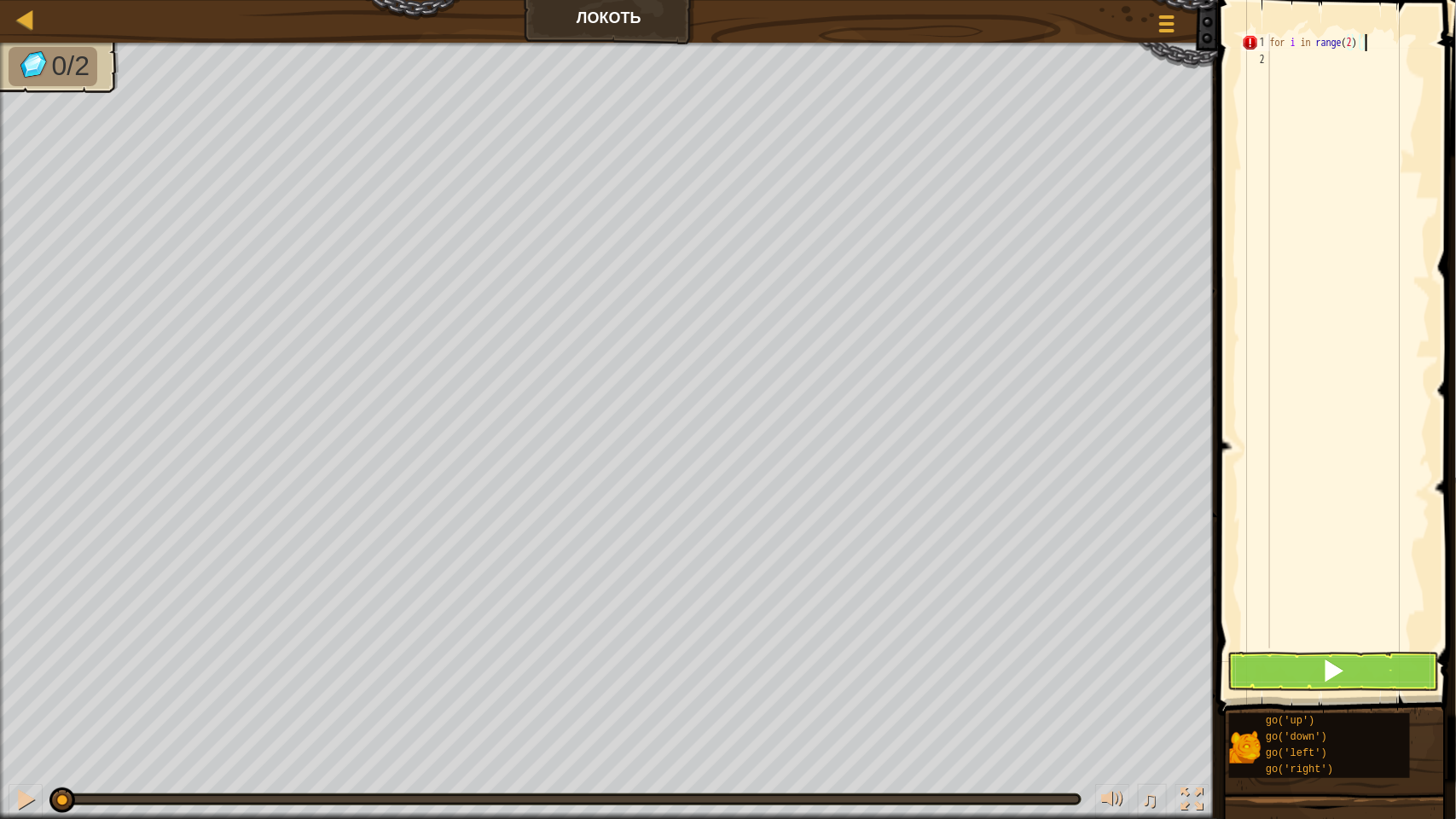 type on "for i in range(2):" 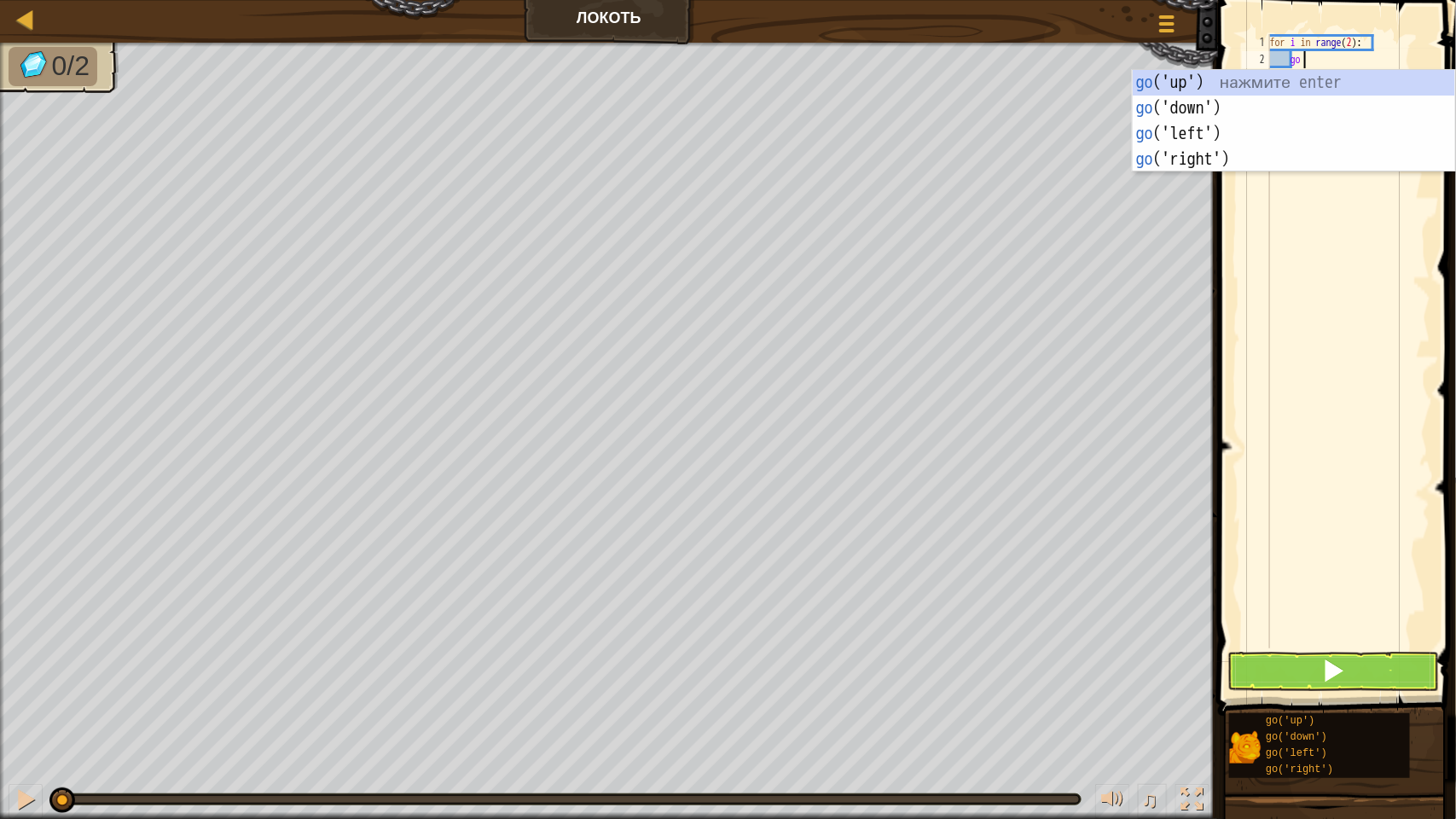scroll, scrollTop: 7, scrollLeft: 2, axis: both 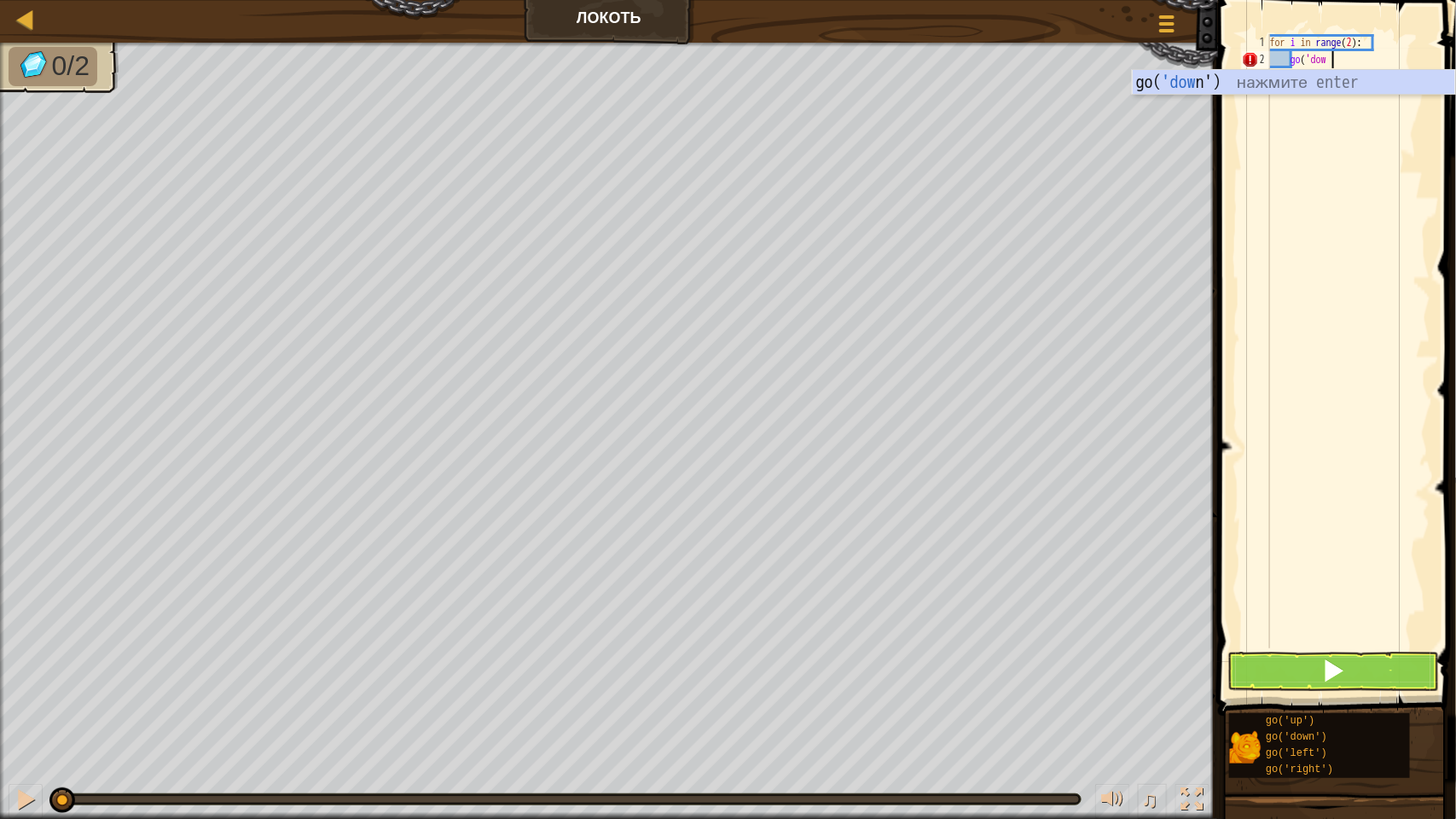 type on "go('down" 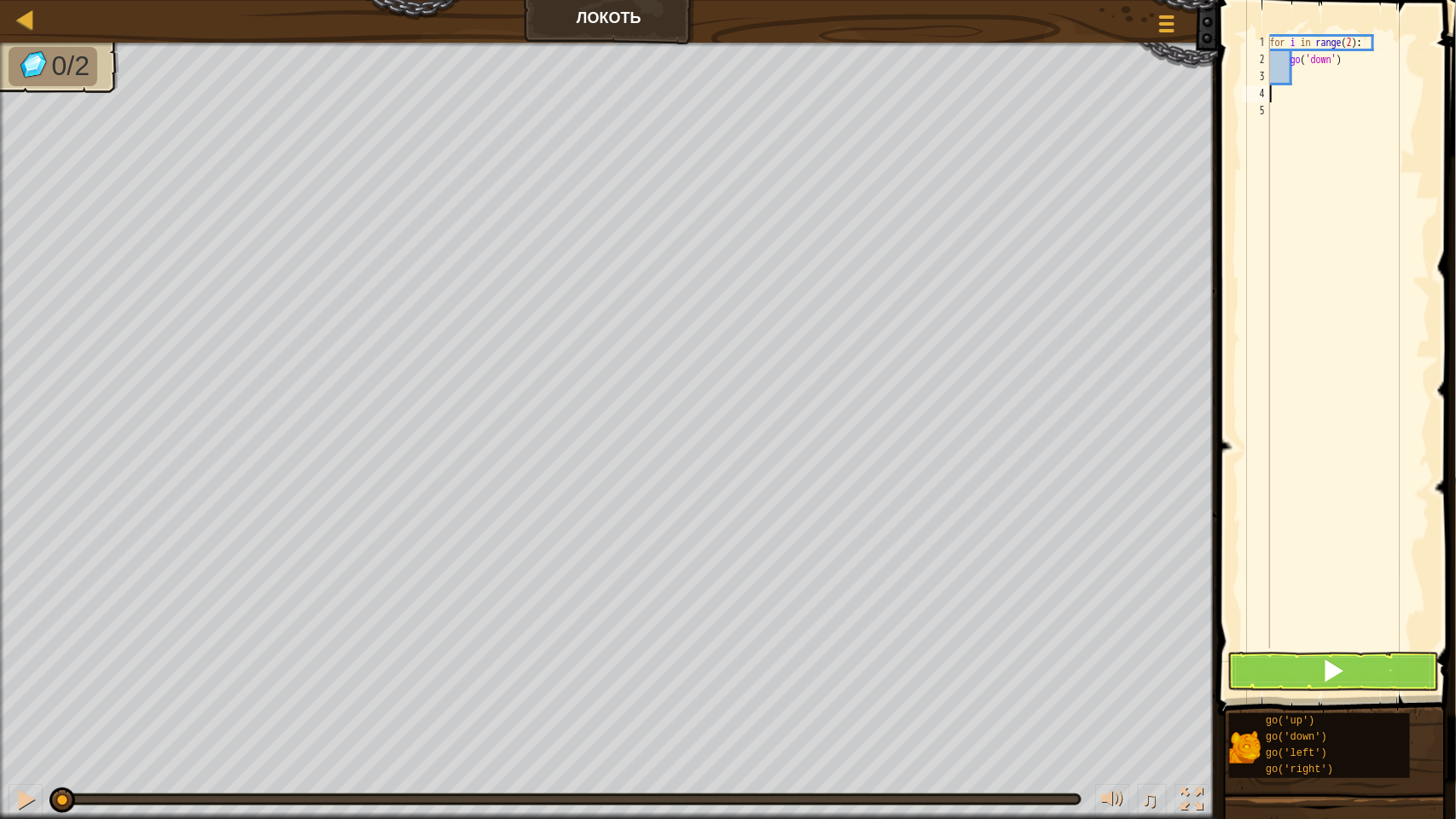 scroll, scrollTop: 7, scrollLeft: 0, axis: vertical 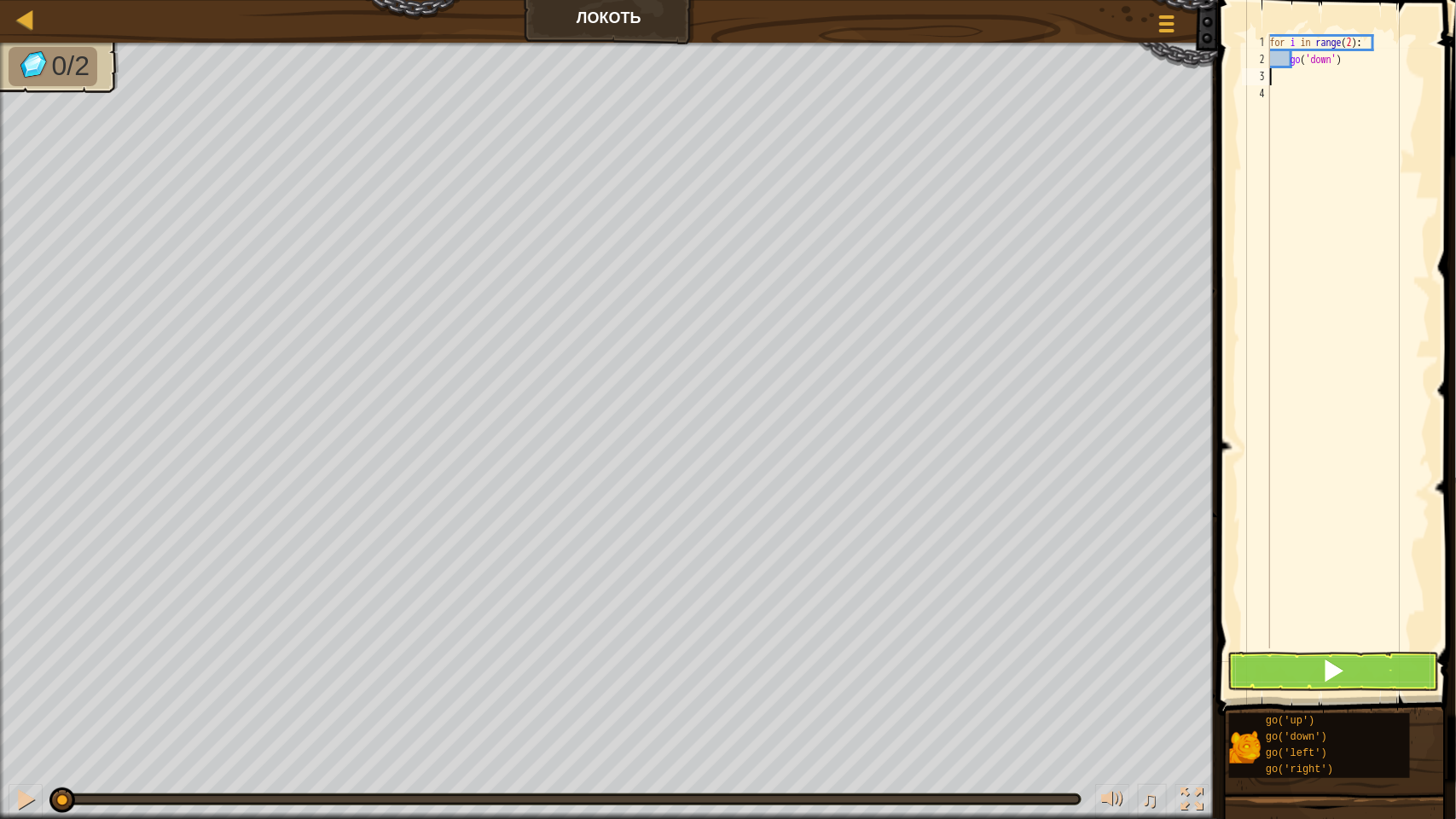 type on "go('down')" 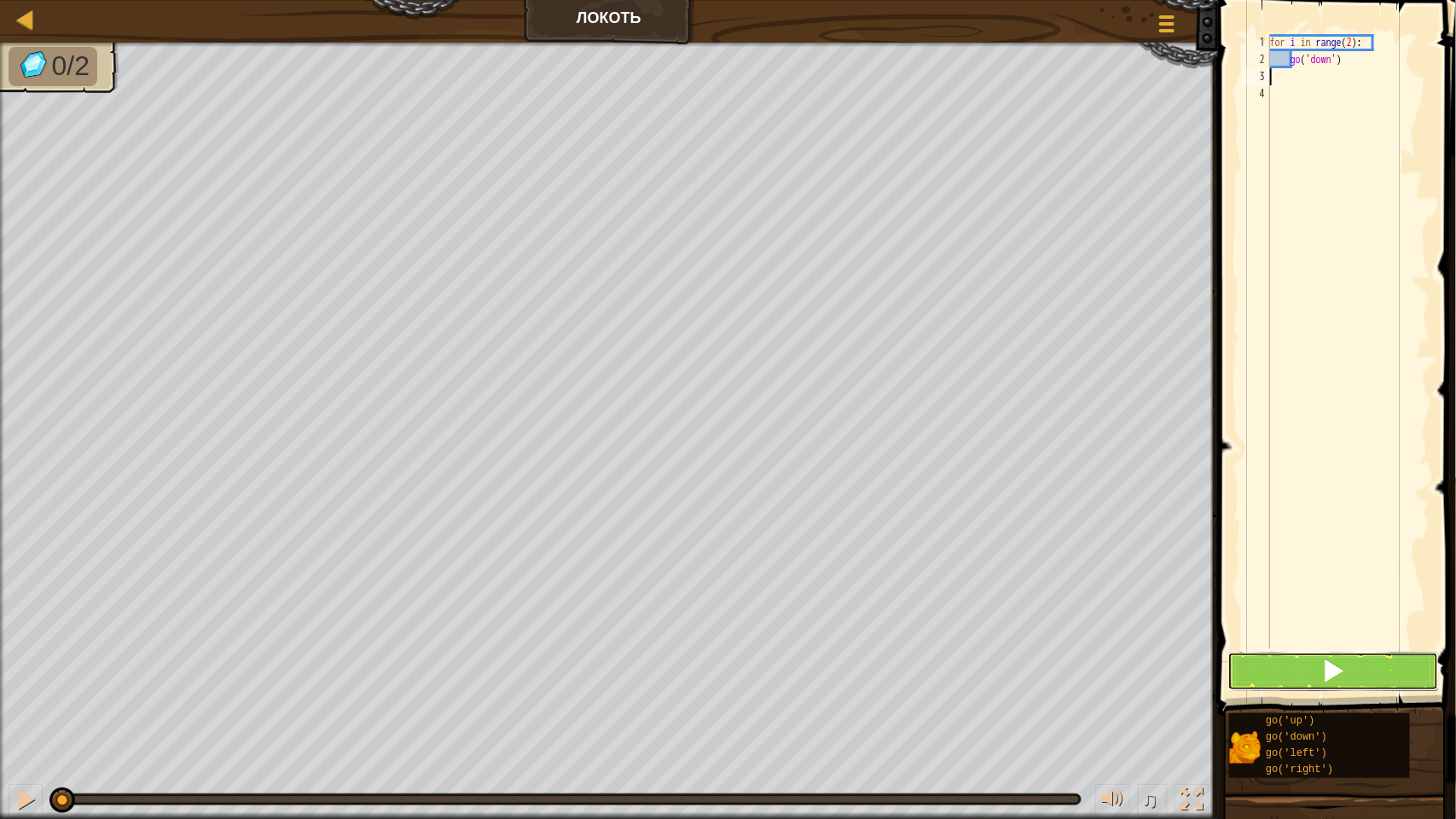 click at bounding box center (1333, 671) 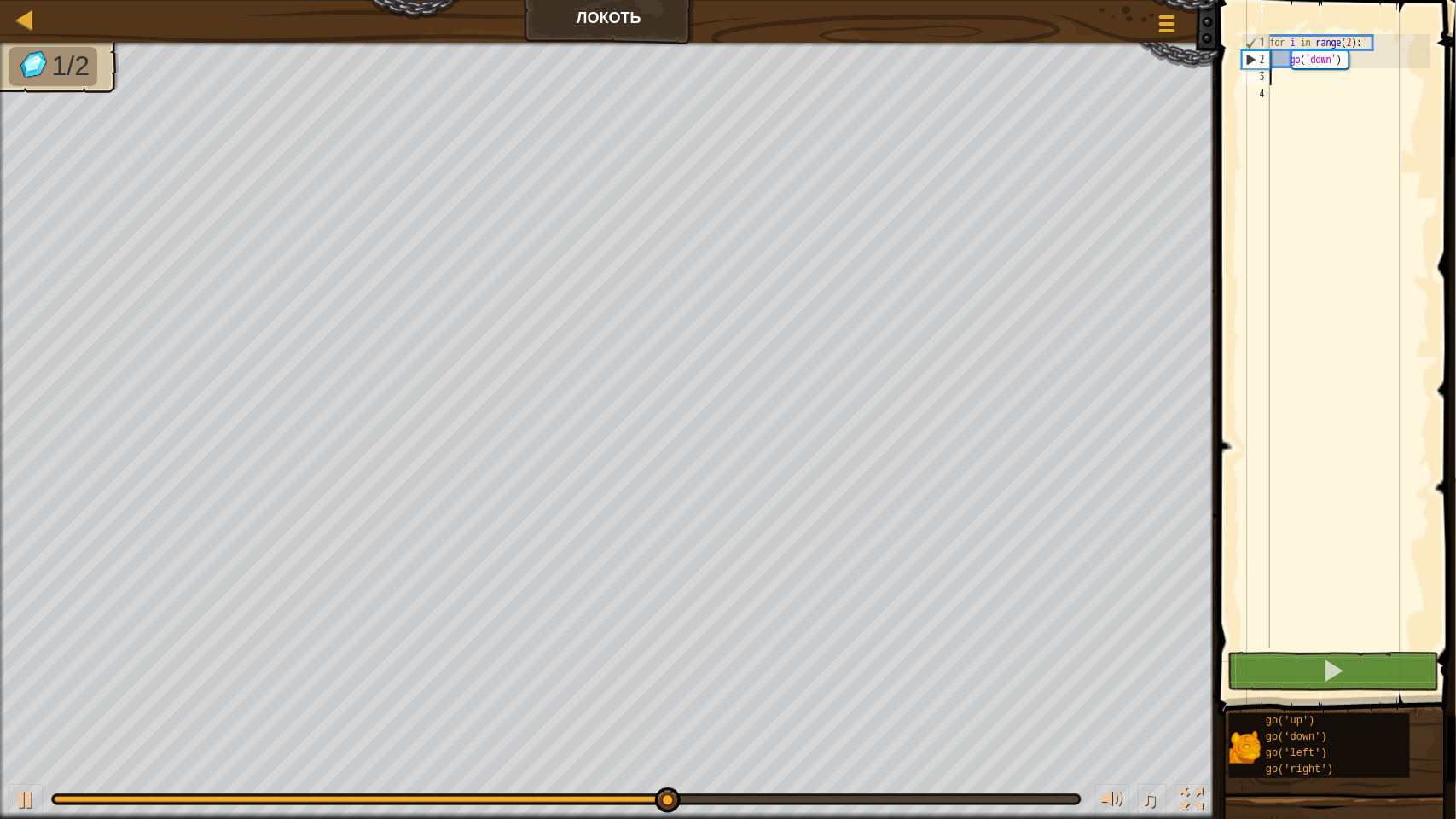 click on "for   i   in   range ( 2 ) :      go ( 'down' )" at bounding box center (1349, 358) 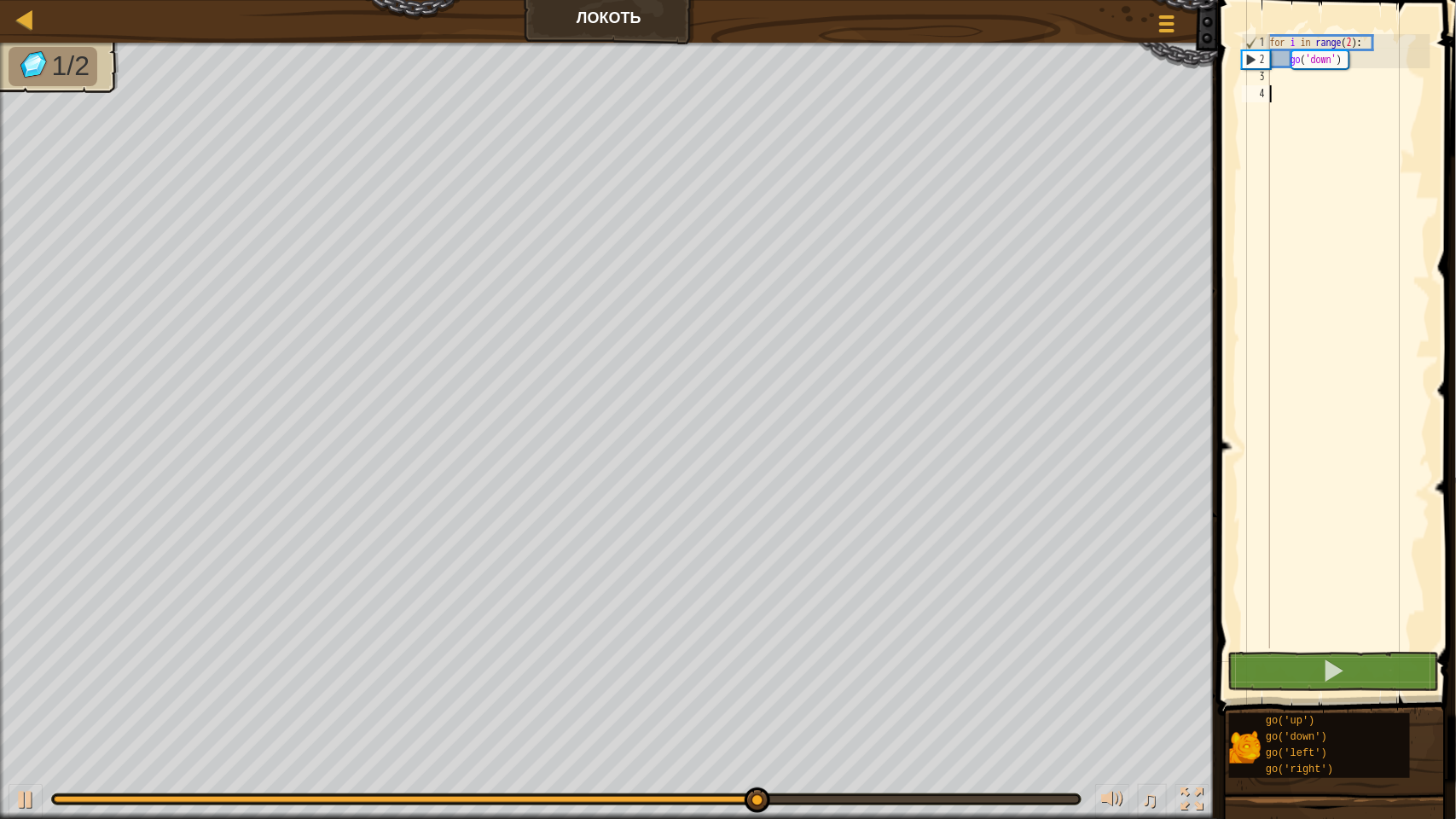 click on "for   i   in   range ( 2 ) :      go ( 'down' )" at bounding box center [1349, 358] 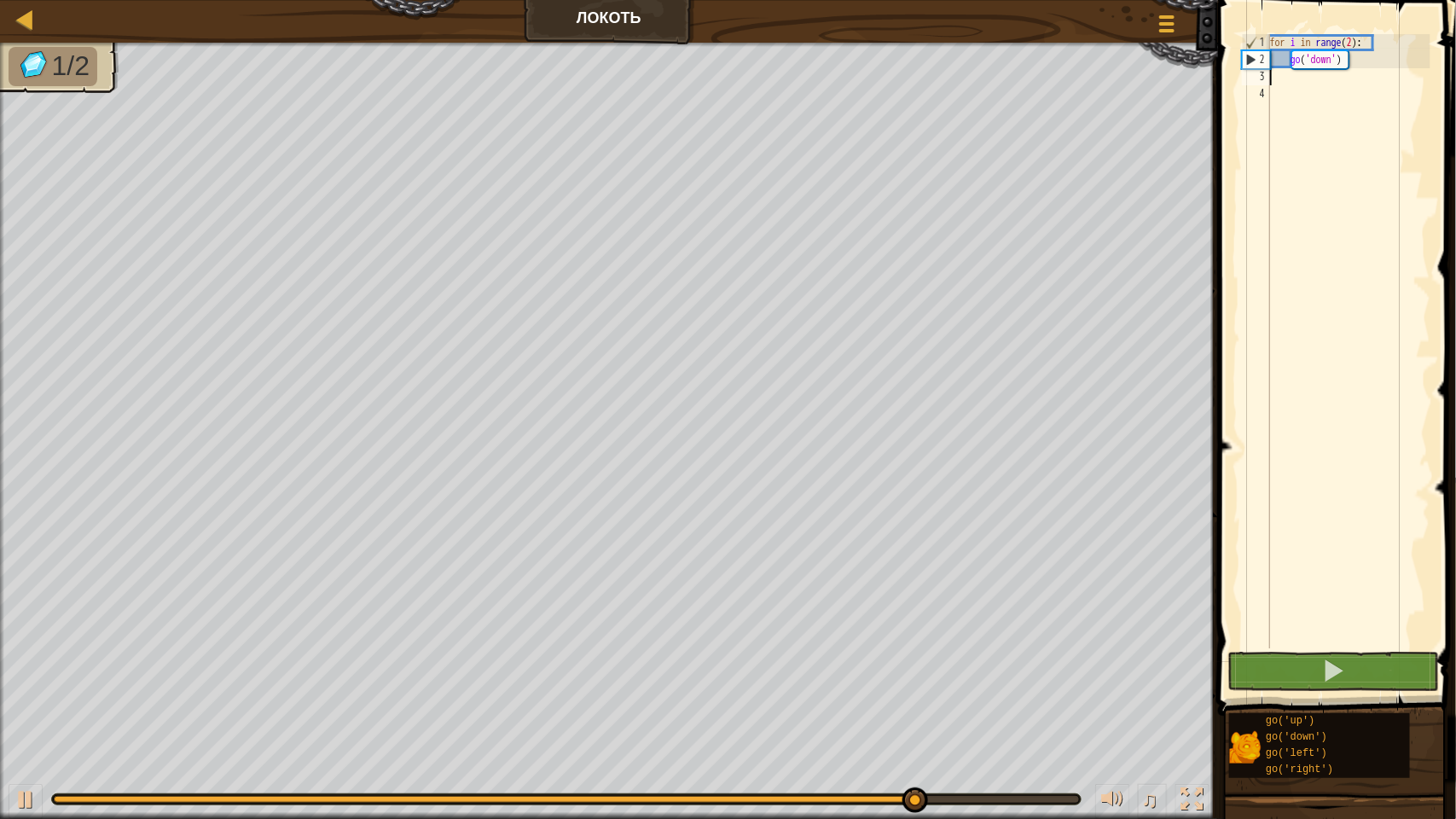 type on "go" 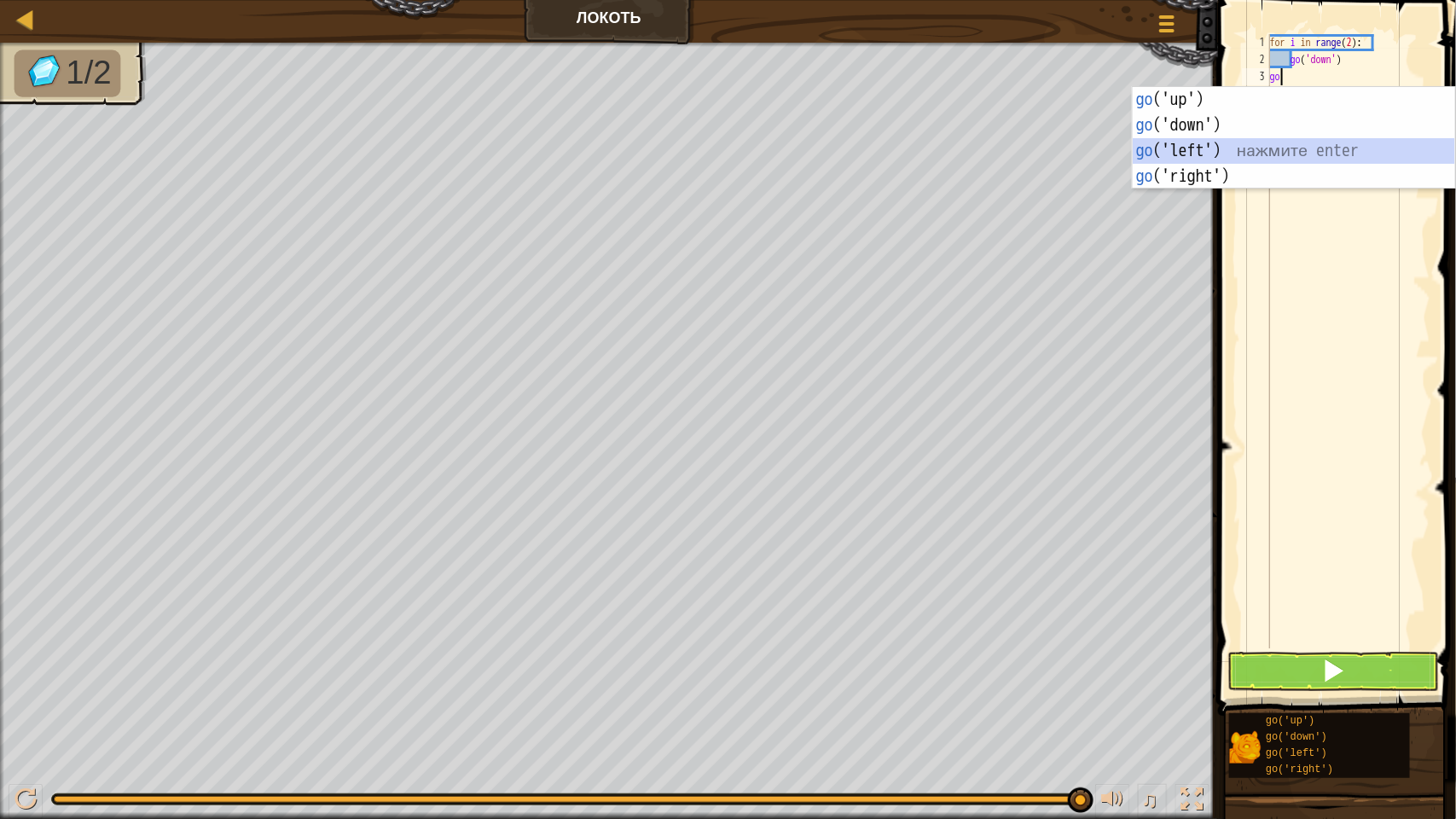 type 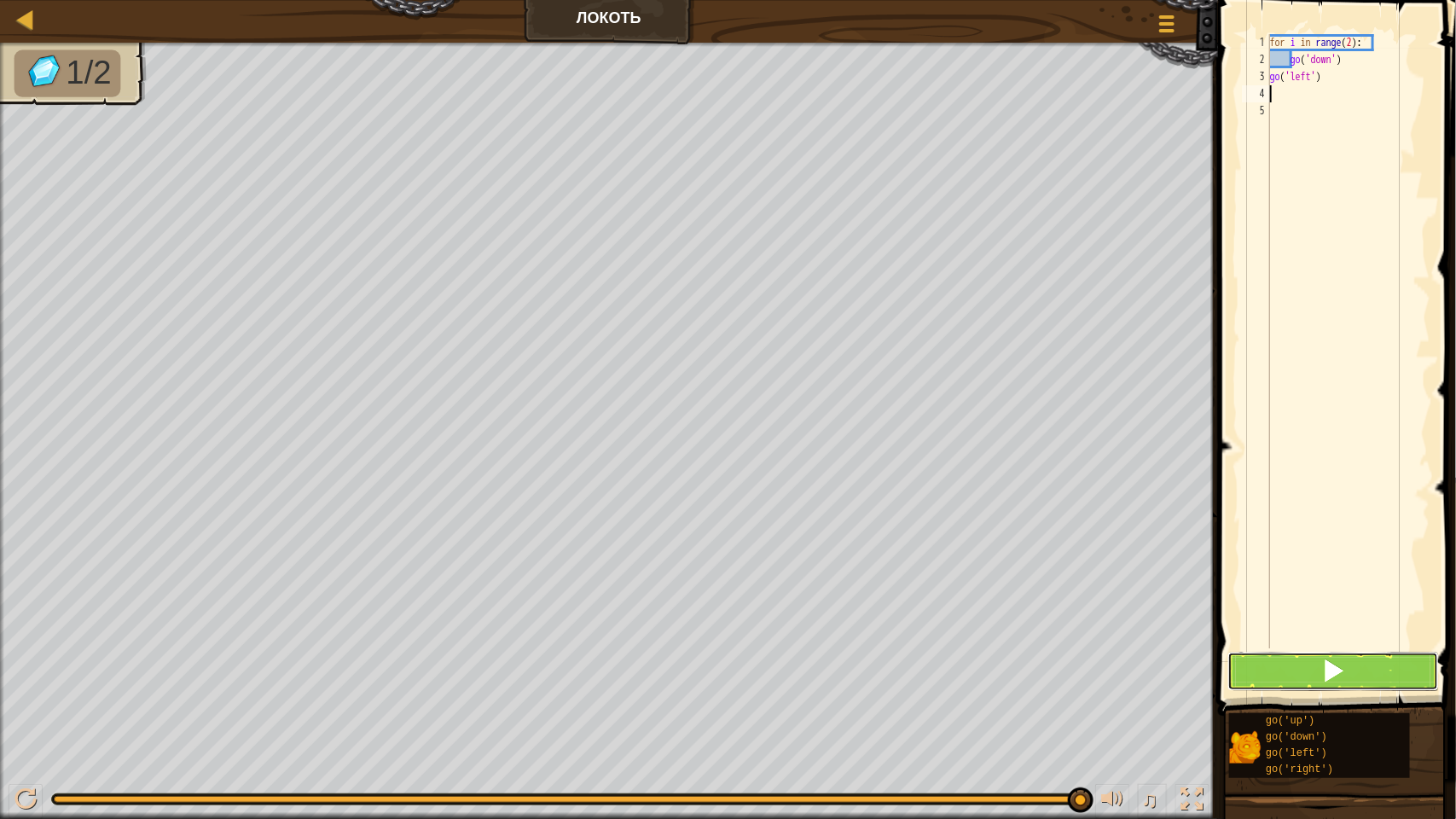 click at bounding box center [1333, 671] 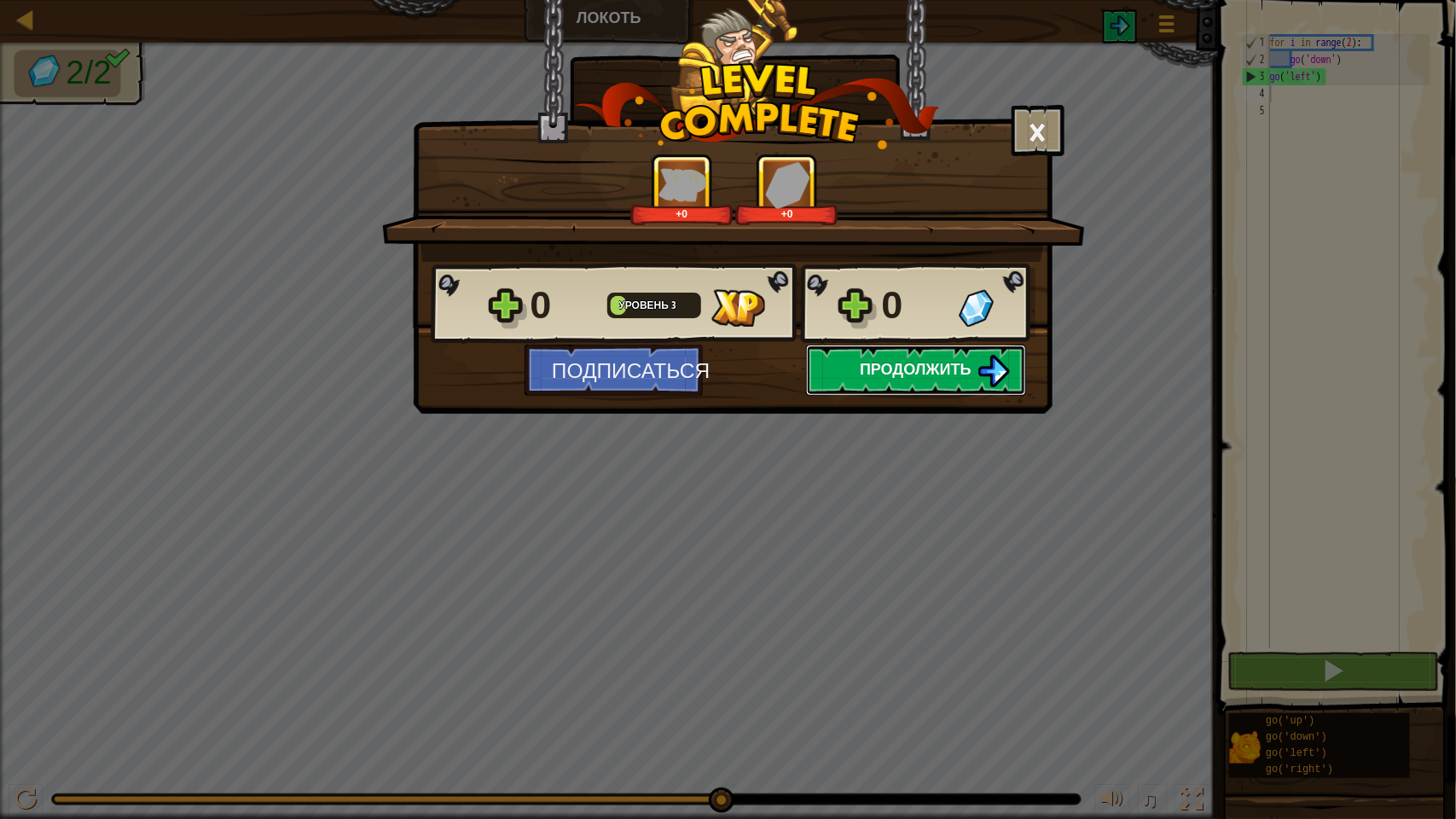 click on "Продолжить" at bounding box center [915, 369] 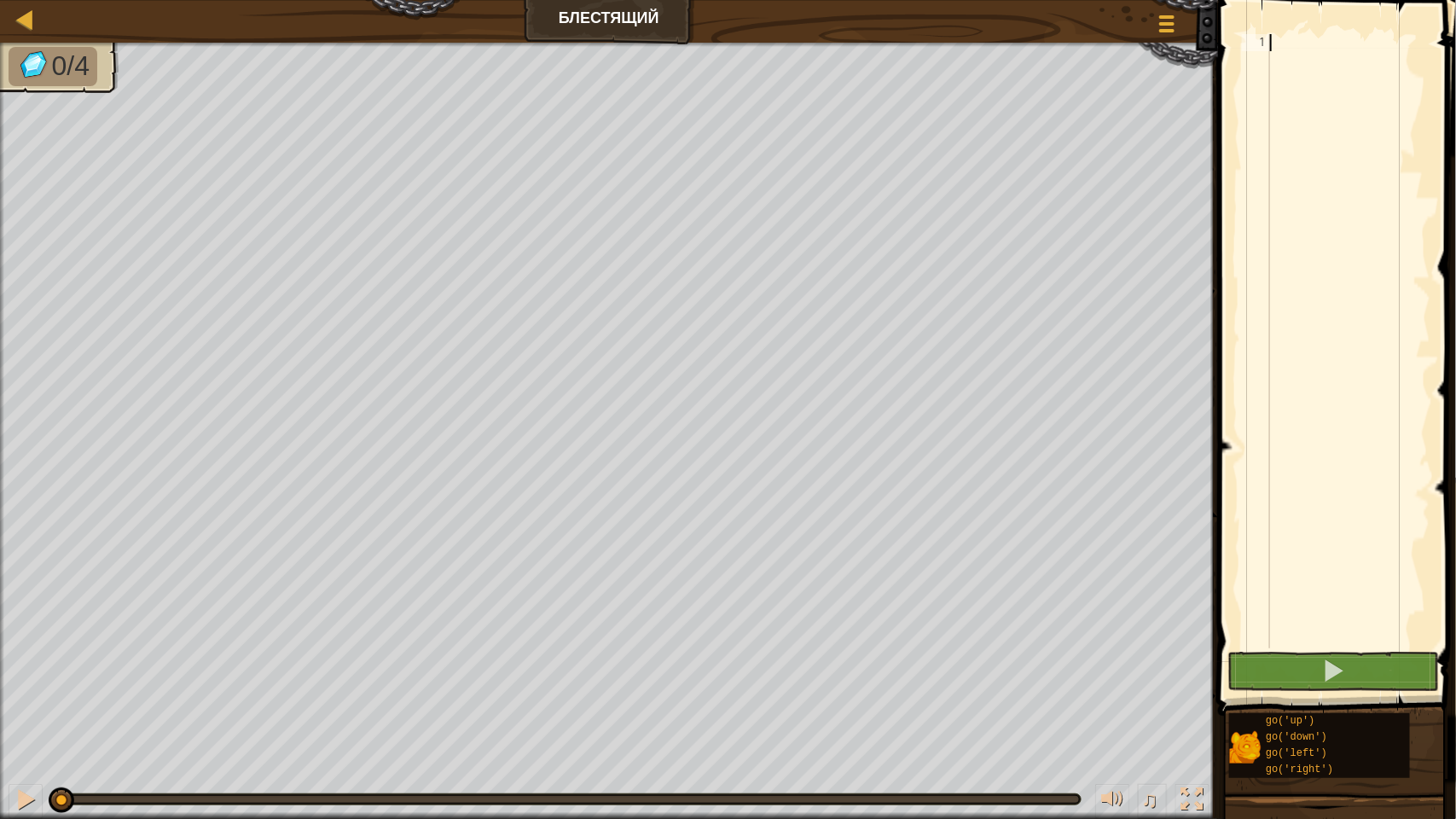 click at bounding box center (1349, 358) 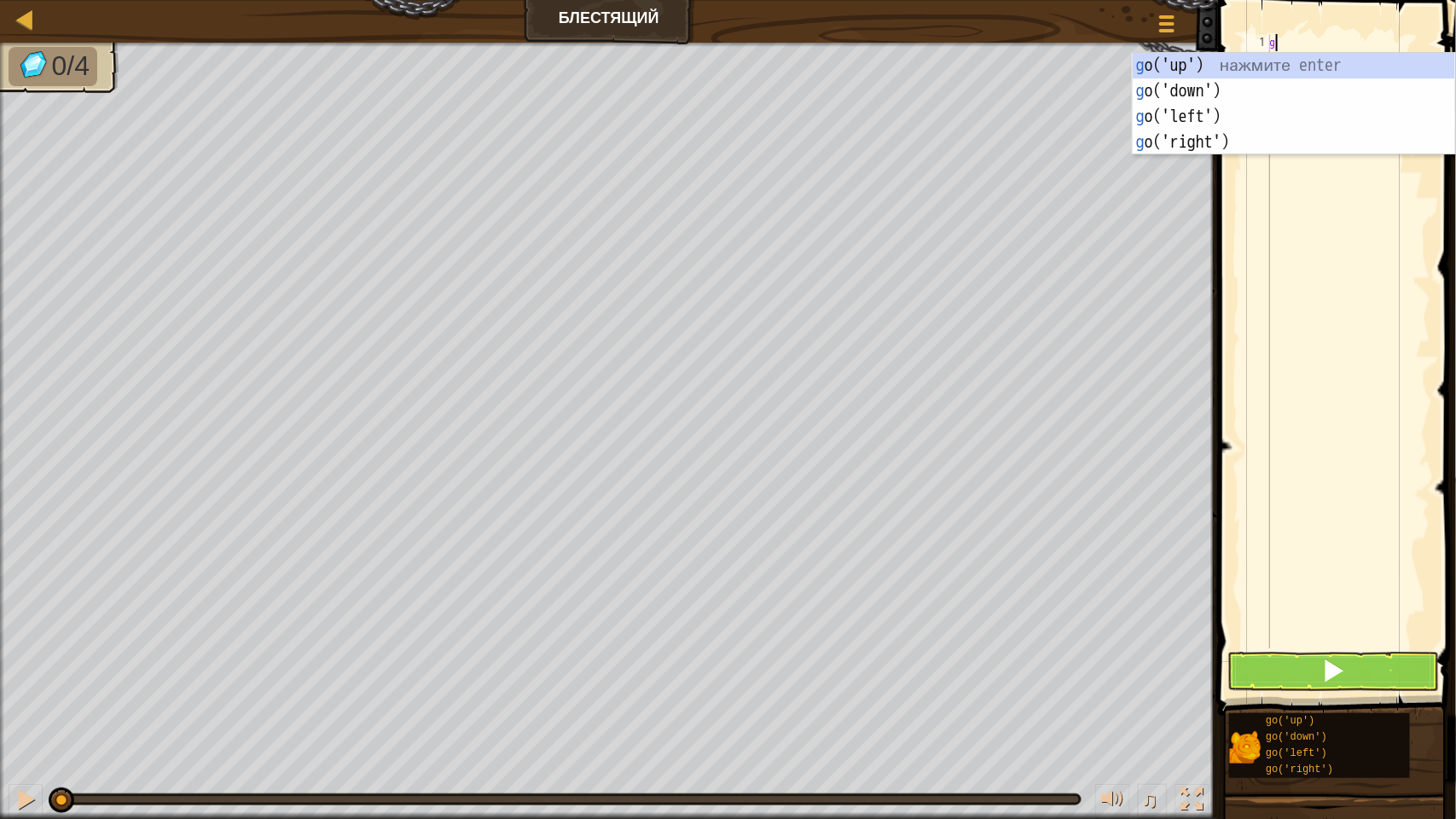 scroll, scrollTop: 7, scrollLeft: 0, axis: vertical 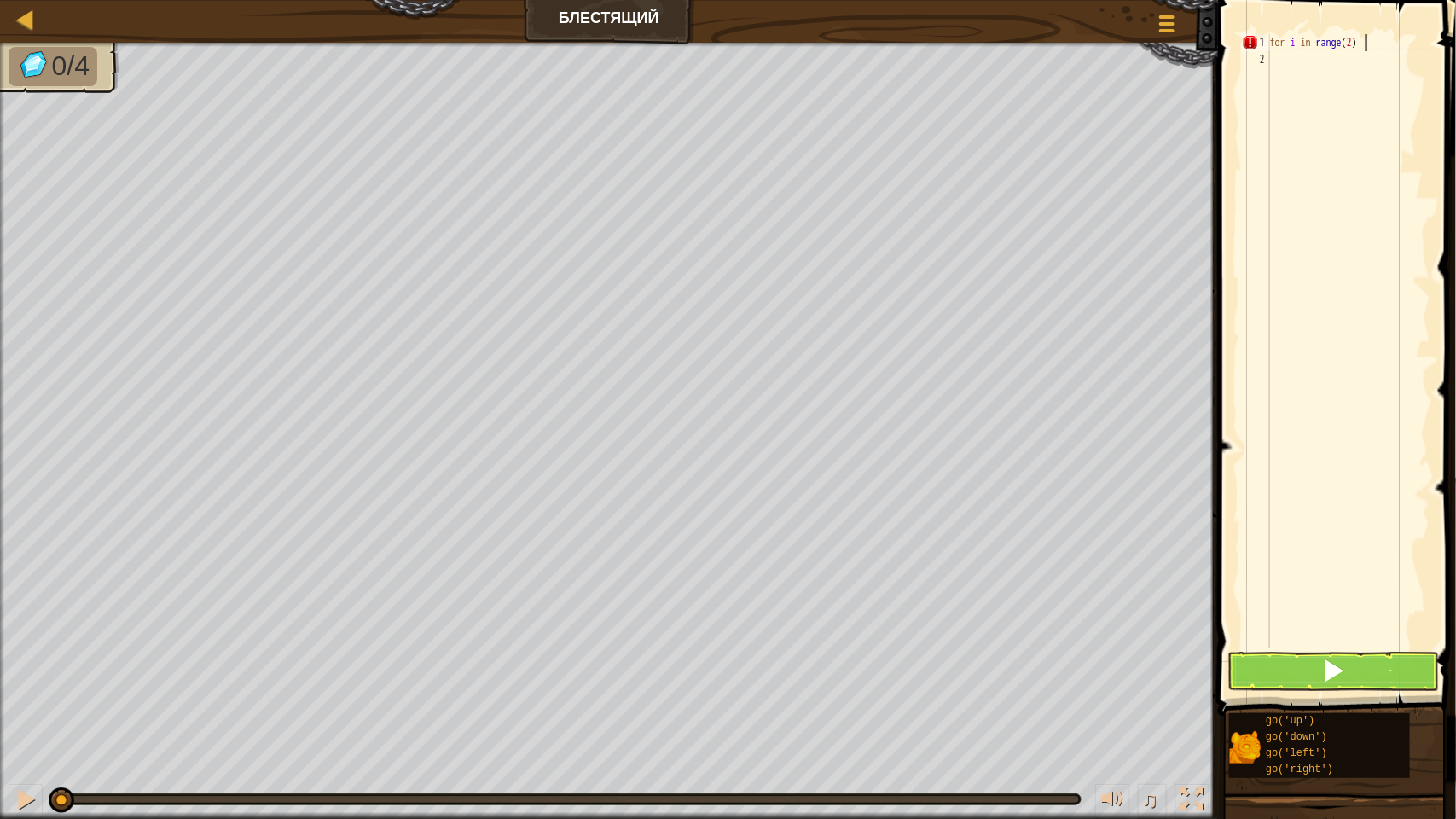 type on "for i in range(2);" 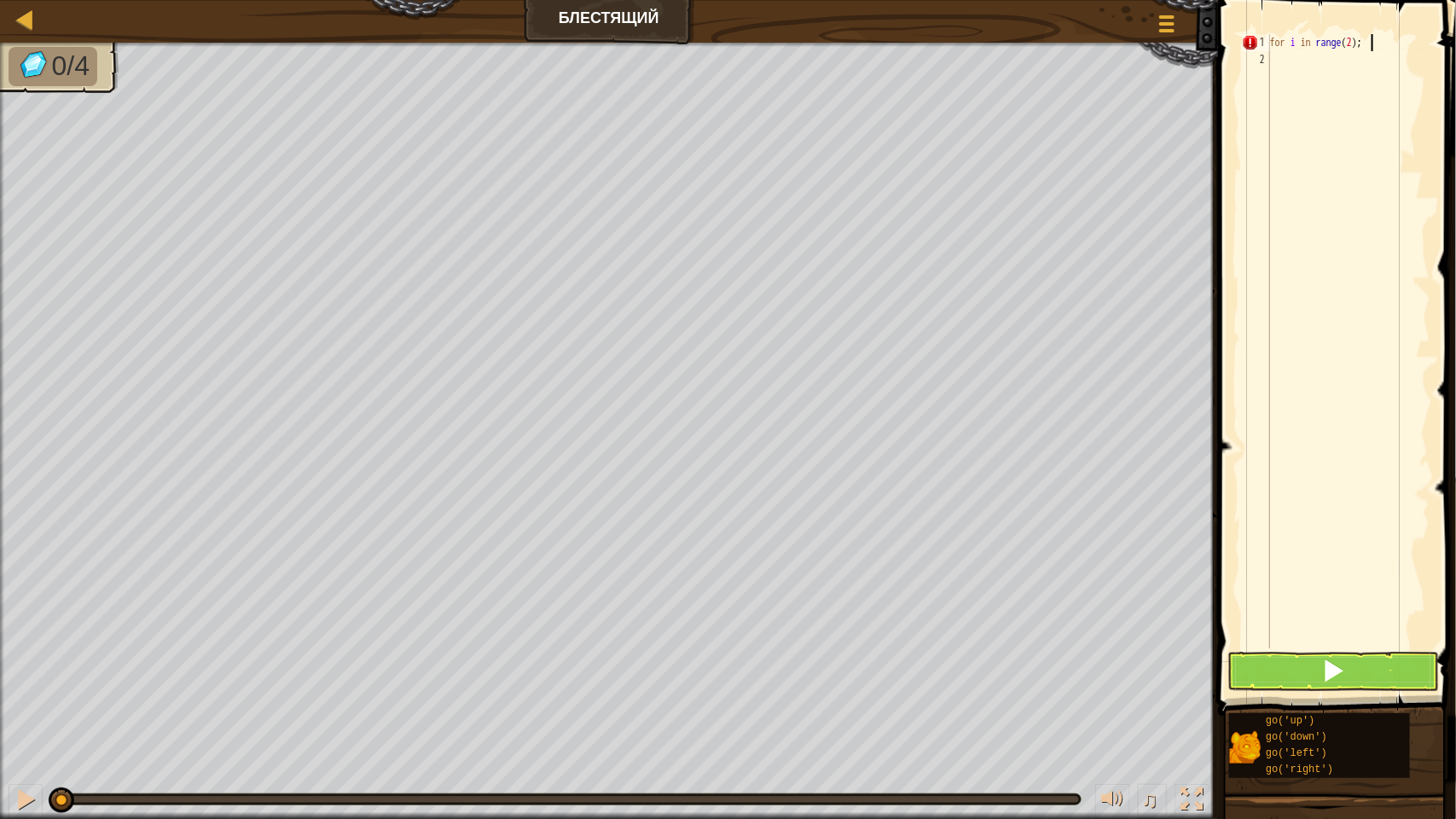 scroll, scrollTop: 7, scrollLeft: 0, axis: vertical 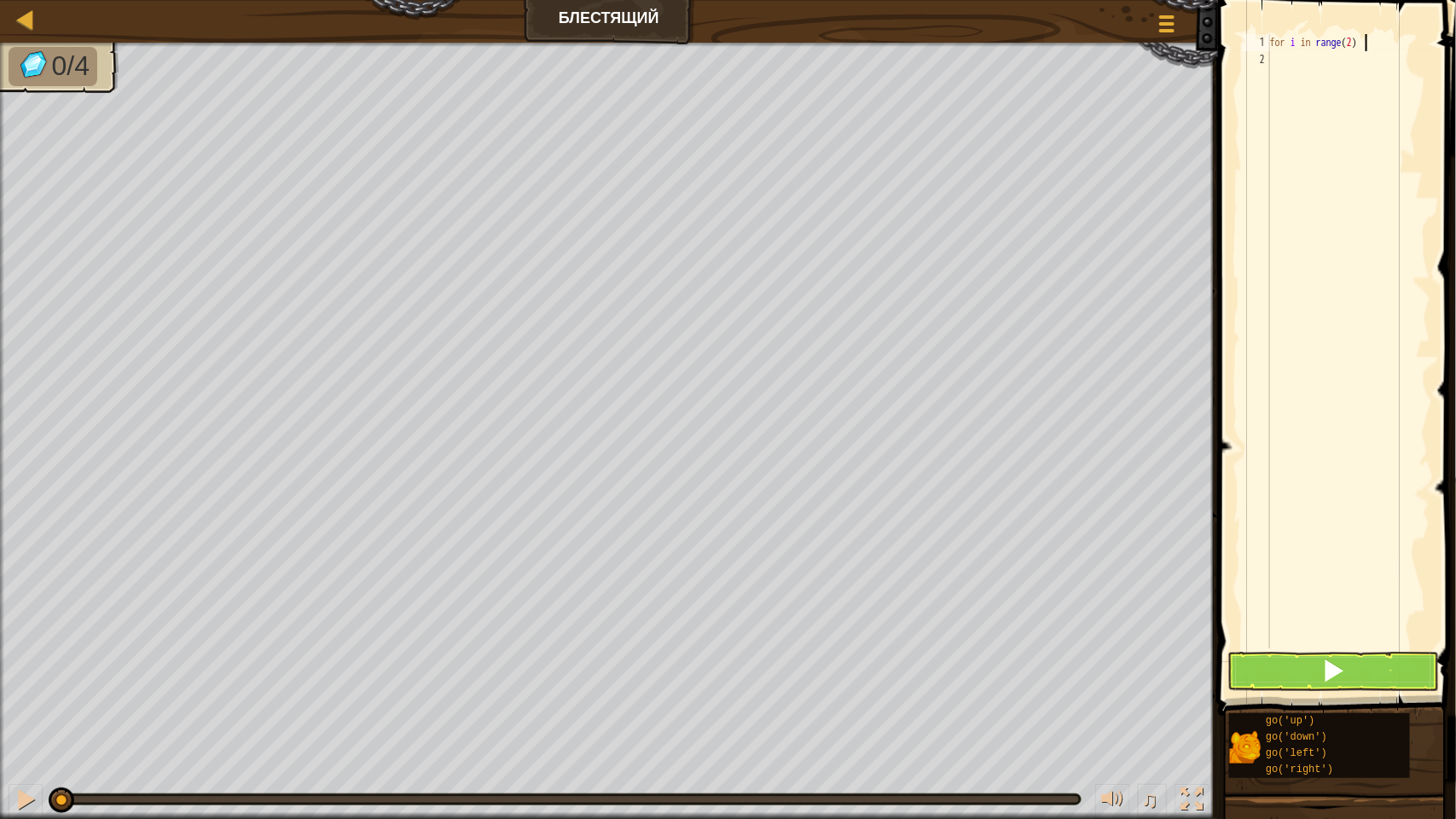 type on "for i in range(2):" 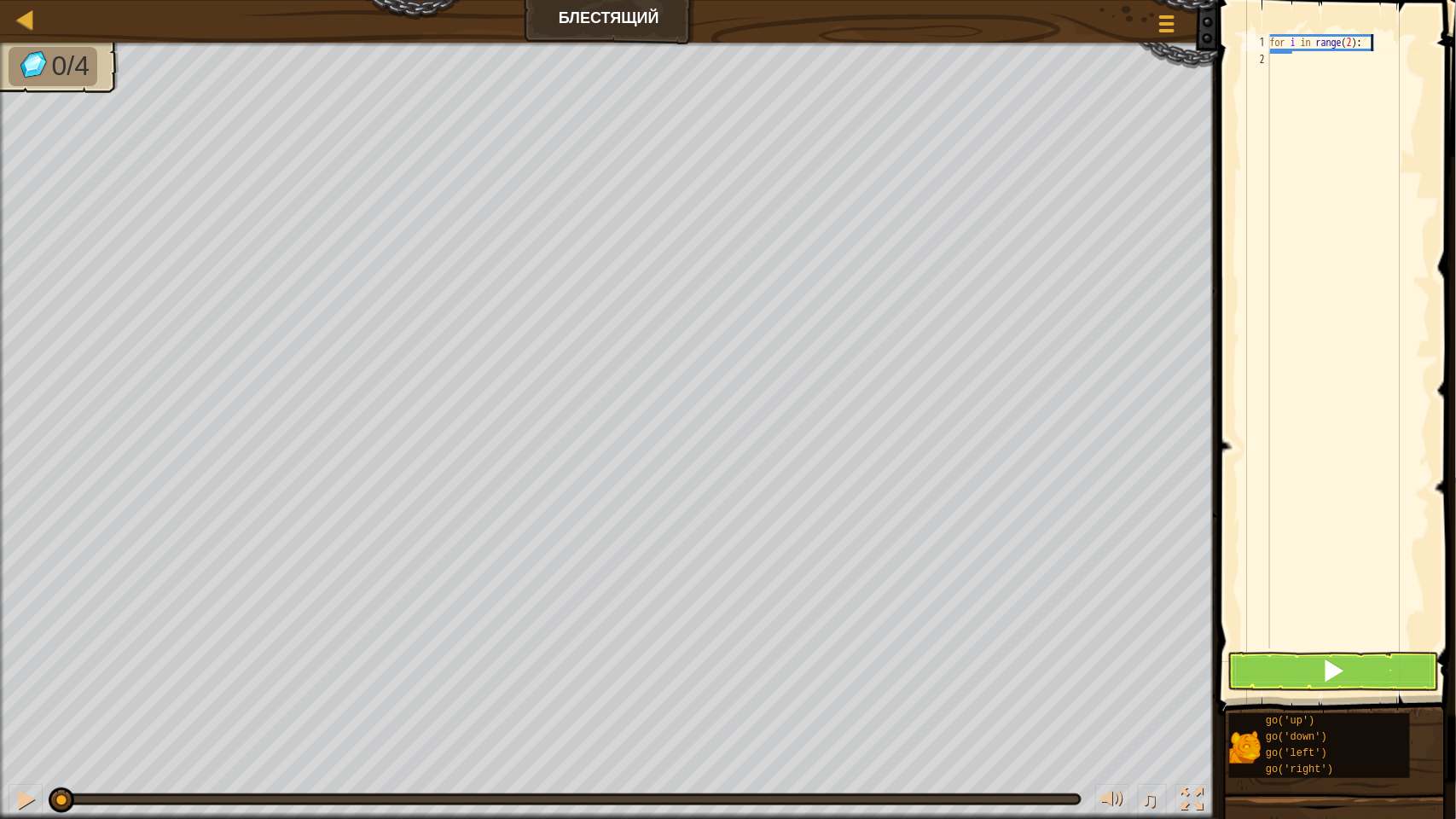 scroll, scrollTop: 7, scrollLeft: 1, axis: both 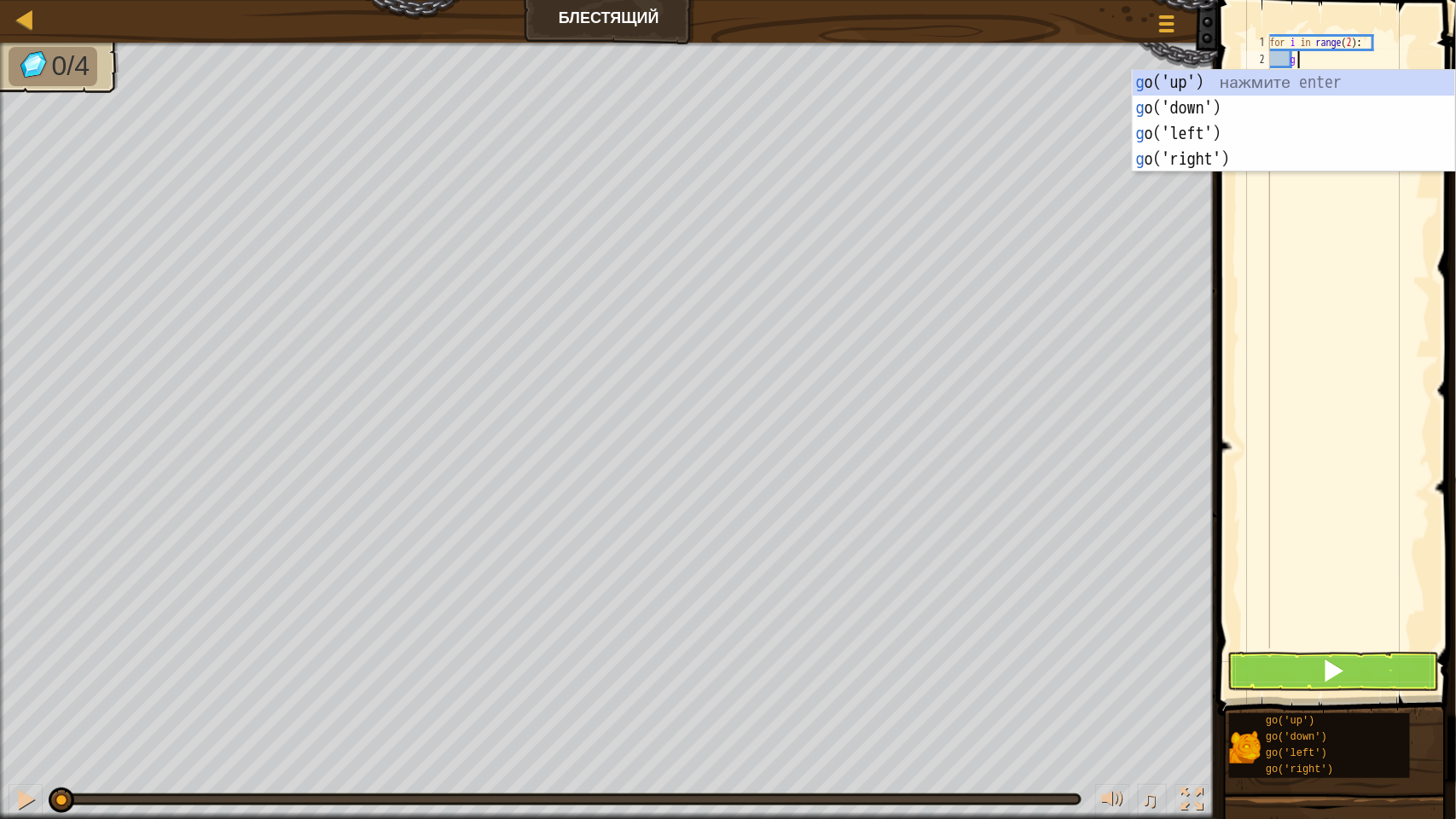 type on "go" 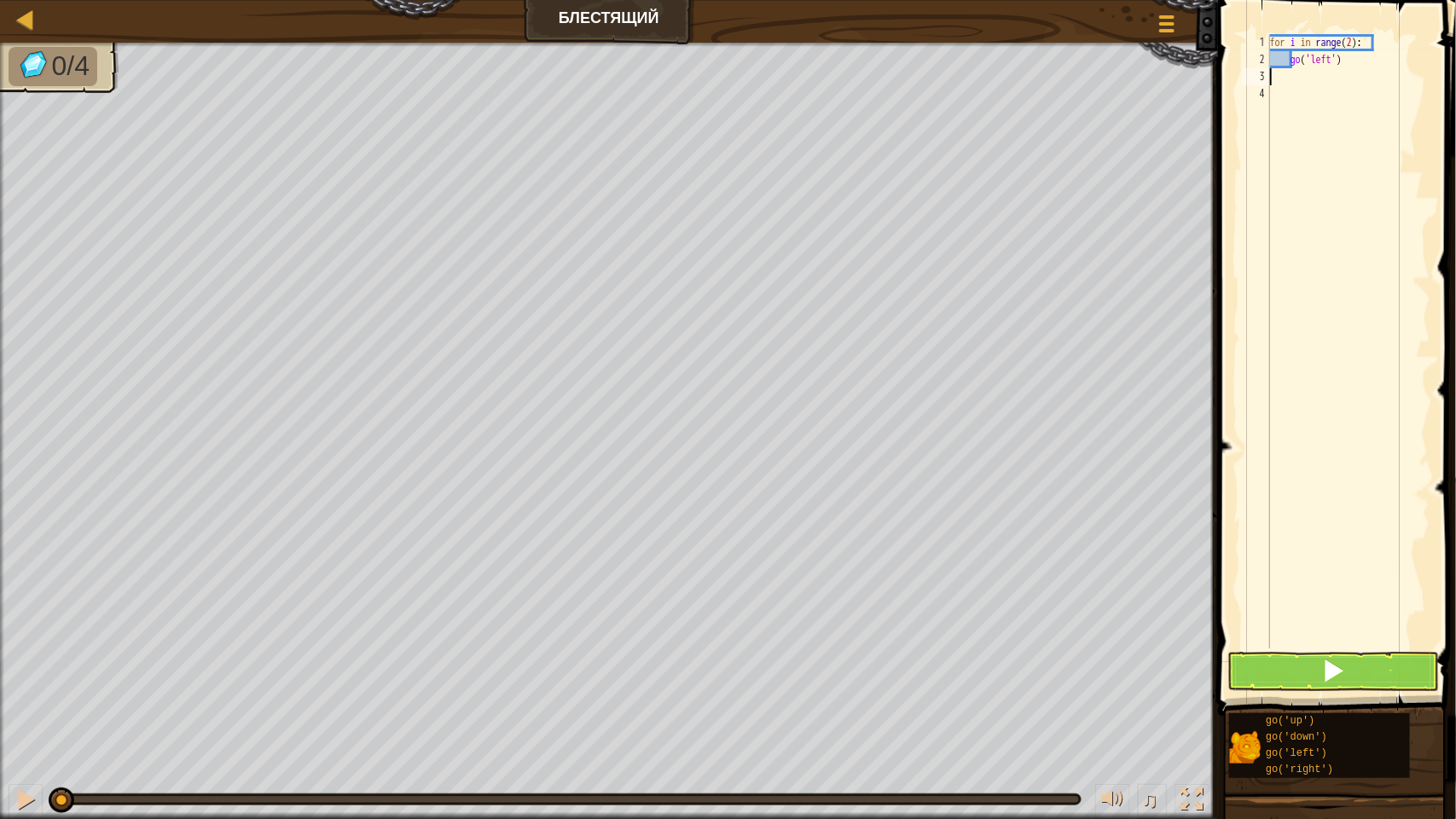 scroll, scrollTop: 7, scrollLeft: 0, axis: vertical 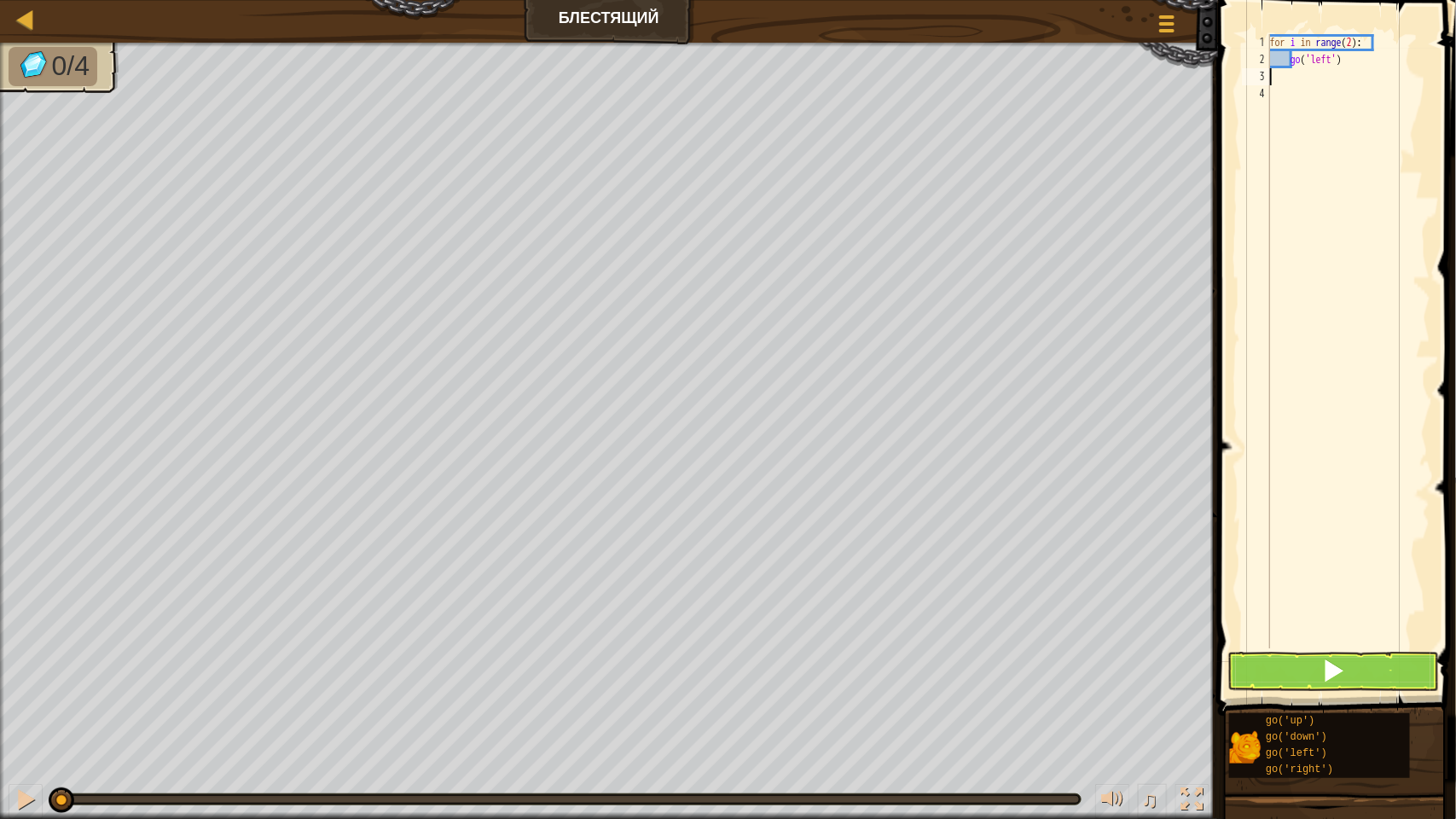 type on "go" 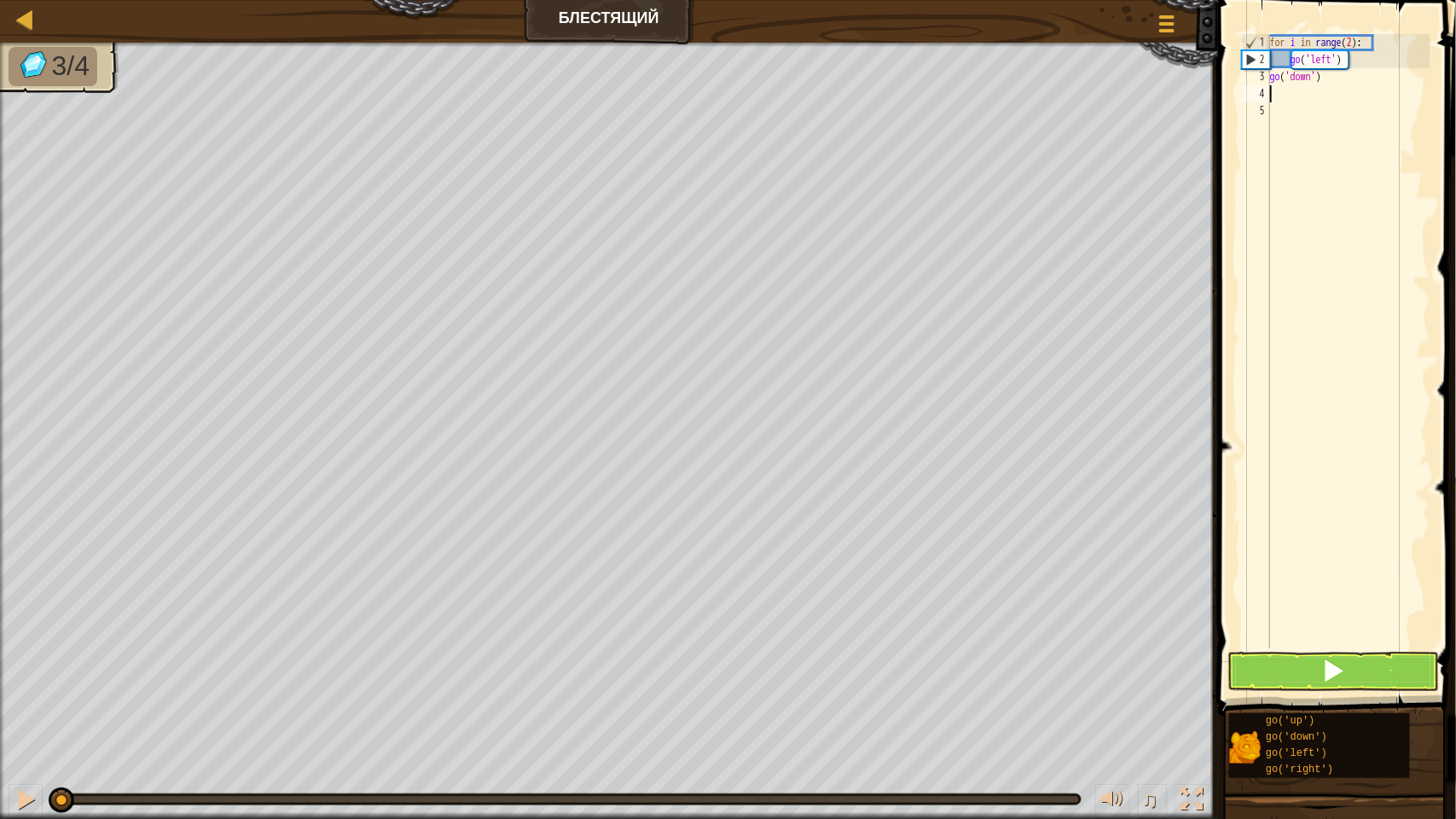 type on "go" 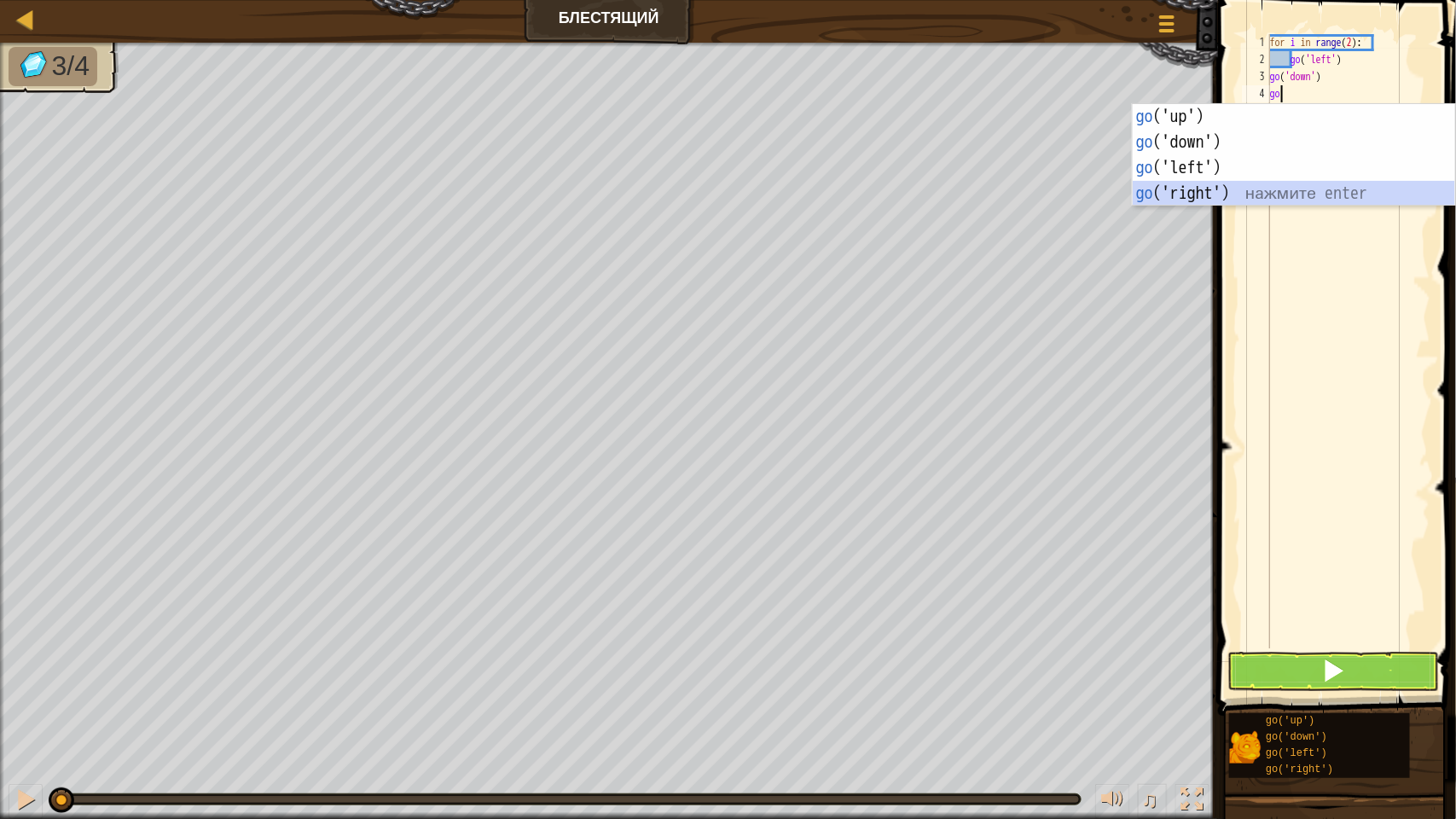 type 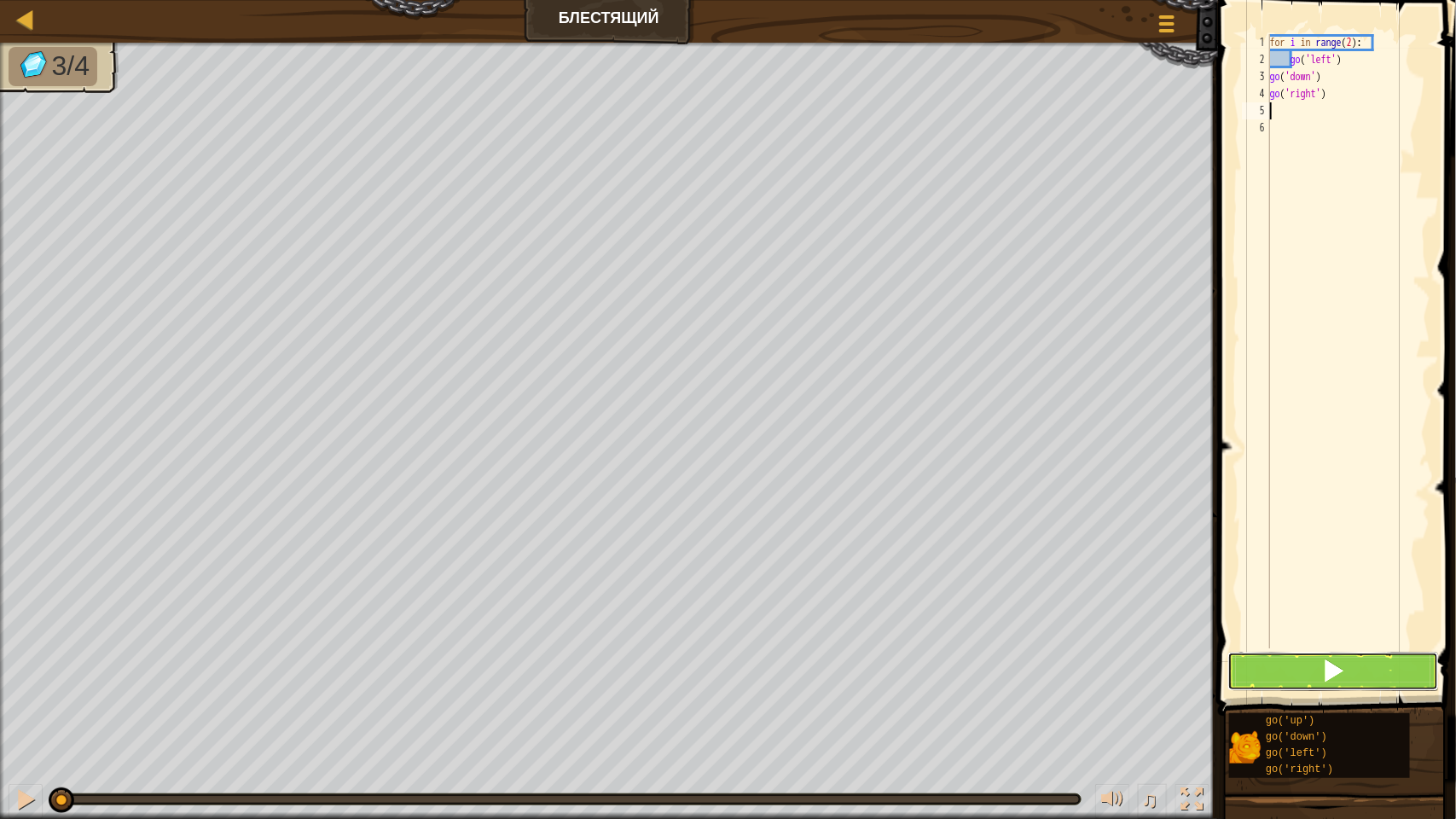click at bounding box center [1333, 671] 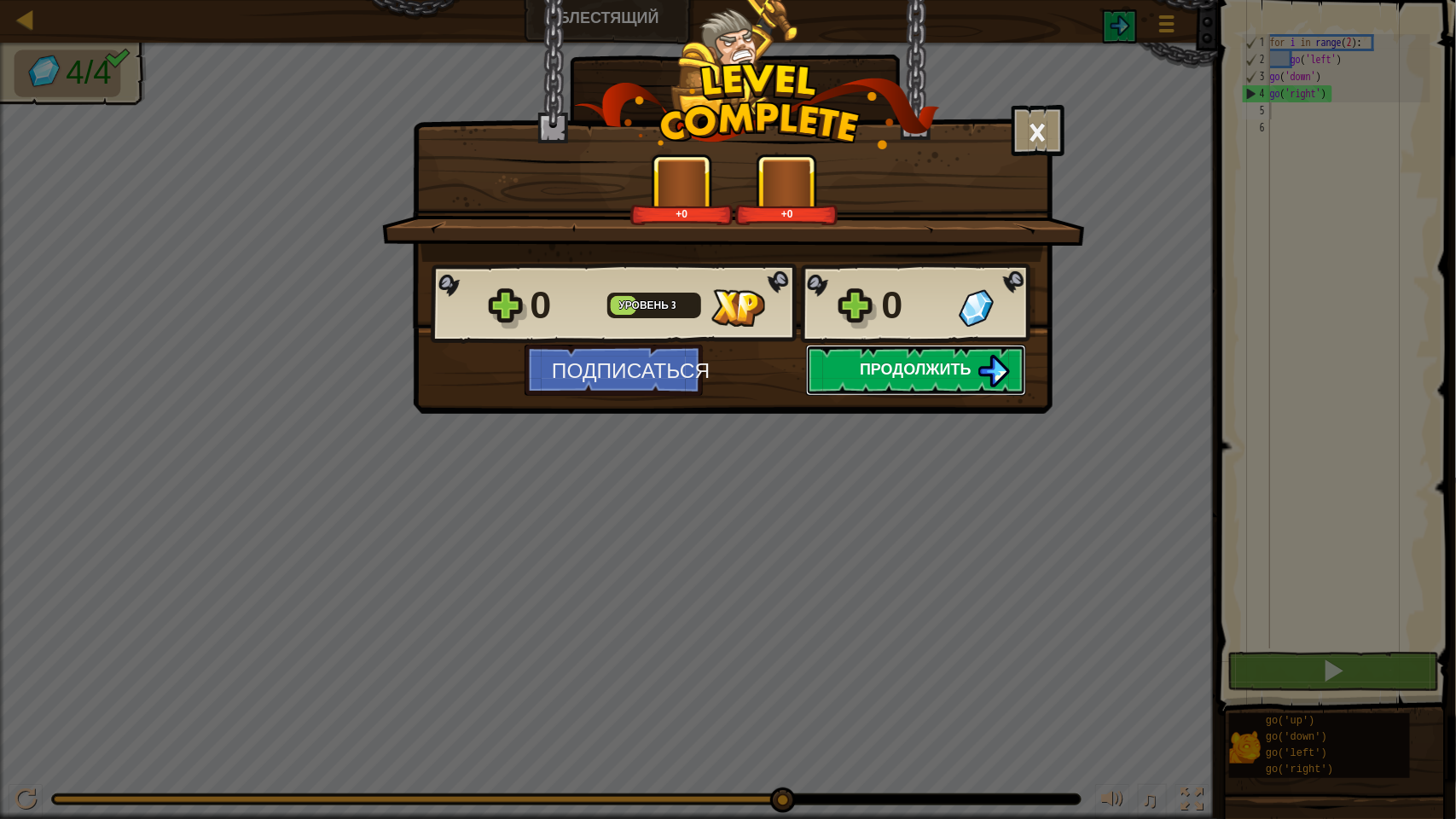 click on "Продолжить" at bounding box center [915, 369] 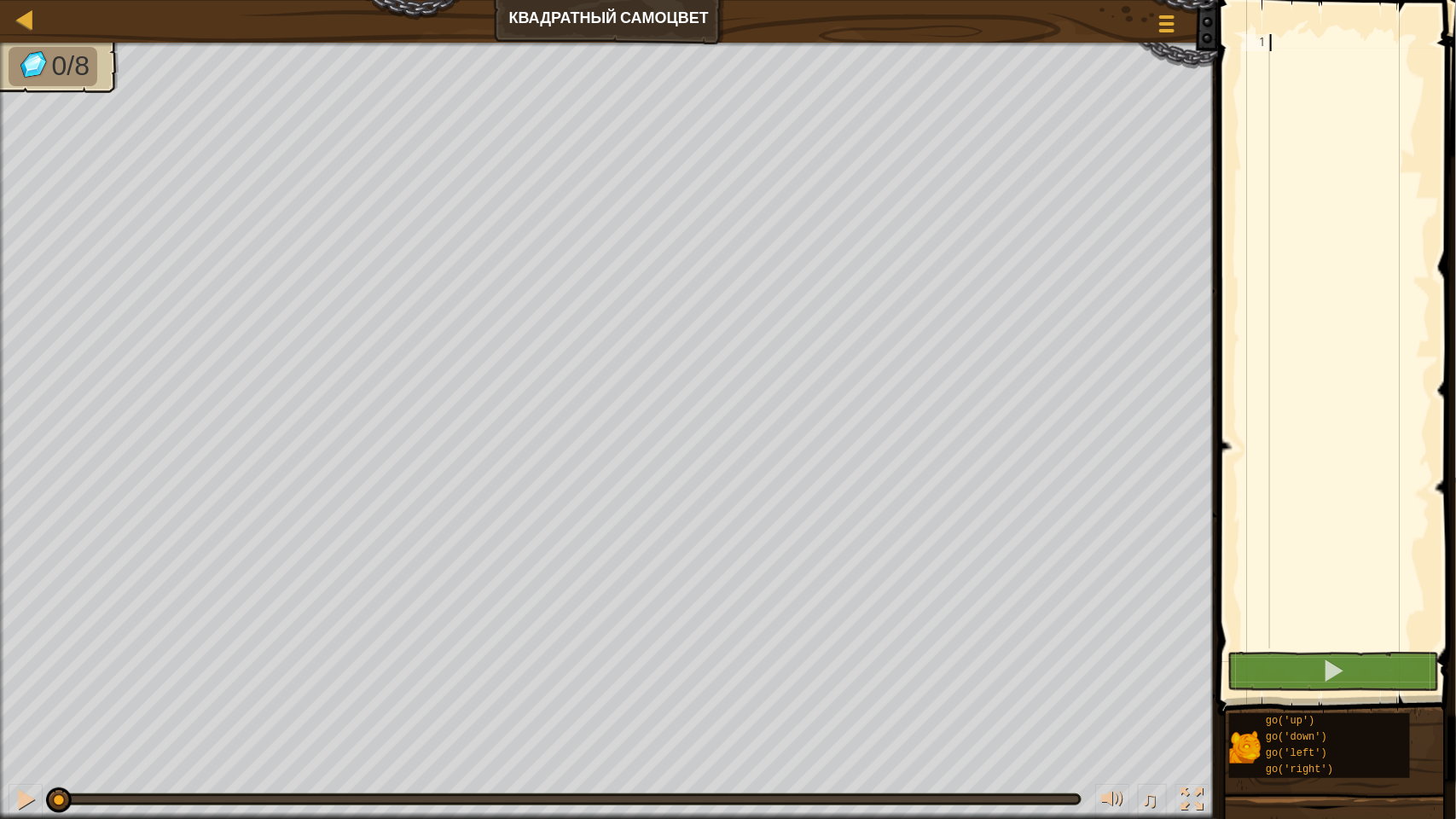 click at bounding box center (1349, 358) 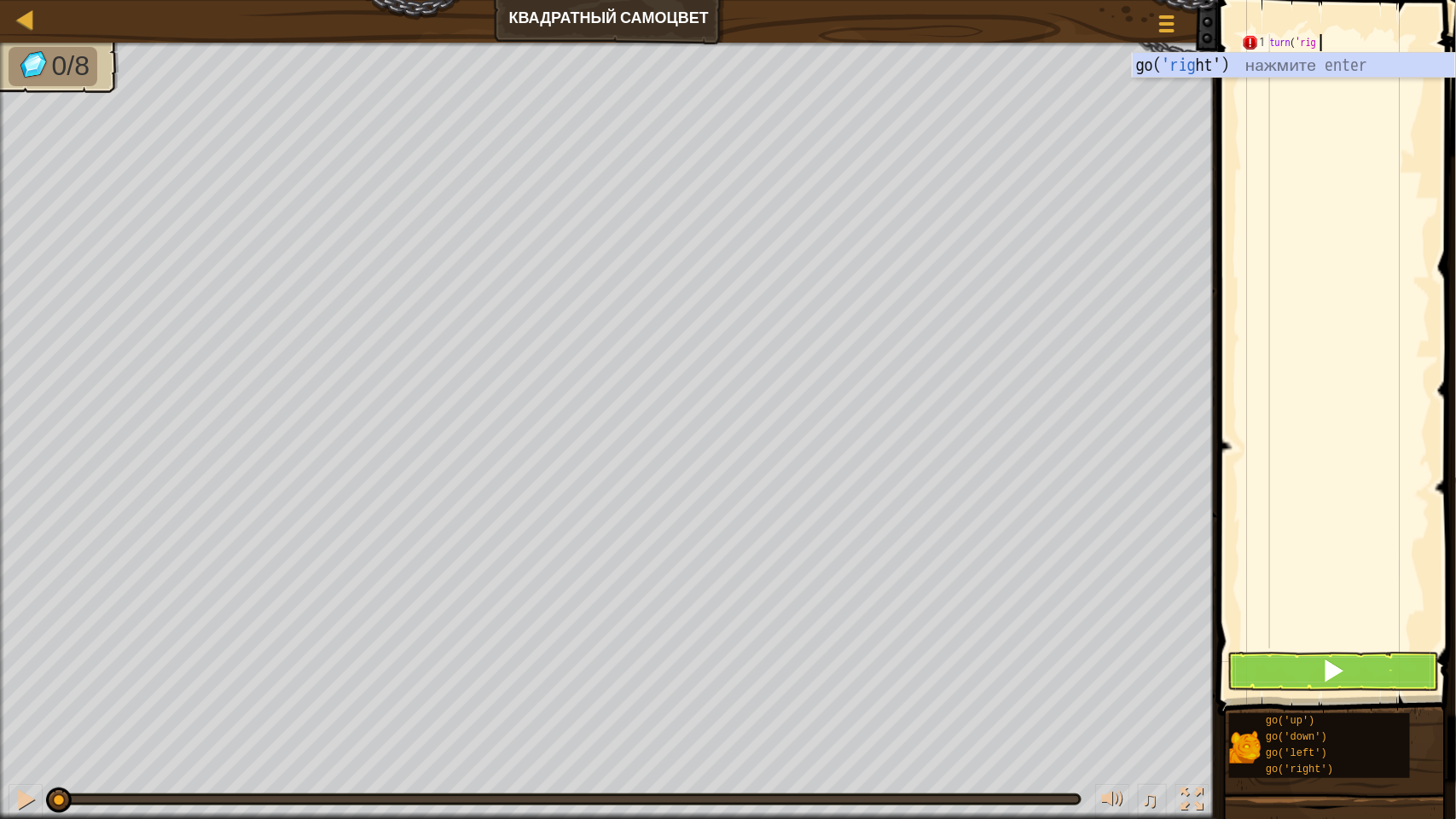 scroll, scrollTop: 7, scrollLeft: 4, axis: both 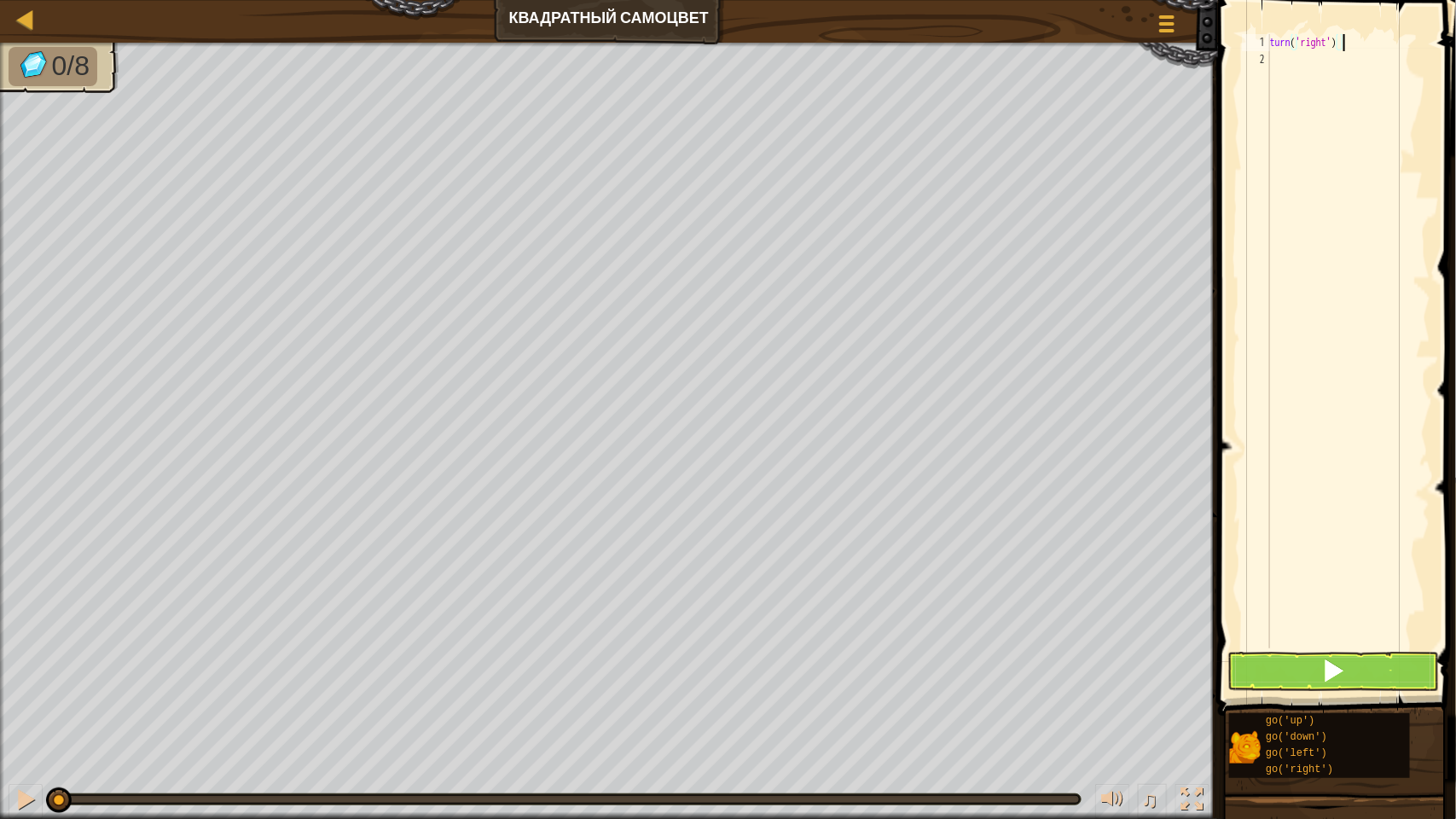 type on "turn('right')" 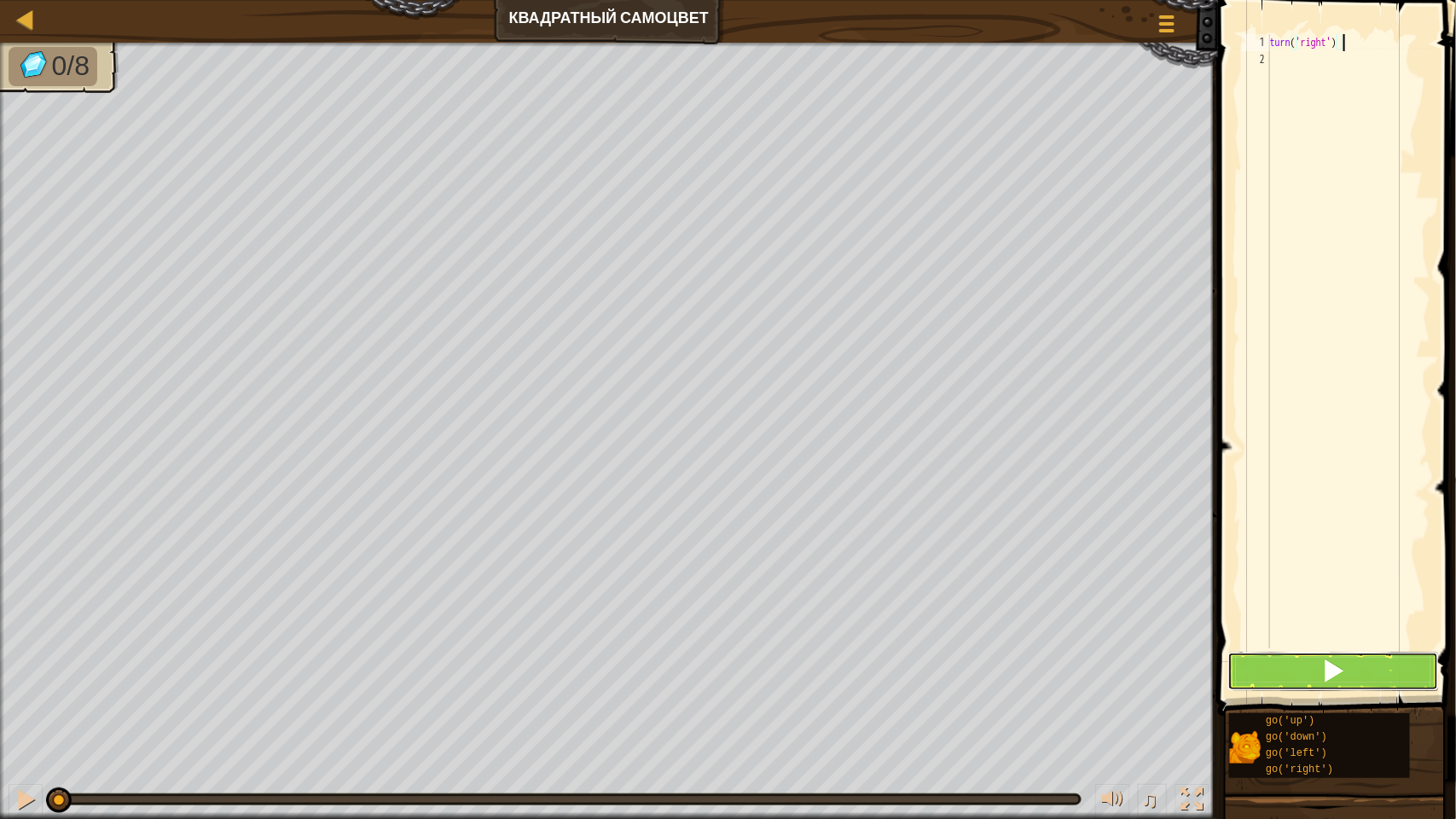 click at bounding box center [1333, 671] 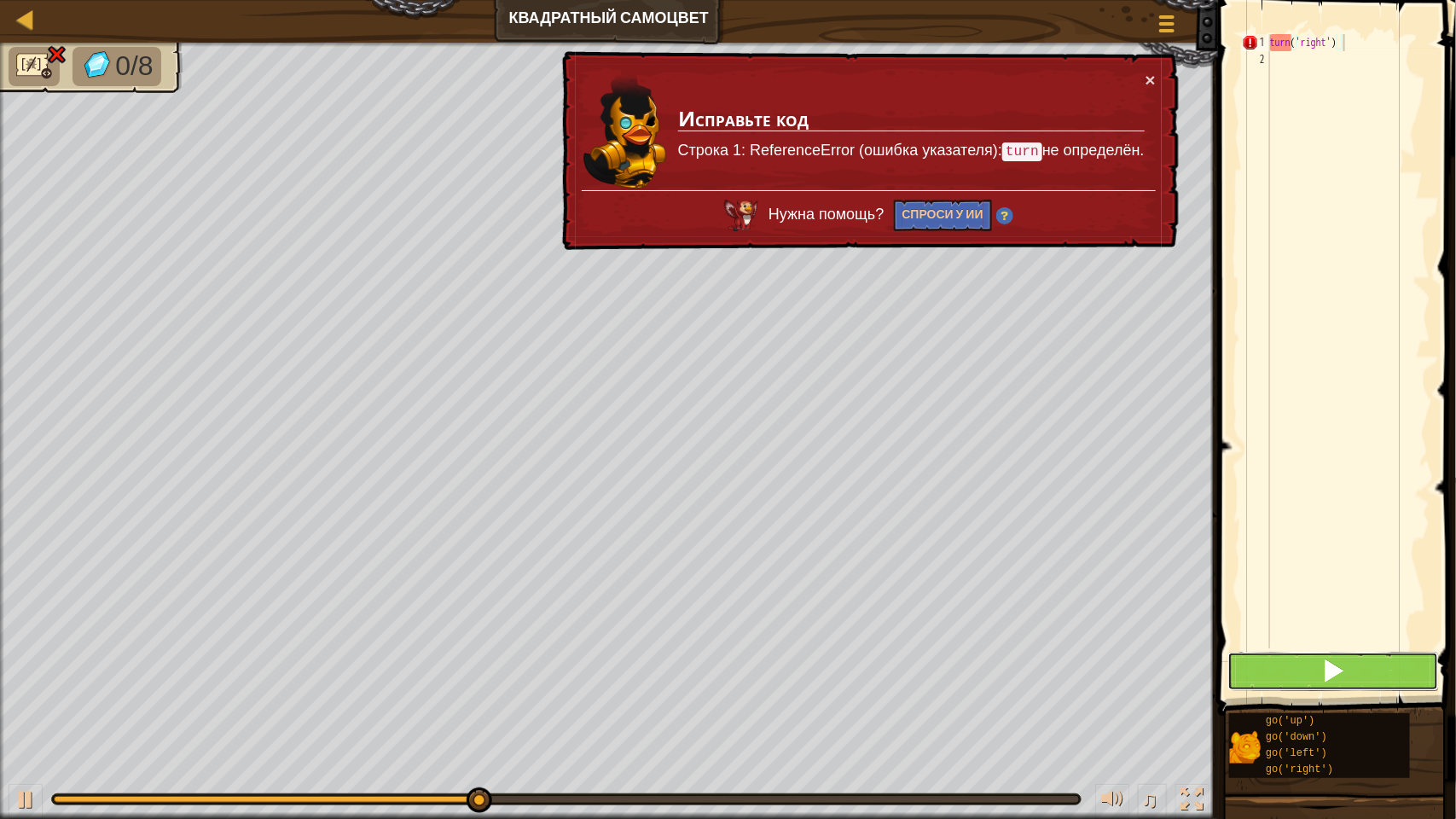click at bounding box center [1333, 671] 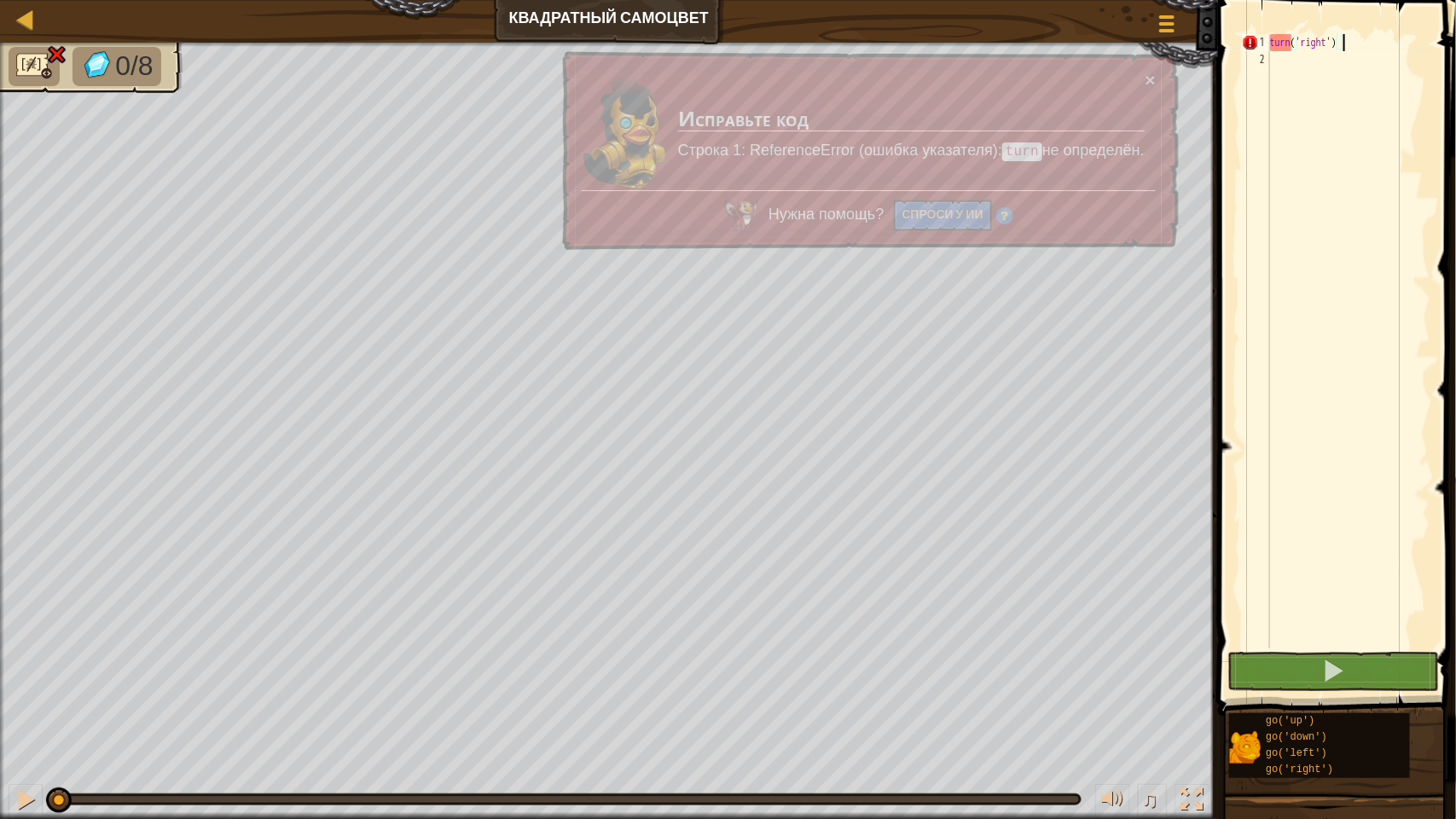 click on "turn ( 'right' )" at bounding box center (1349, 358) 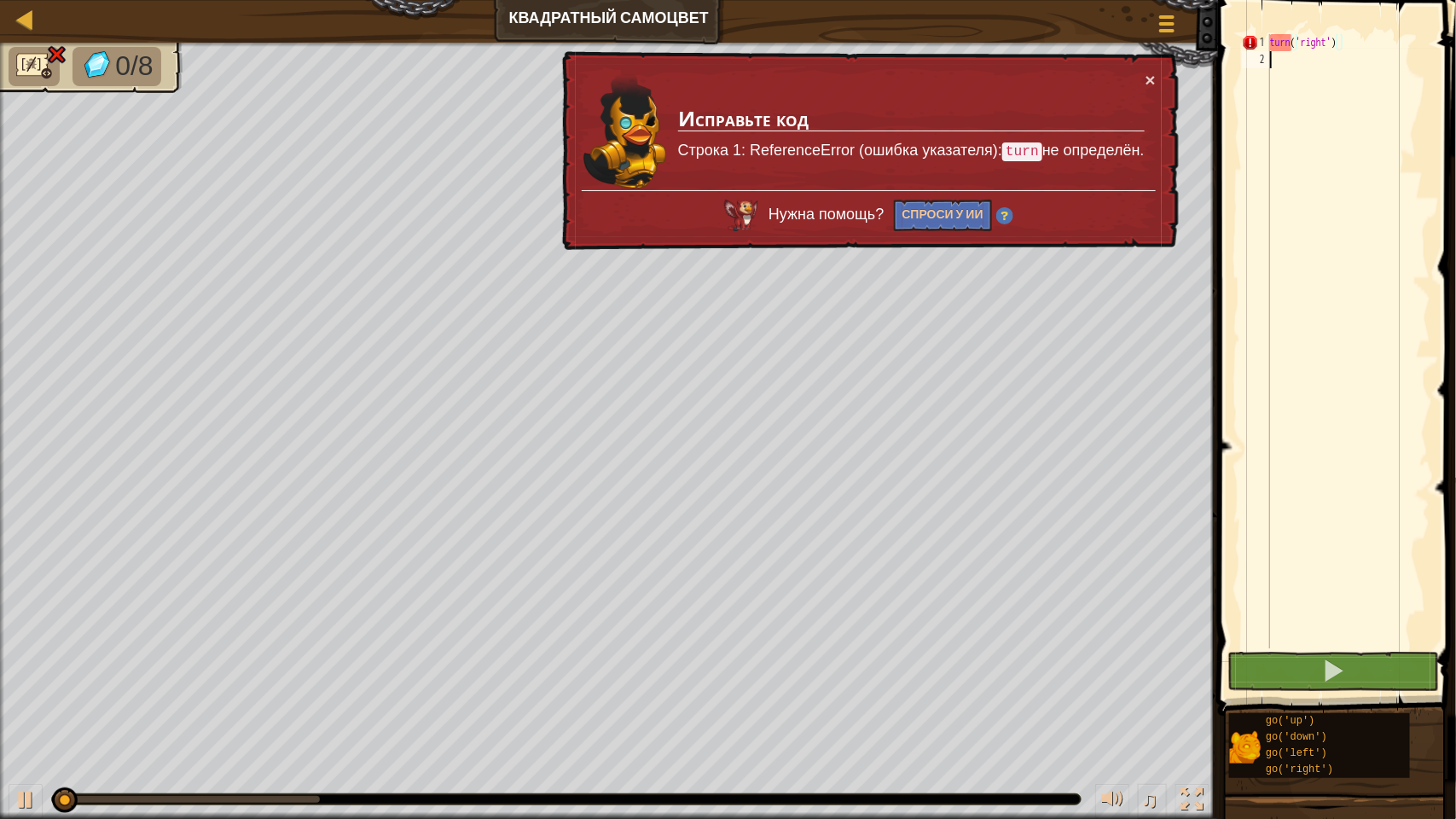 scroll, scrollTop: 7, scrollLeft: 0, axis: vertical 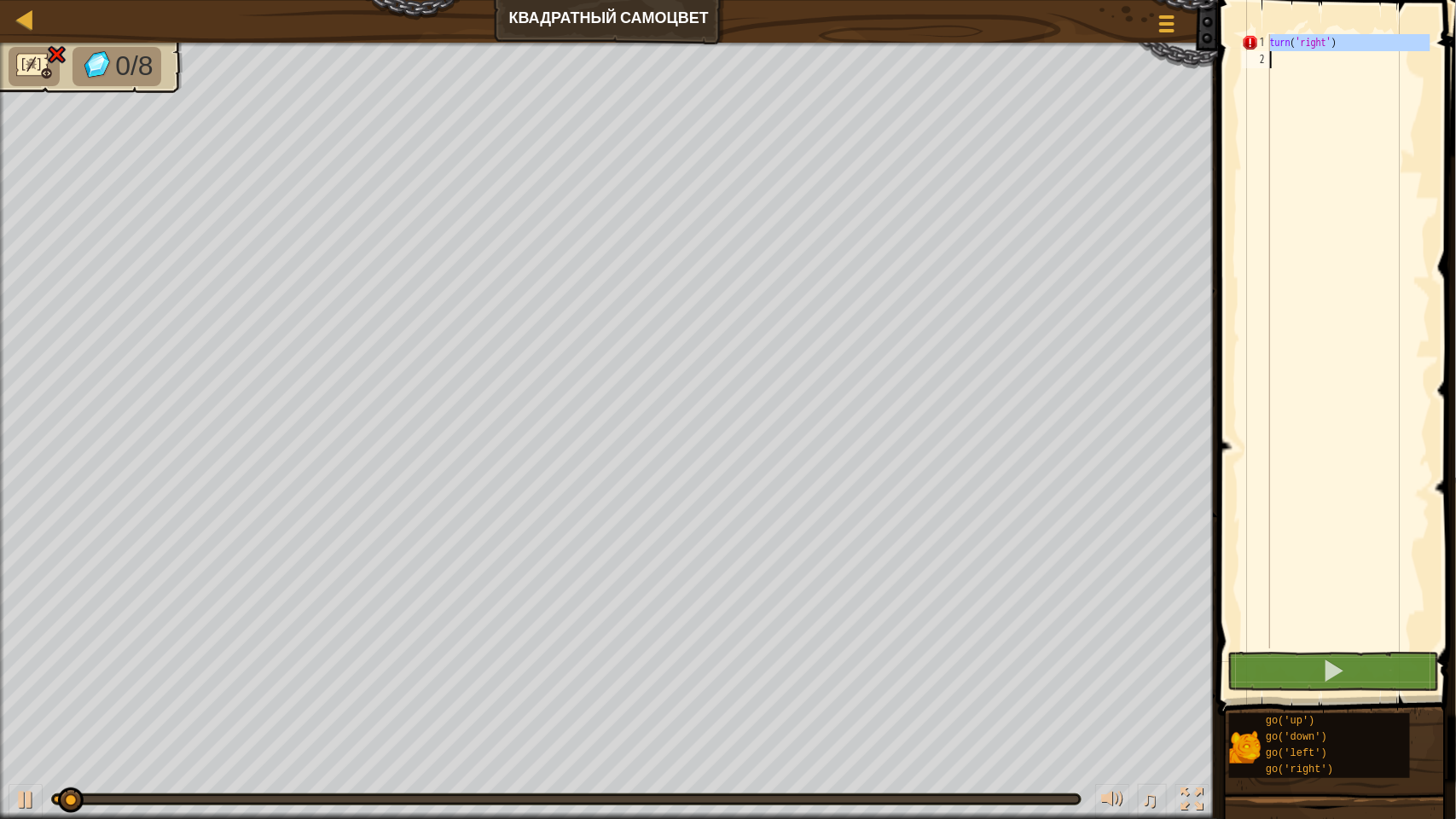 type on "turn('right')" 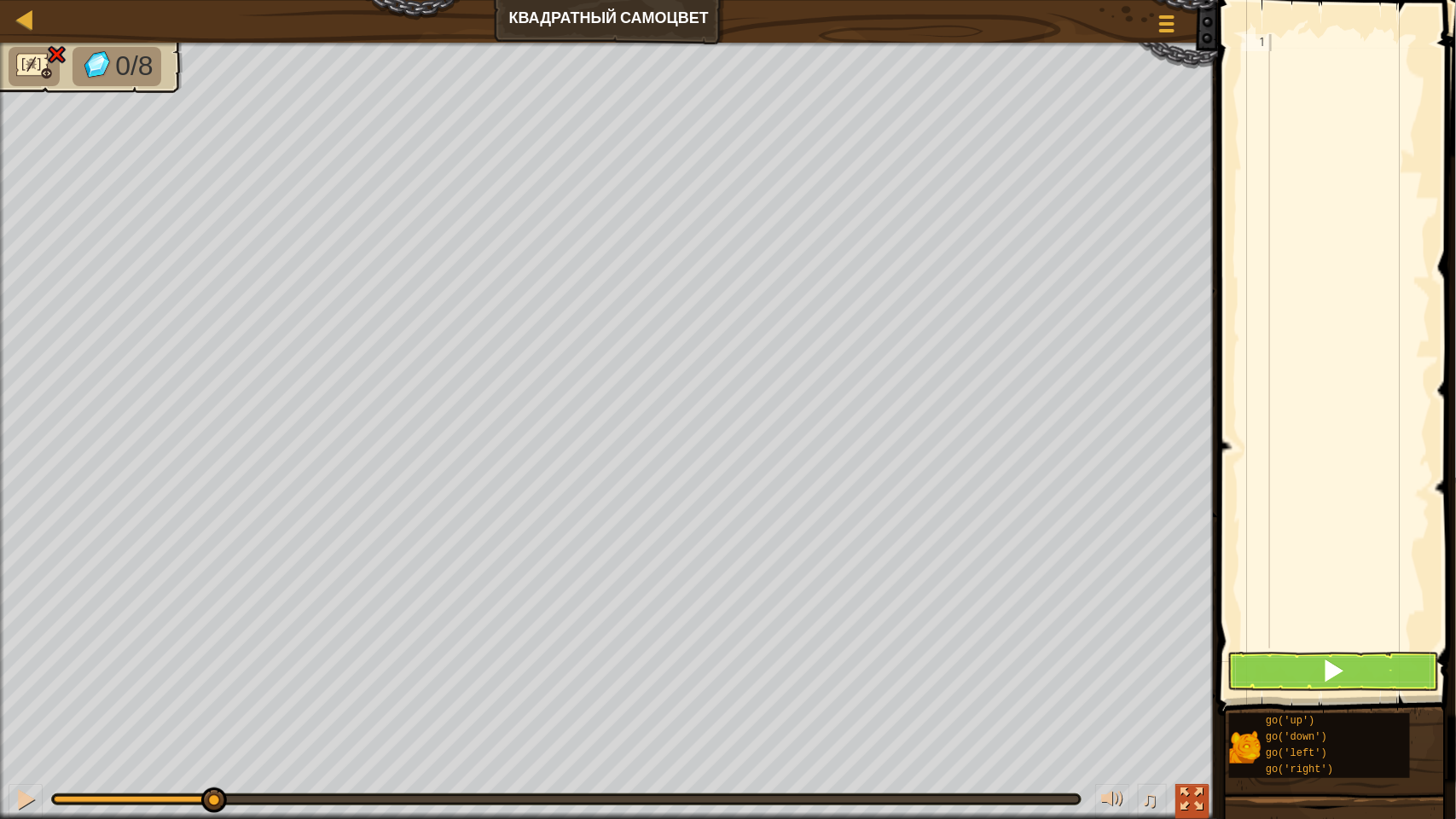 click at bounding box center [1192, 799] 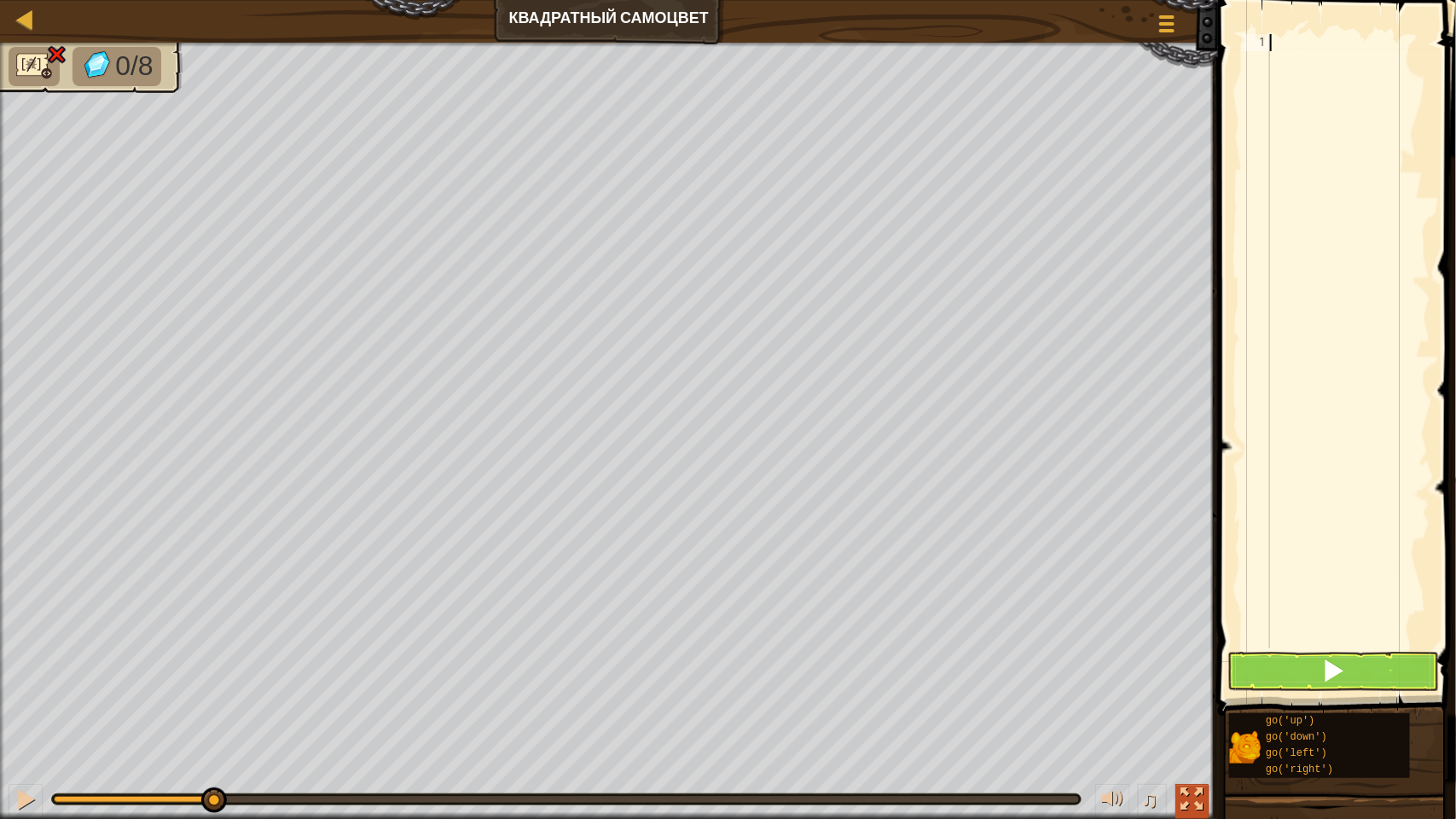 click at bounding box center [1192, 799] 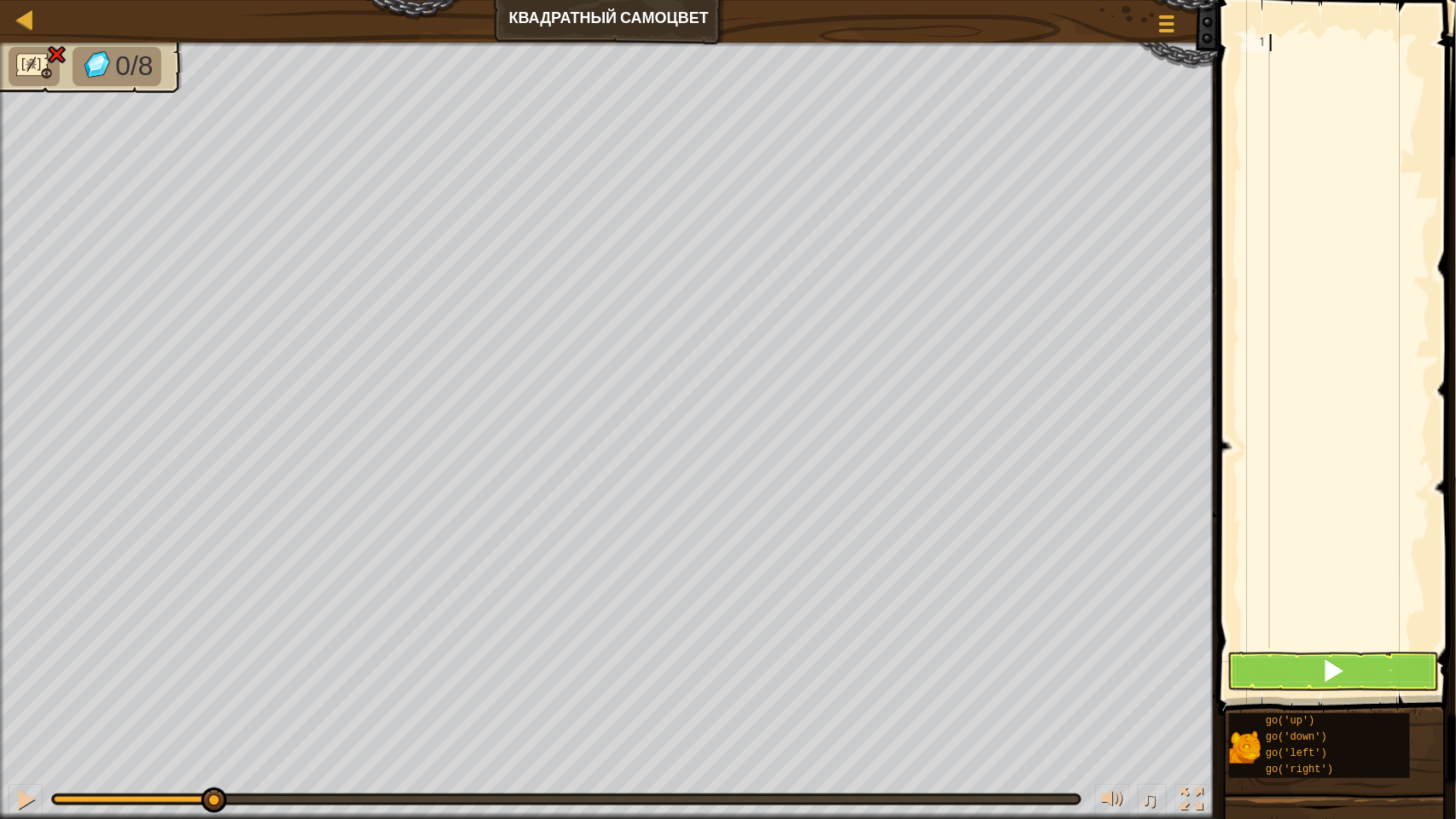 click on "1" at bounding box center (1256, 426597) 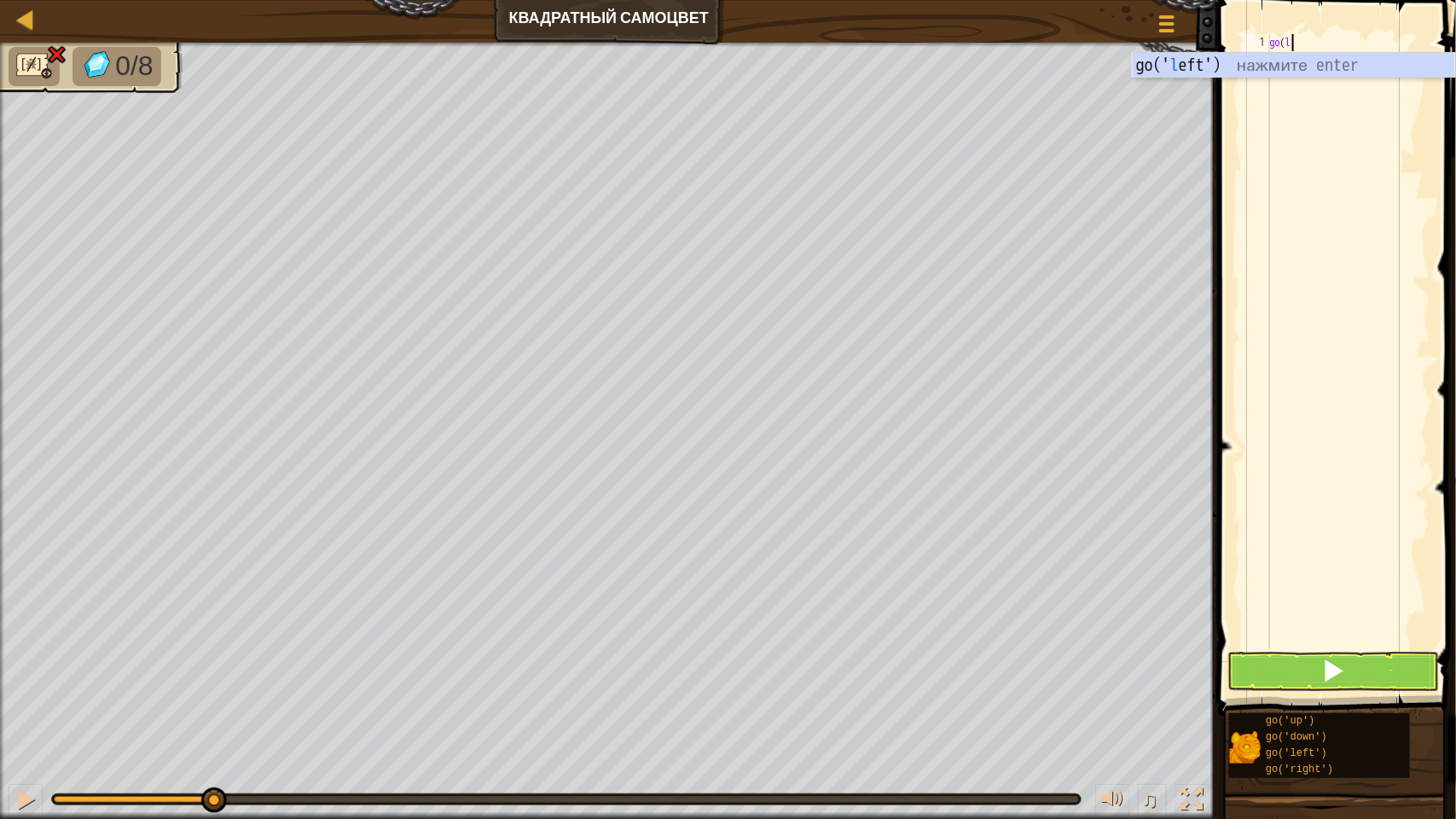 scroll, scrollTop: 7, scrollLeft: 0, axis: vertical 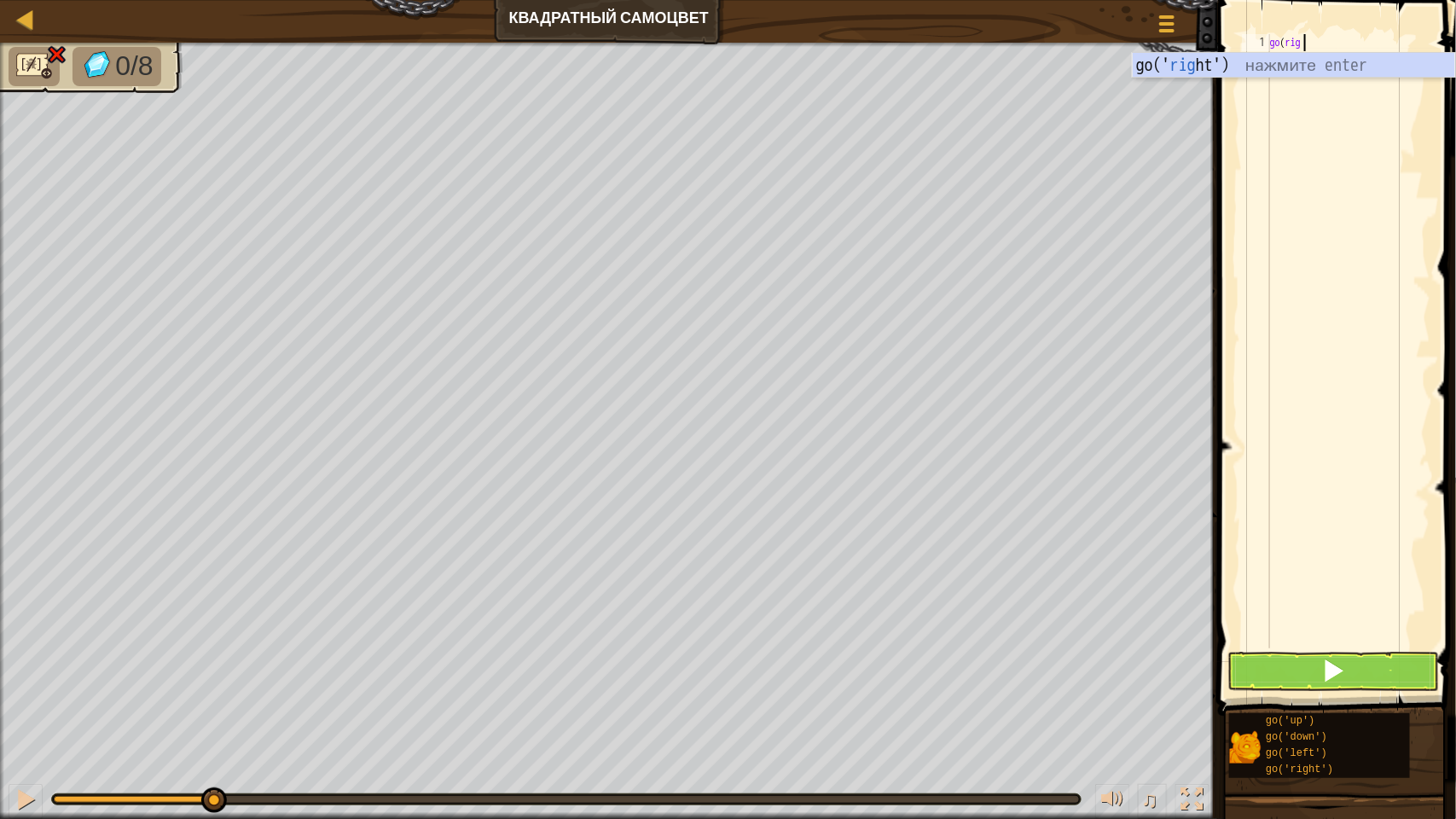 type on "go(right" 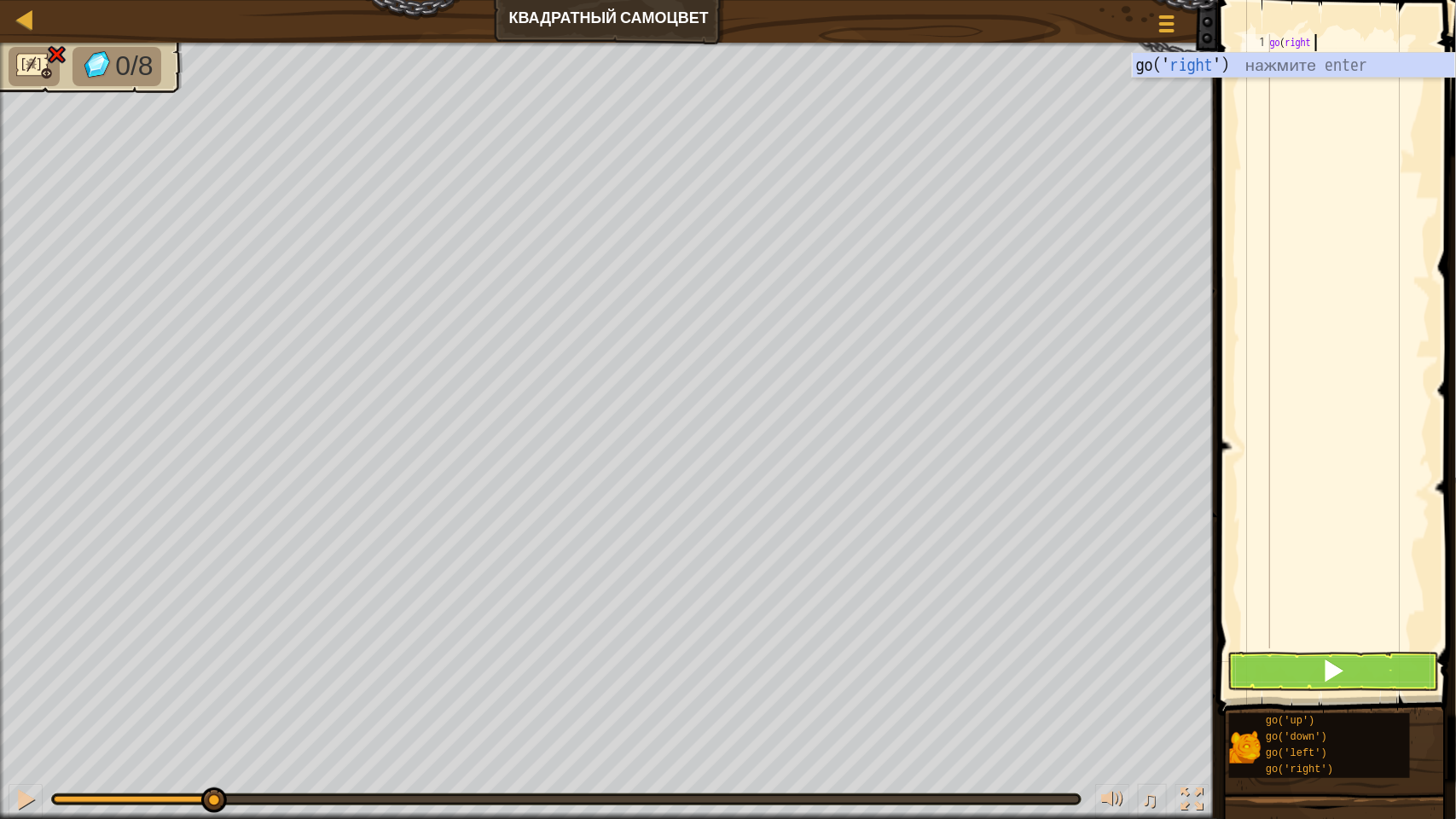 scroll, scrollTop: 7, scrollLeft: 0, axis: vertical 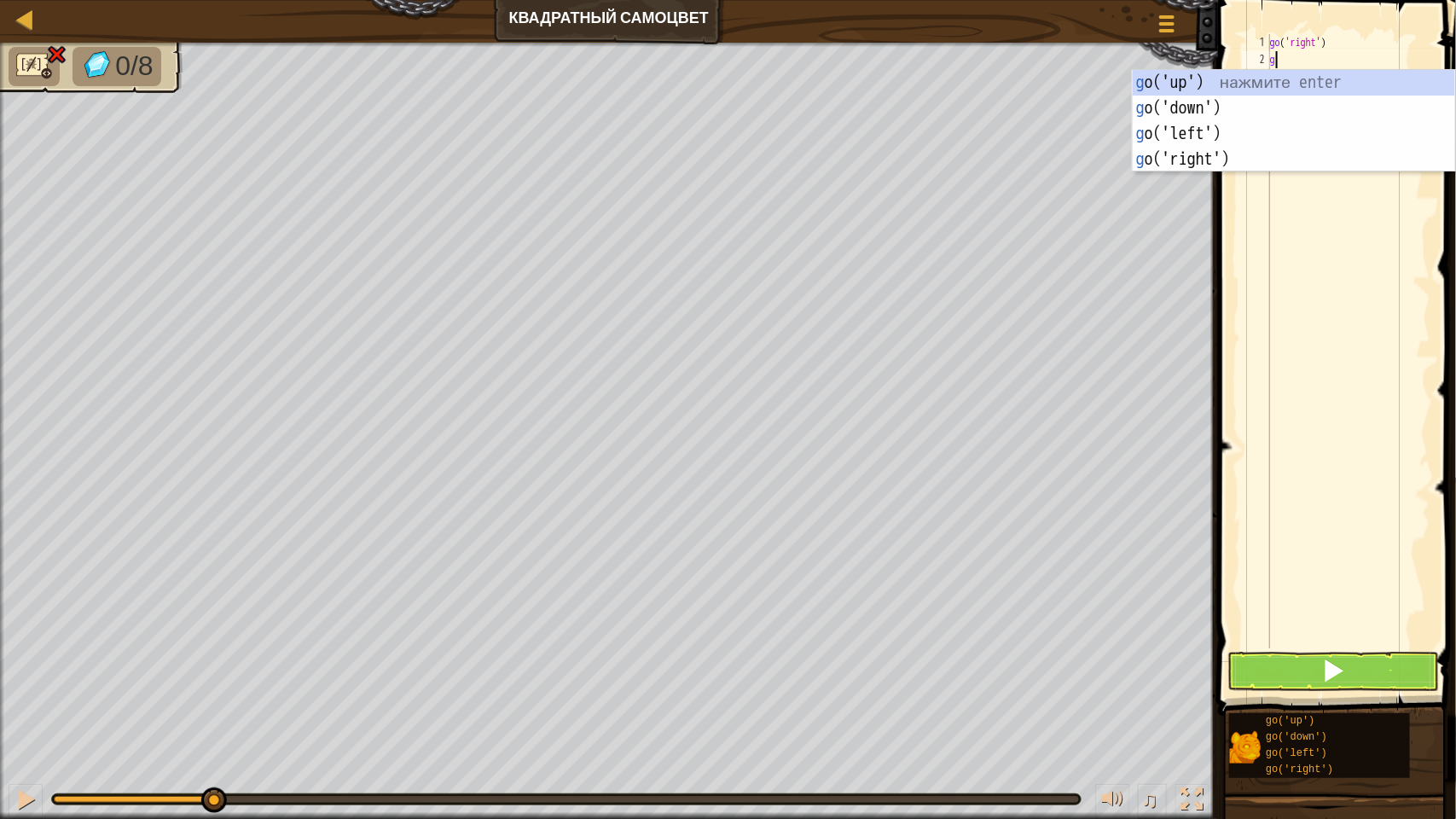 type on "go" 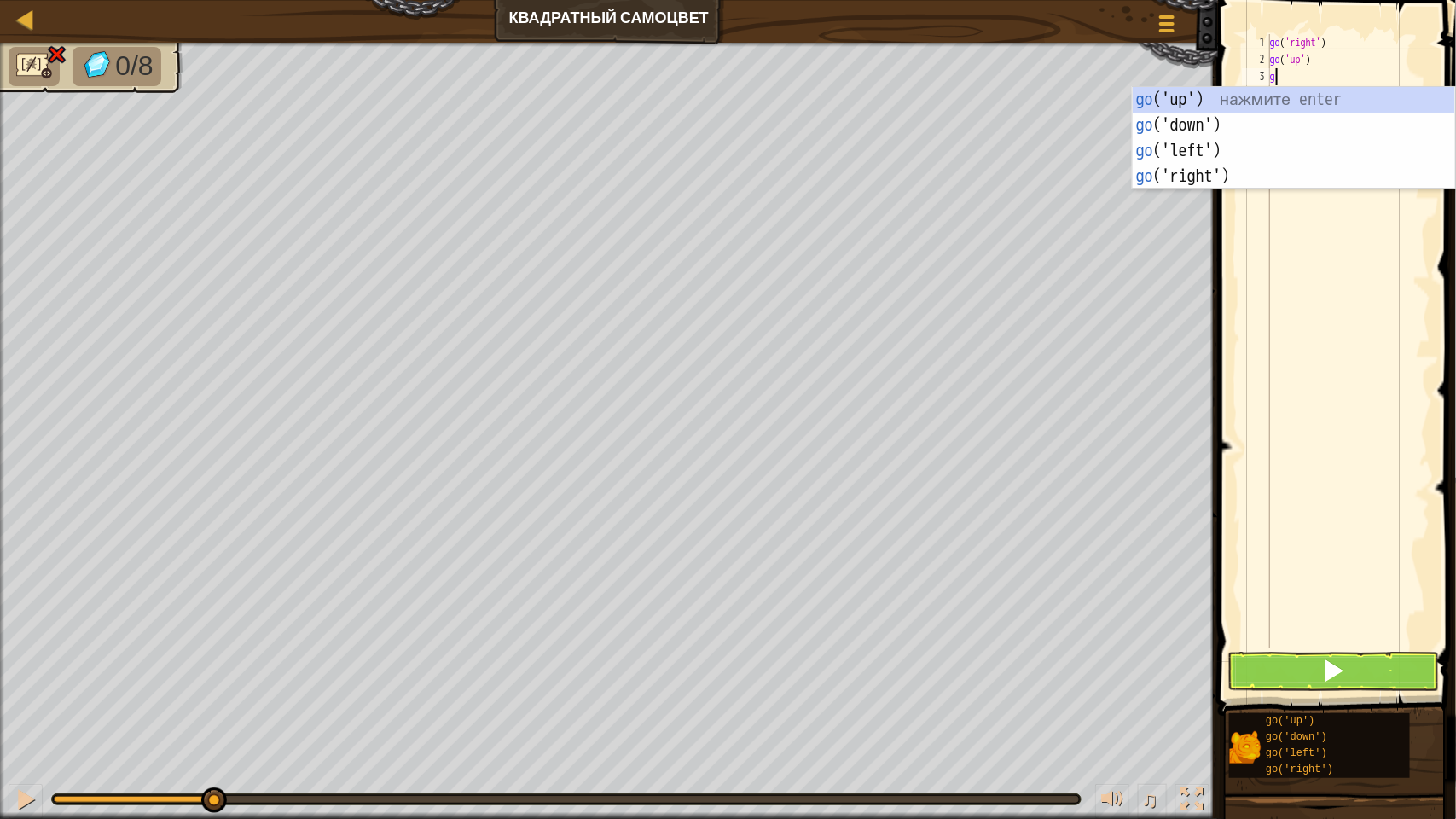 type on "g" 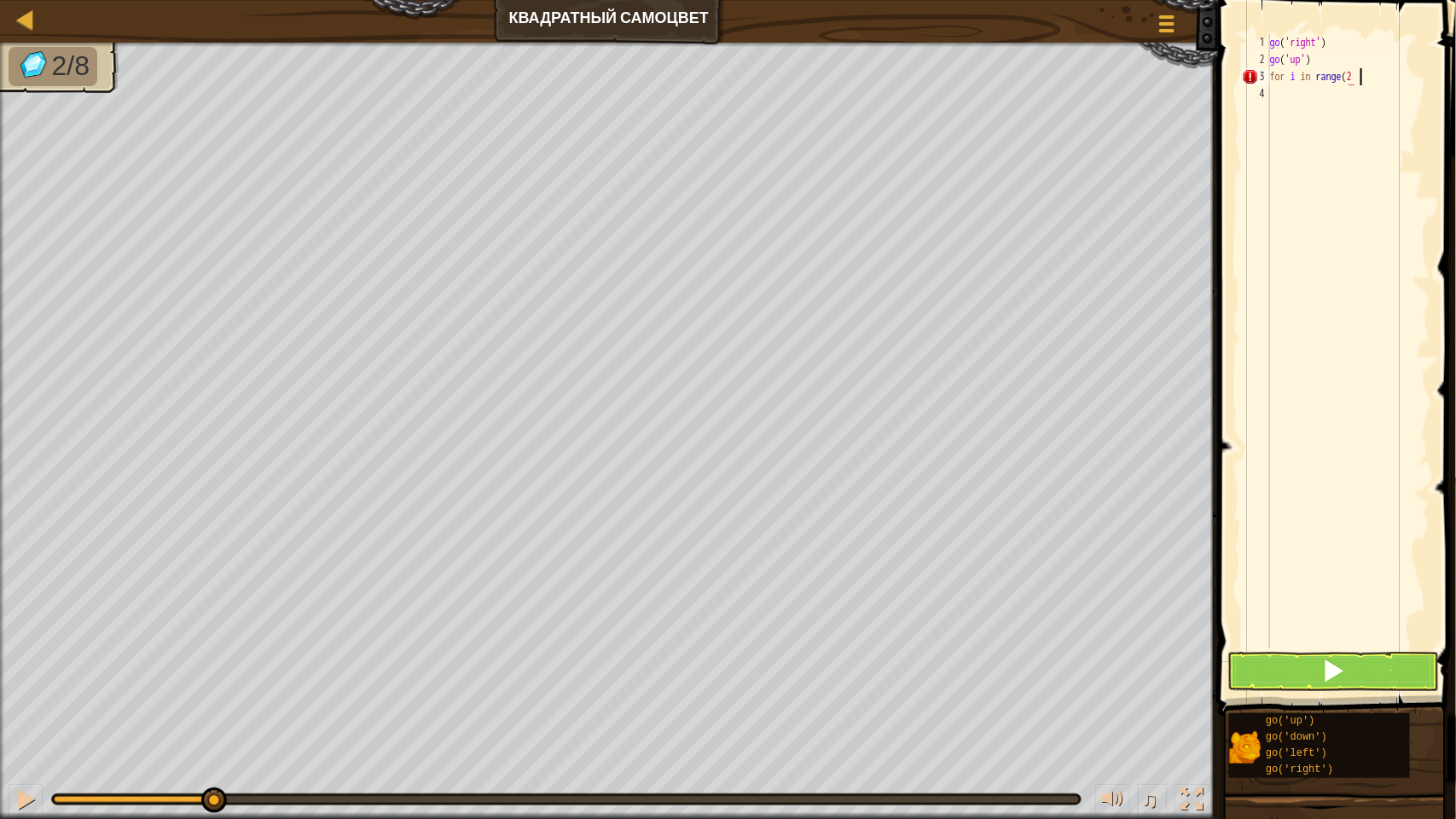 scroll, scrollTop: 7, scrollLeft: 6, axis: both 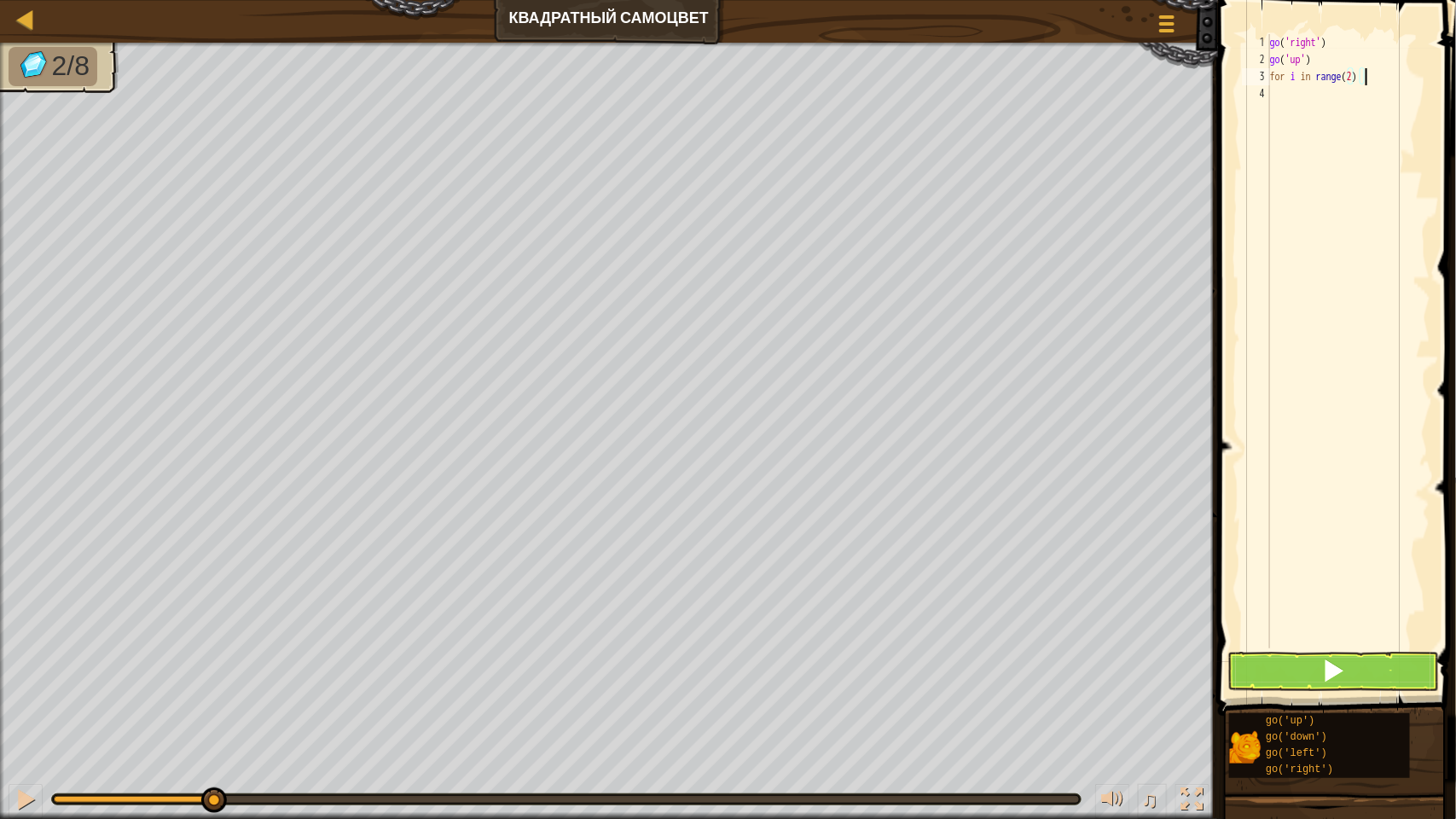 type on "for i in range(2):" 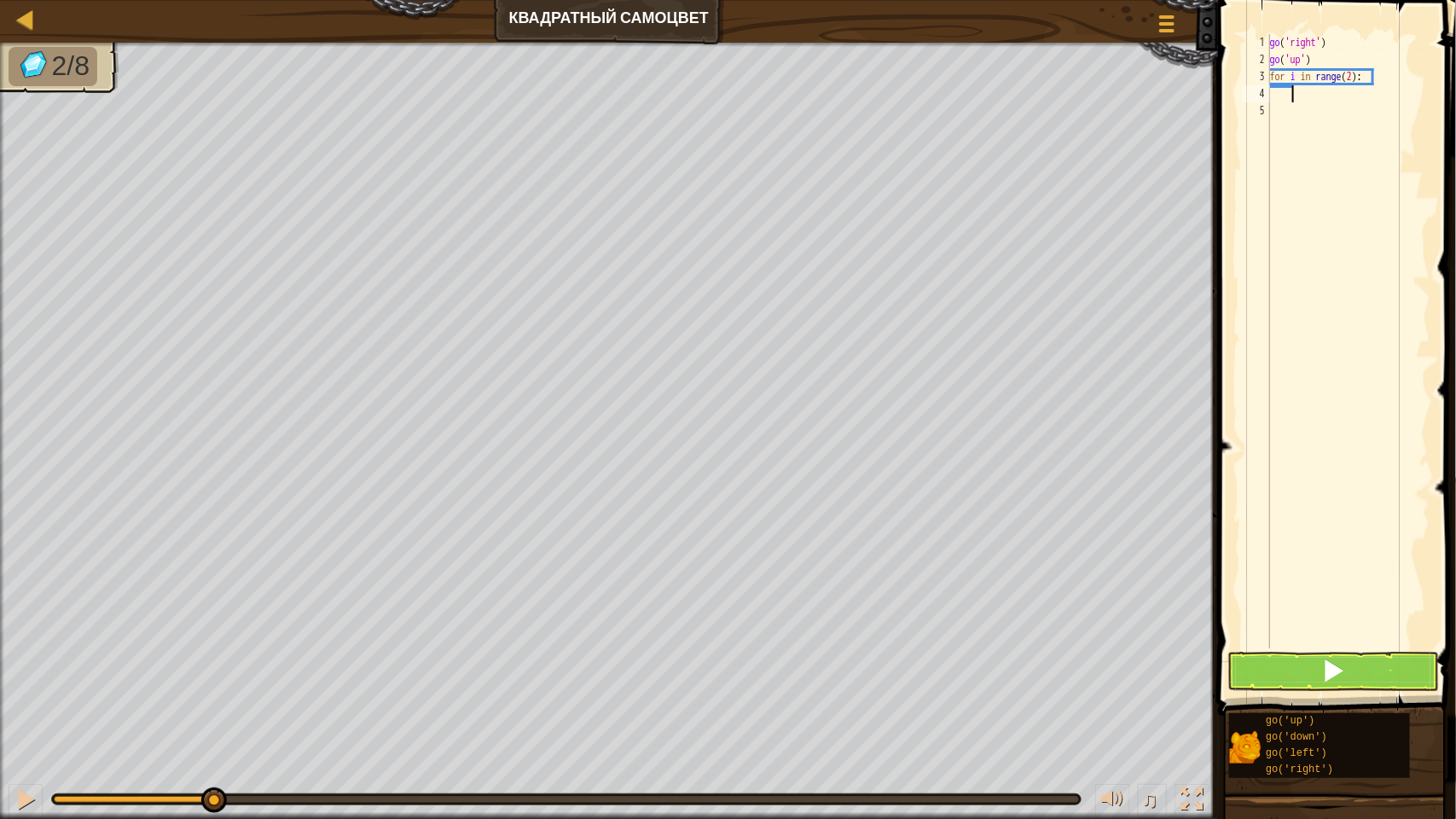 scroll, scrollTop: 7, scrollLeft: 1, axis: both 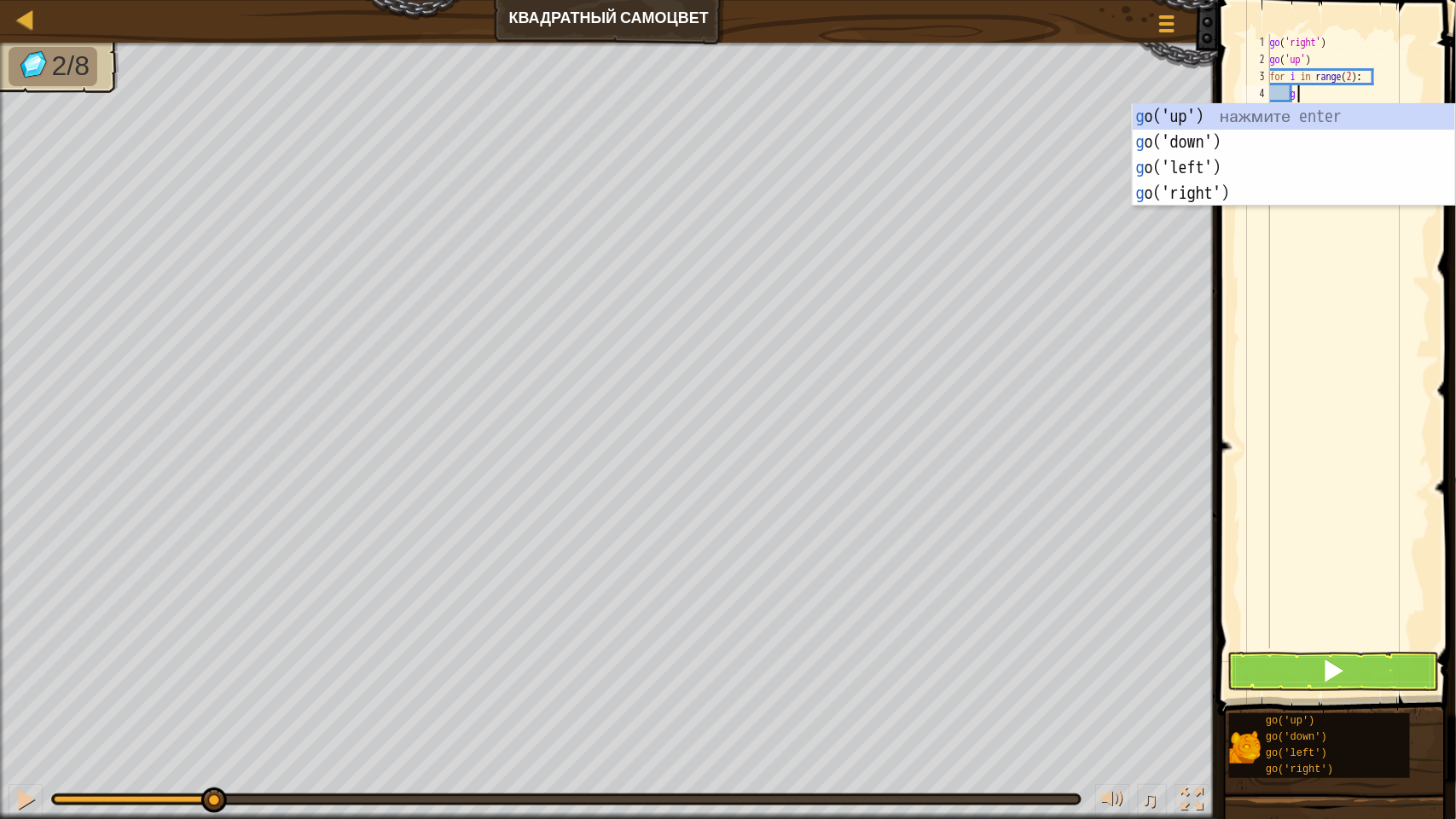 type on "go" 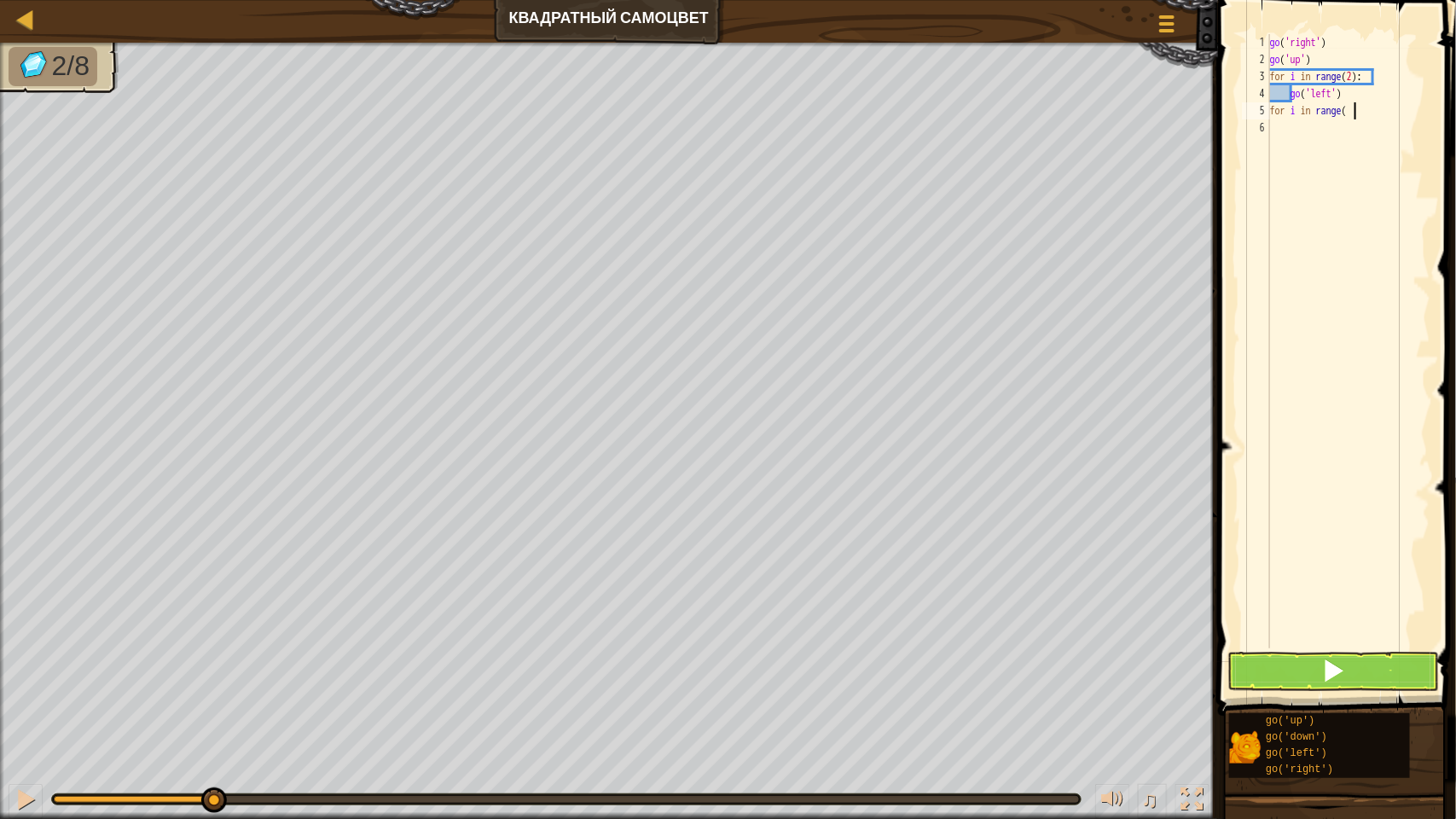 scroll, scrollTop: 7, scrollLeft: 6, axis: both 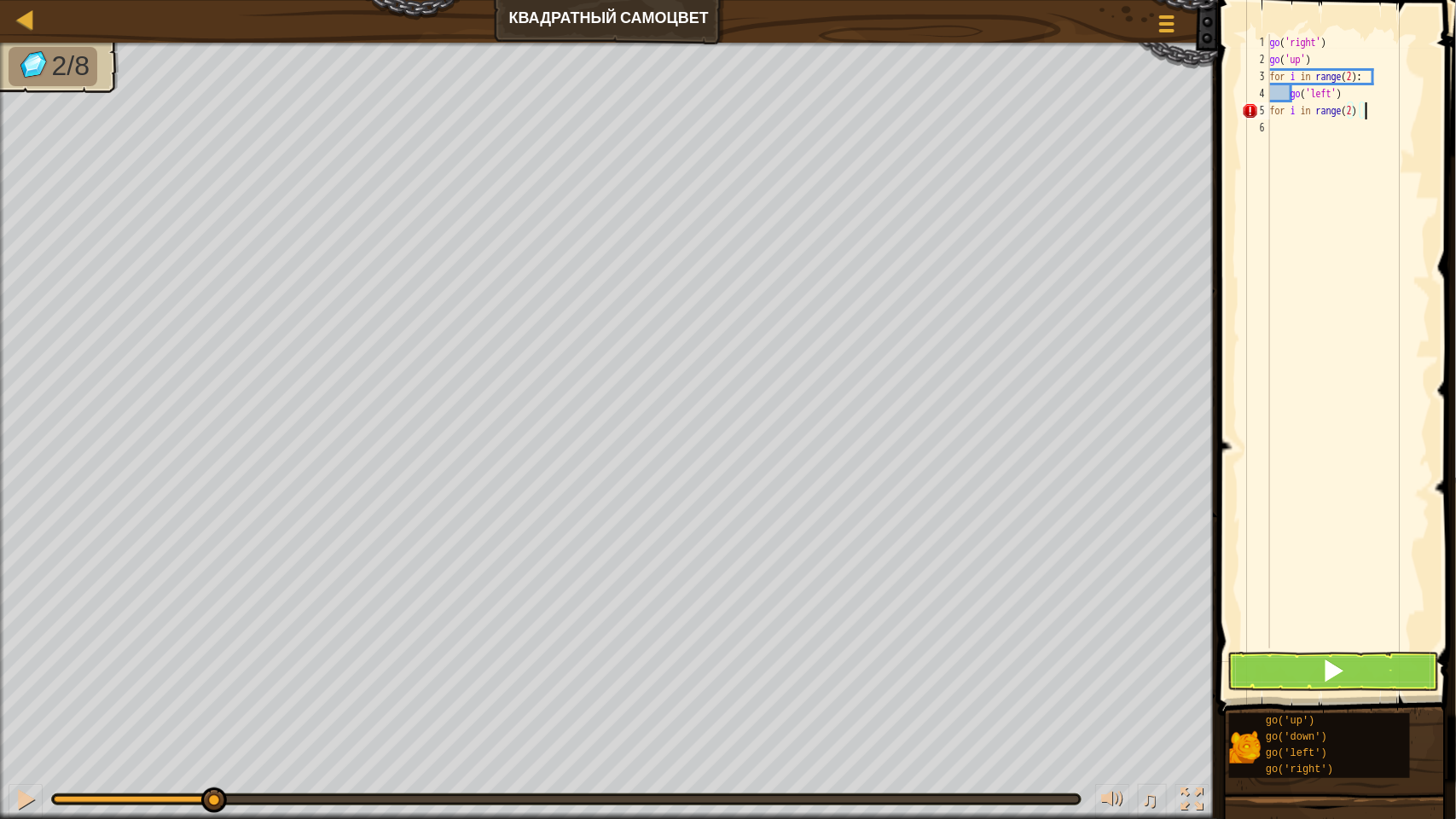 type on "for i in range(2):" 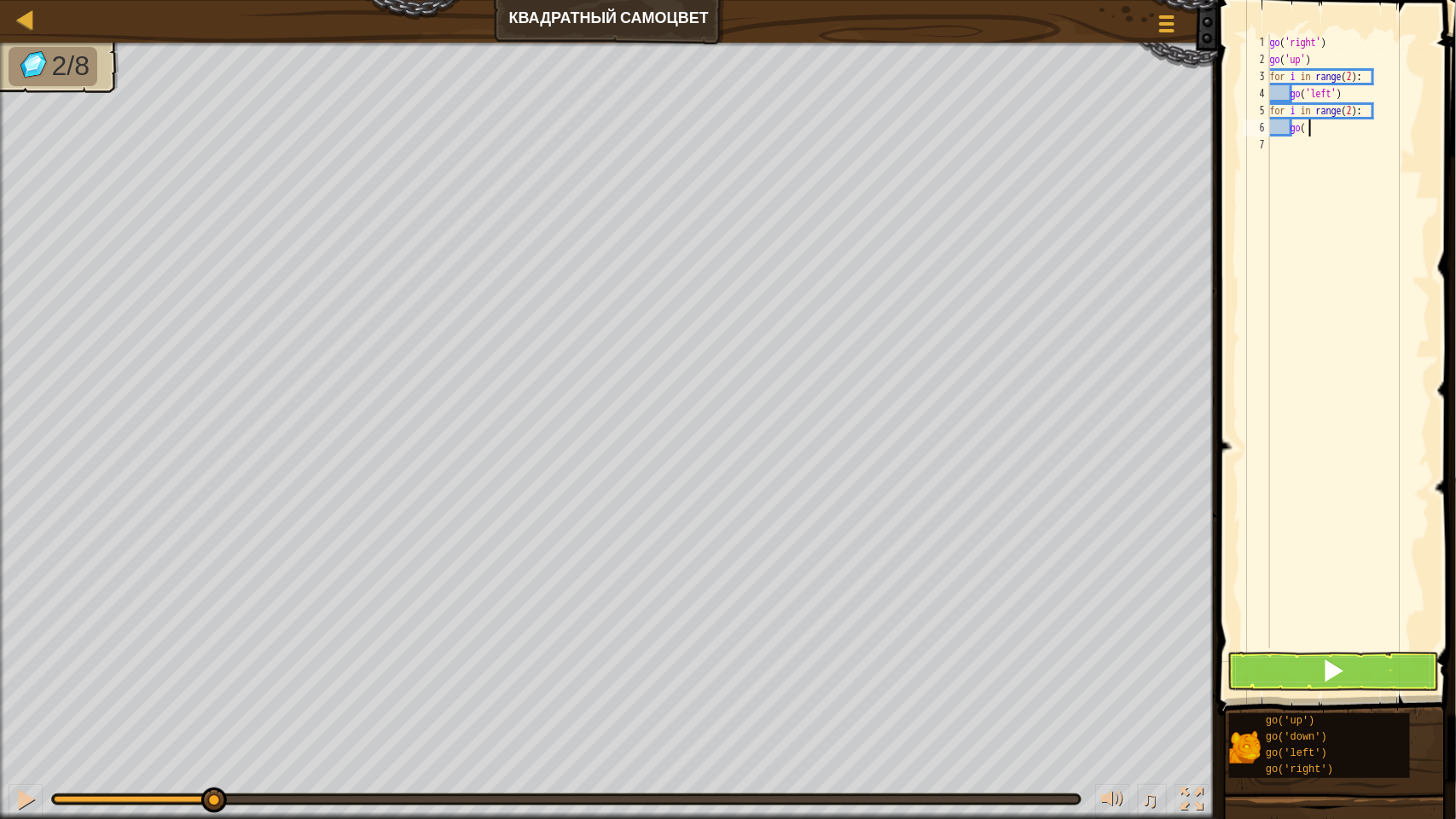 scroll, scrollTop: 7, scrollLeft: 2, axis: both 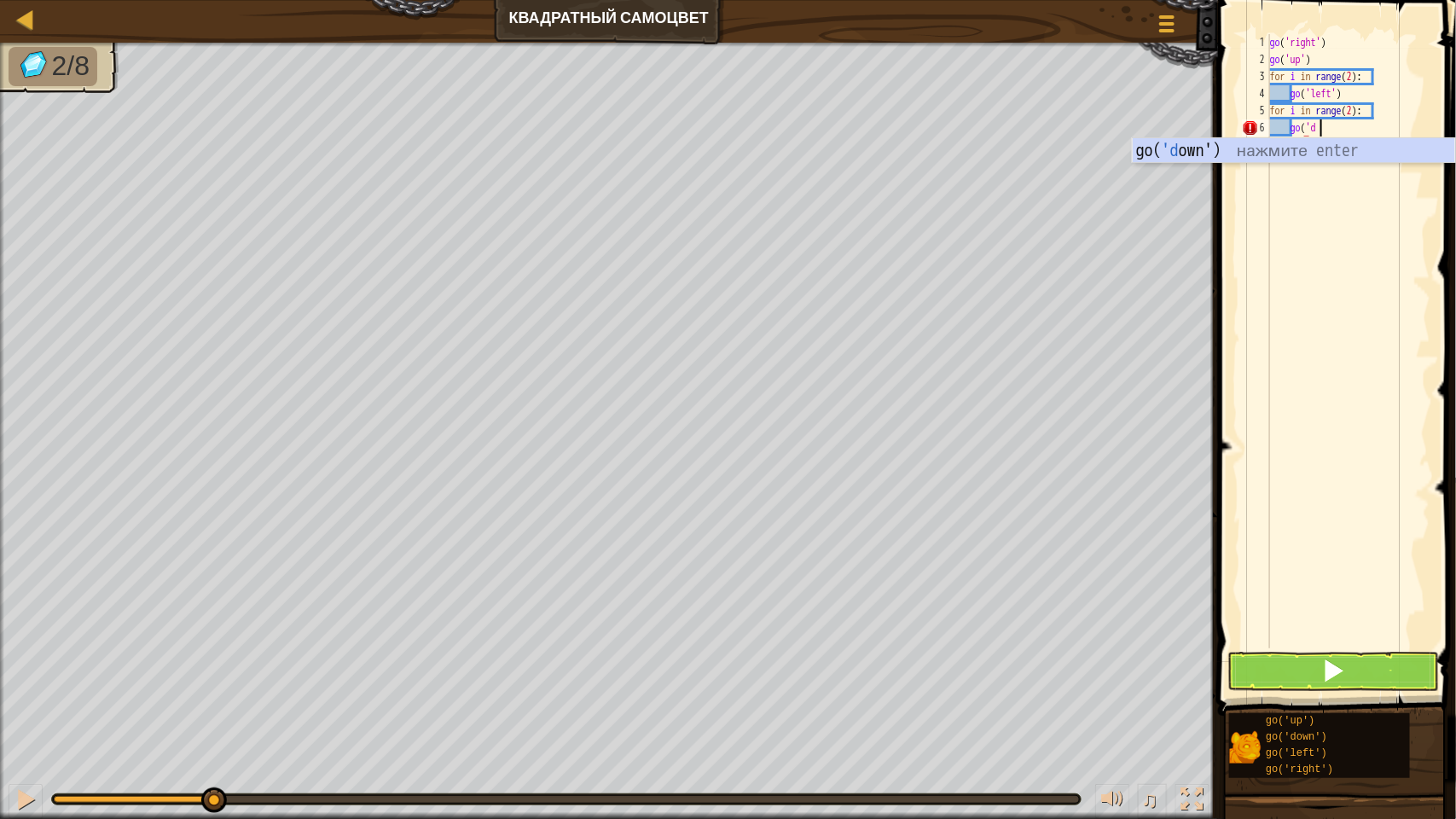 type on "go('dow" 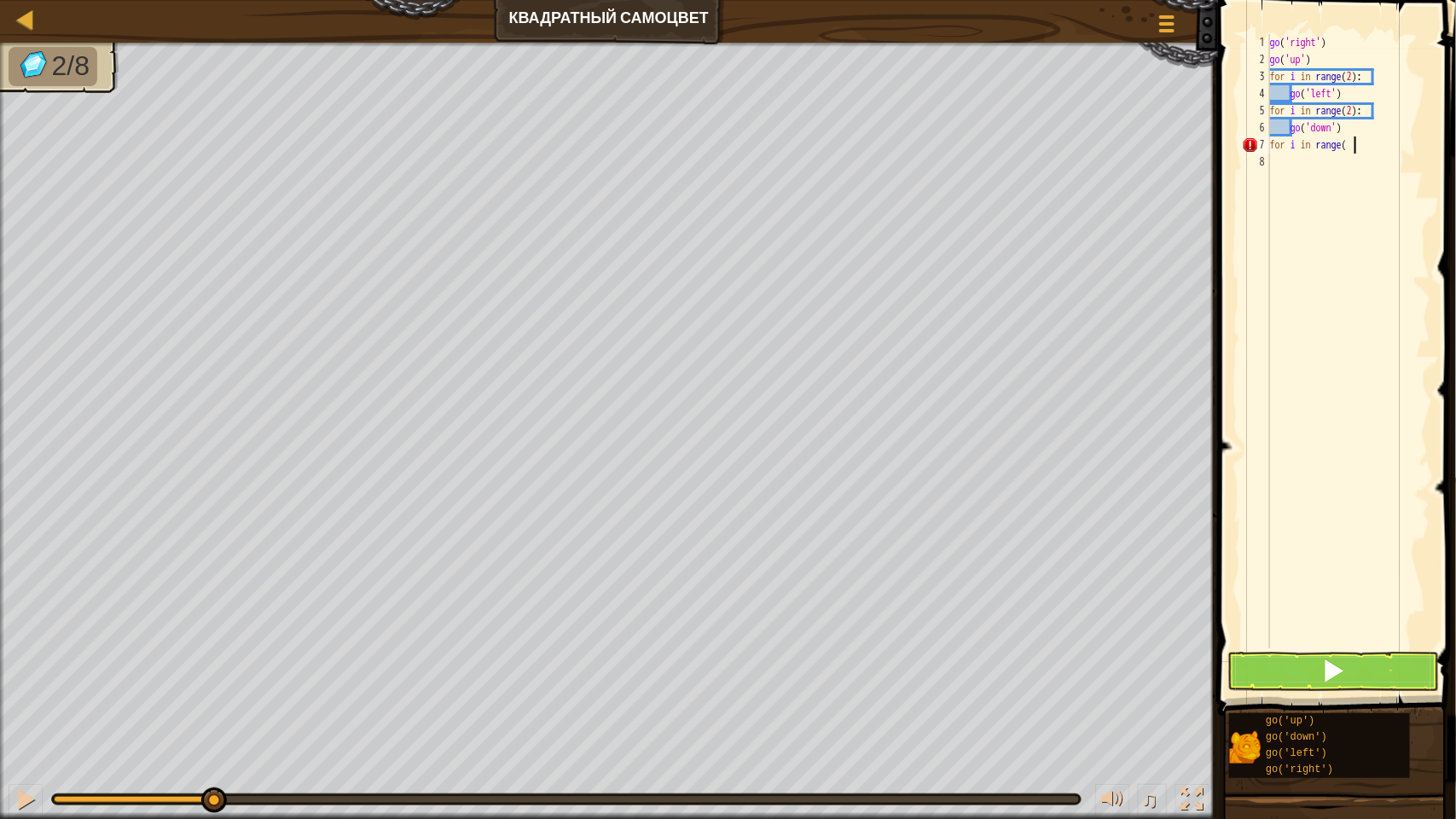 scroll, scrollTop: 7, scrollLeft: 6, axis: both 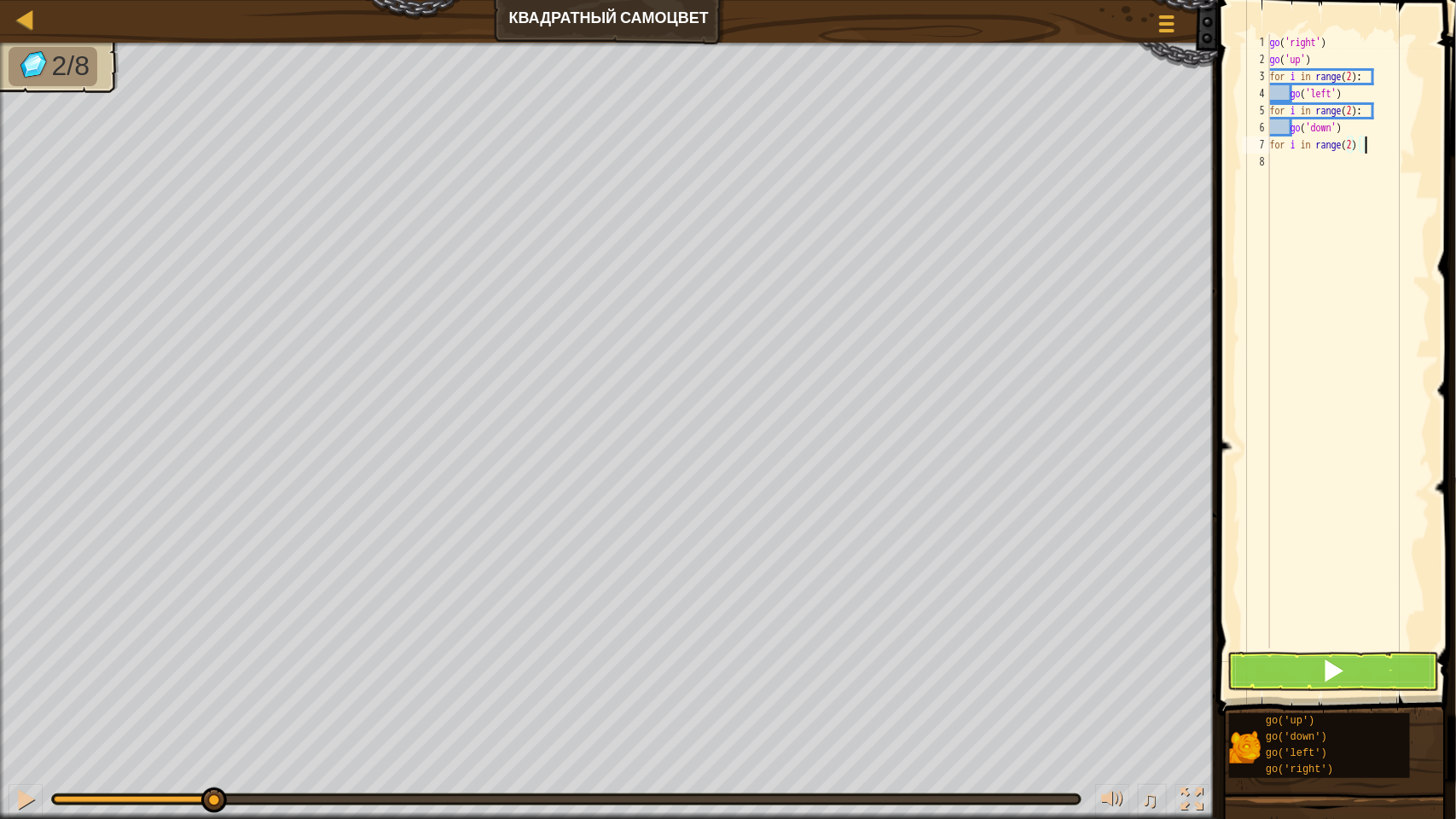 type on "for i in range(2):" 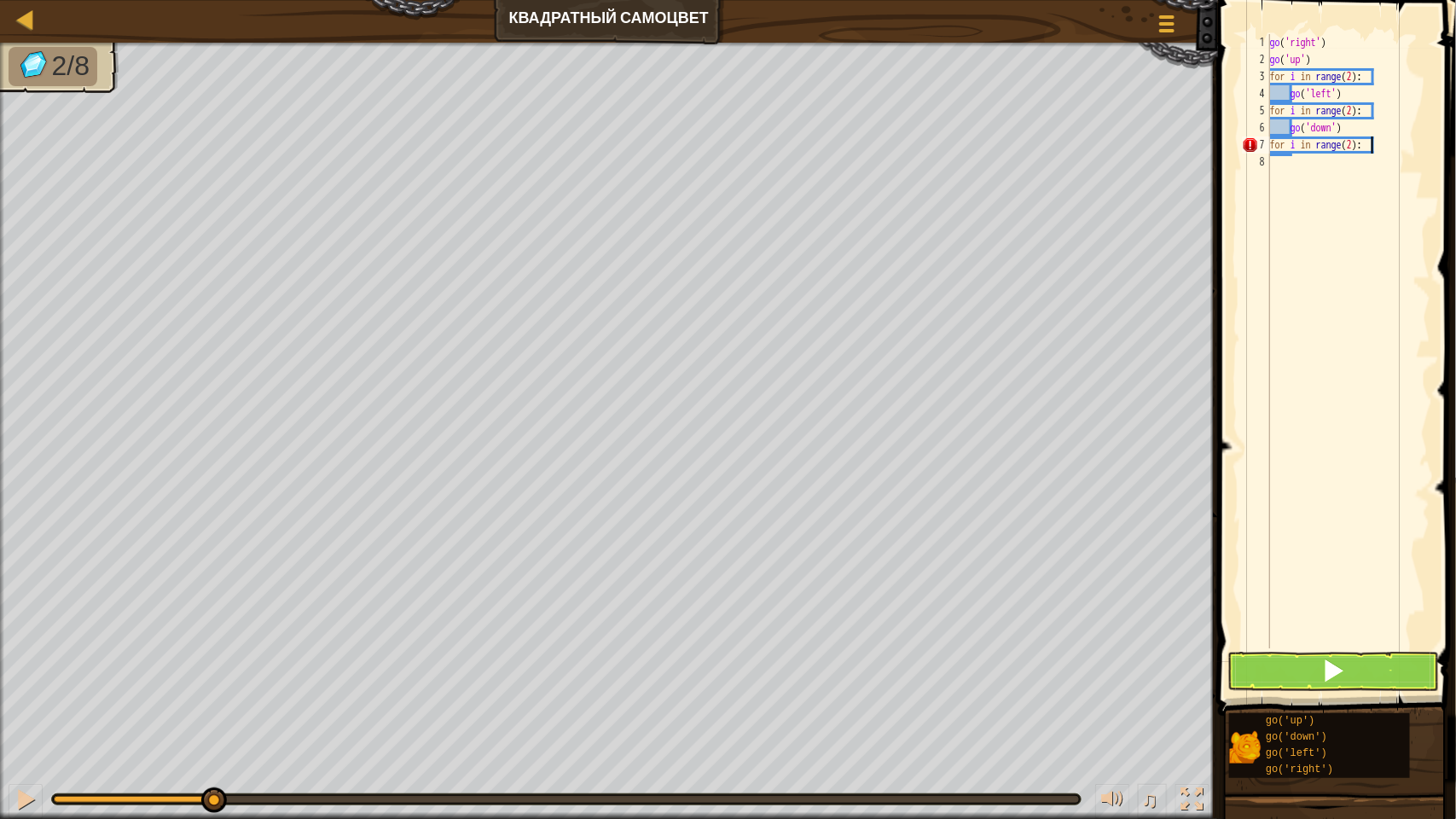 scroll, scrollTop: 7, scrollLeft: 1, axis: both 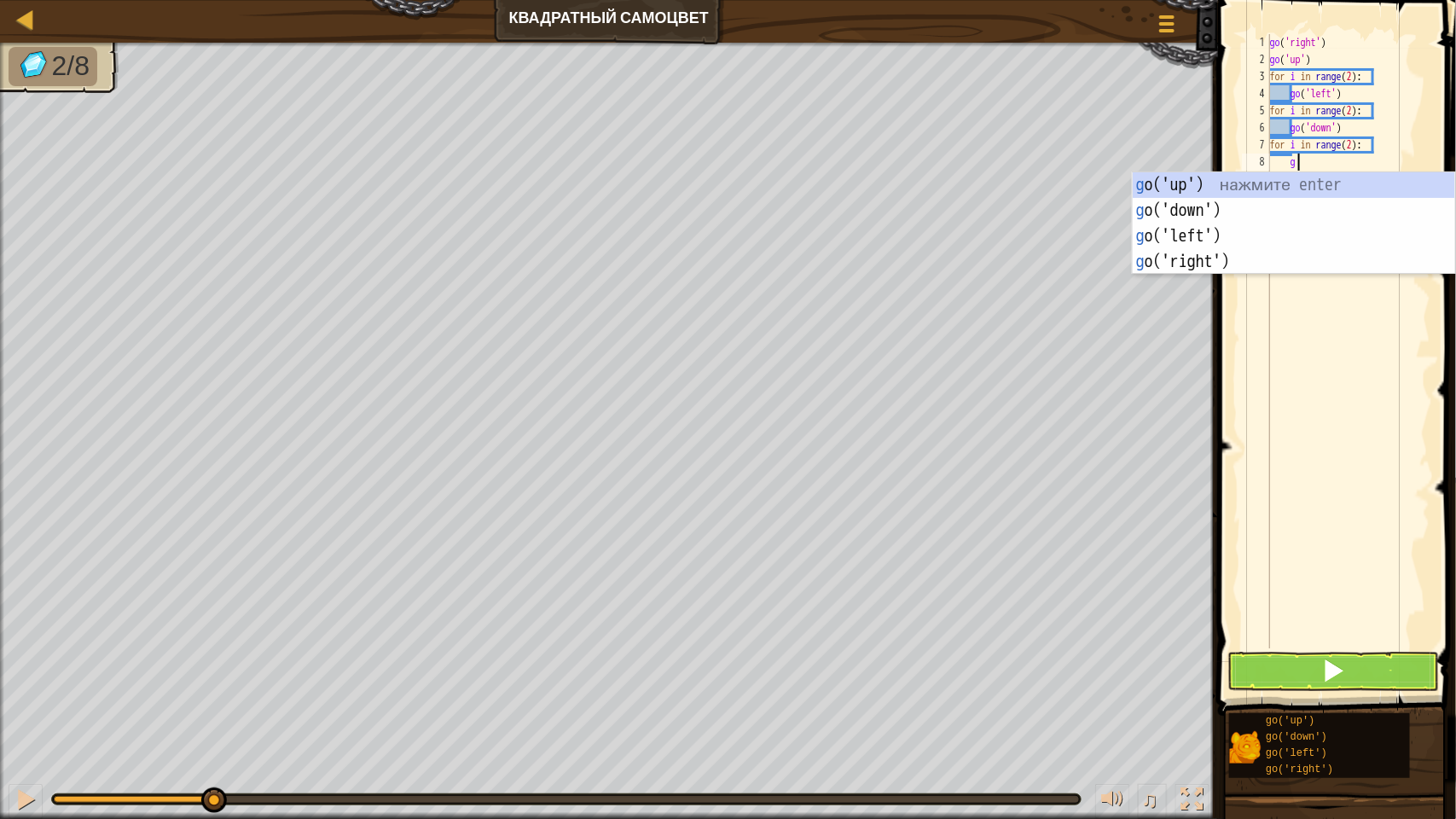 type on "go" 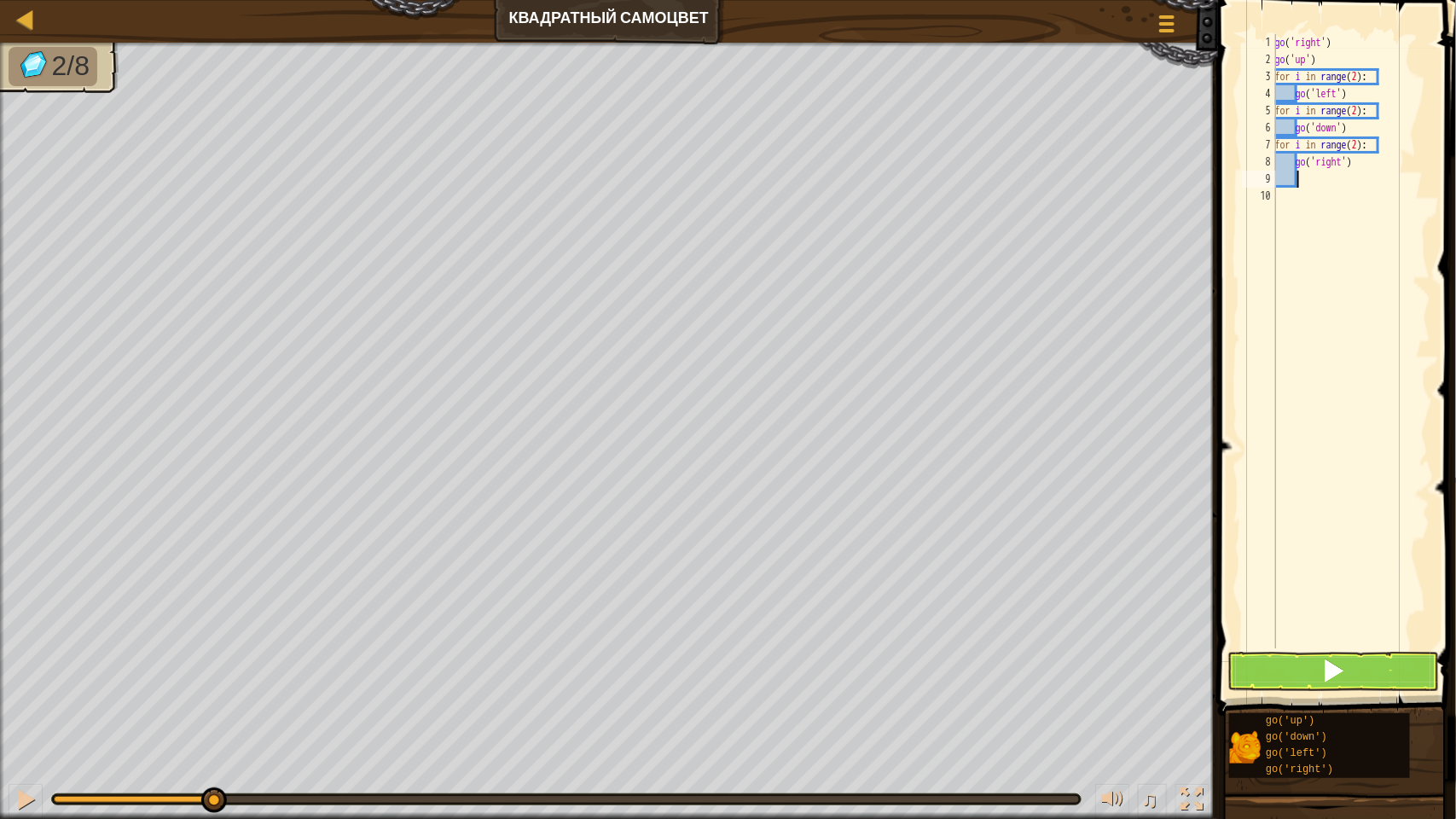 type 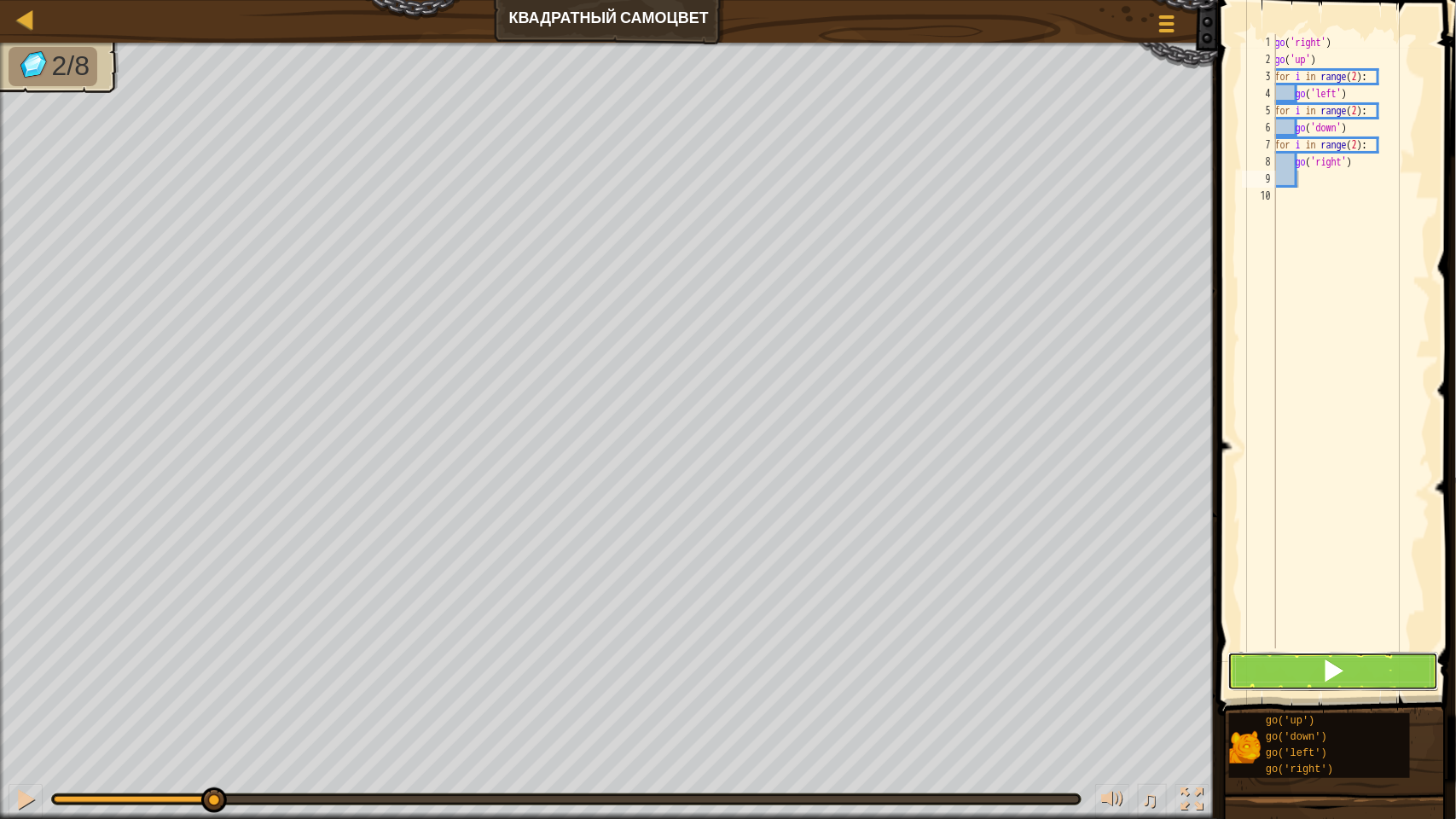 drag, startPoint x: 1303, startPoint y: 653, endPoint x: 1285, endPoint y: 645, distance: 19.697716 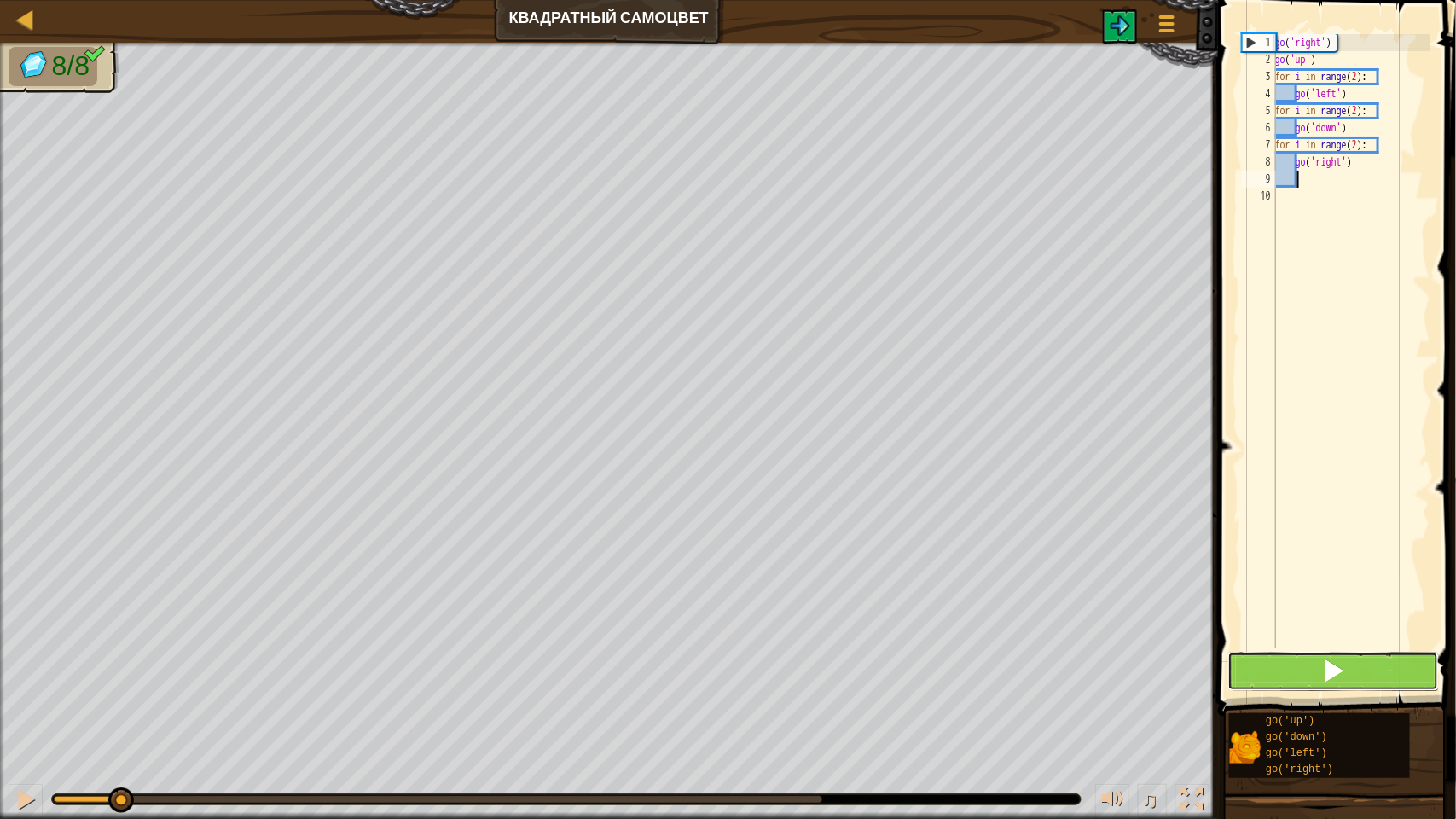 click at bounding box center (1333, 671) 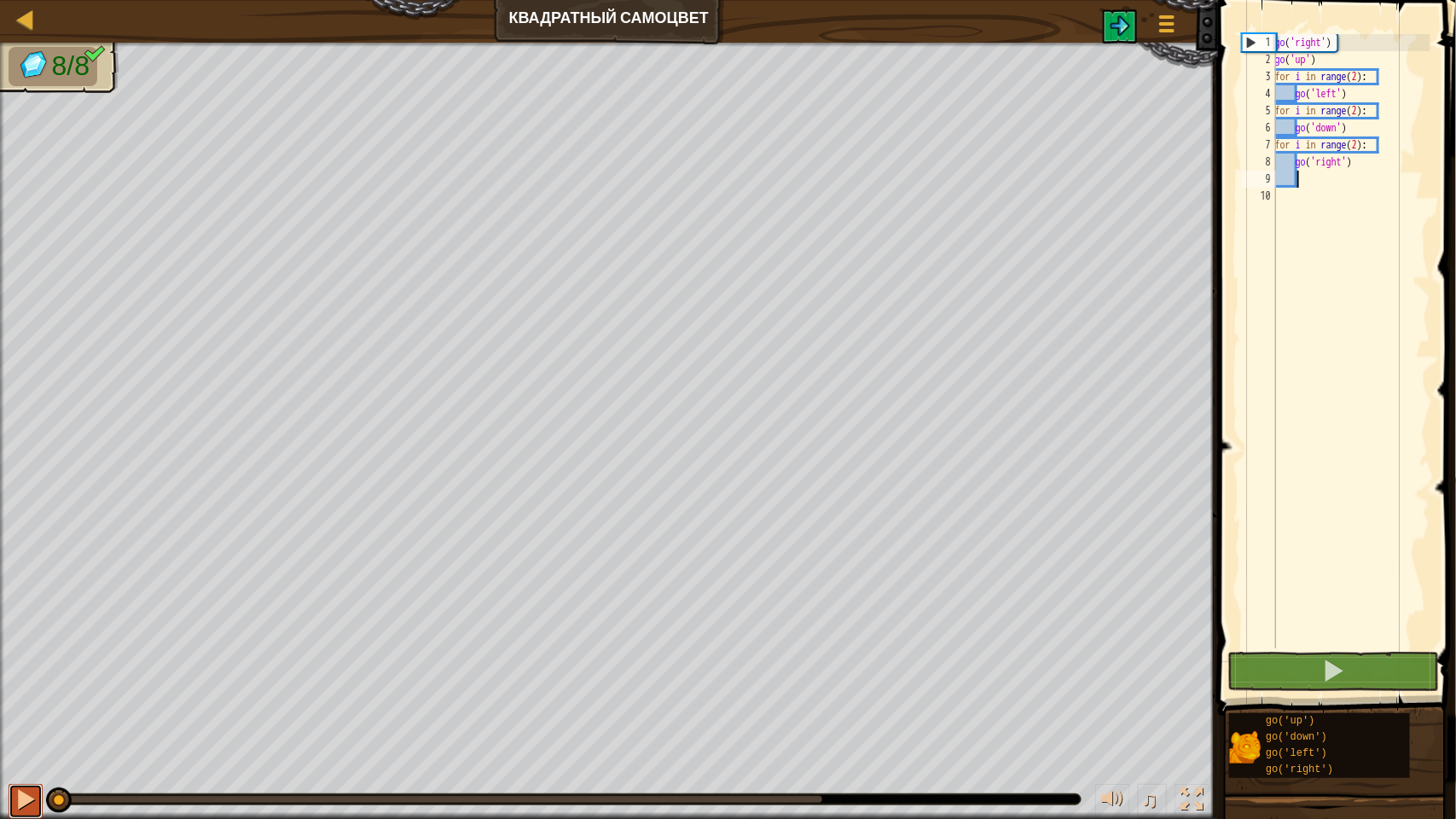 click at bounding box center (26, 799) 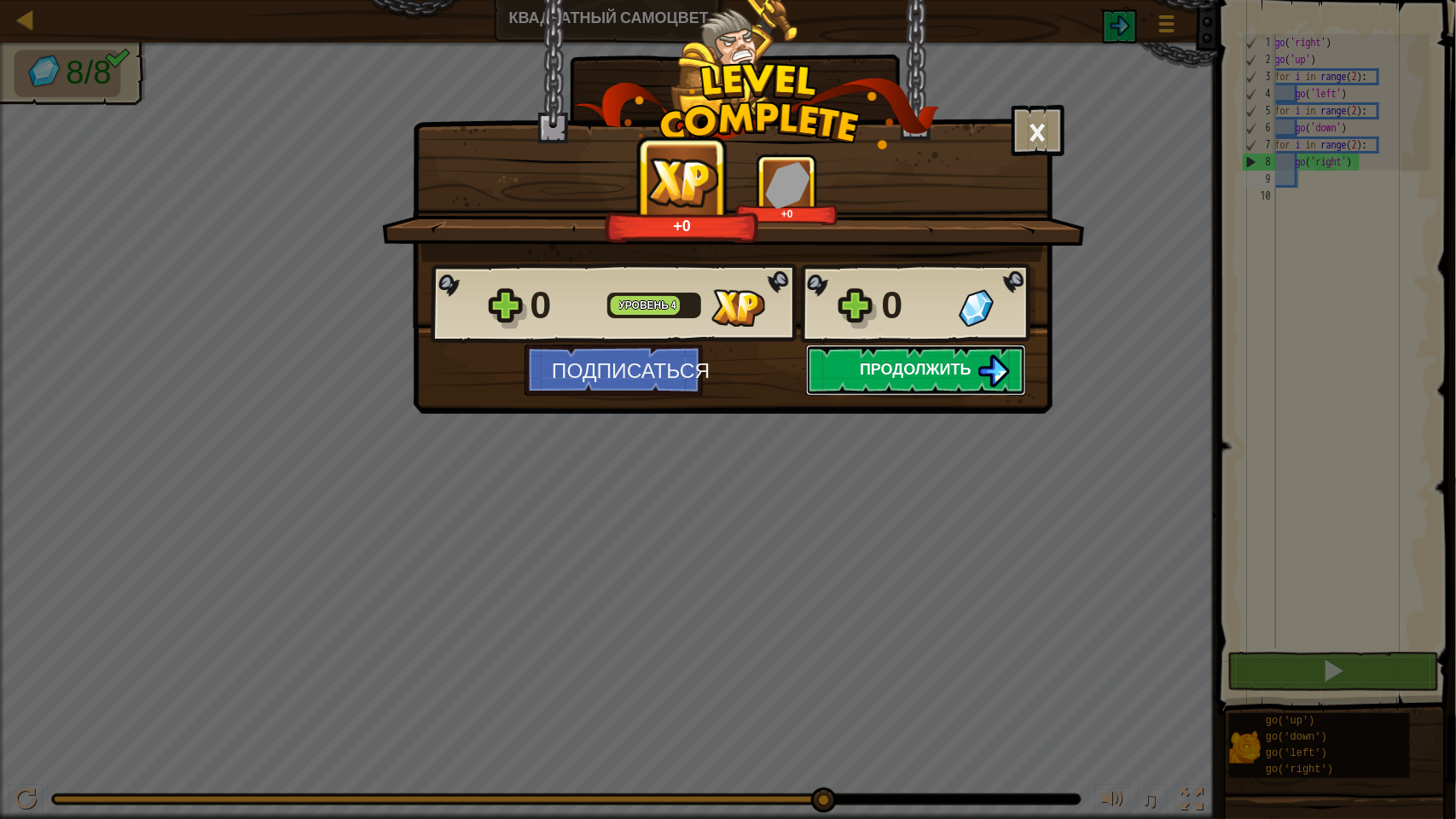 click on "Продолжить" at bounding box center (916, 370) 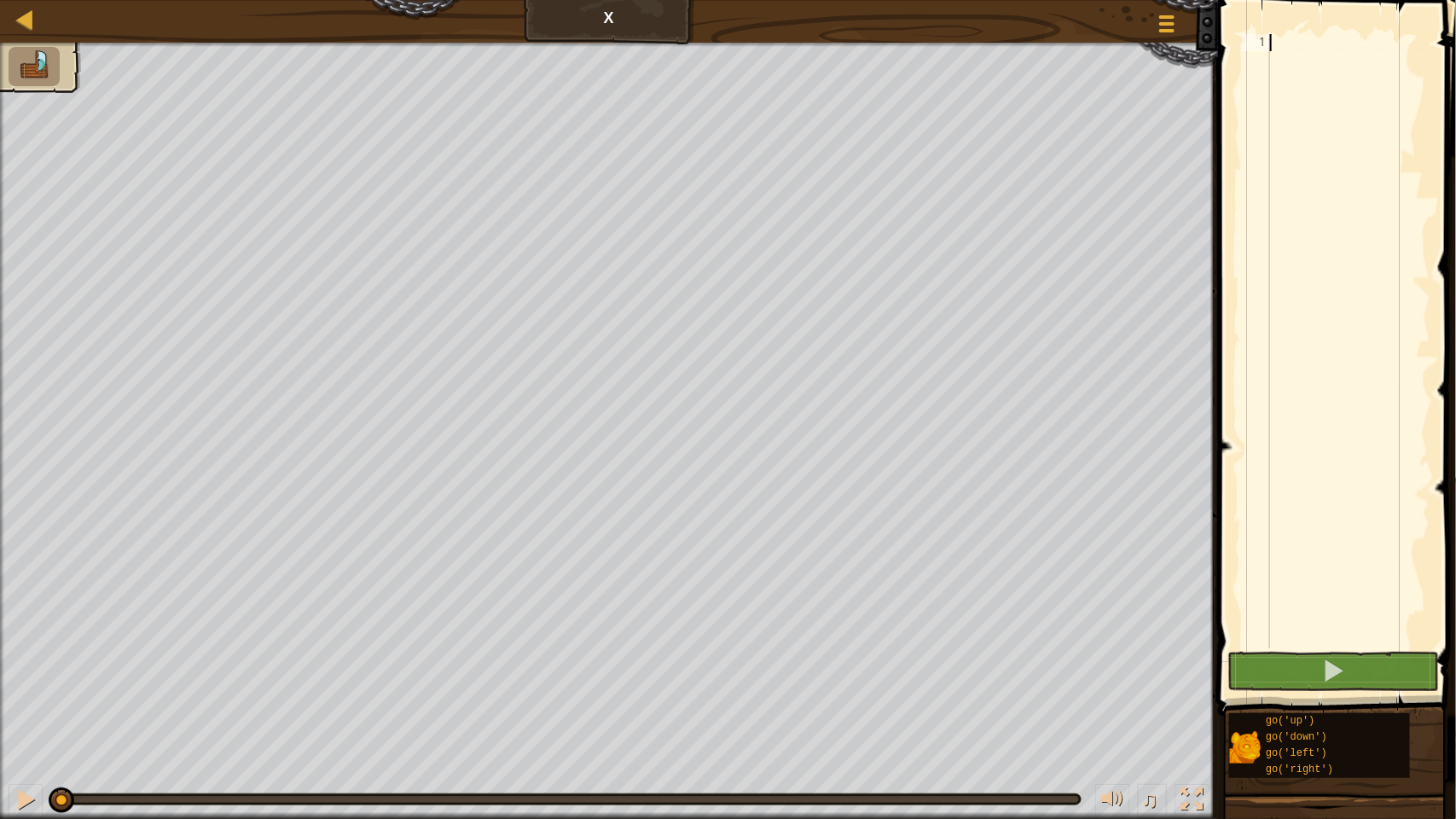 click at bounding box center (1349, 358) 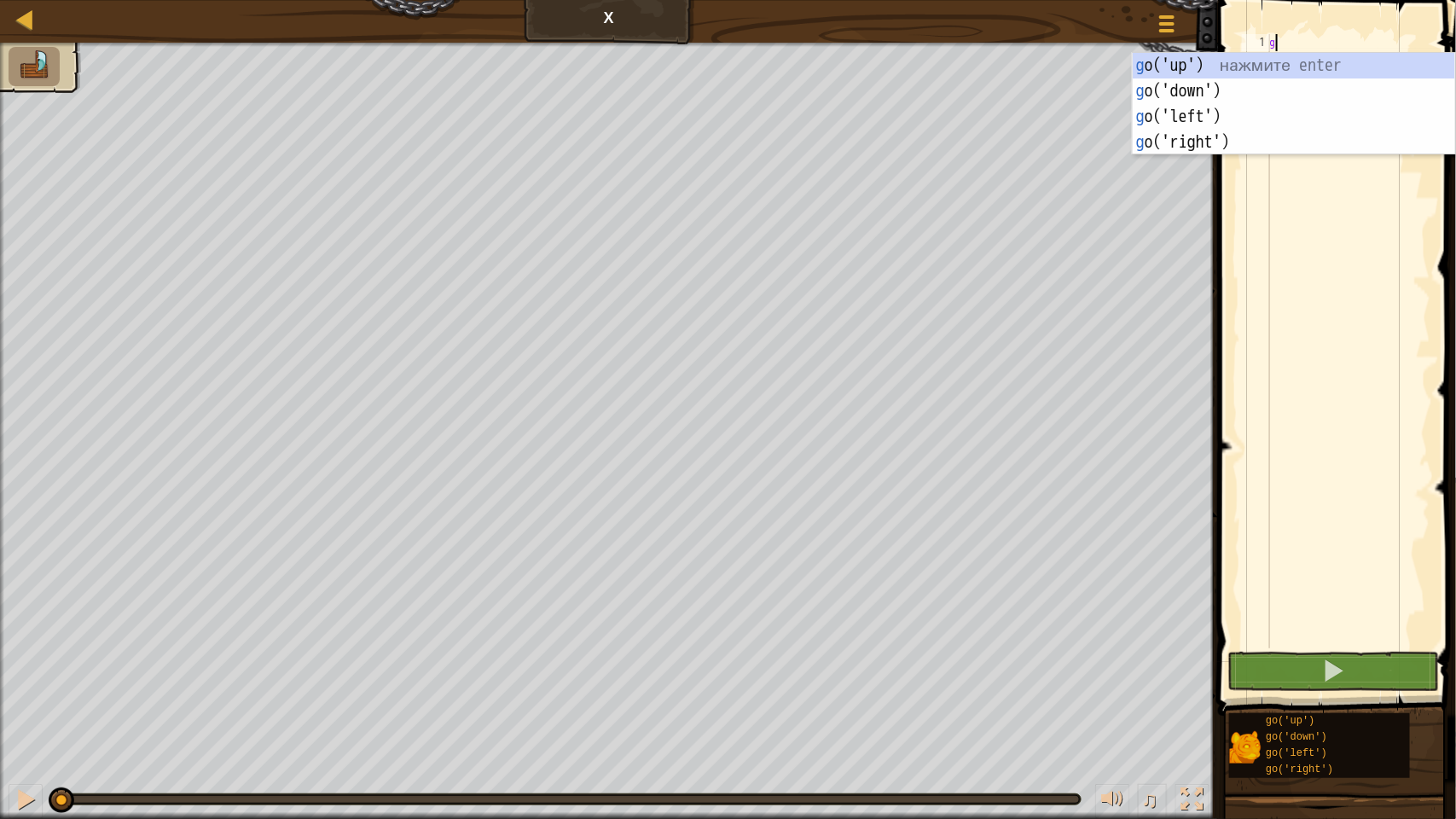 scroll, scrollTop: 7, scrollLeft: 0, axis: vertical 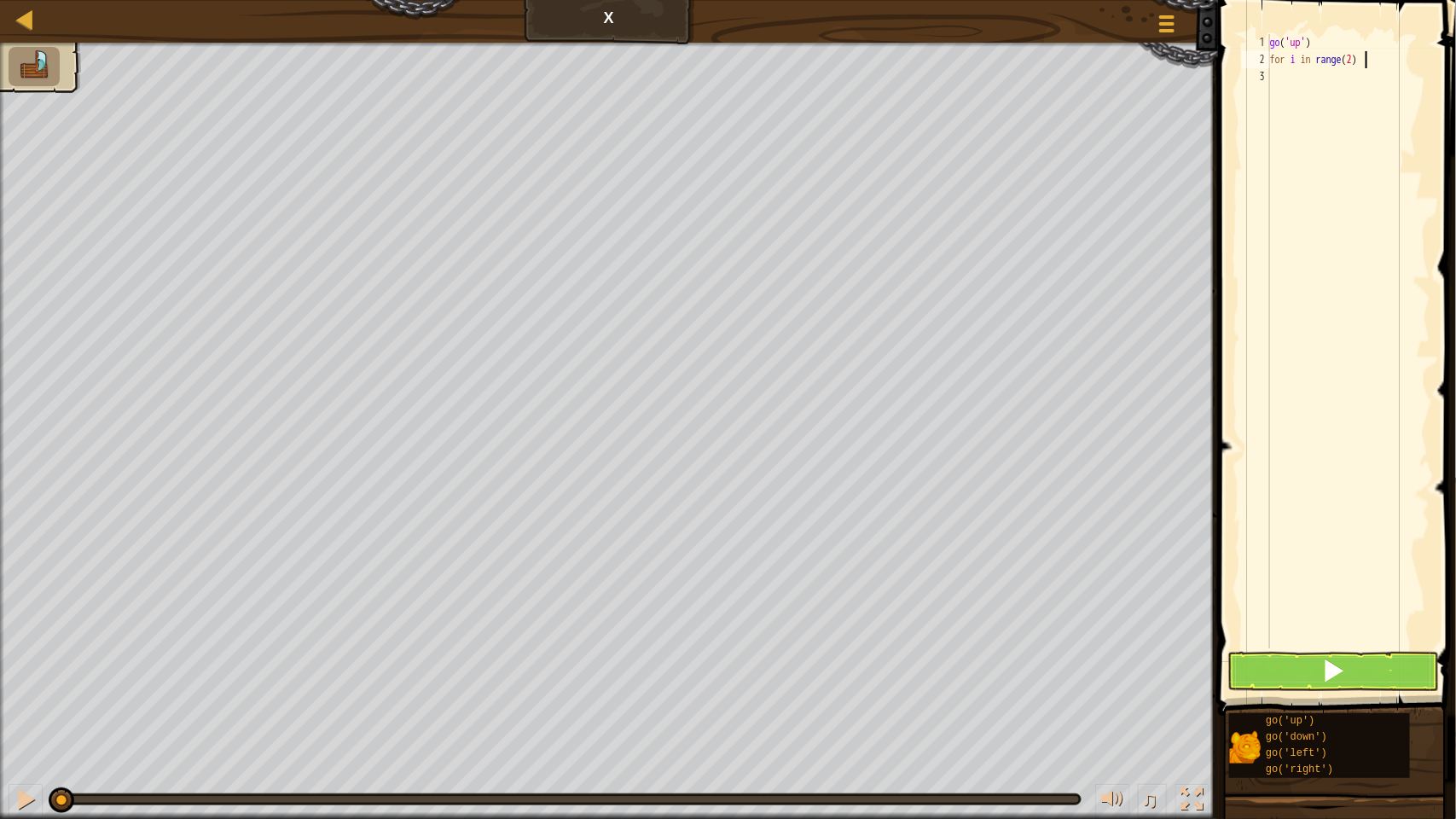 type on "for i in range(2):" 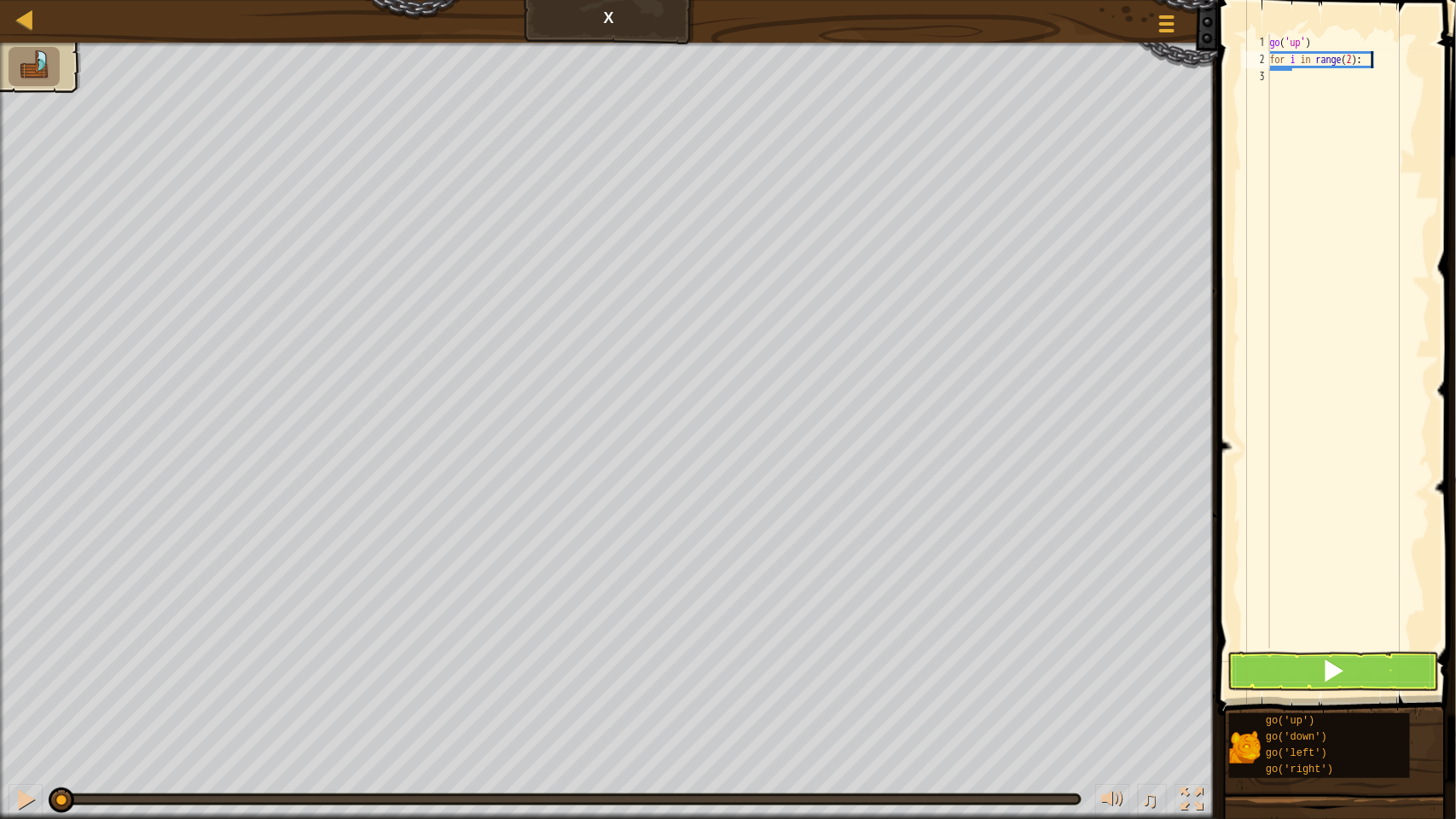 scroll, scrollTop: 7, scrollLeft: 1, axis: both 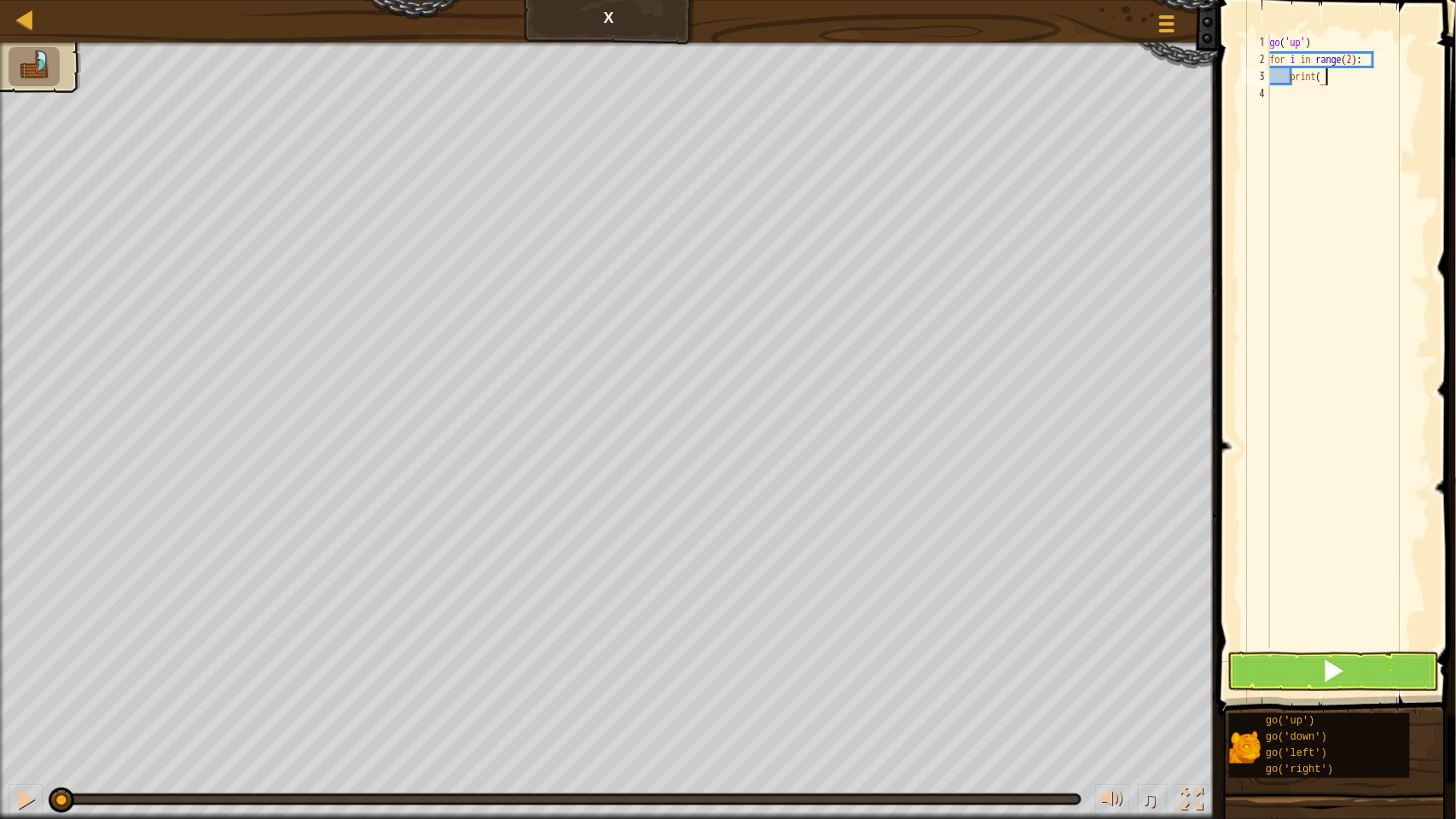 type on "print(i)" 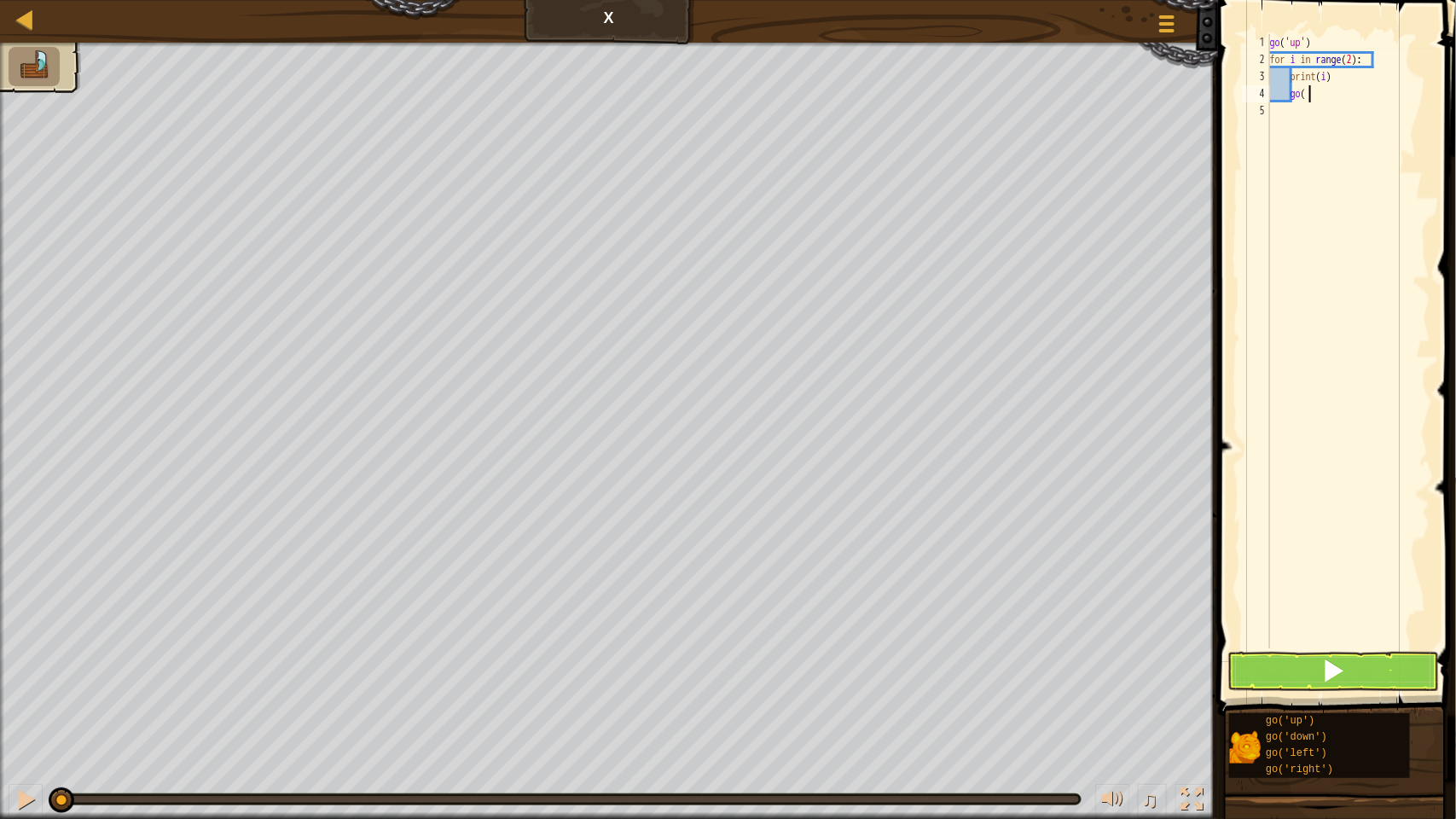 scroll, scrollTop: 7, scrollLeft: 2, axis: both 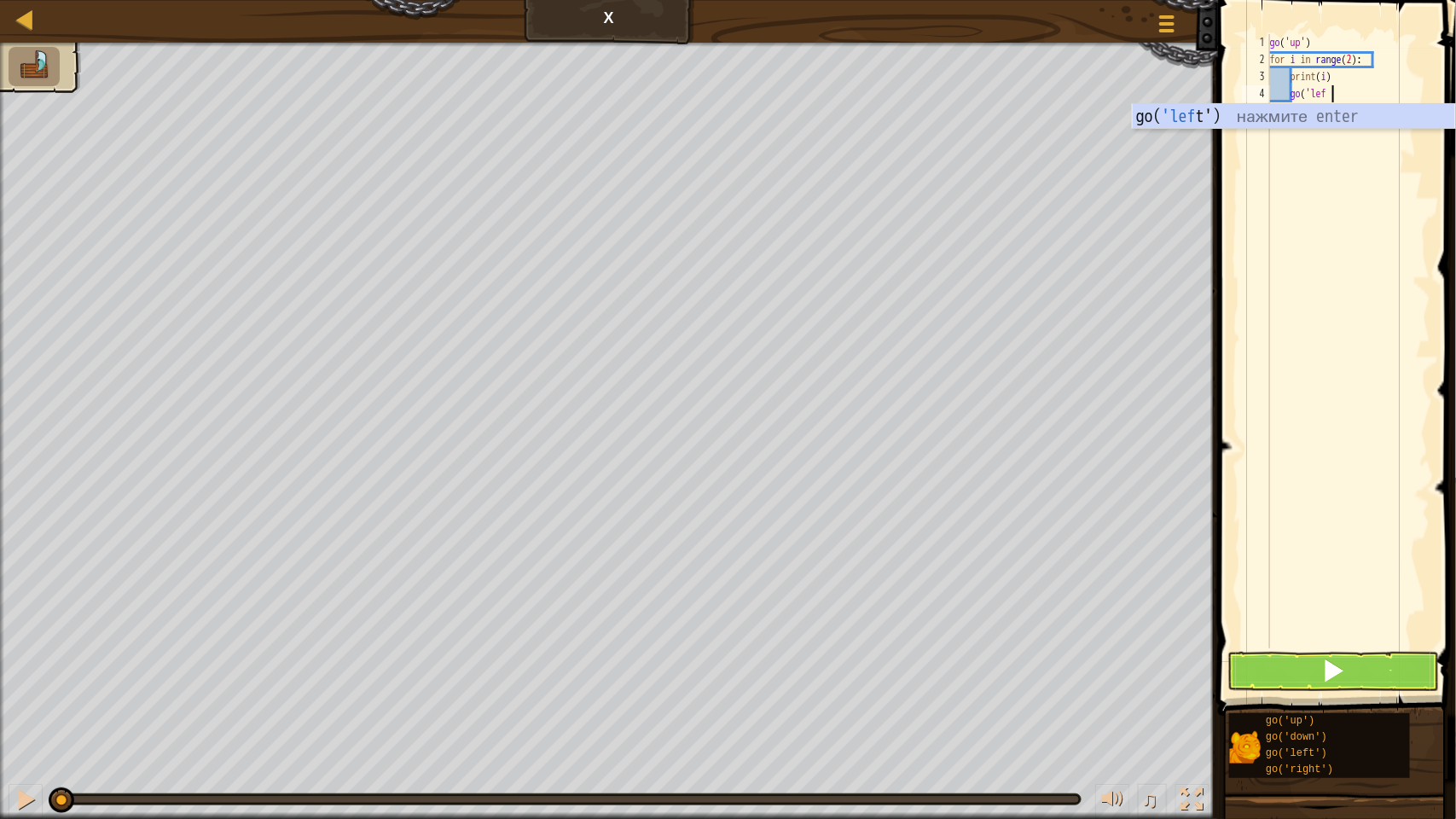 type on "go('left" 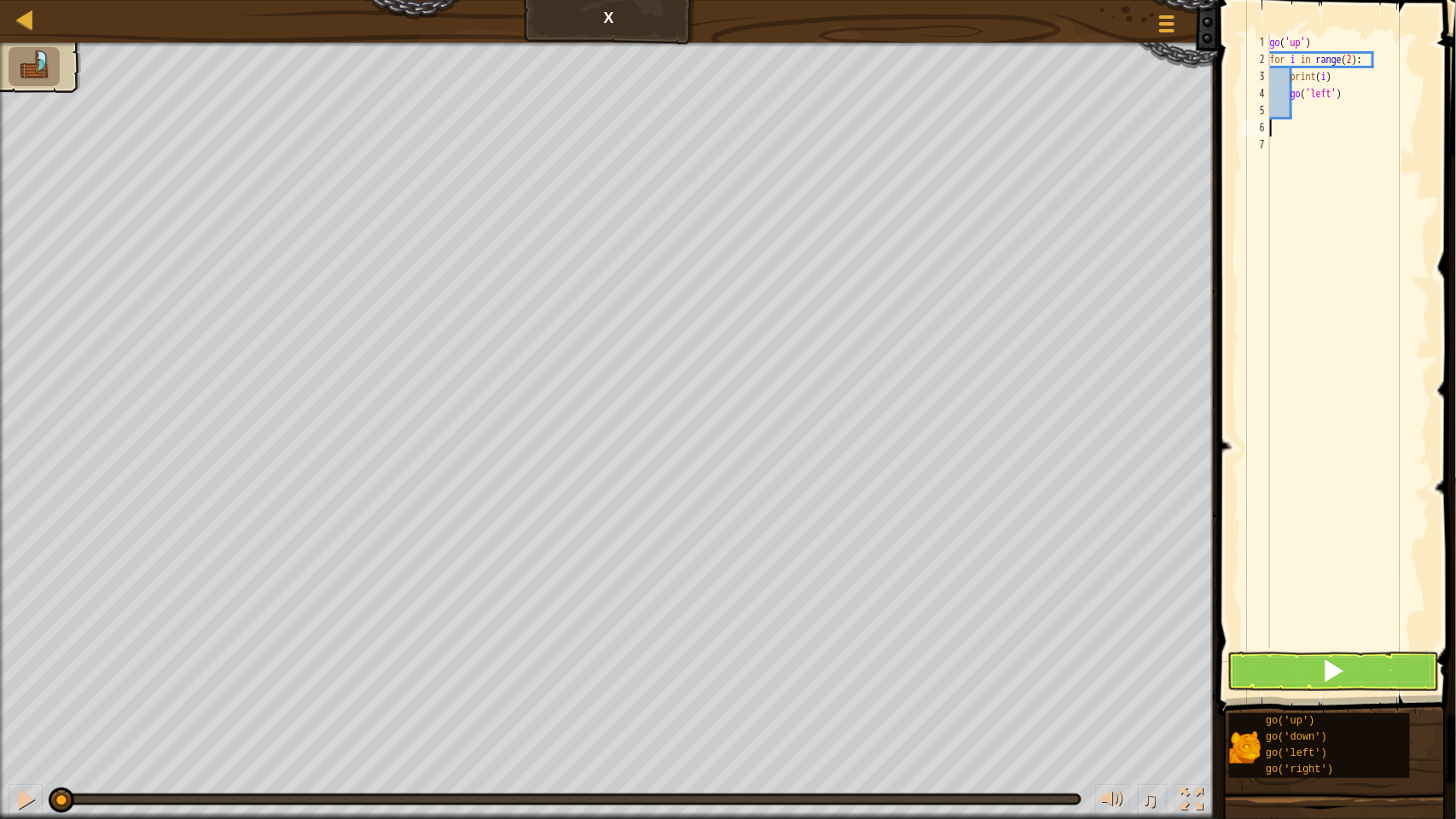 scroll, scrollTop: 7, scrollLeft: 0, axis: vertical 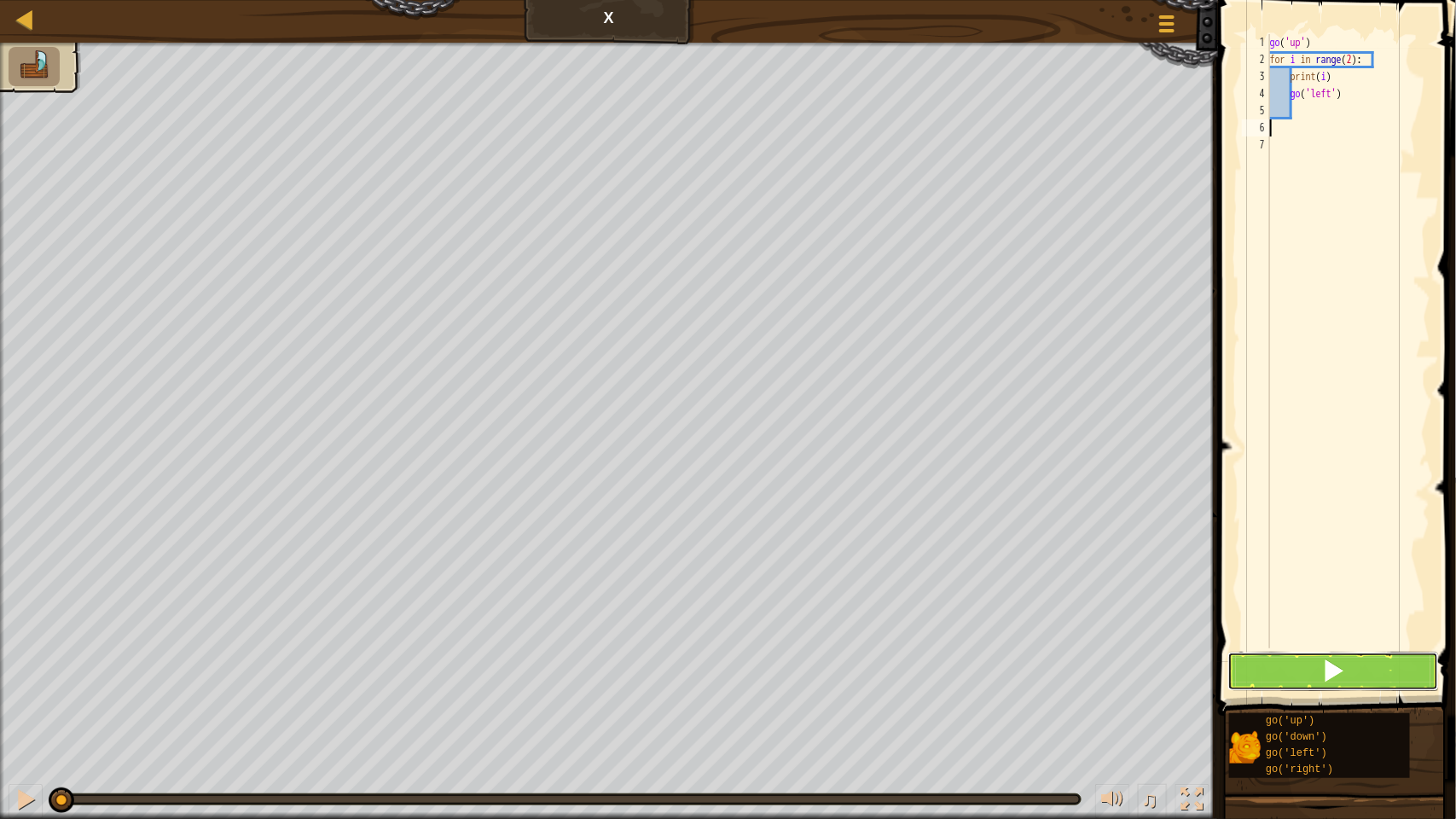 click at bounding box center (1333, 671) 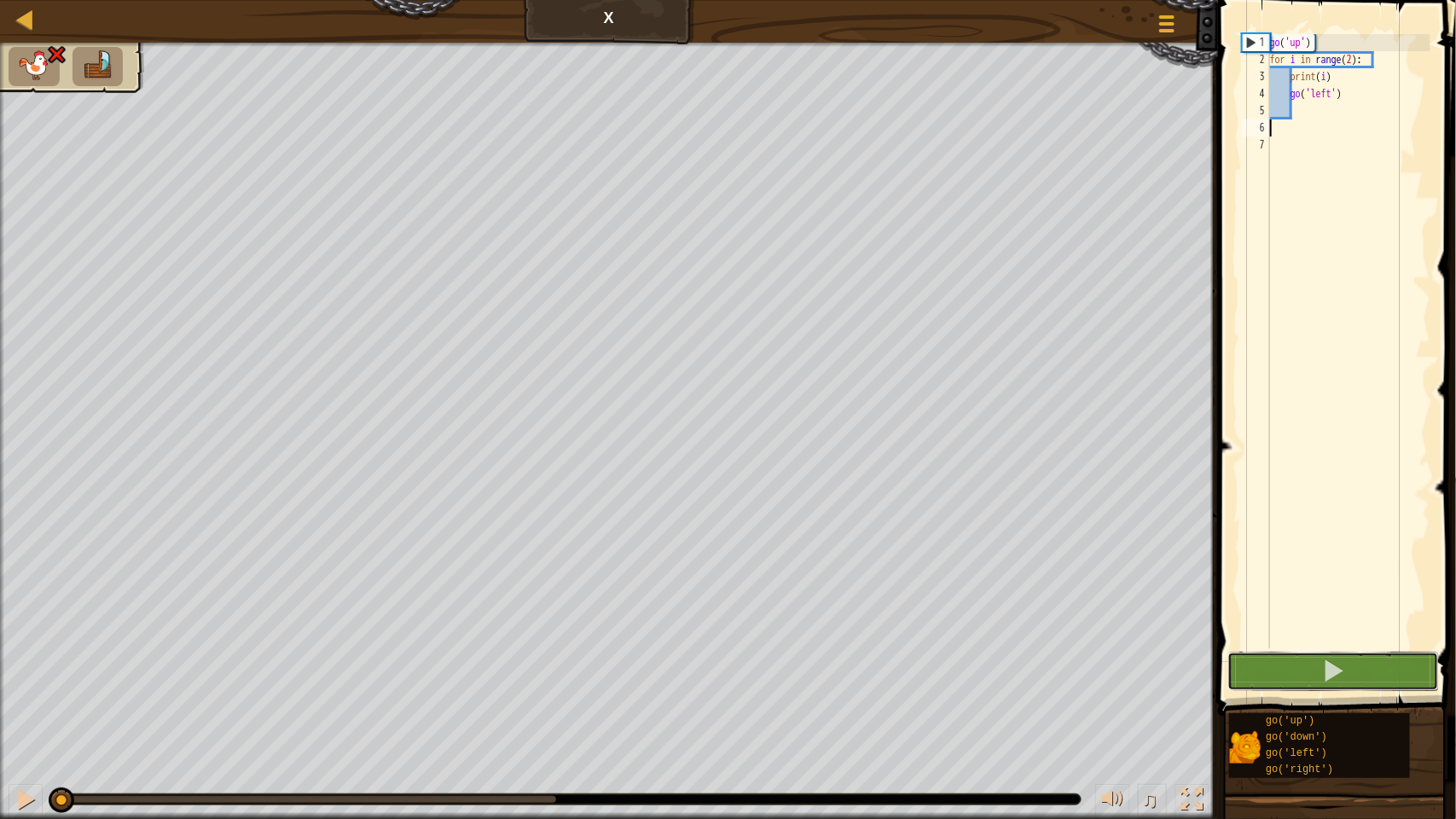 drag, startPoint x: 1298, startPoint y: 679, endPoint x: 1315, endPoint y: 595, distance: 86 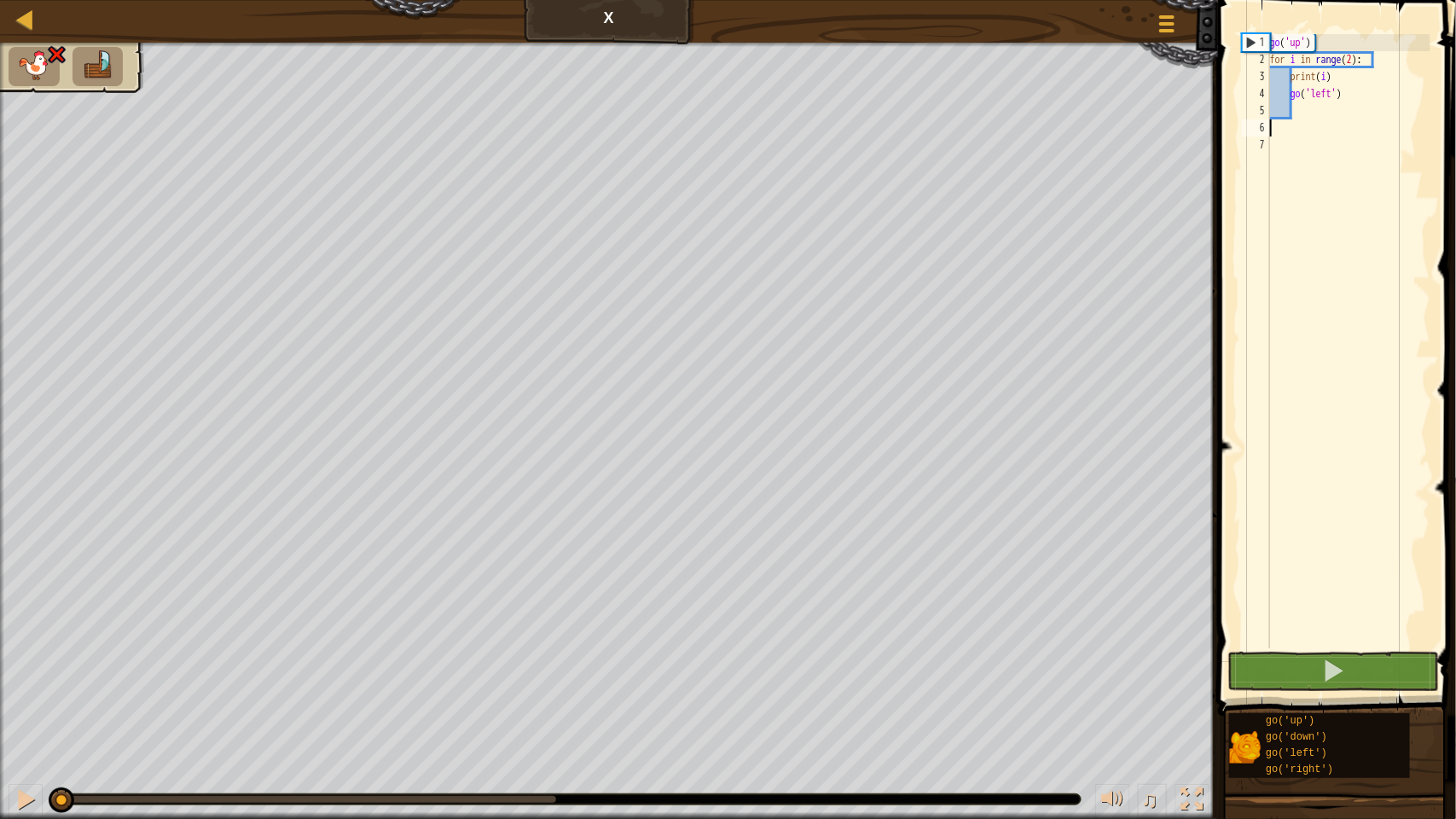 click on "go ( 'up' ) for   i   in   range ( 2 ) :      print ( i )      go ( 'left' )" at bounding box center [1349, 358] 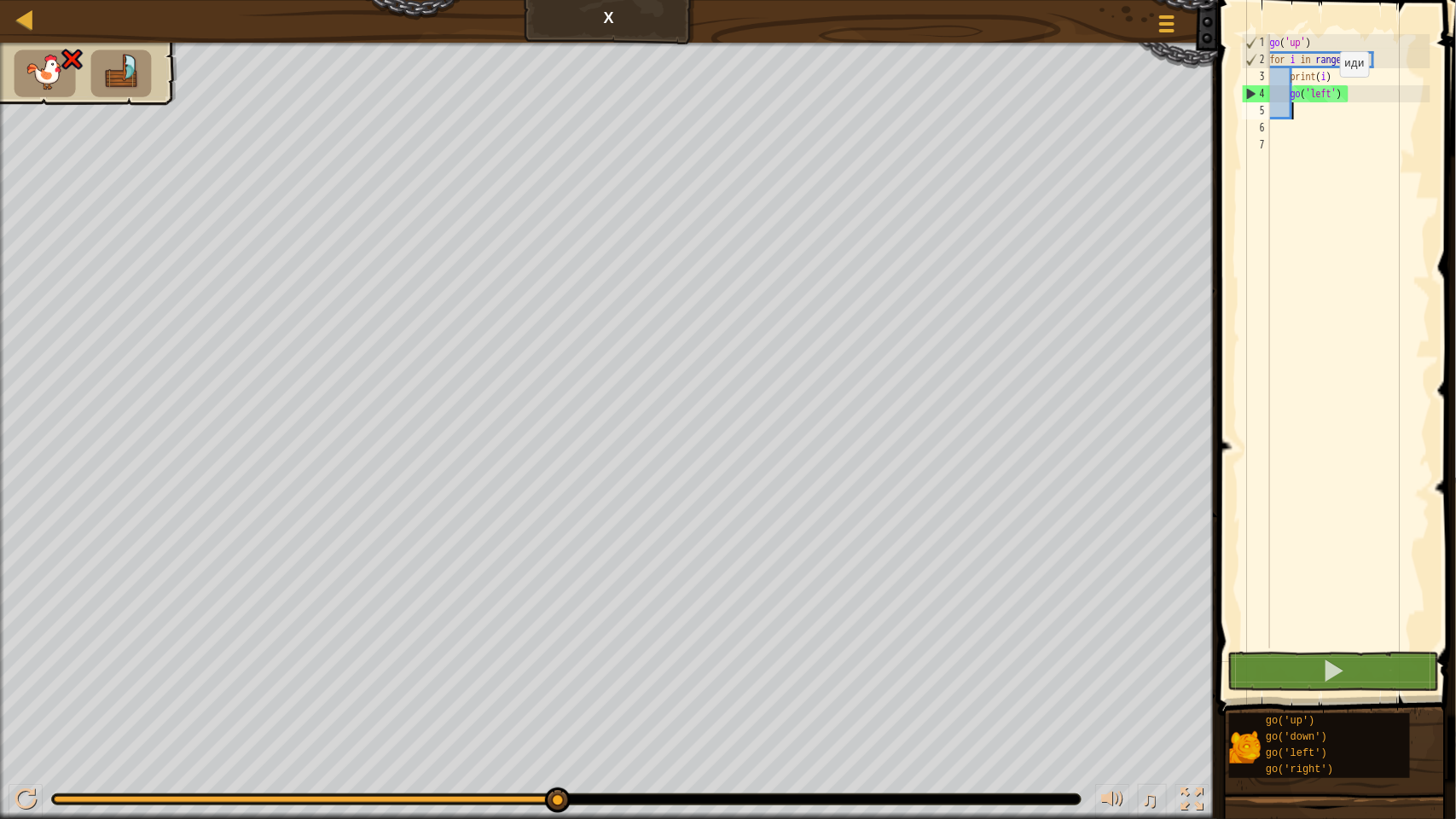 click on "go ( 'up' ) for   i   in   range ( 2 ) :      print ( i )      go ( 'left' )" at bounding box center (1349, 358) 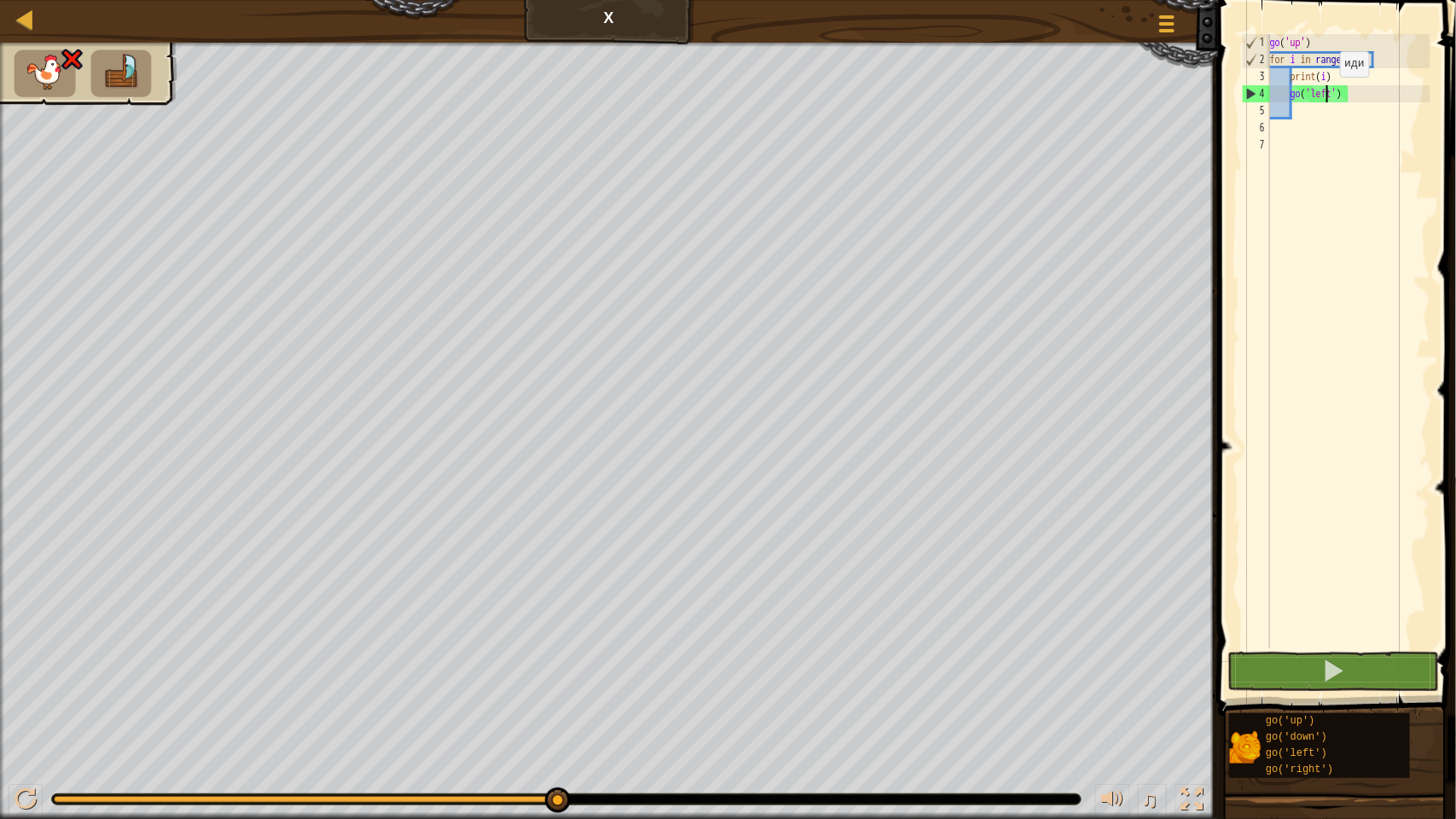 click on "go ( 'up' ) for   i   in   range ( 2 ) :      print ( i )      go ( 'left' )" at bounding box center (1349, 358) 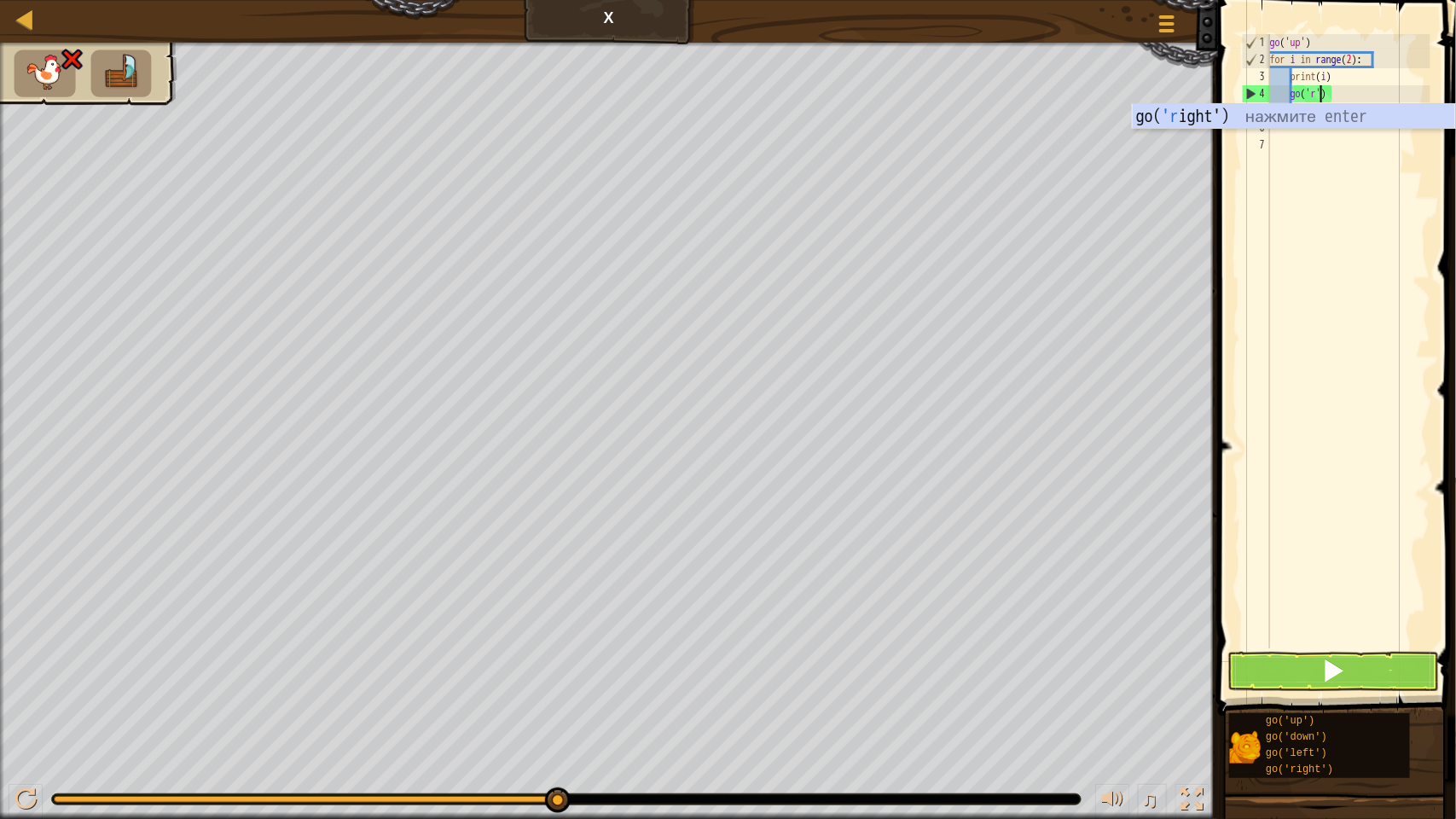 scroll, scrollTop: 7, scrollLeft: 5, axis: both 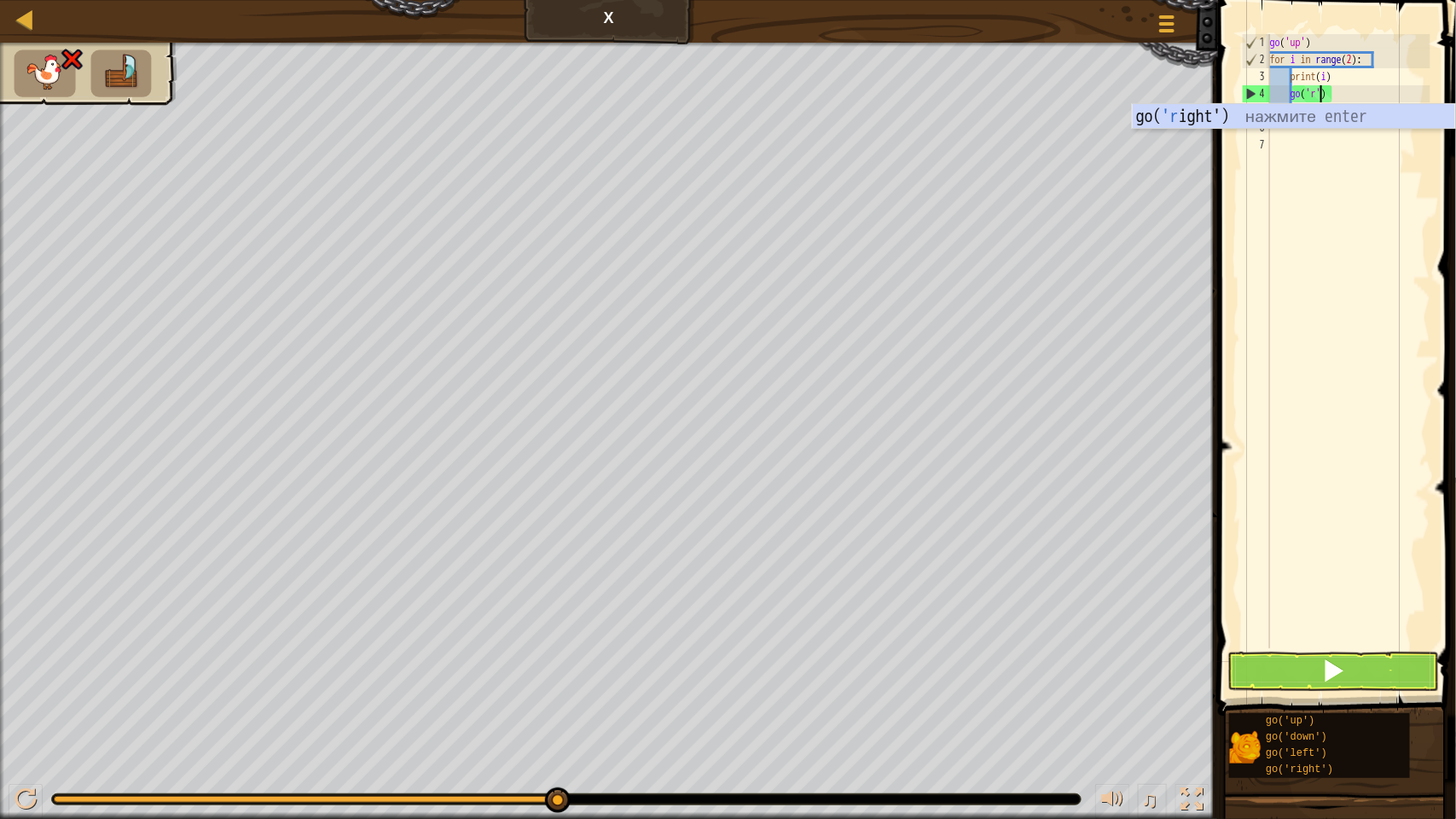 type on "go('right')" 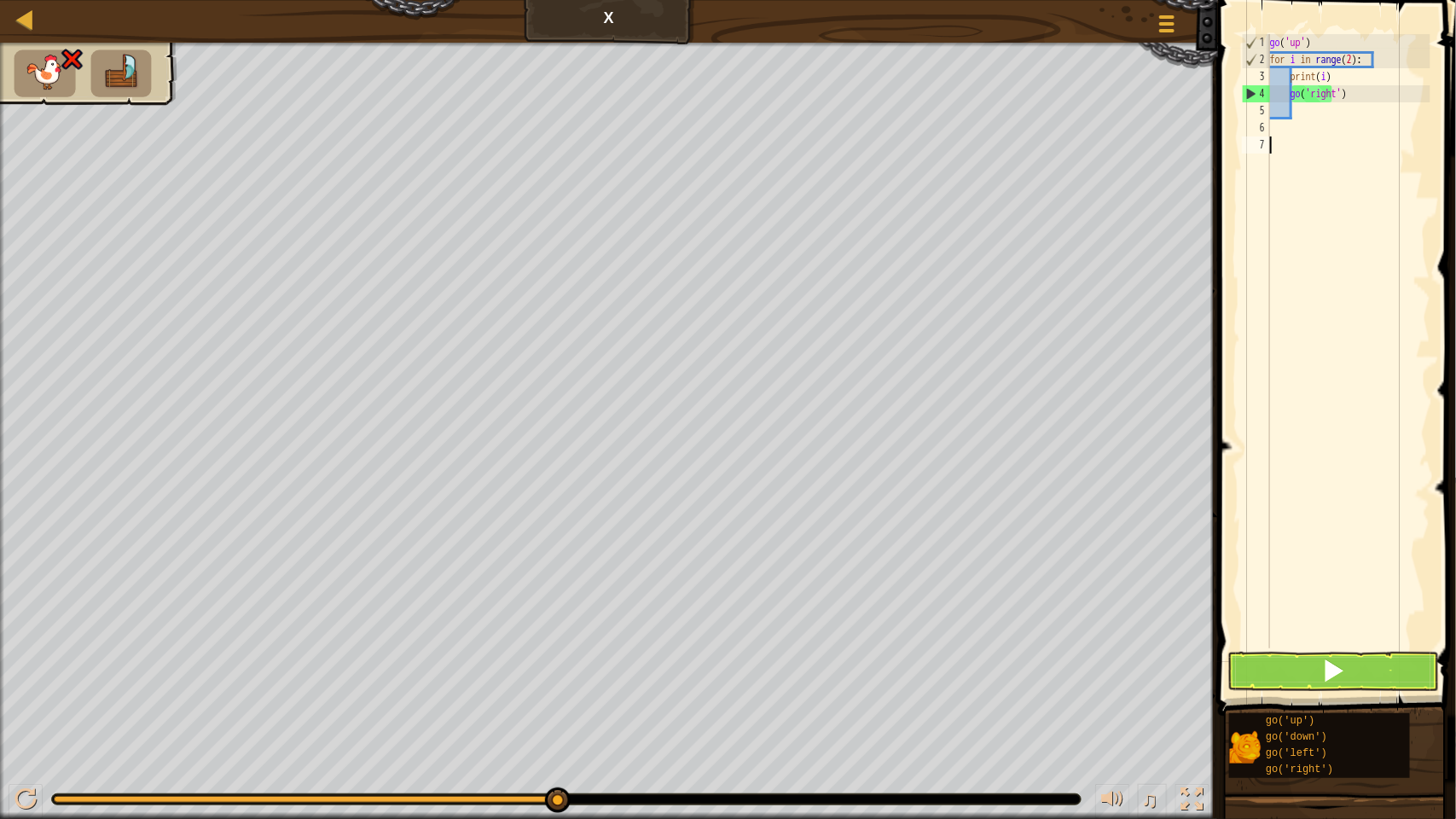 click on "go ( 'up' ) for   i   in   range ( 2 ) :      print ( i )      go ( 'right' )" at bounding box center [1349, 358] 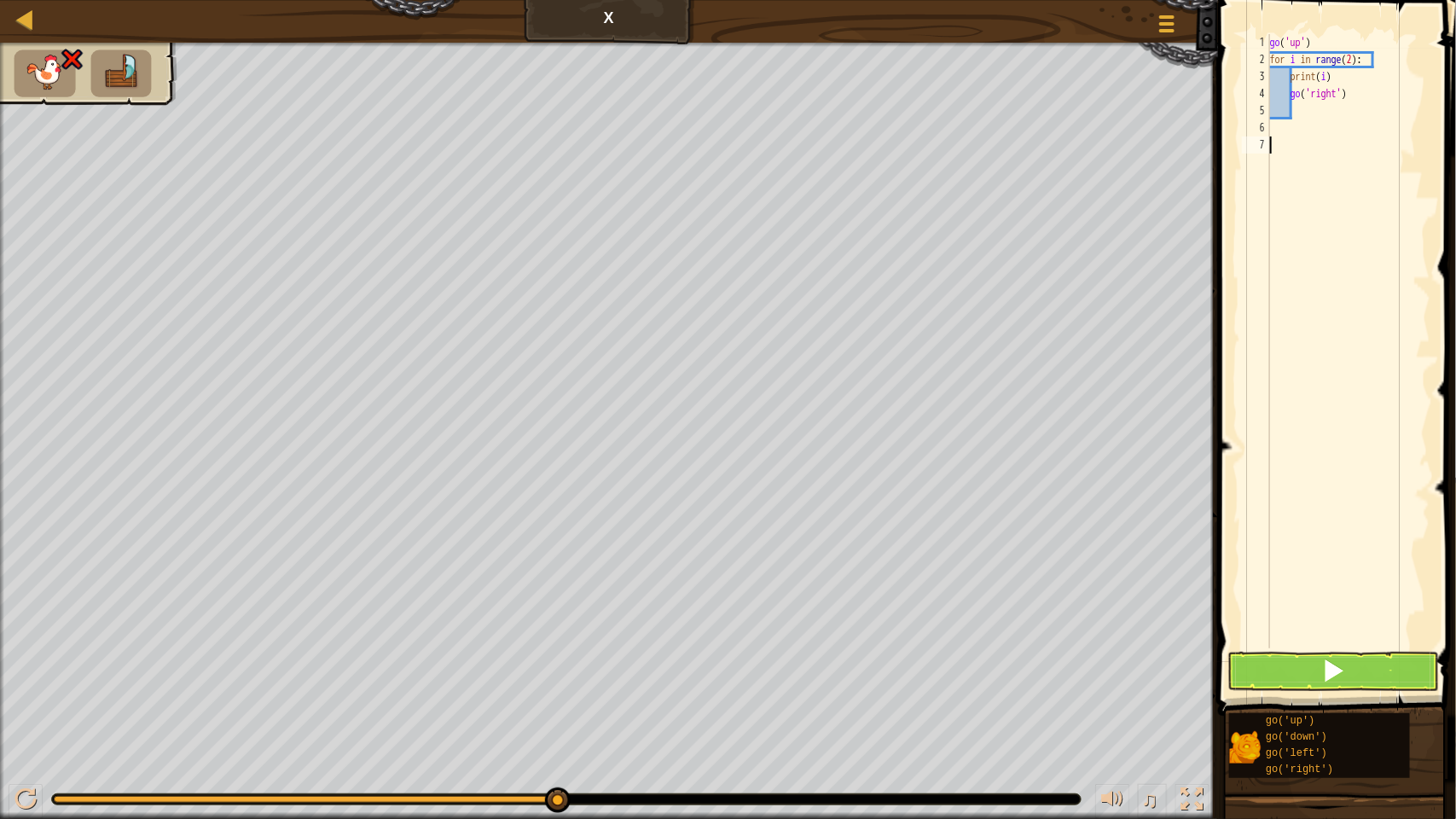 type 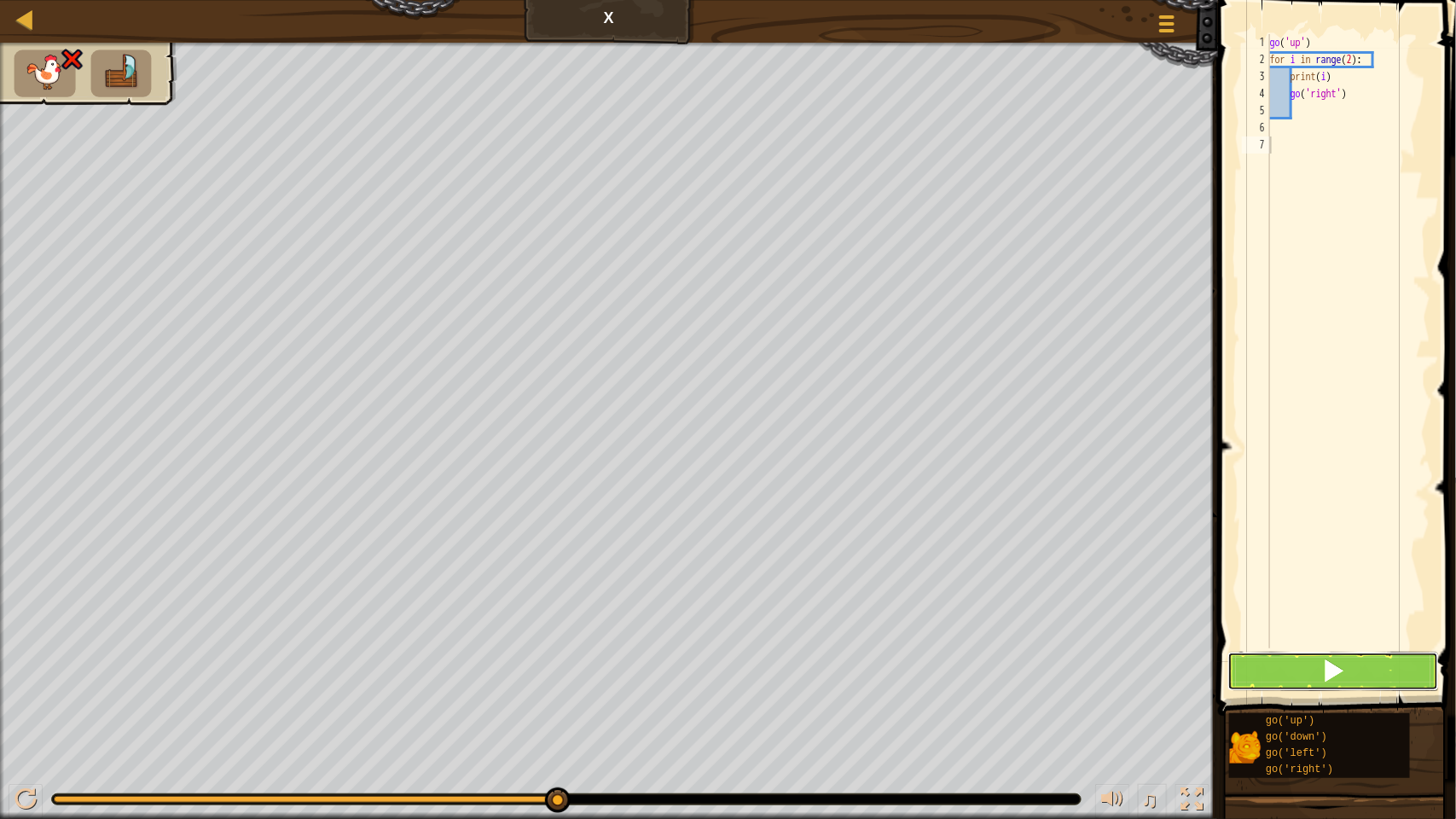 click at bounding box center (1333, 671) 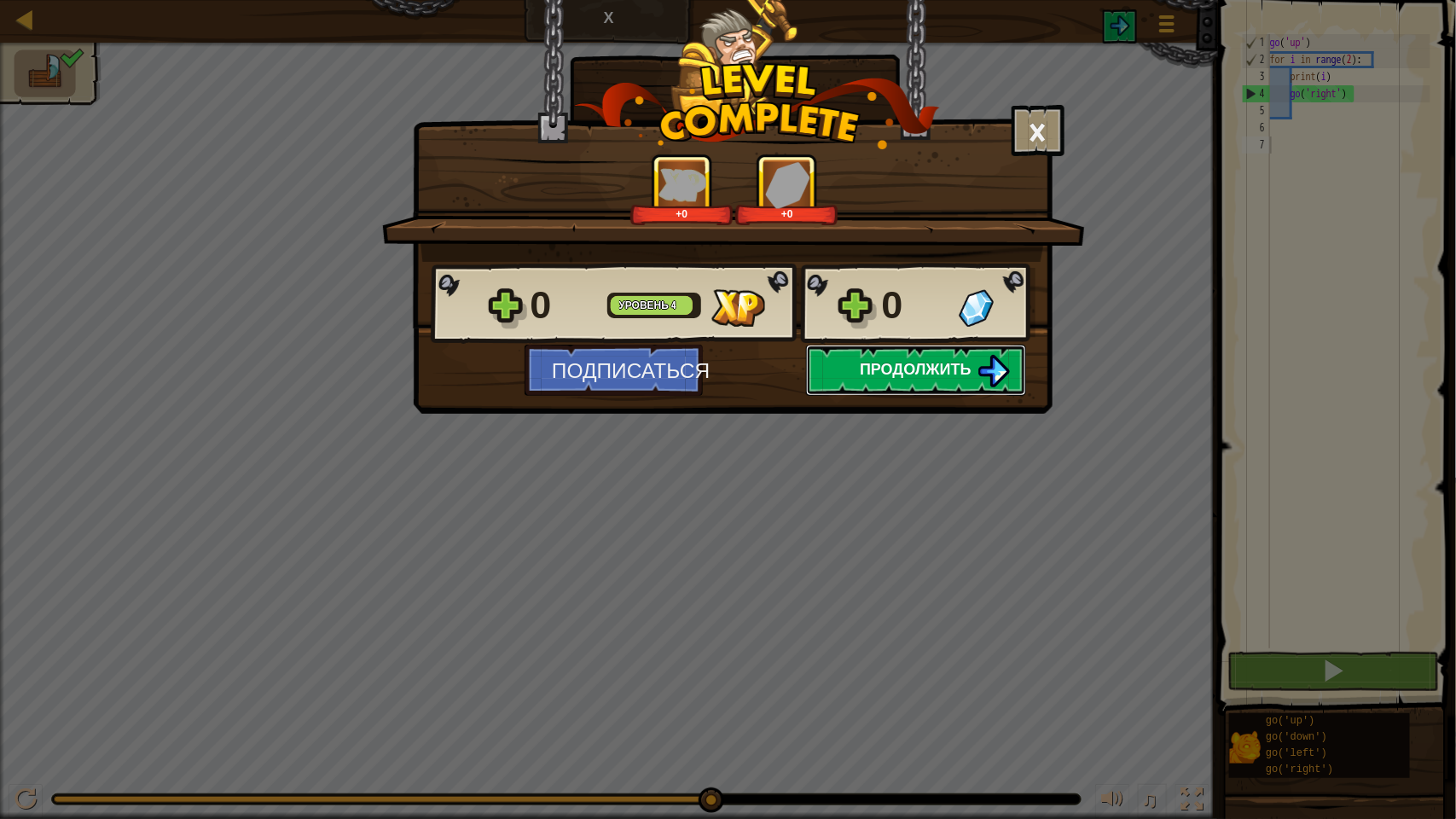 click on "Продолжить" at bounding box center (916, 370) 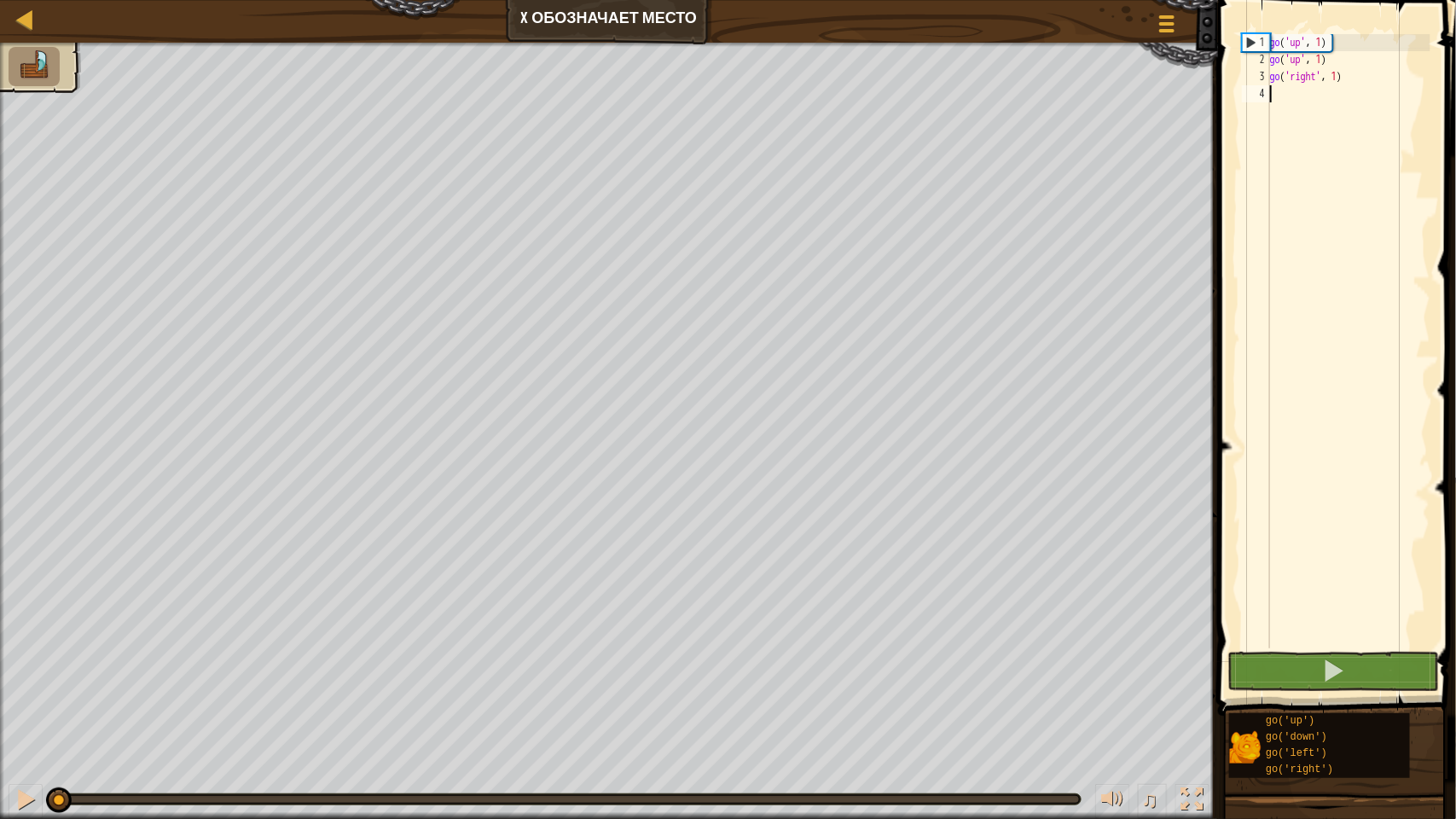 click on "go ( 'up' ,   1 ) go ( 'up' ,   1 ) go ( 'right' ,   1 )" at bounding box center [1349, 358] 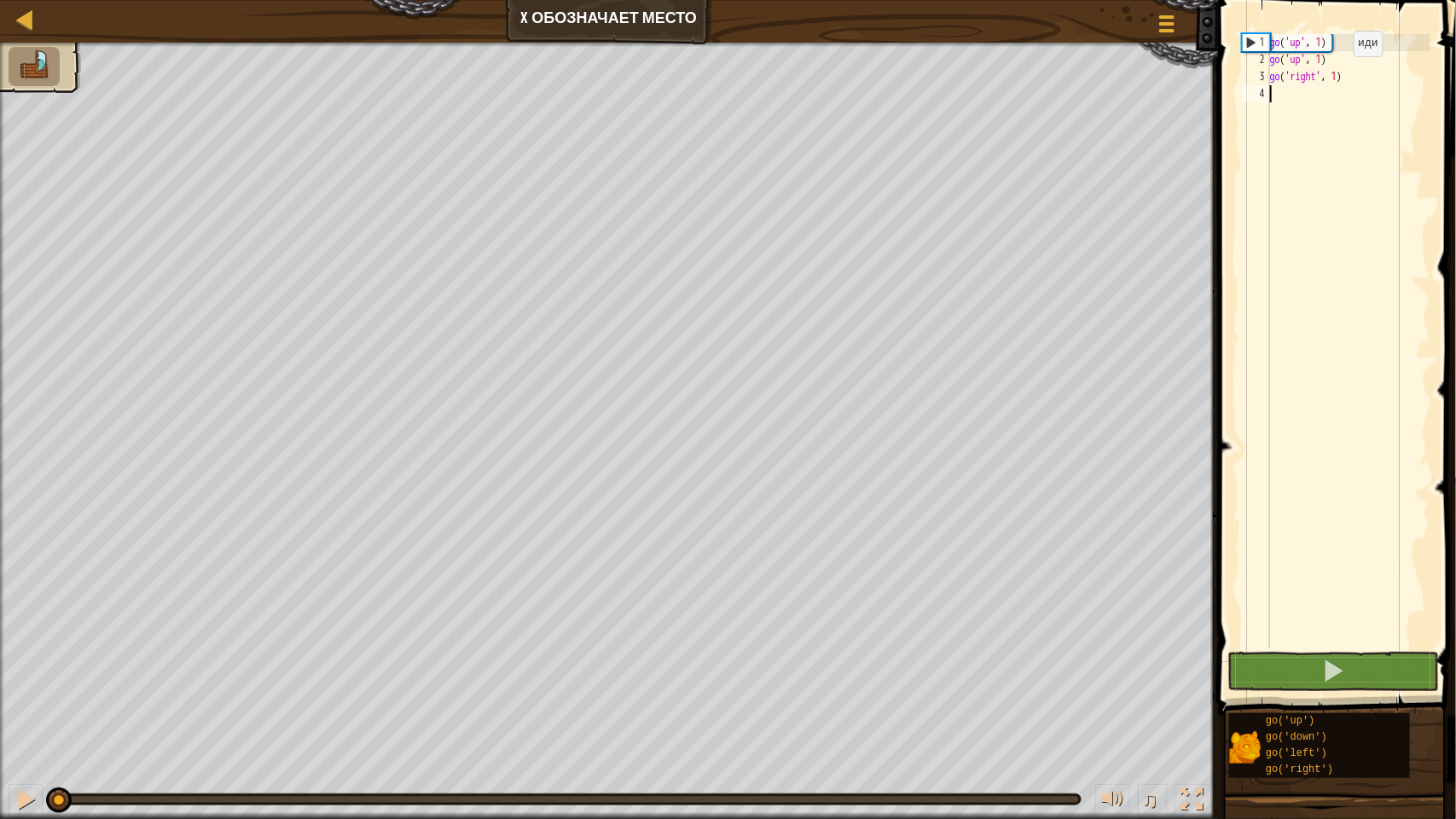 click on "go ( 'up' ,   1 ) go ( 'up' ,   1 ) go ( 'right' ,   1 )" at bounding box center (1349, 358) 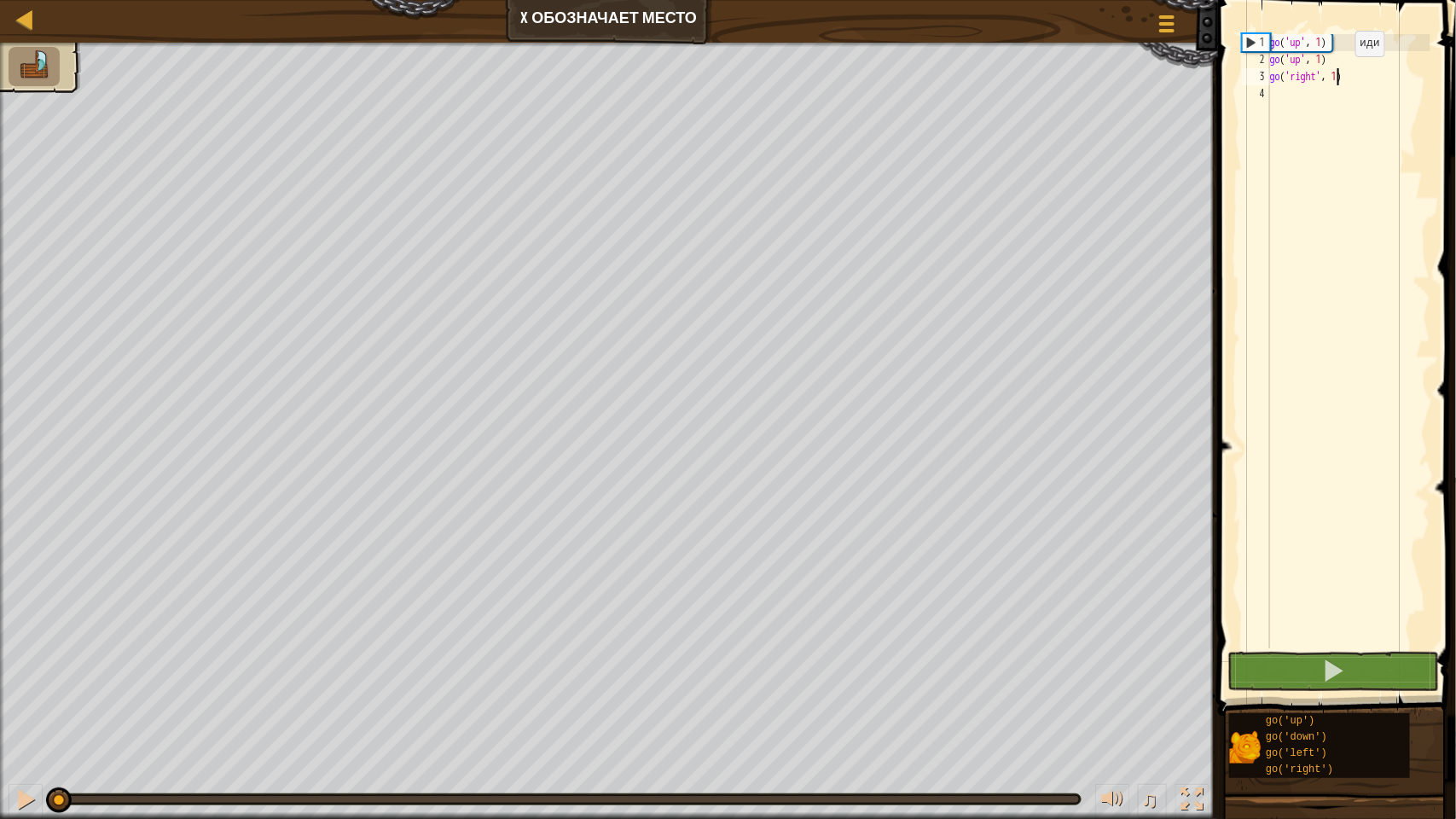 click on "go ( 'up' ,   1 ) go ( 'up' ,   1 ) go ( 'right' ,   1 )" at bounding box center [1349, 358] 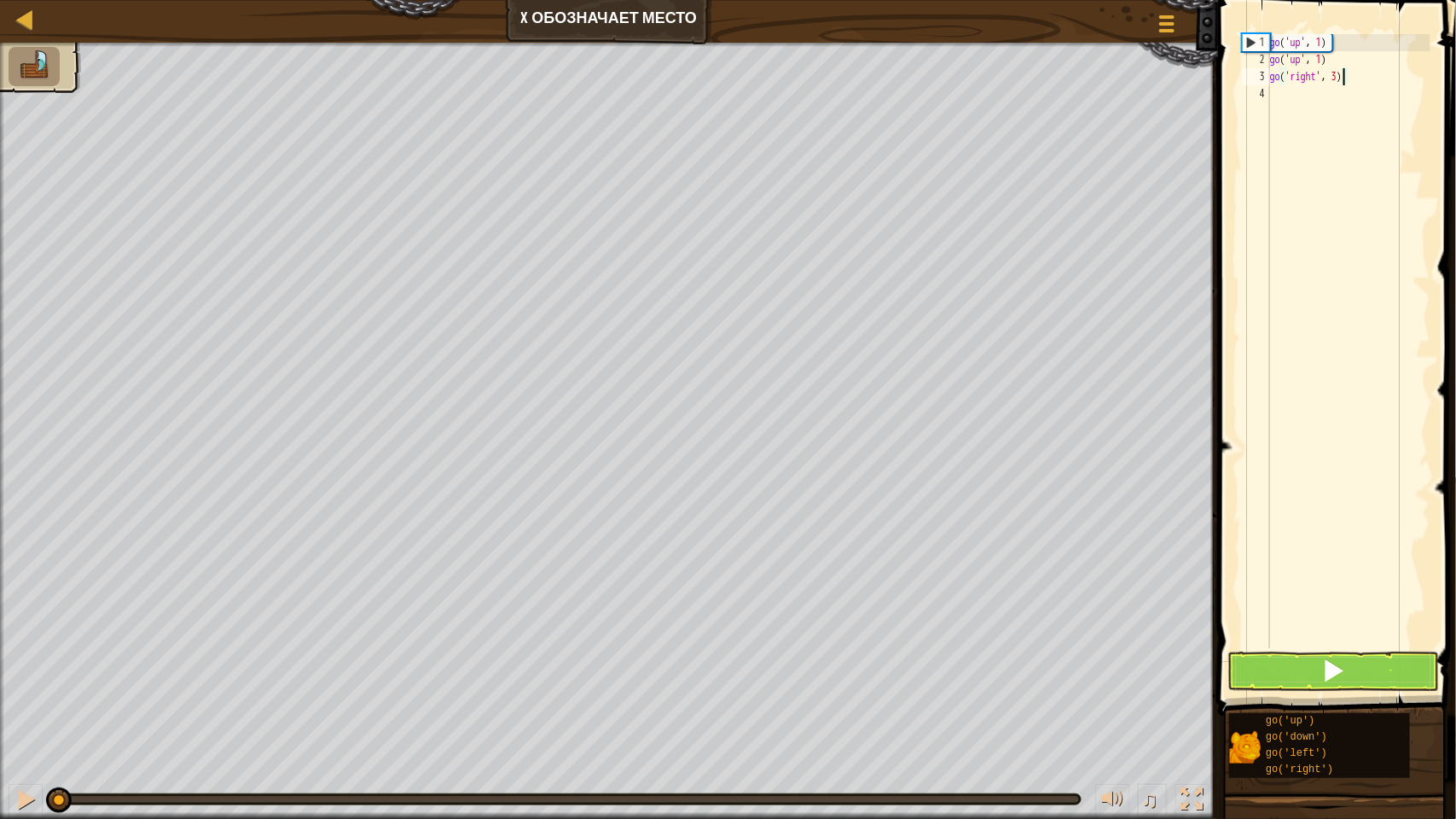 scroll, scrollTop: 7, scrollLeft: 5, axis: both 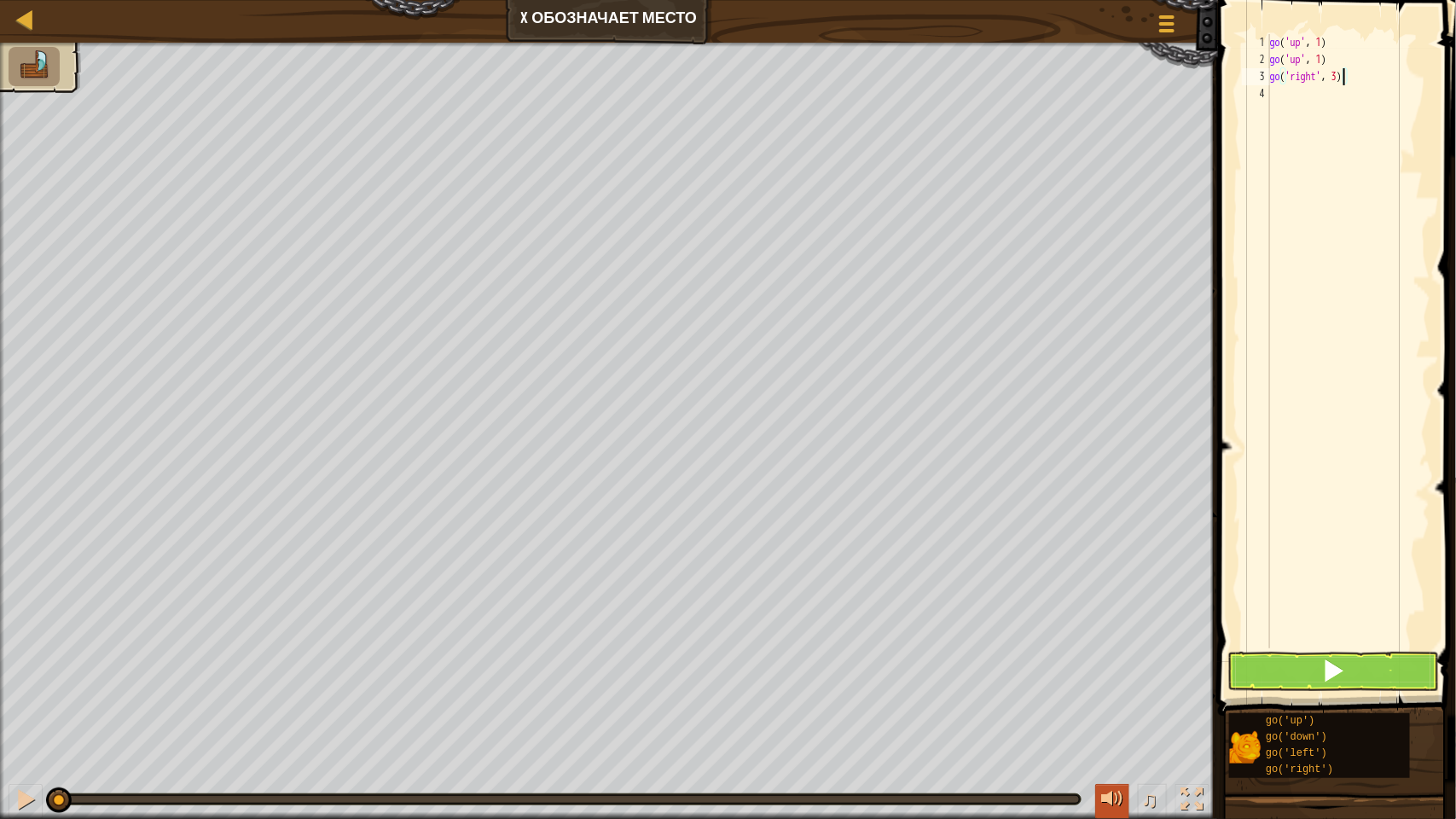 type on "go('right', 3)" 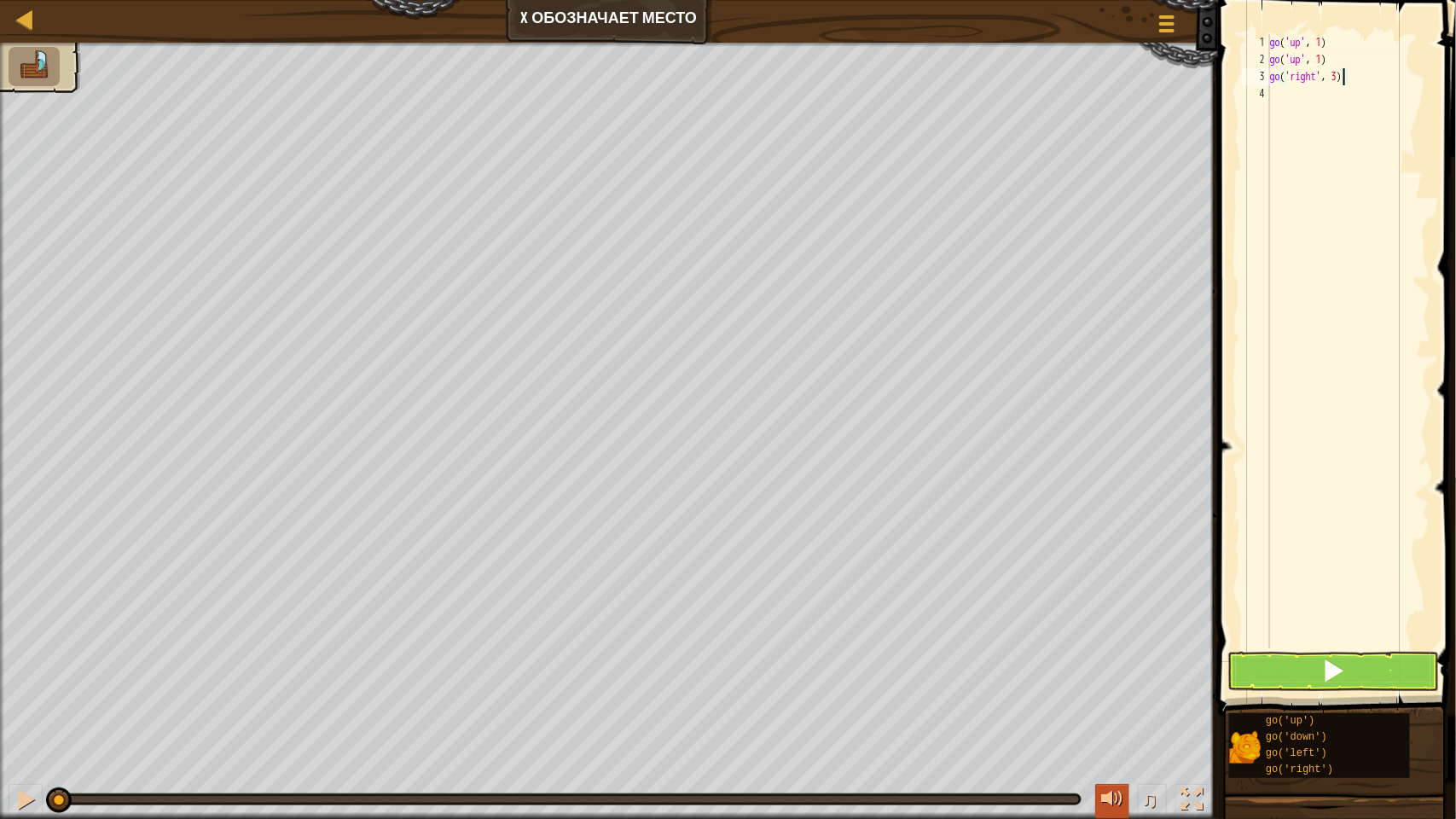 click at bounding box center (1112, 801) 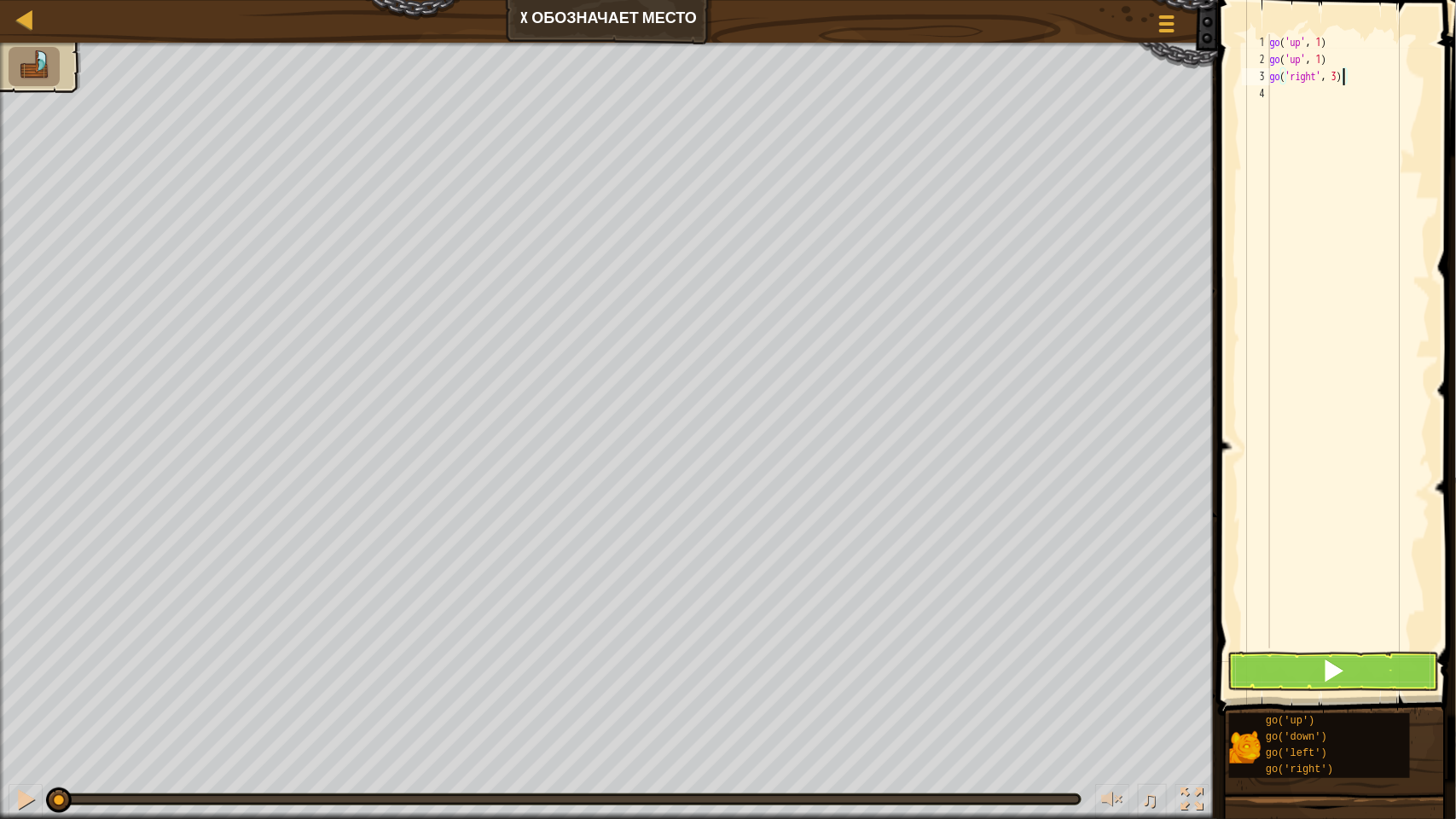 click on "go ( 'up' ,   1 ) go ( 'up' ,   1 ) go ( 'right' ,   3 )" at bounding box center [1349, 358] 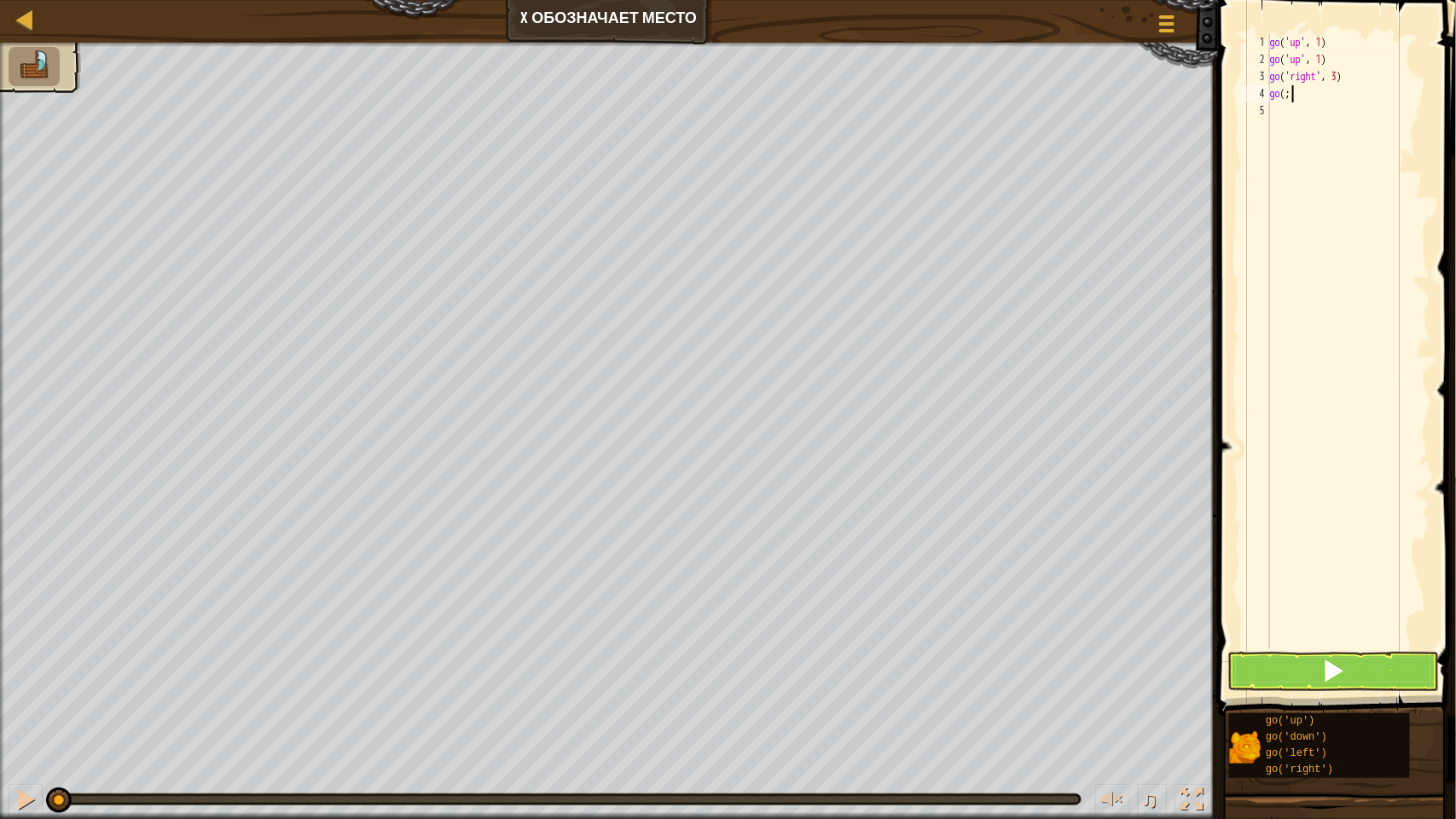 scroll, scrollTop: 7, scrollLeft: 0, axis: vertical 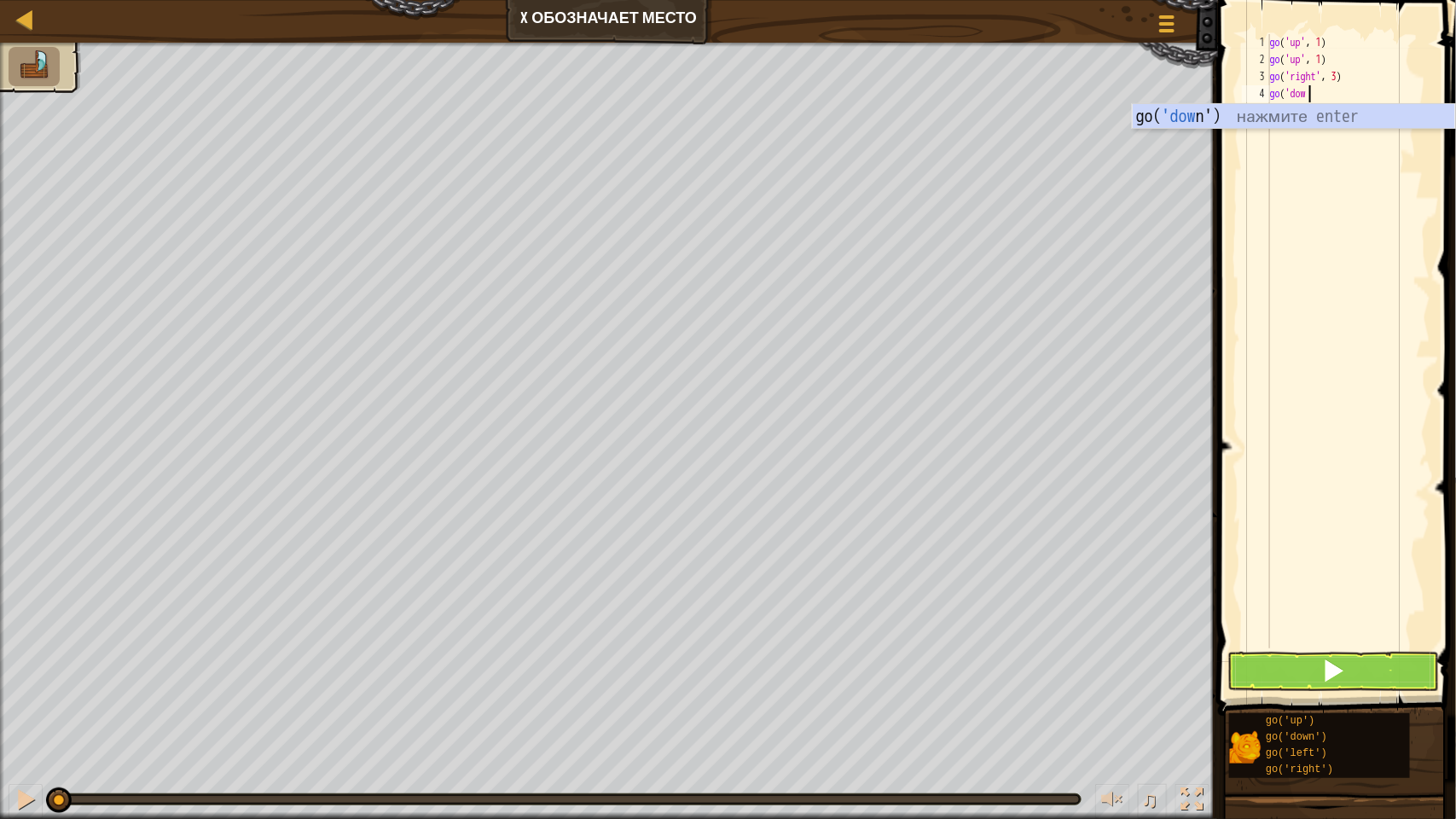 type on "go('down" 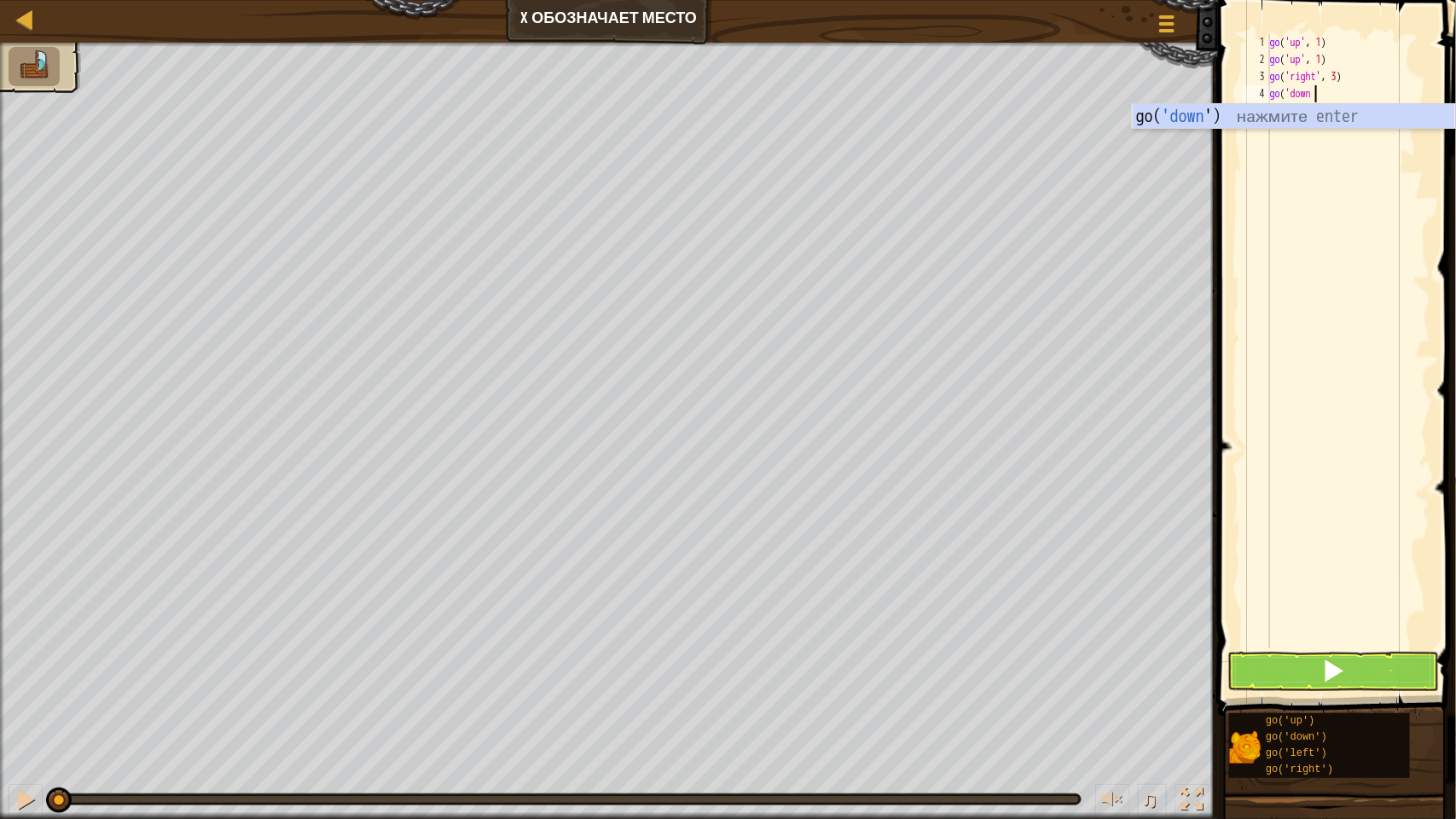 scroll, scrollTop: 7, scrollLeft: 0, axis: vertical 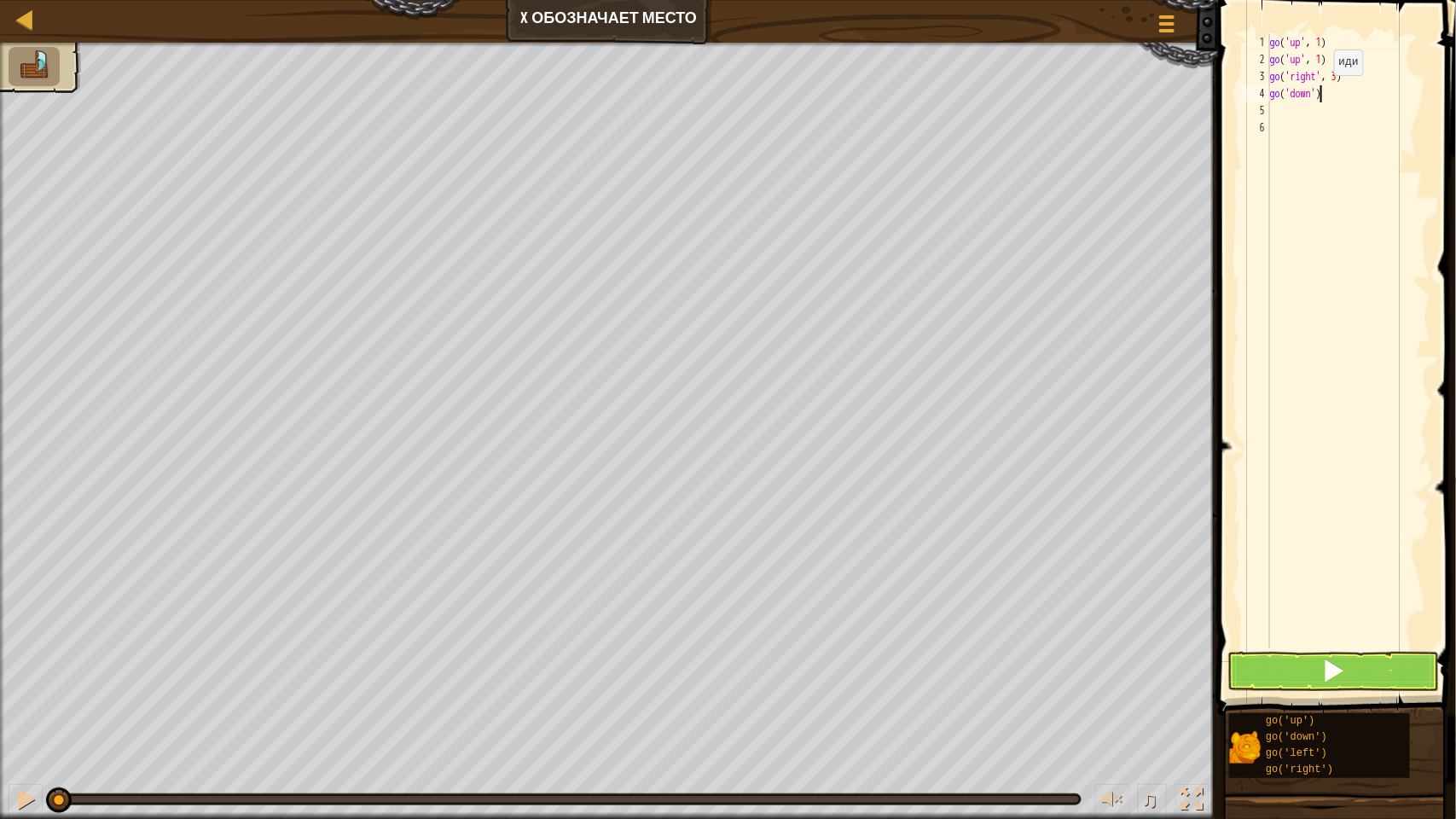 click on "go ( 'up' ,   1 ) go ( 'up' ,   1 ) go ( 'right' ,   3 ) go ( 'down' )" at bounding box center [1349, 358] 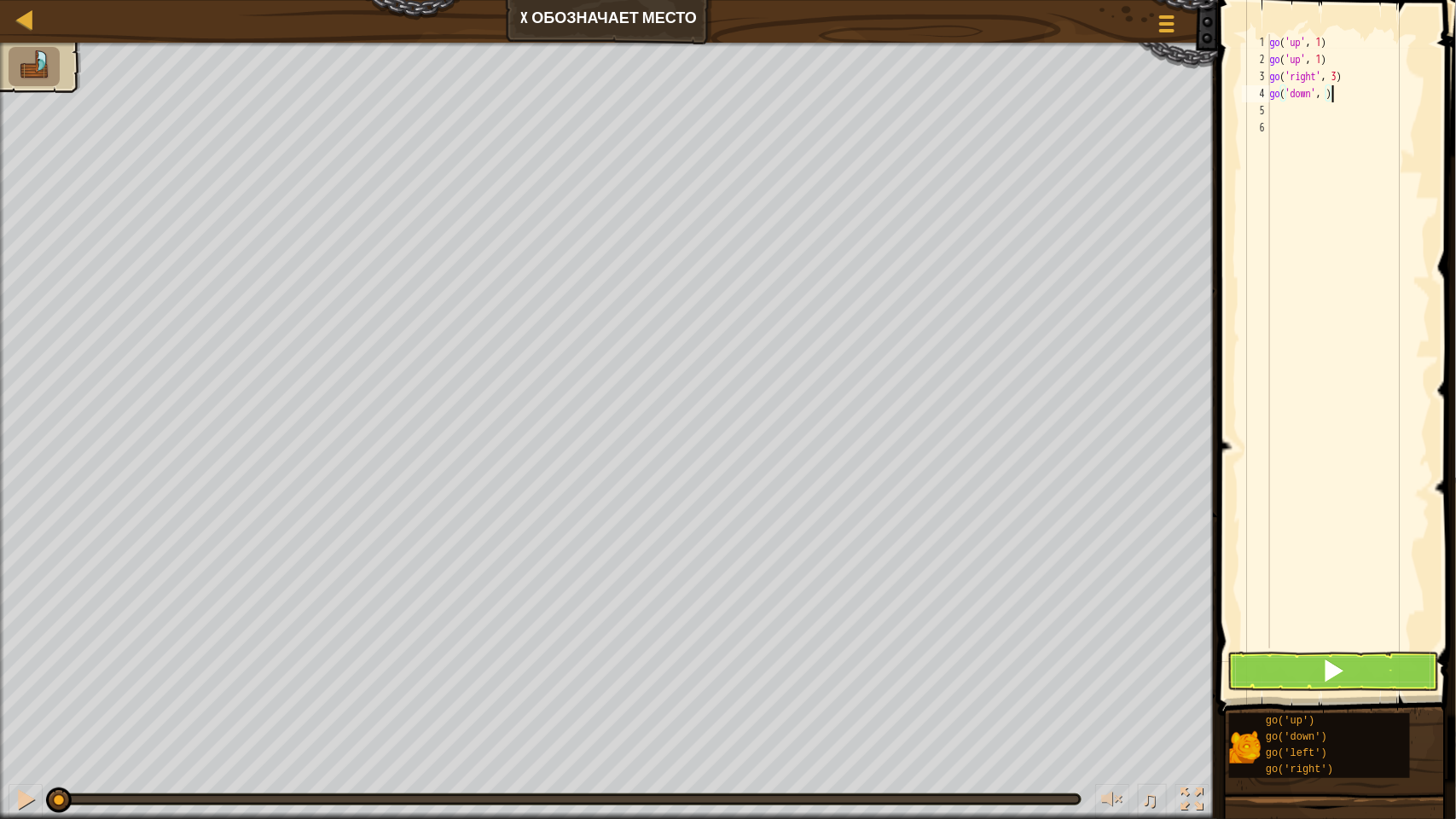 scroll, scrollTop: 7, scrollLeft: 4, axis: both 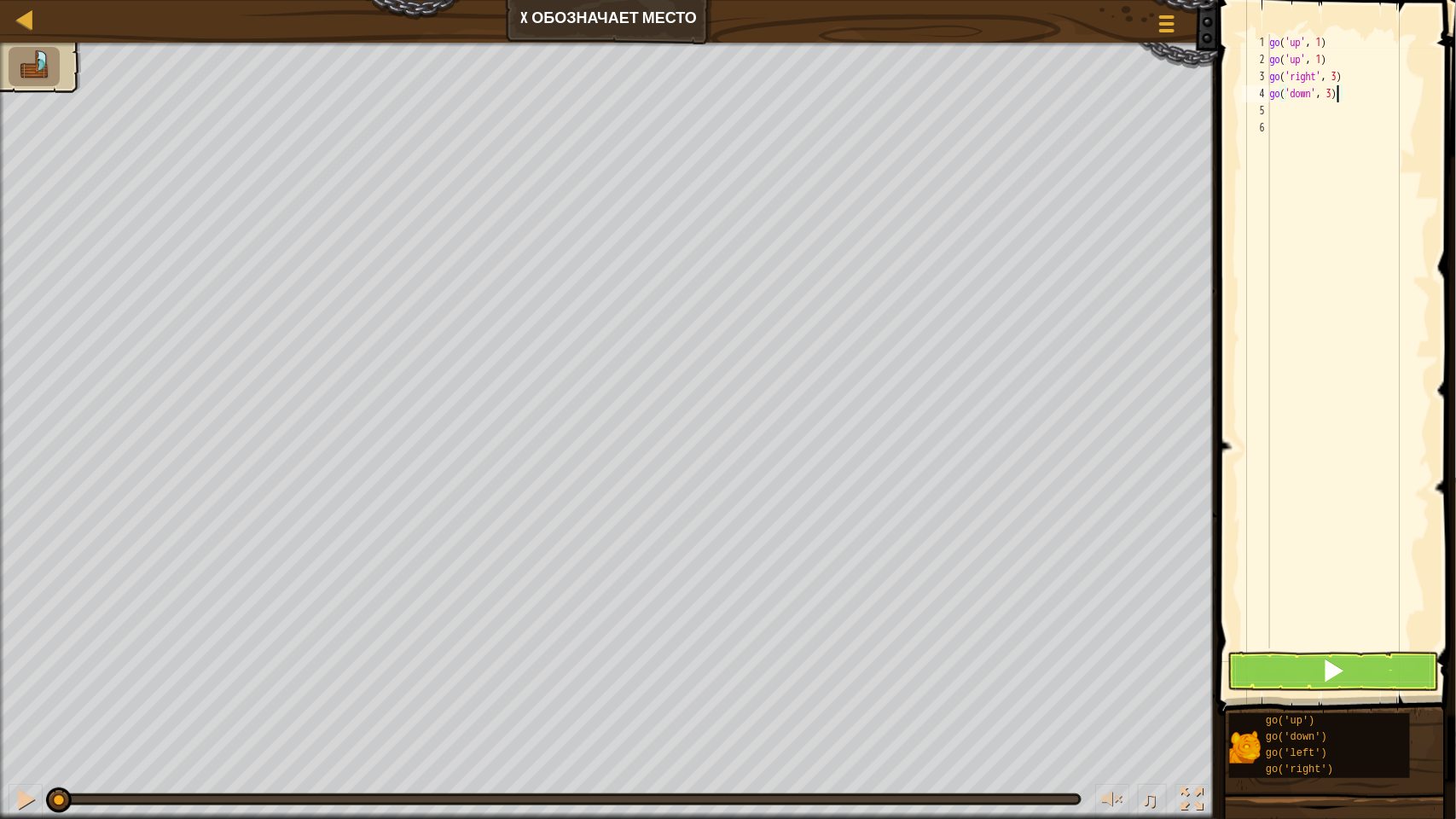 type on "go('down', 2)" 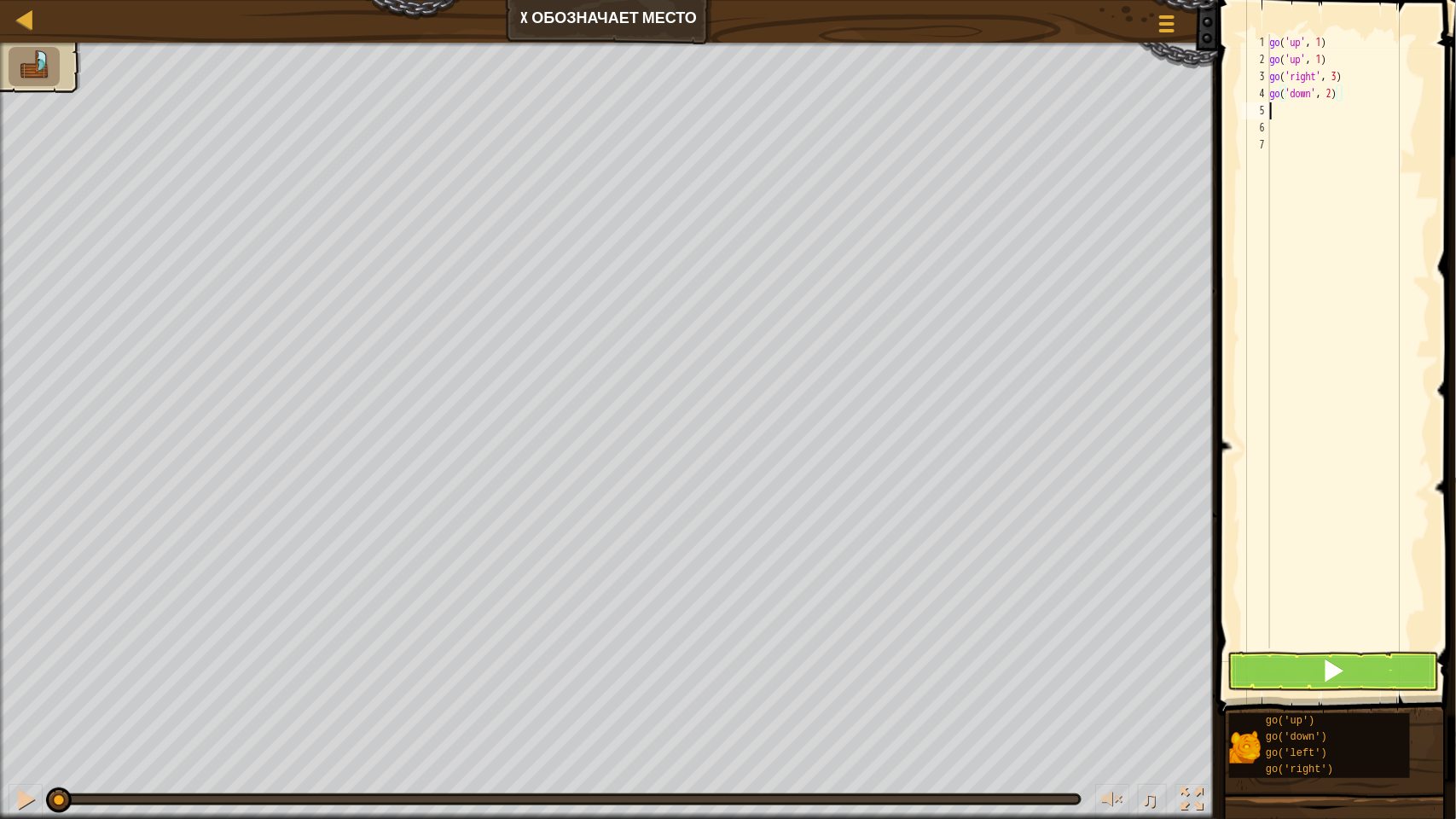 scroll, scrollTop: 7, scrollLeft: 0, axis: vertical 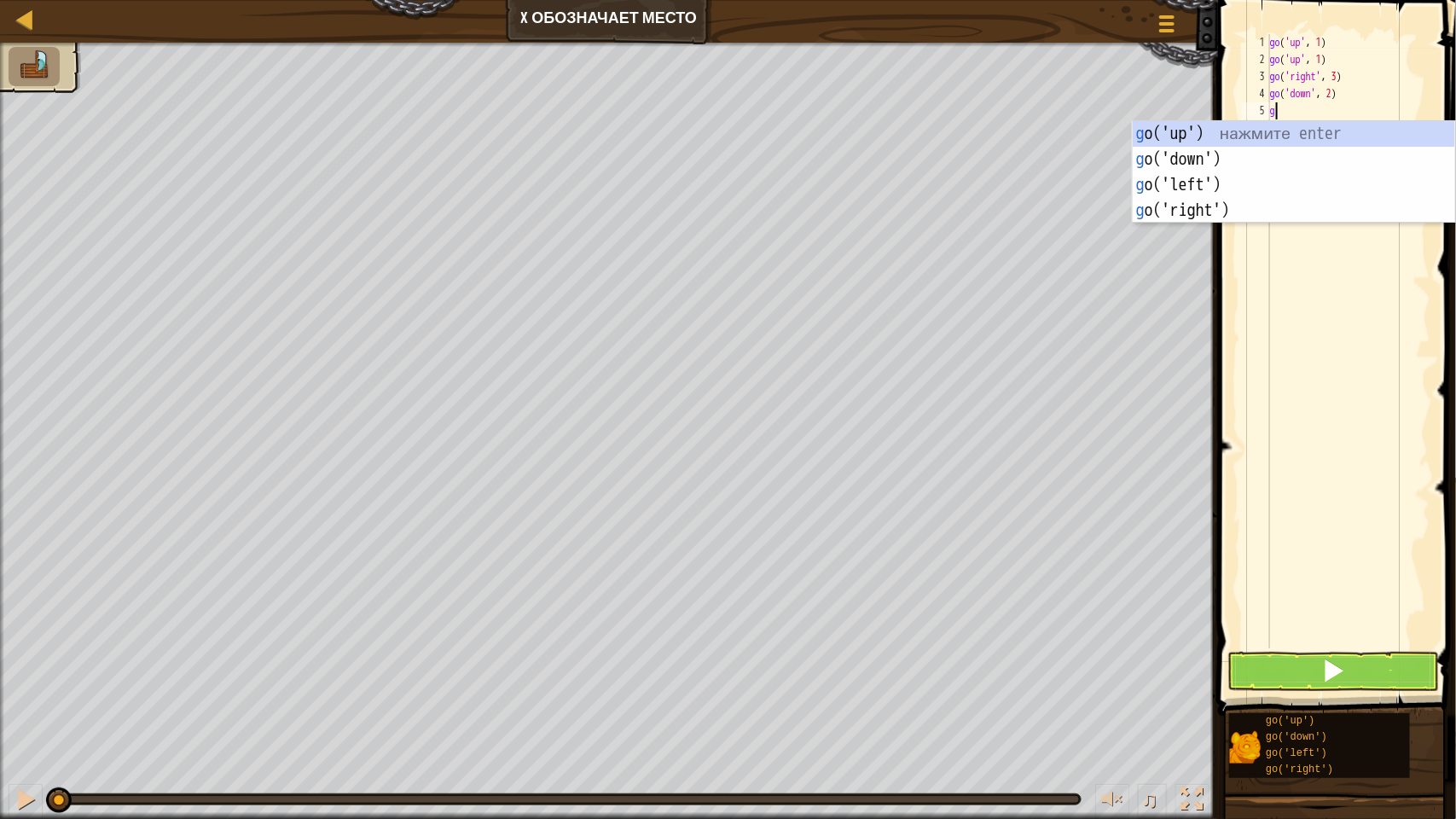 type on "go" 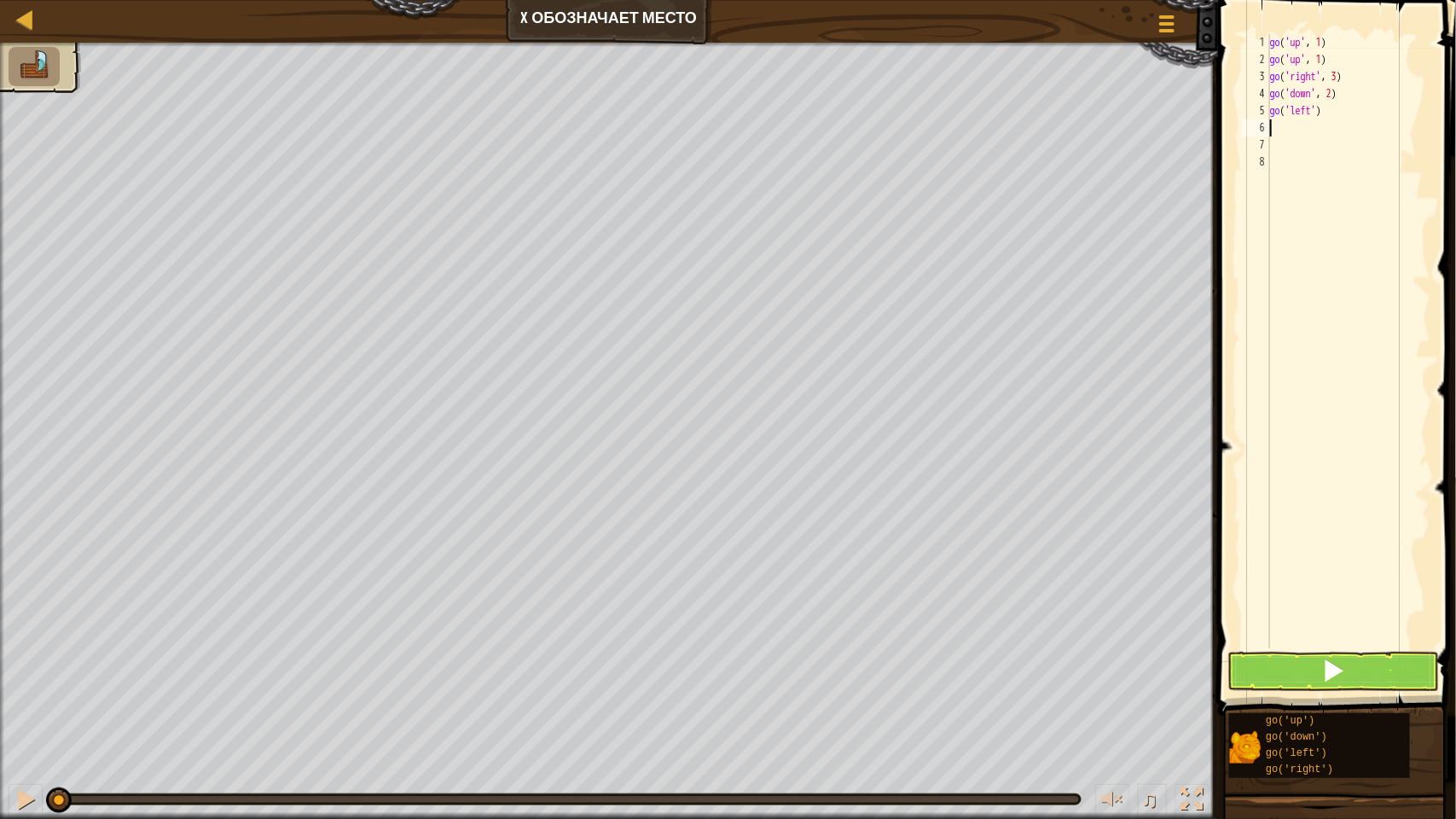 type 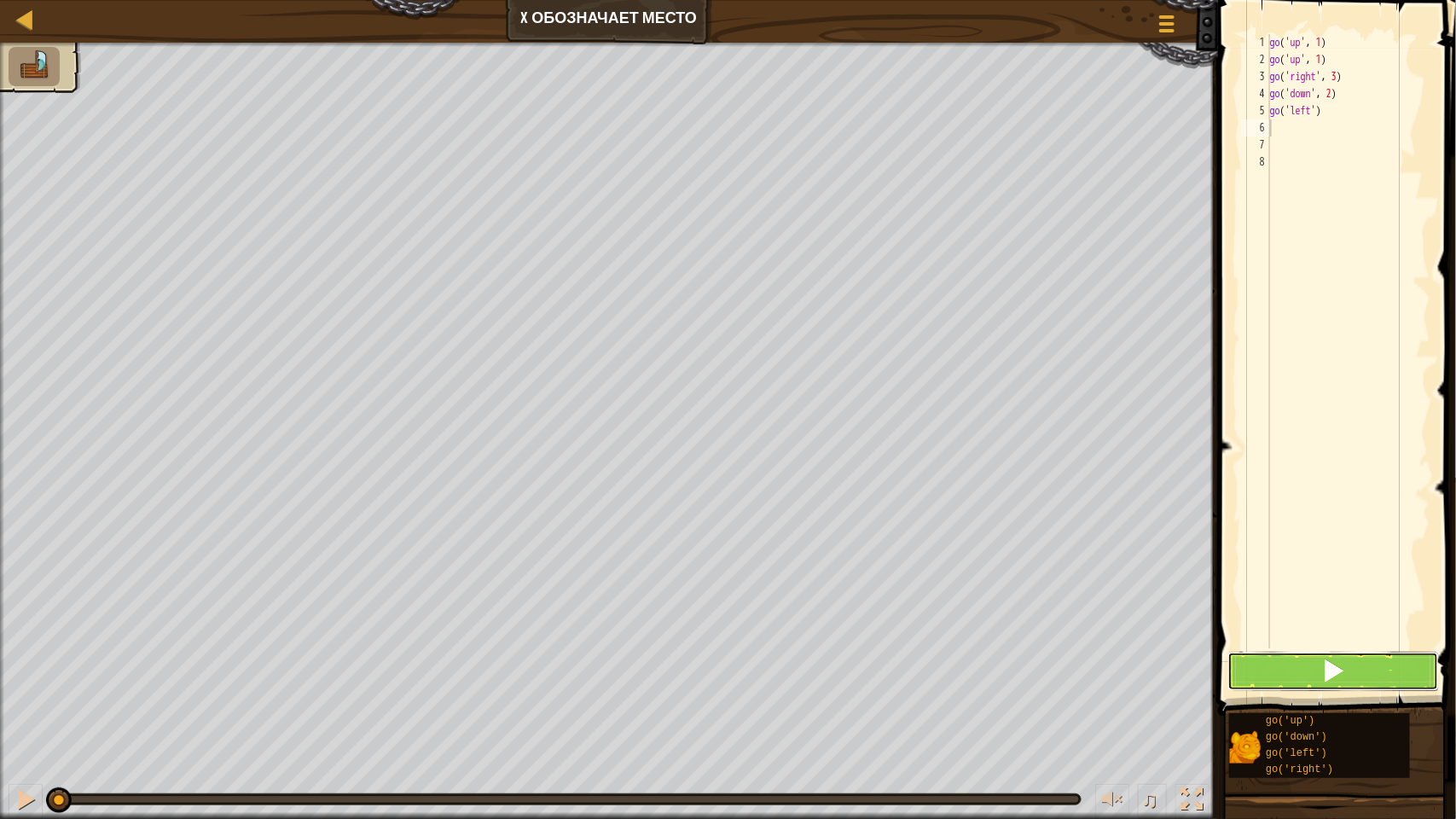 click at bounding box center (1333, 671) 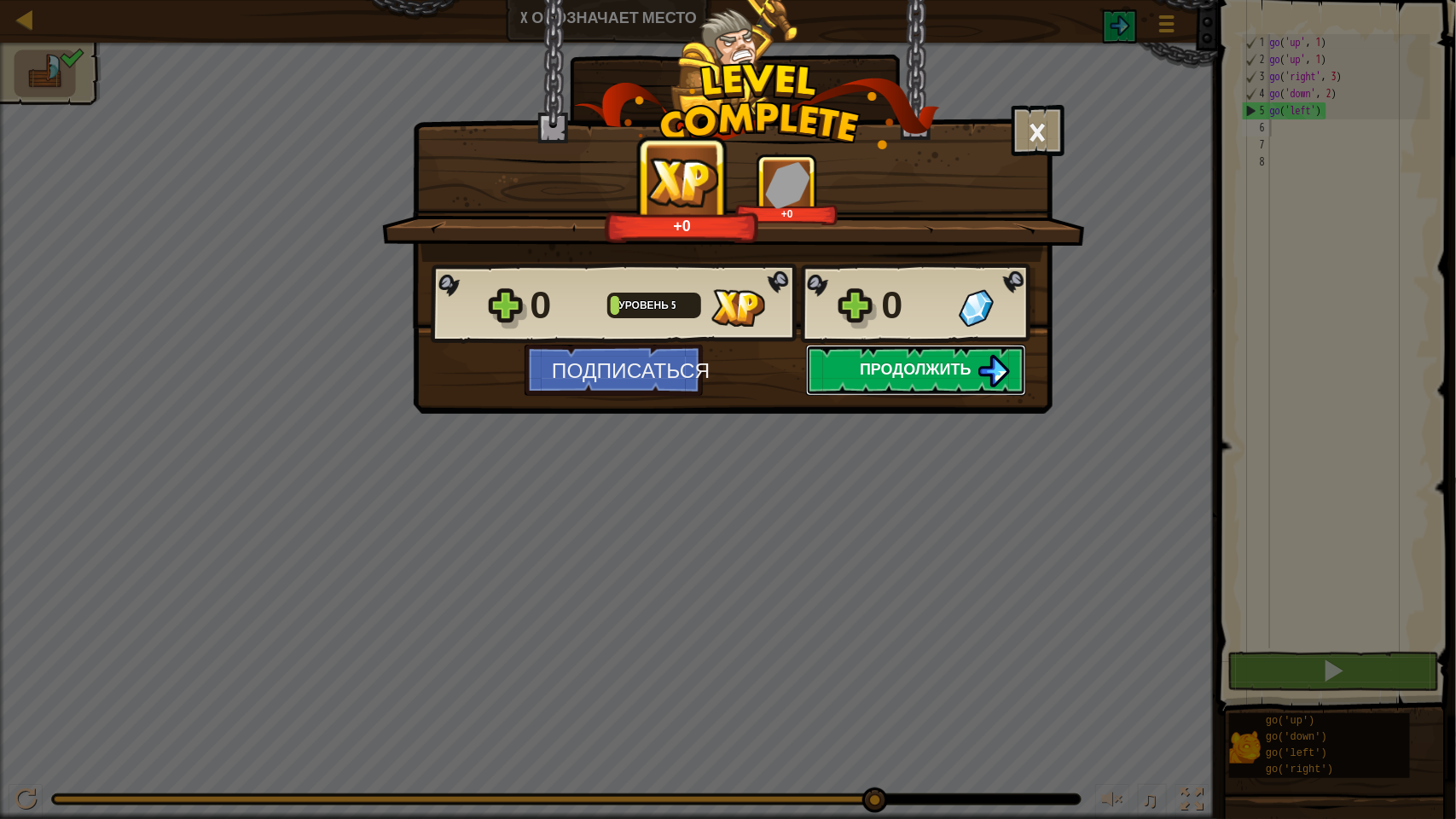 click on "Продолжить" at bounding box center [916, 370] 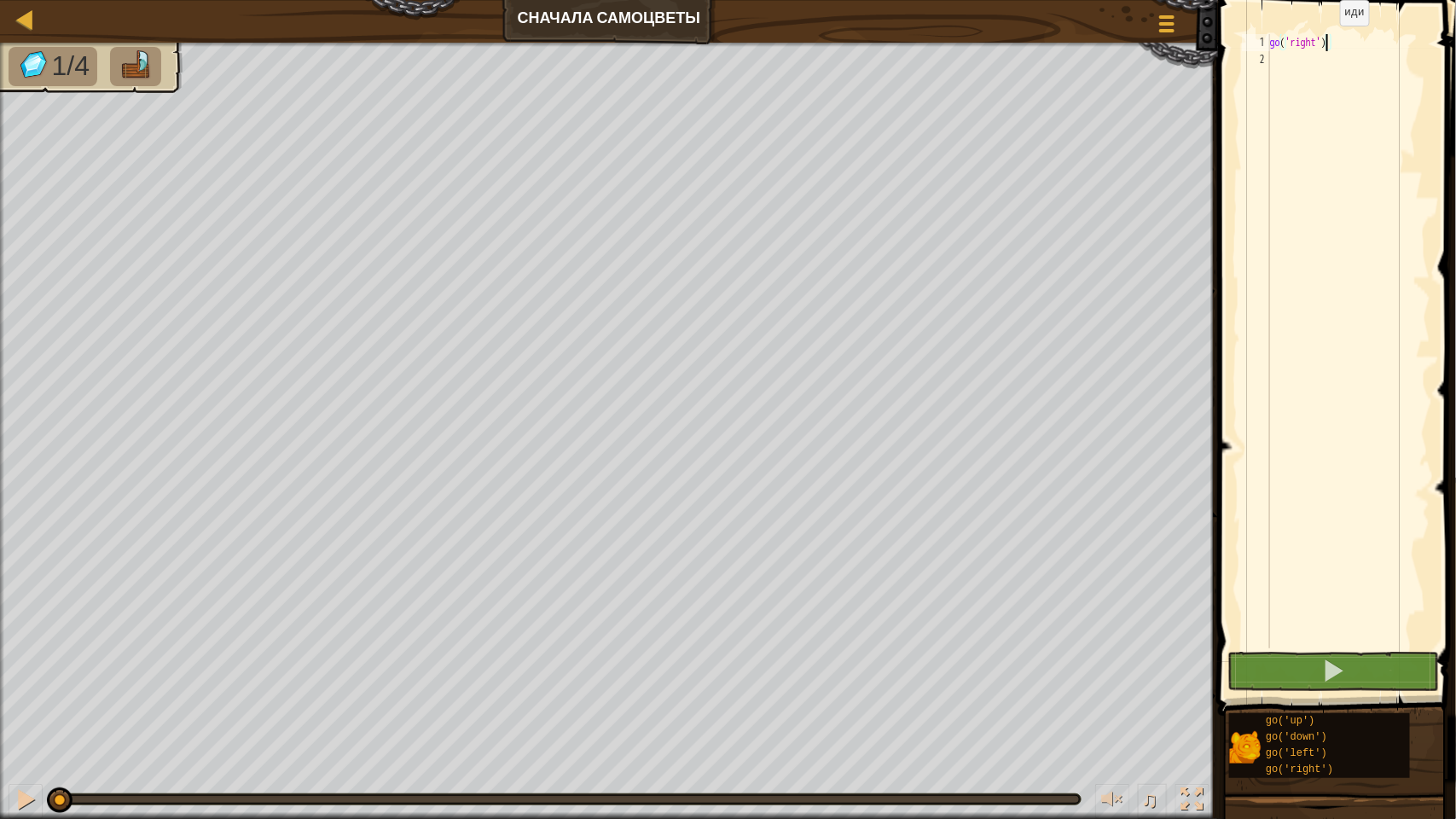 click on "go ( 'right' )" at bounding box center (1349, 358) 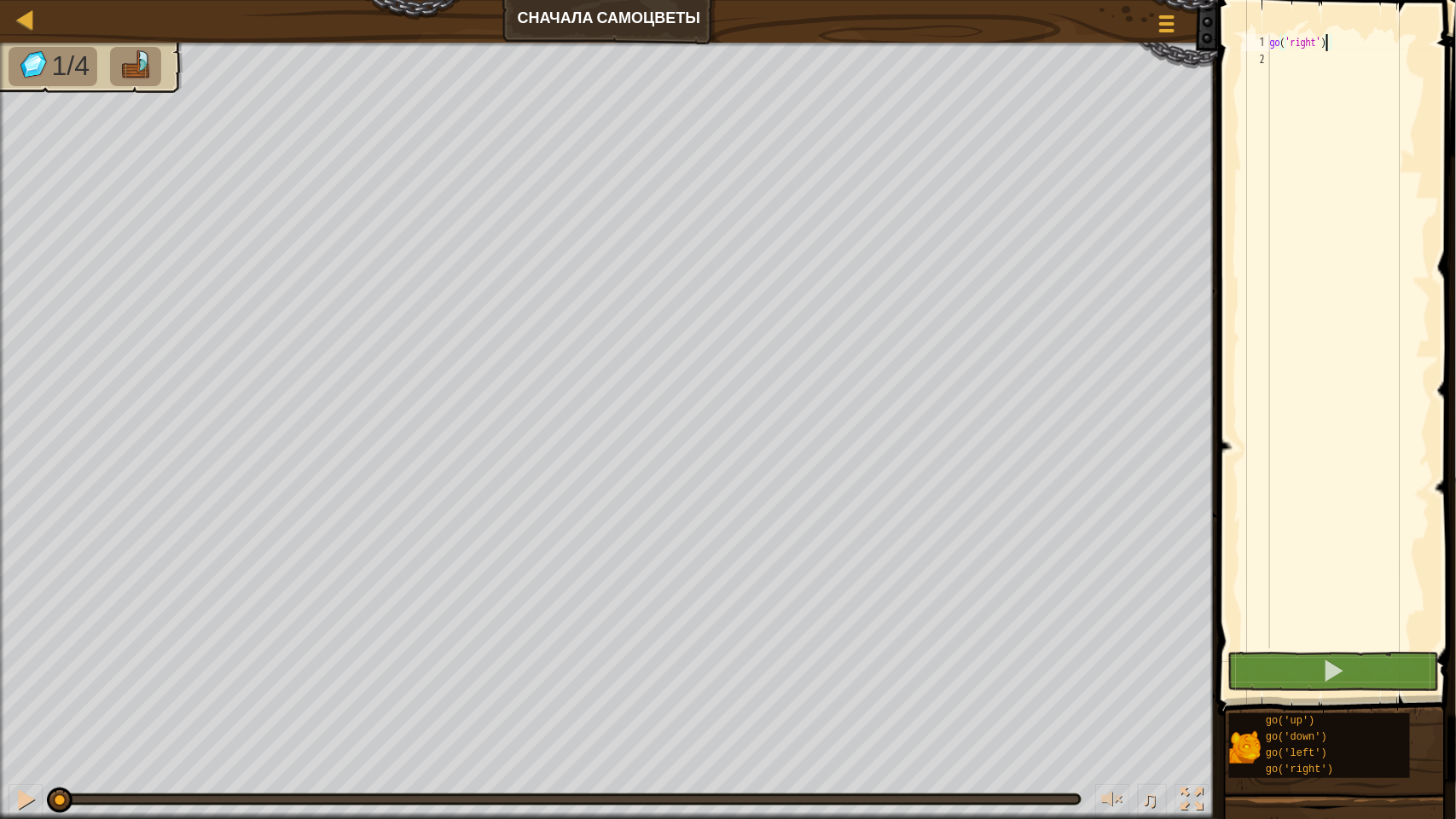 type on "go('right', 2)" 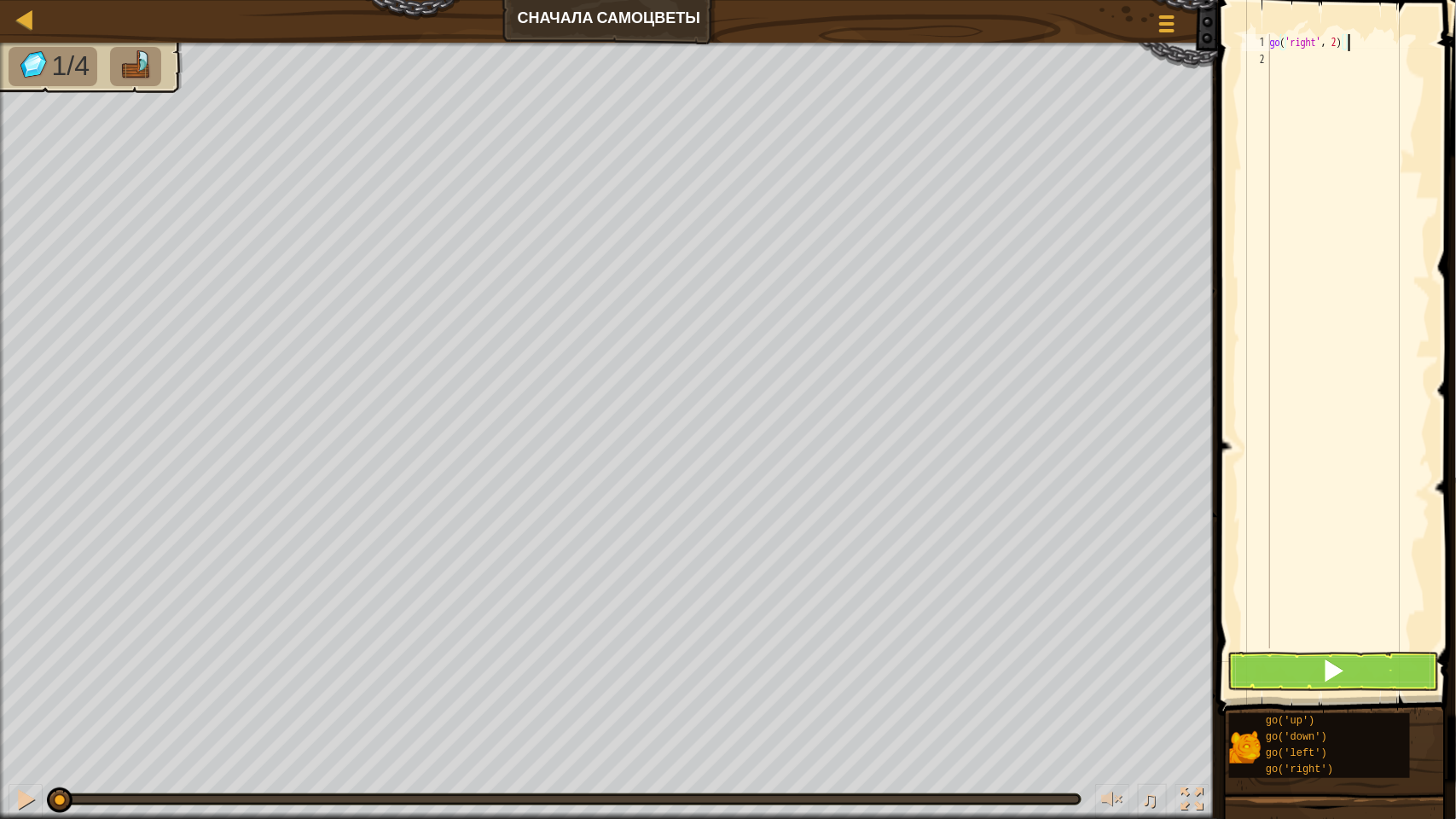 scroll, scrollTop: 7, scrollLeft: 0, axis: vertical 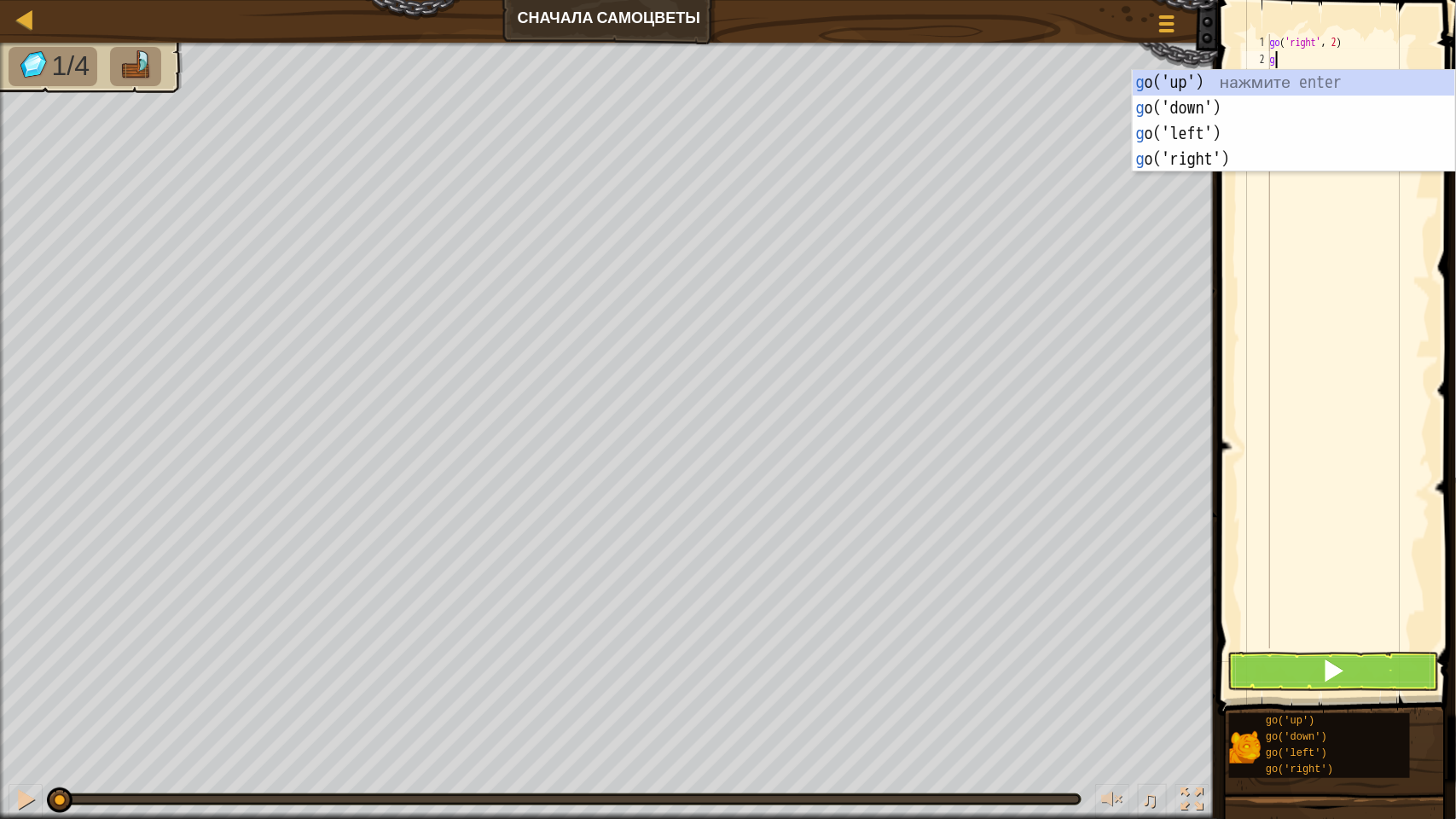 type on "go" 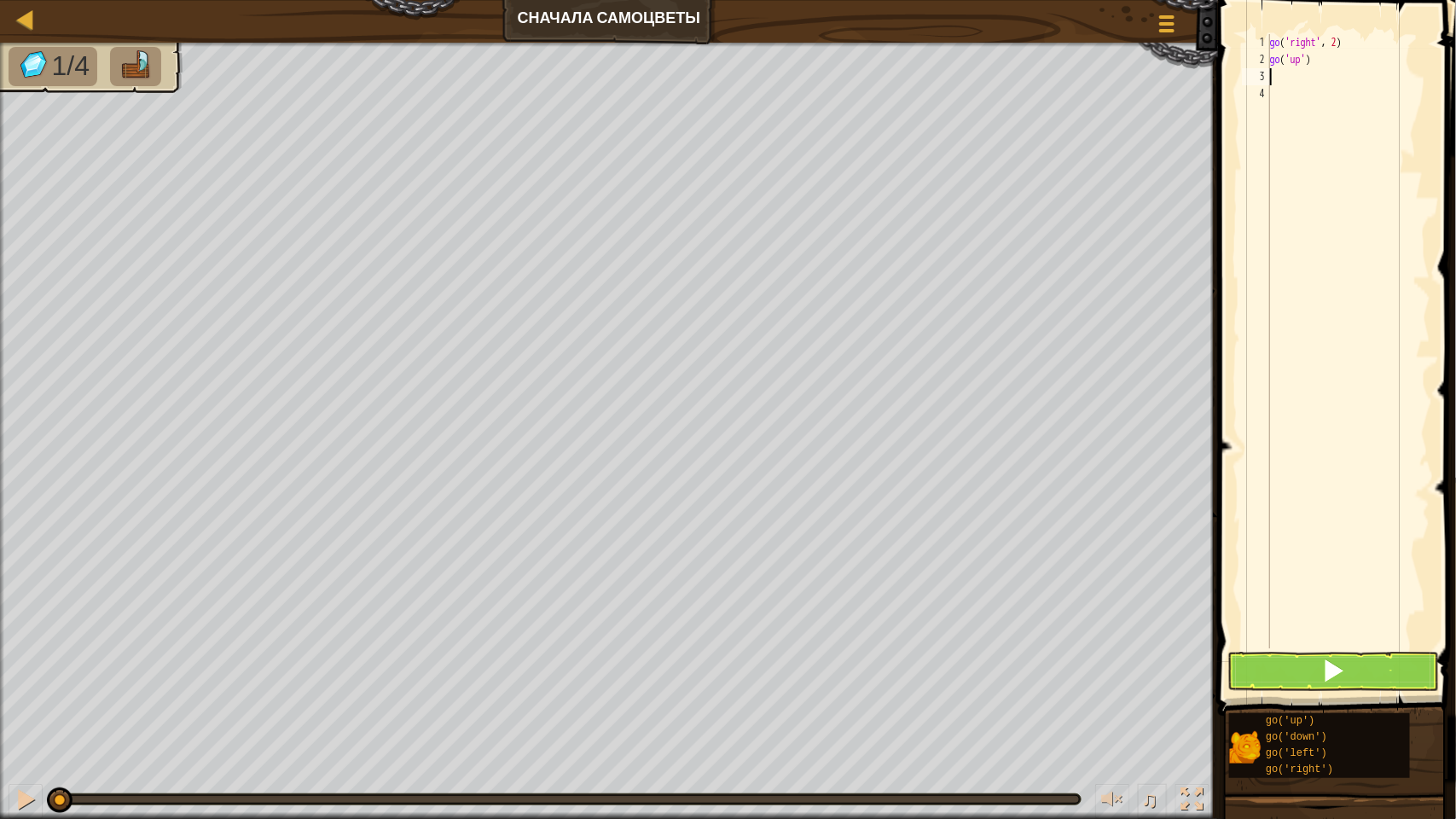type on "go" 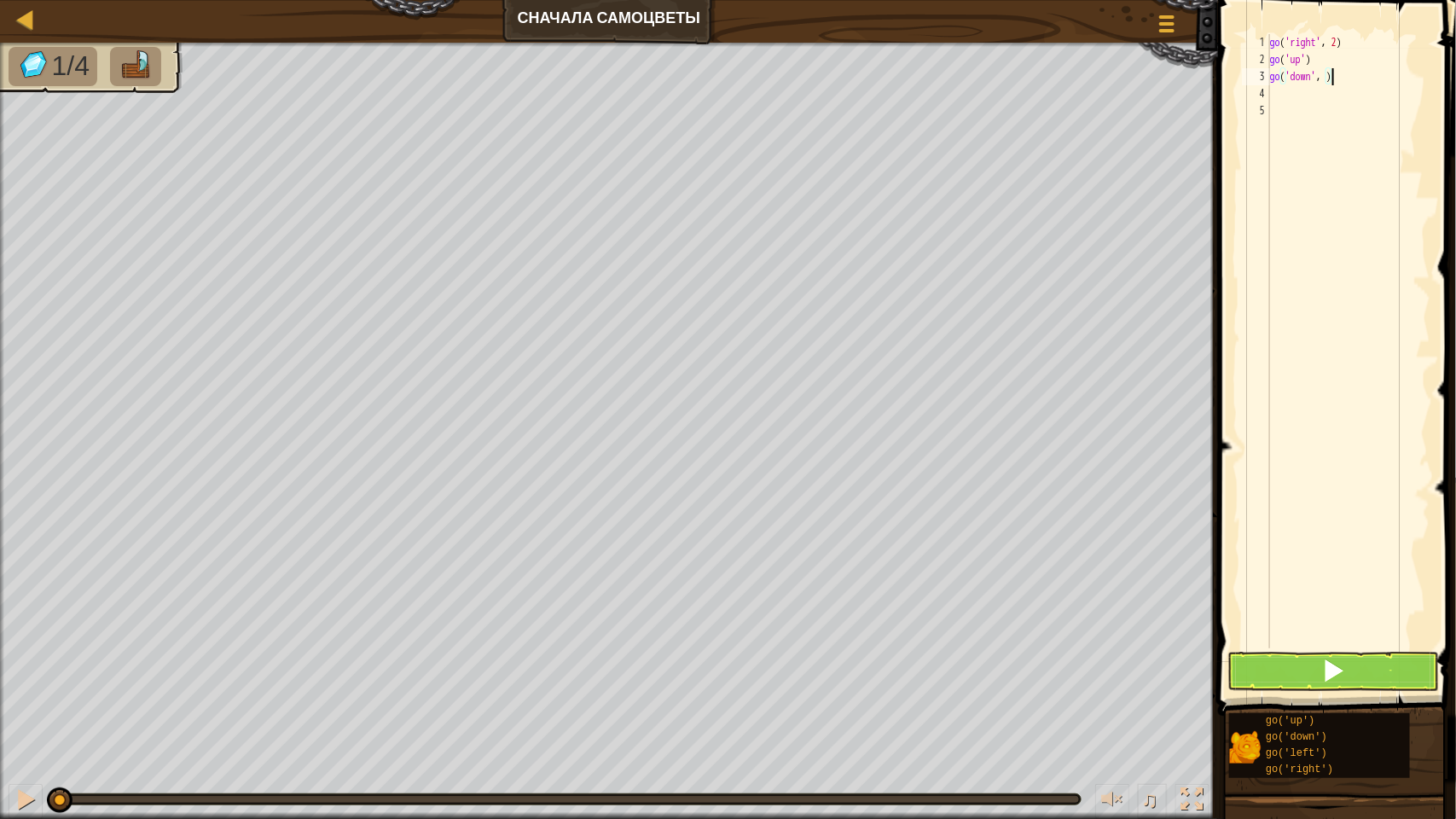 scroll, scrollTop: 7, scrollLeft: 4, axis: both 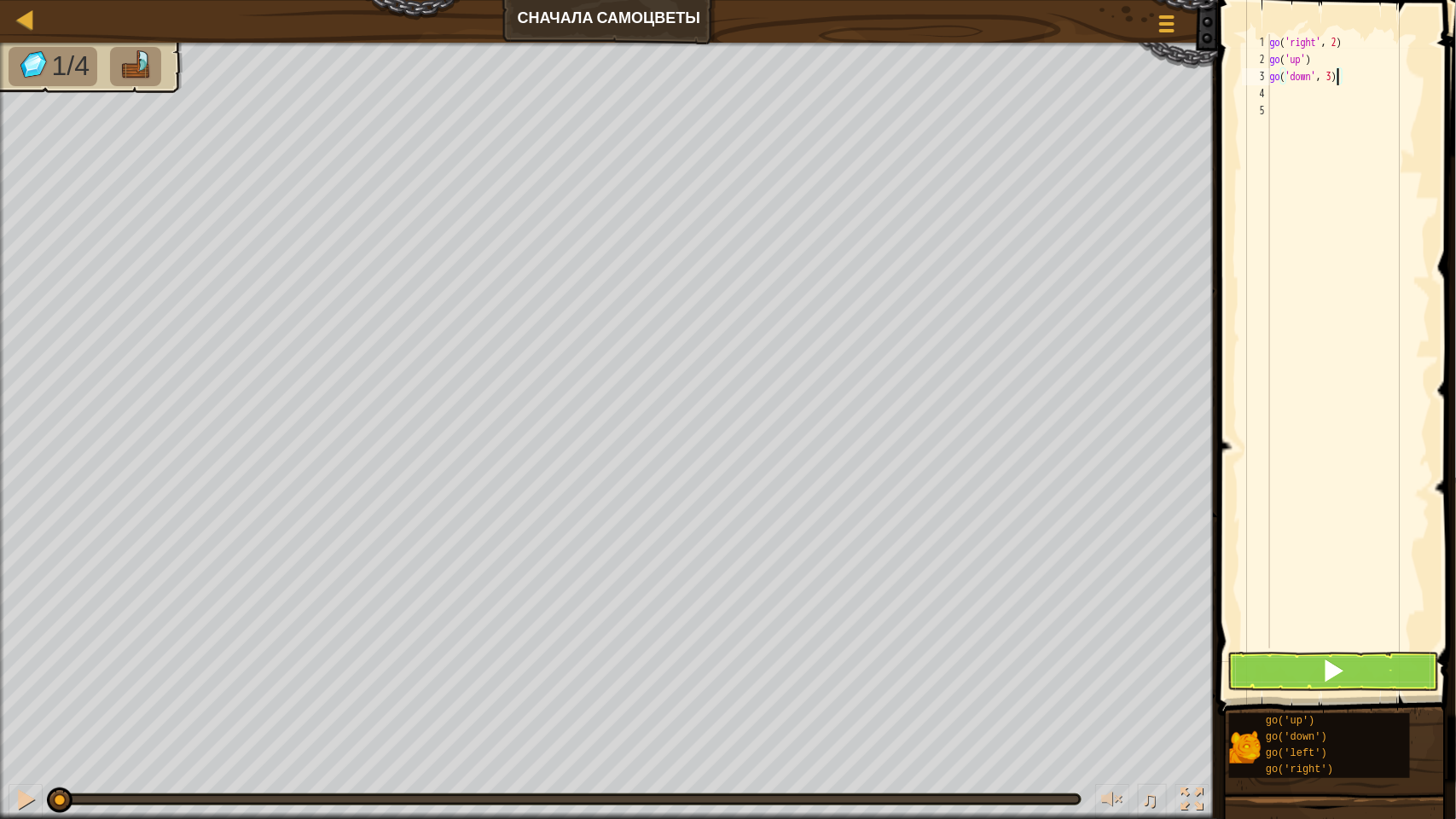 type on "go('down', 2)" 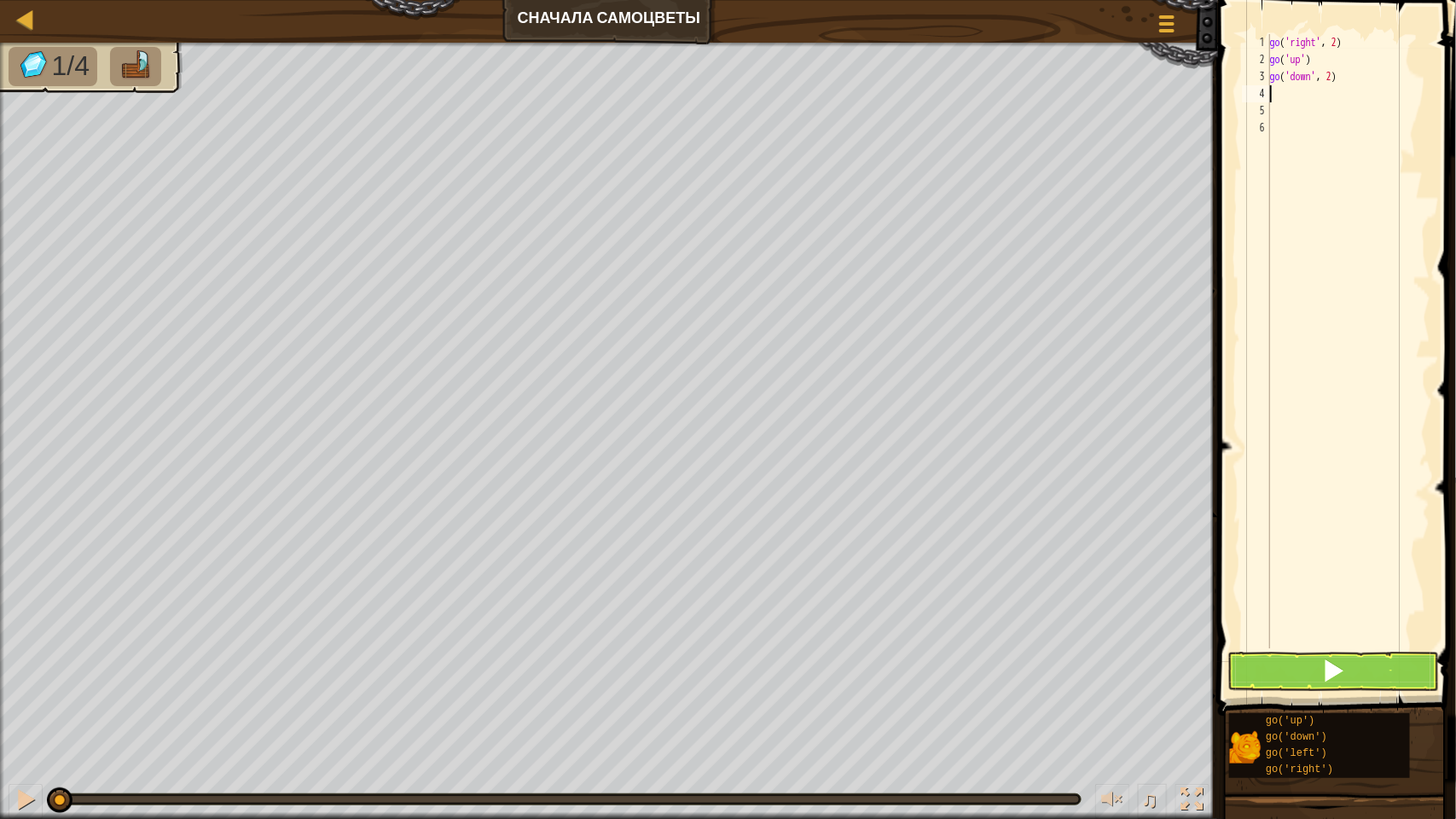 scroll, scrollTop: 7, scrollLeft: 0, axis: vertical 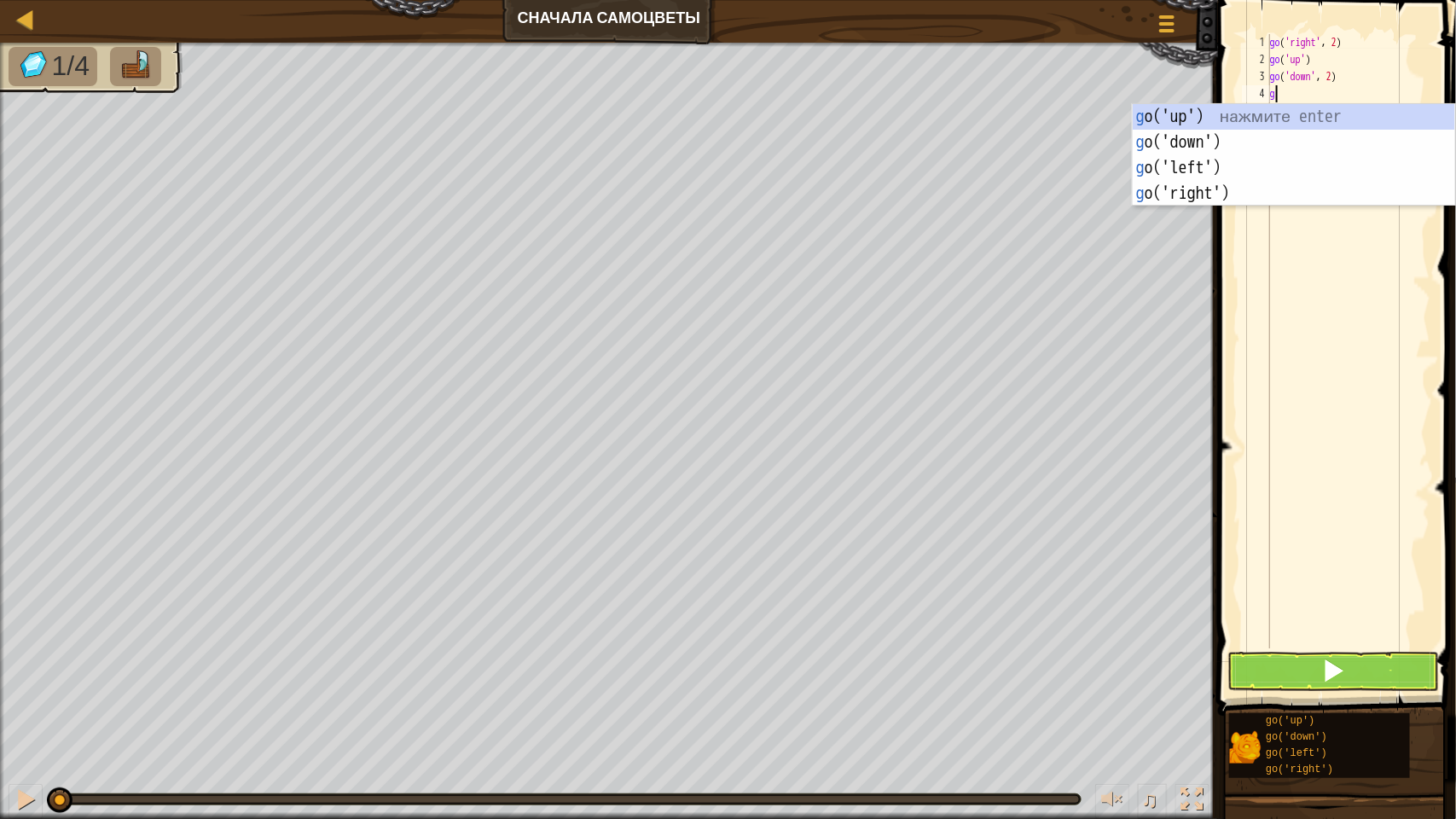 type on "go" 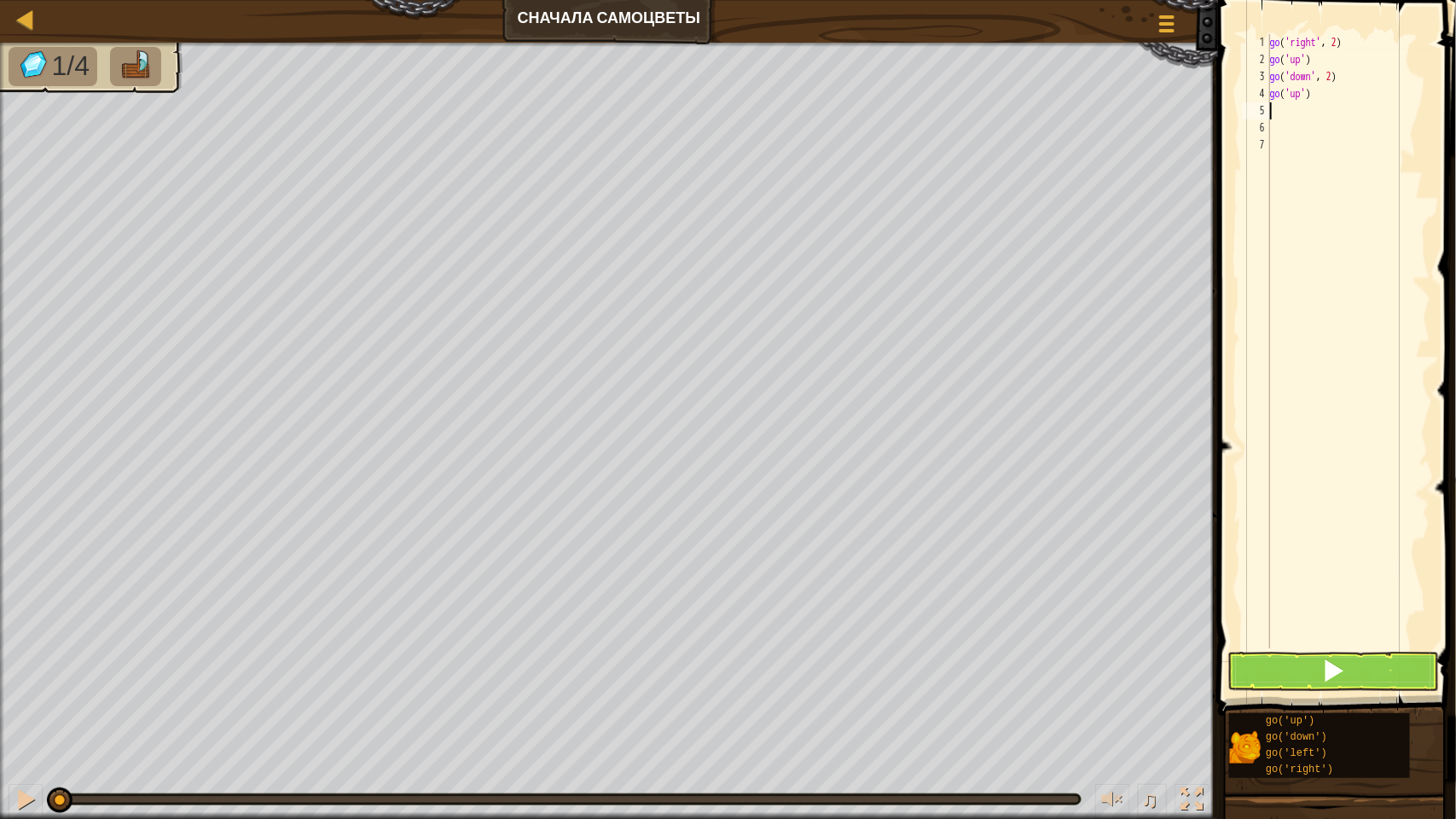 type on "go" 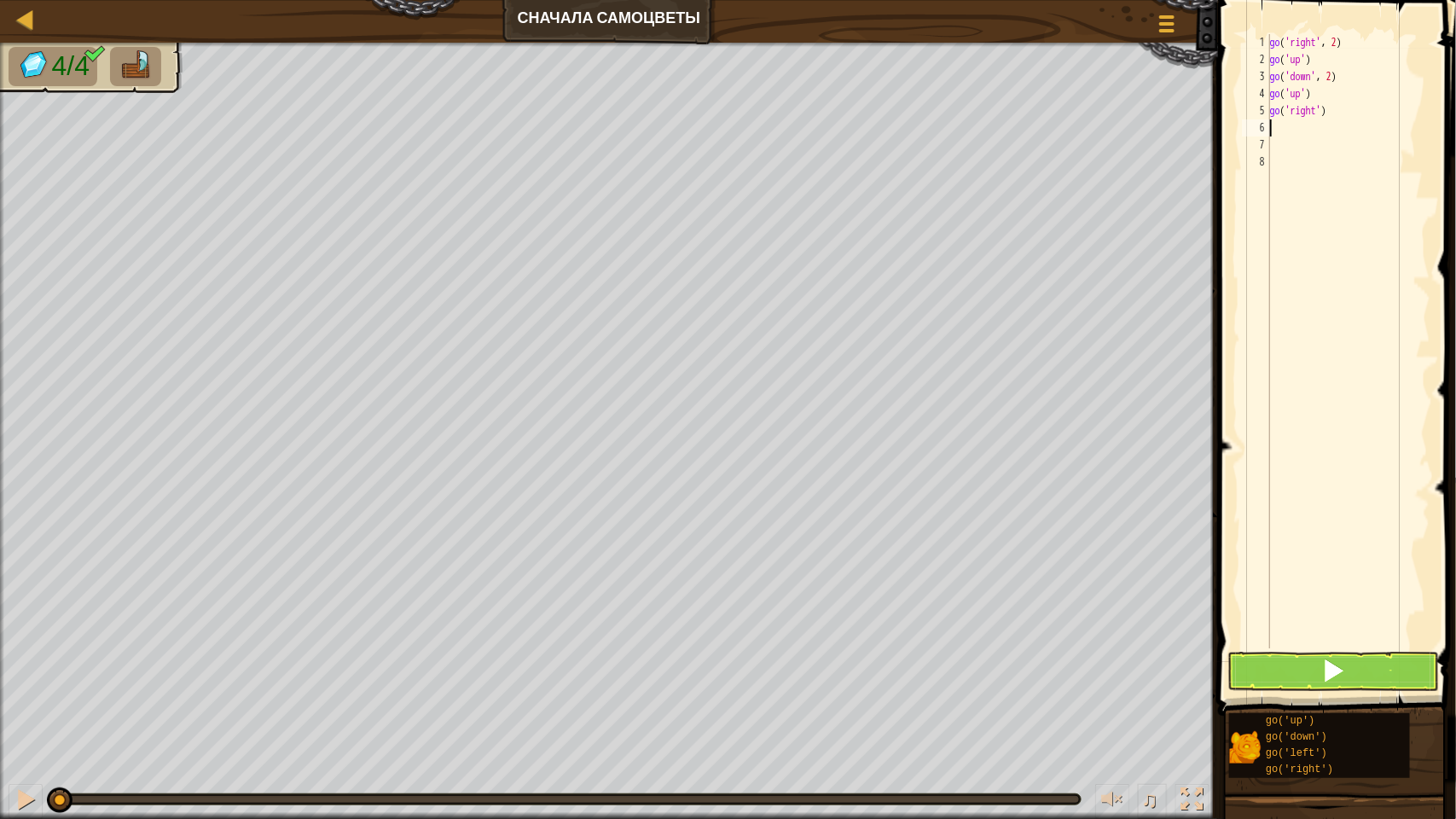 type 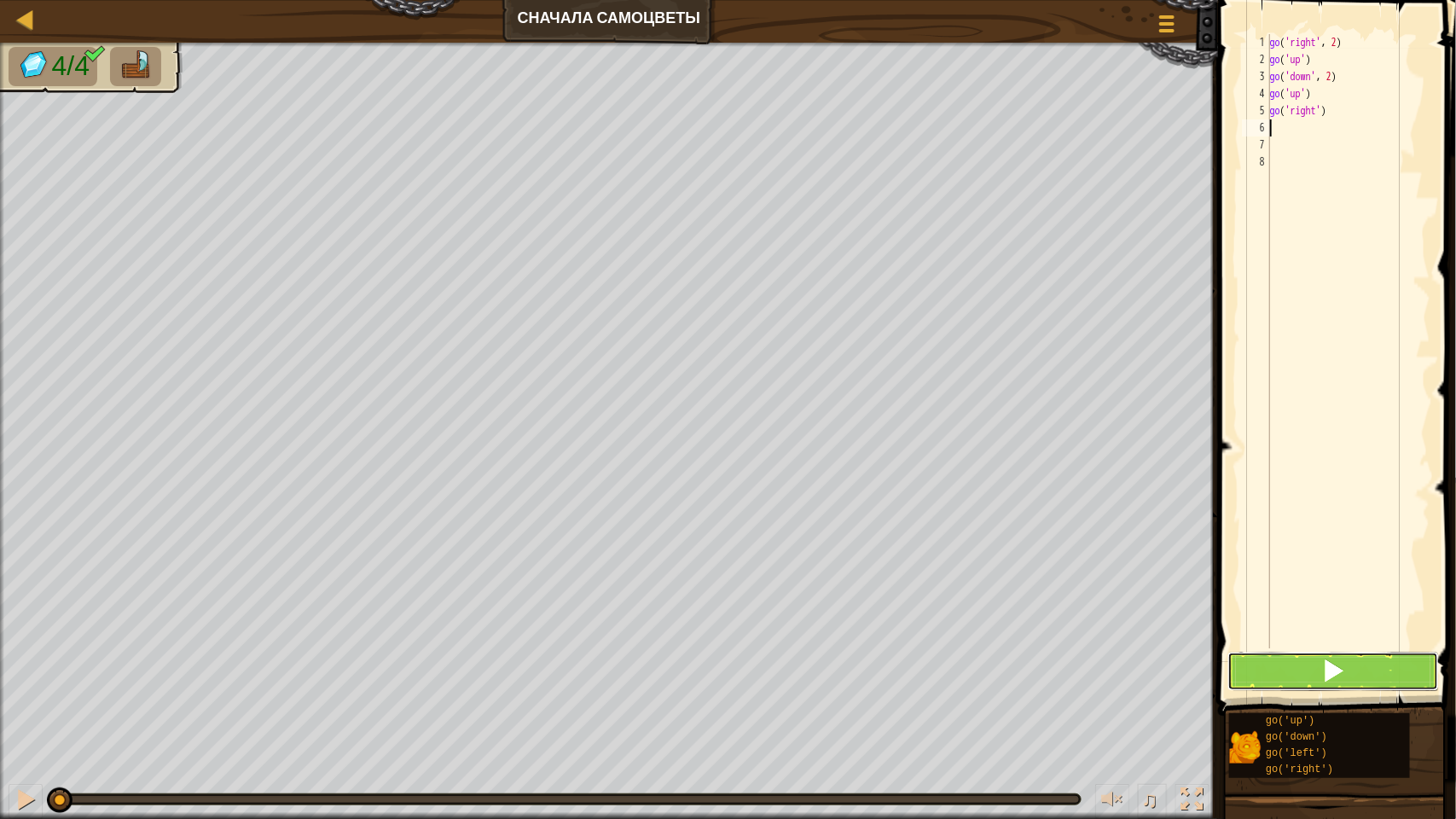 click at bounding box center [1333, 671] 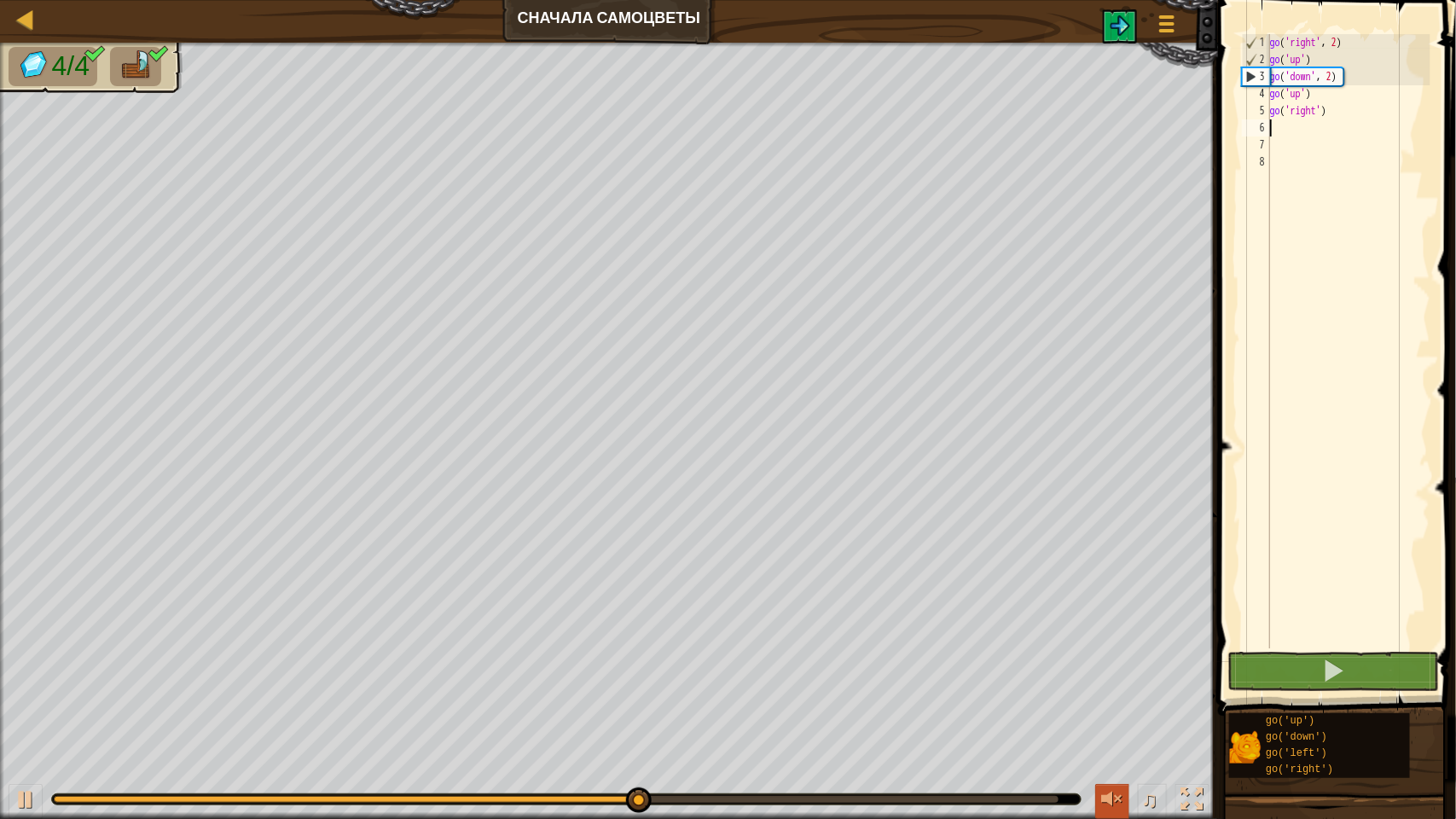 click at bounding box center (1112, 799) 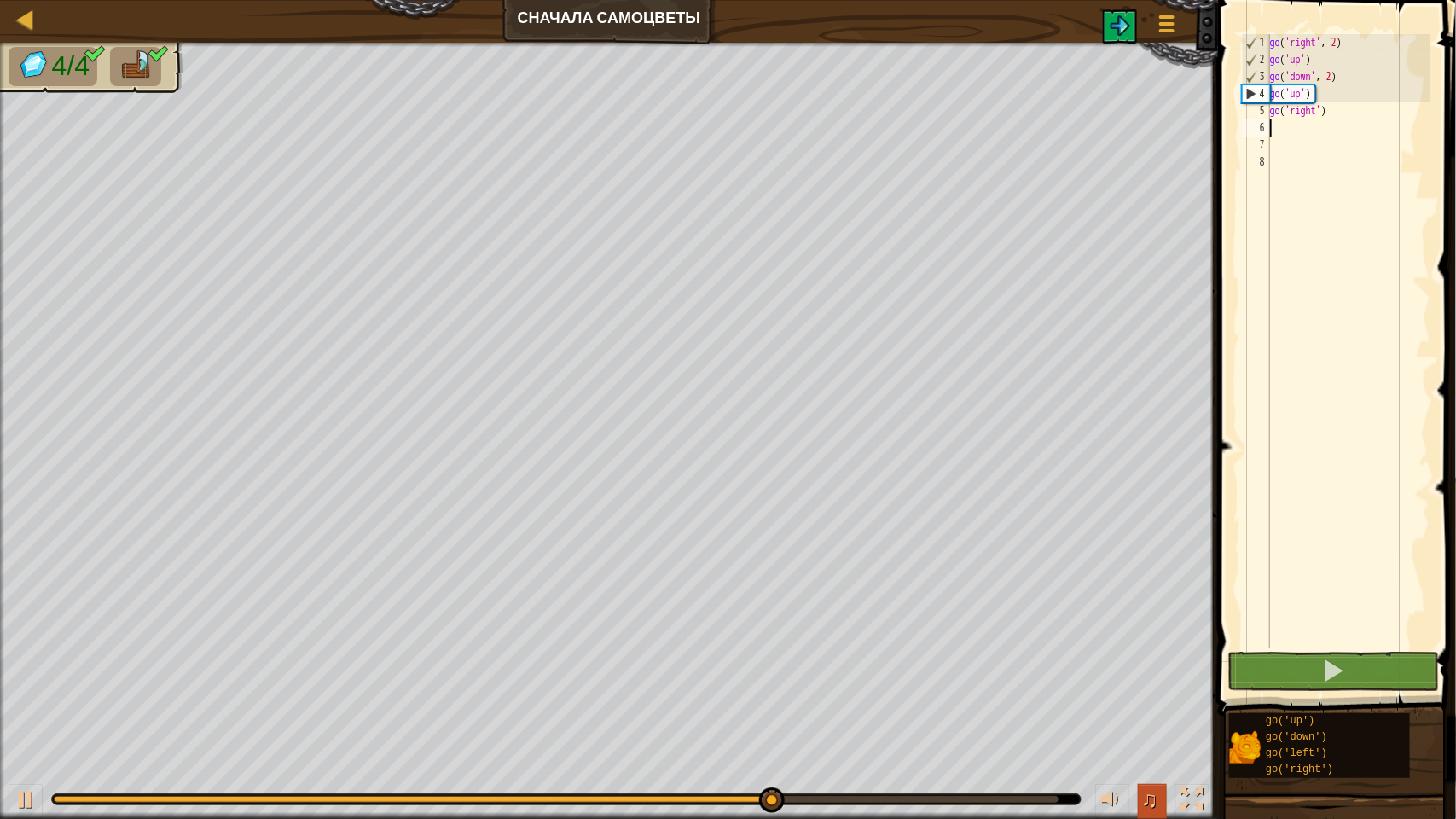 click on "♫" at bounding box center (1150, 799) 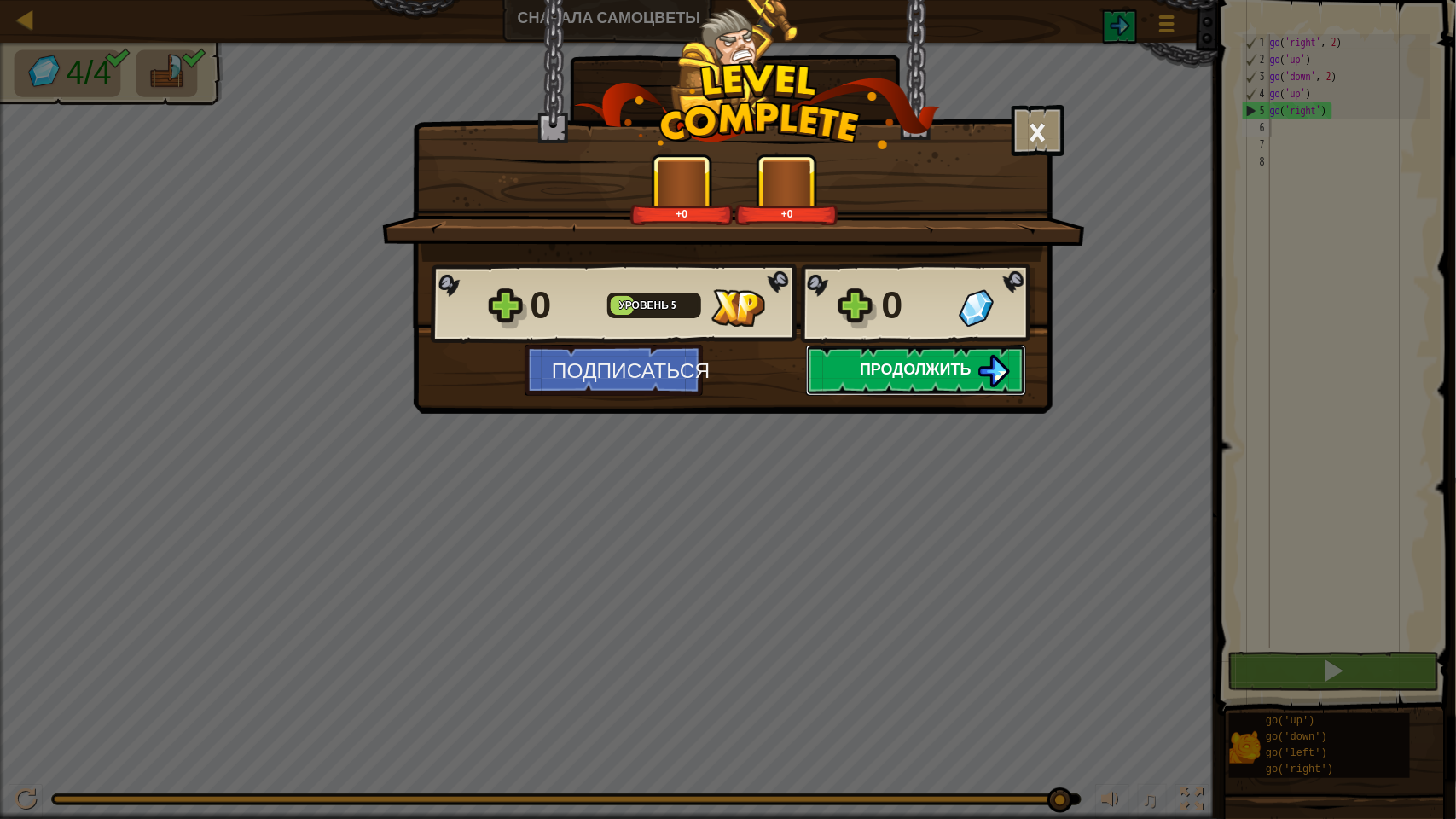 click on "Продолжить" at bounding box center (916, 370) 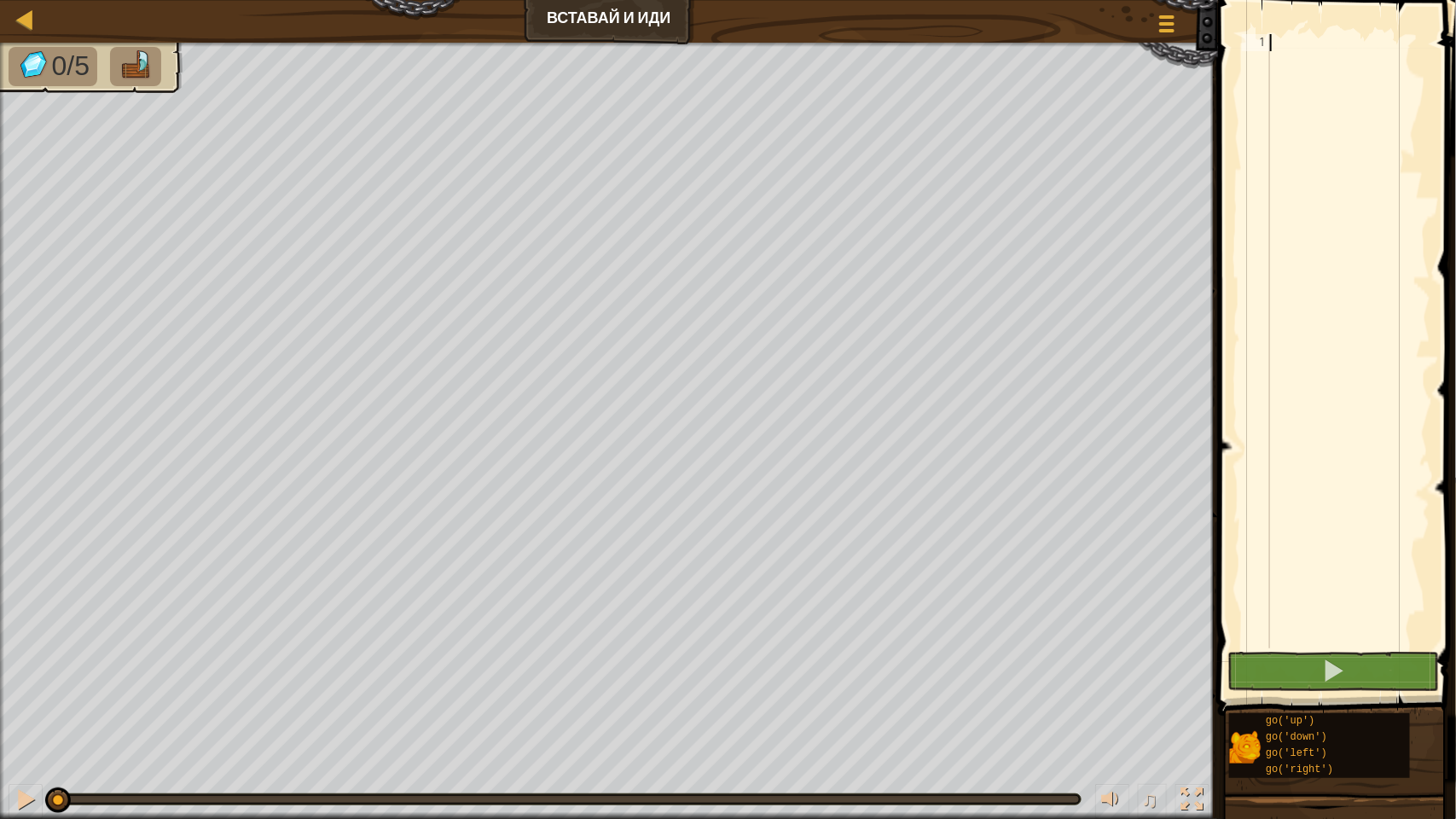 click at bounding box center [1349, 358] 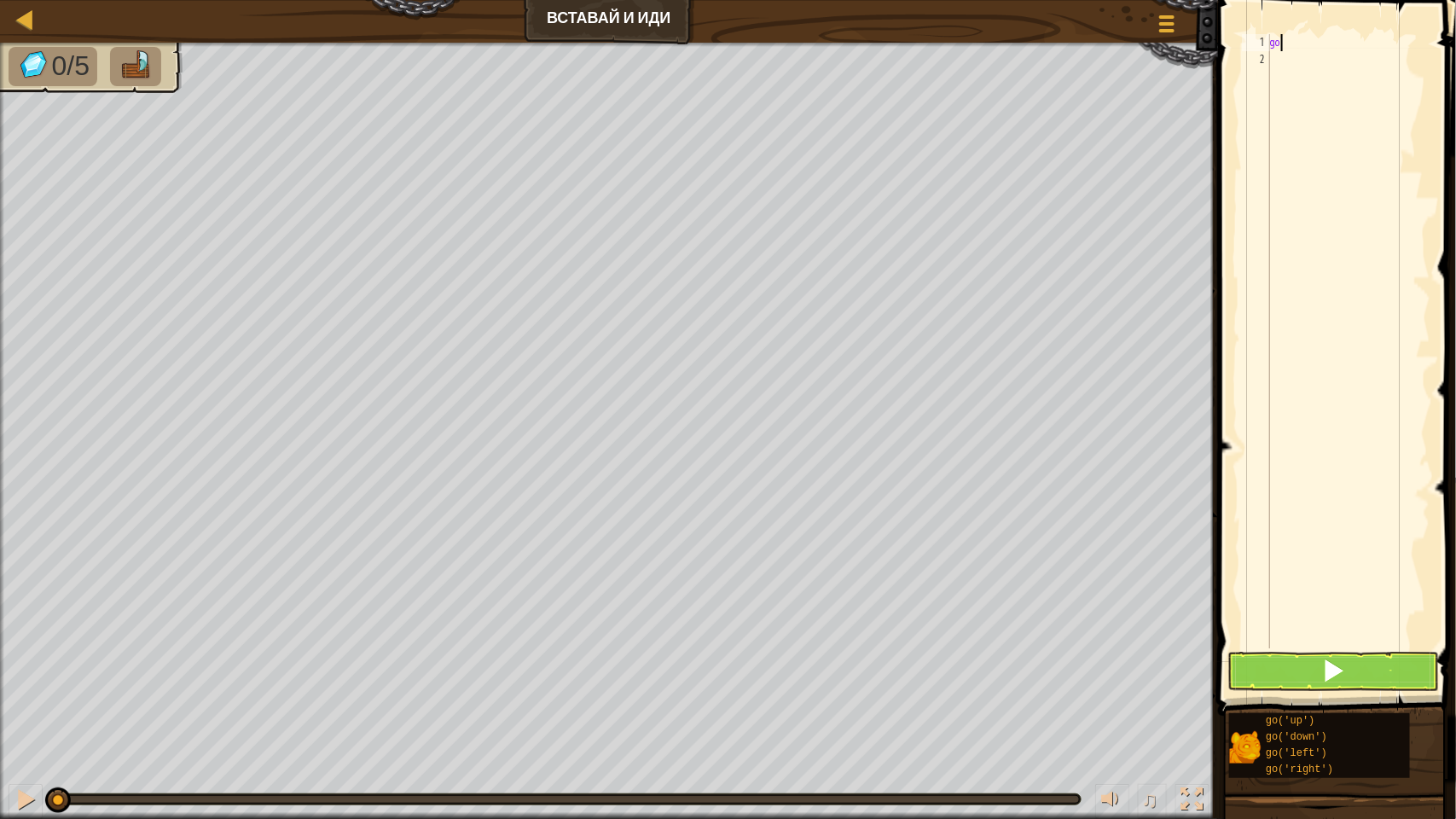 type on "g" 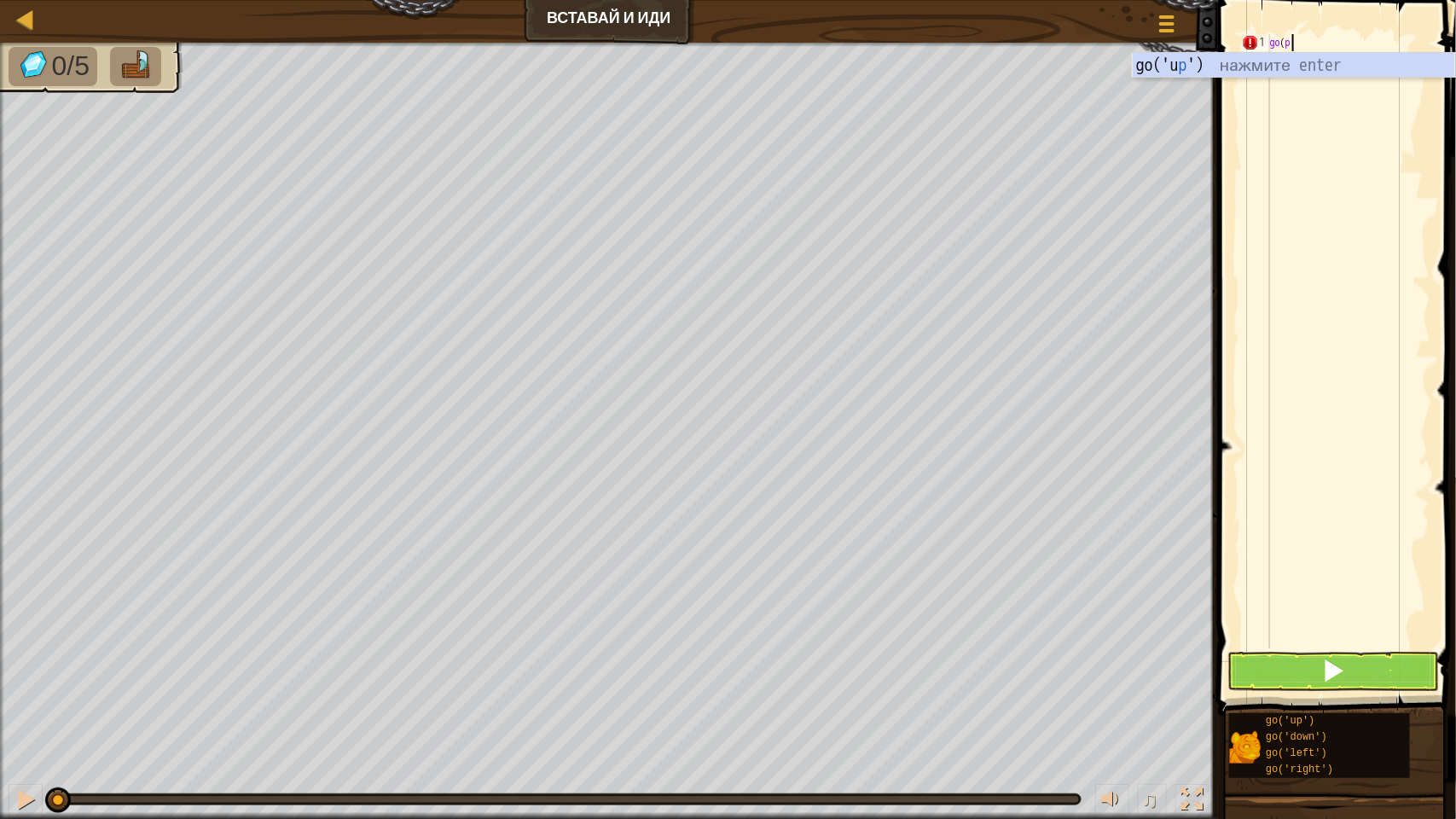 scroll, scrollTop: 7, scrollLeft: 1, axis: both 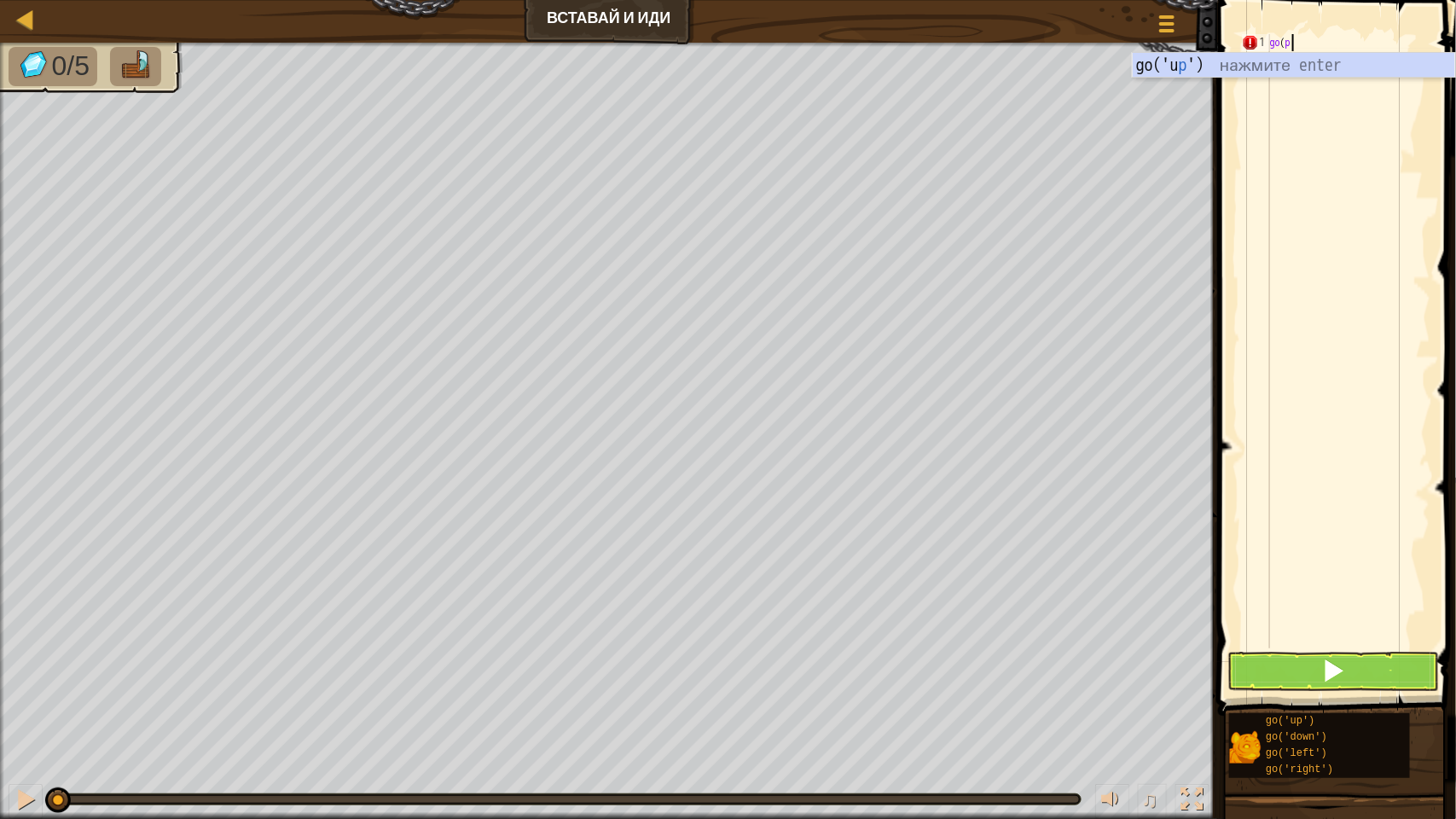 type on "go(up" 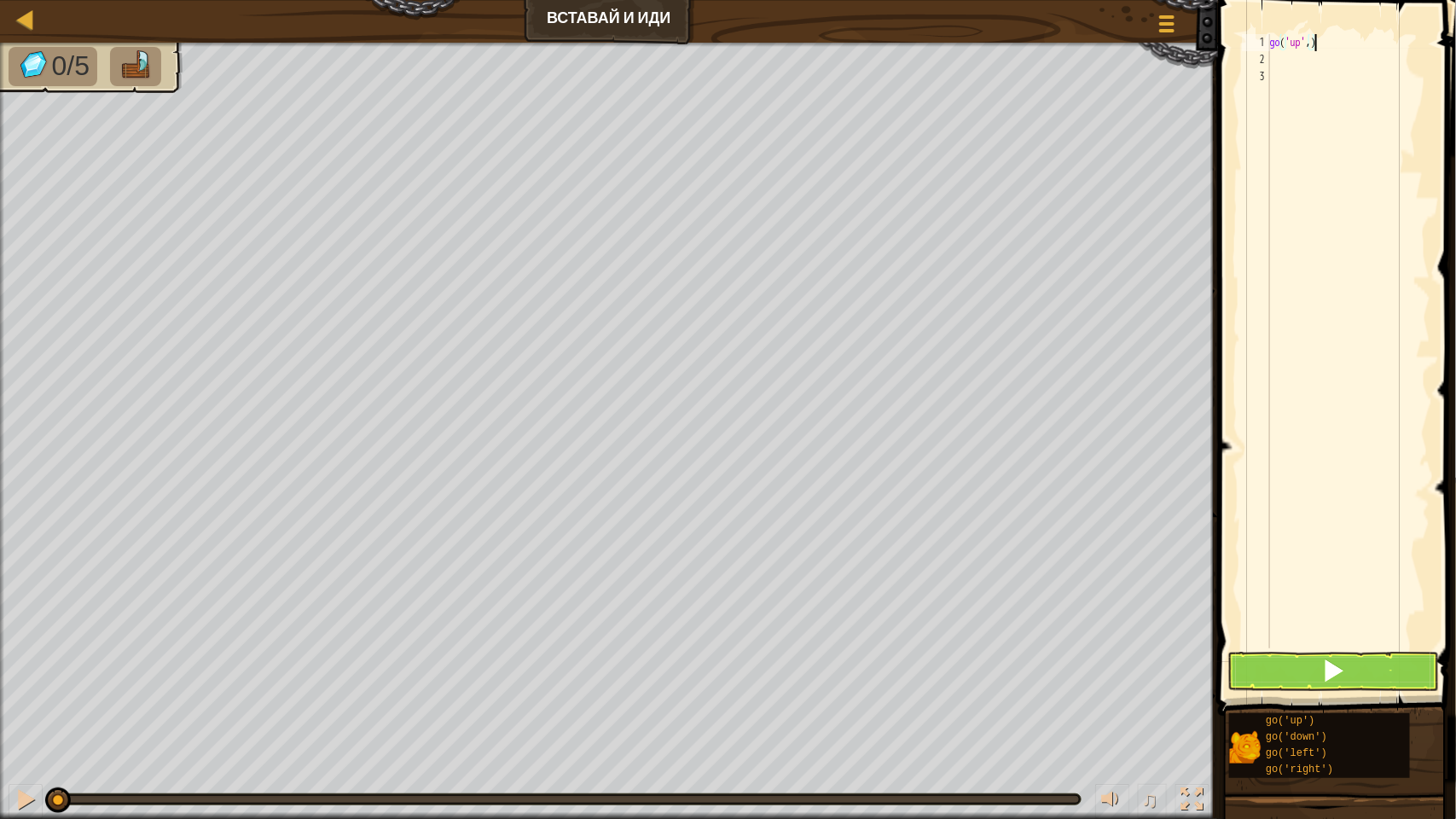 scroll, scrollTop: 7, scrollLeft: 3, axis: both 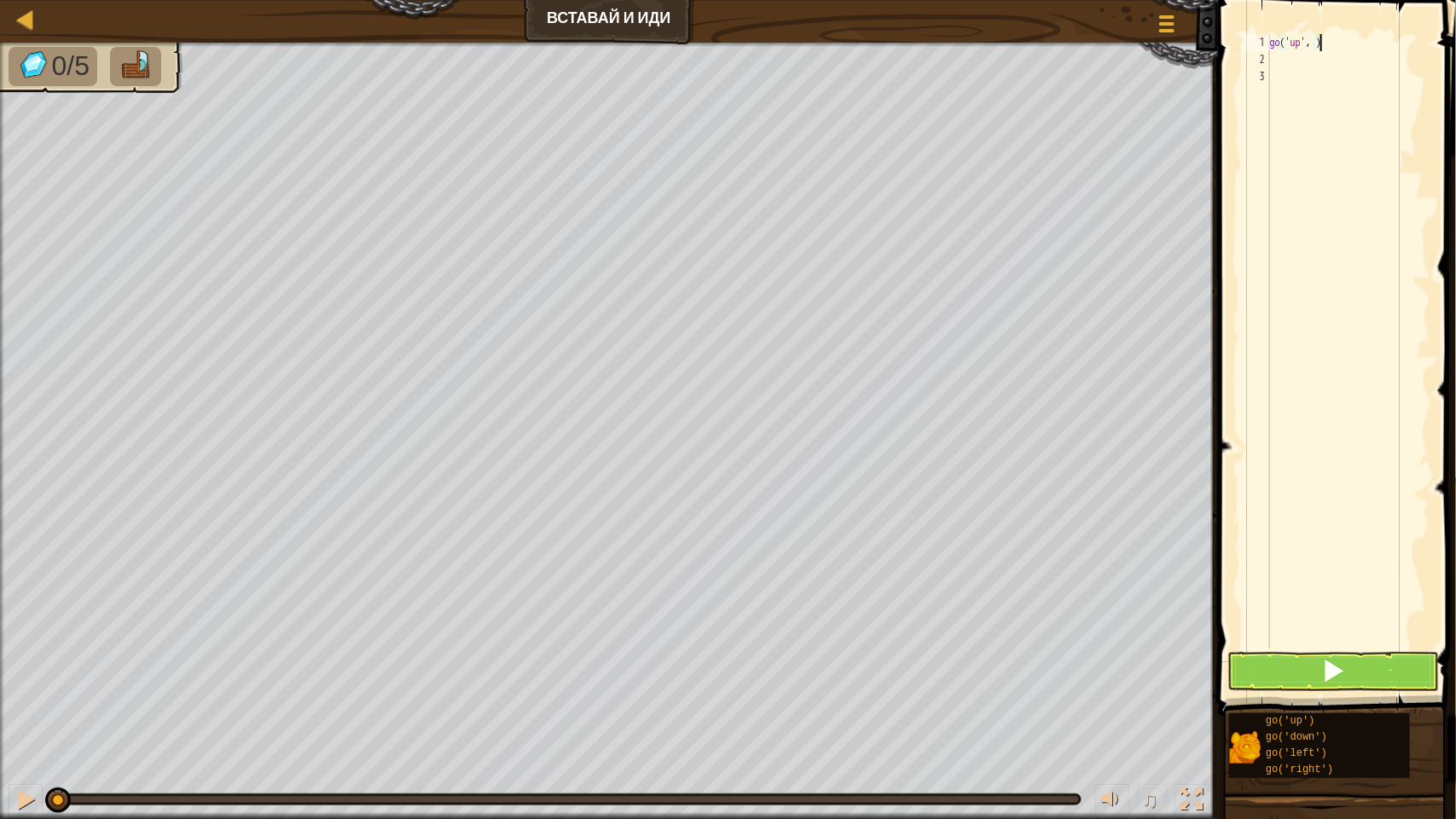 type on "go('up', 3)" 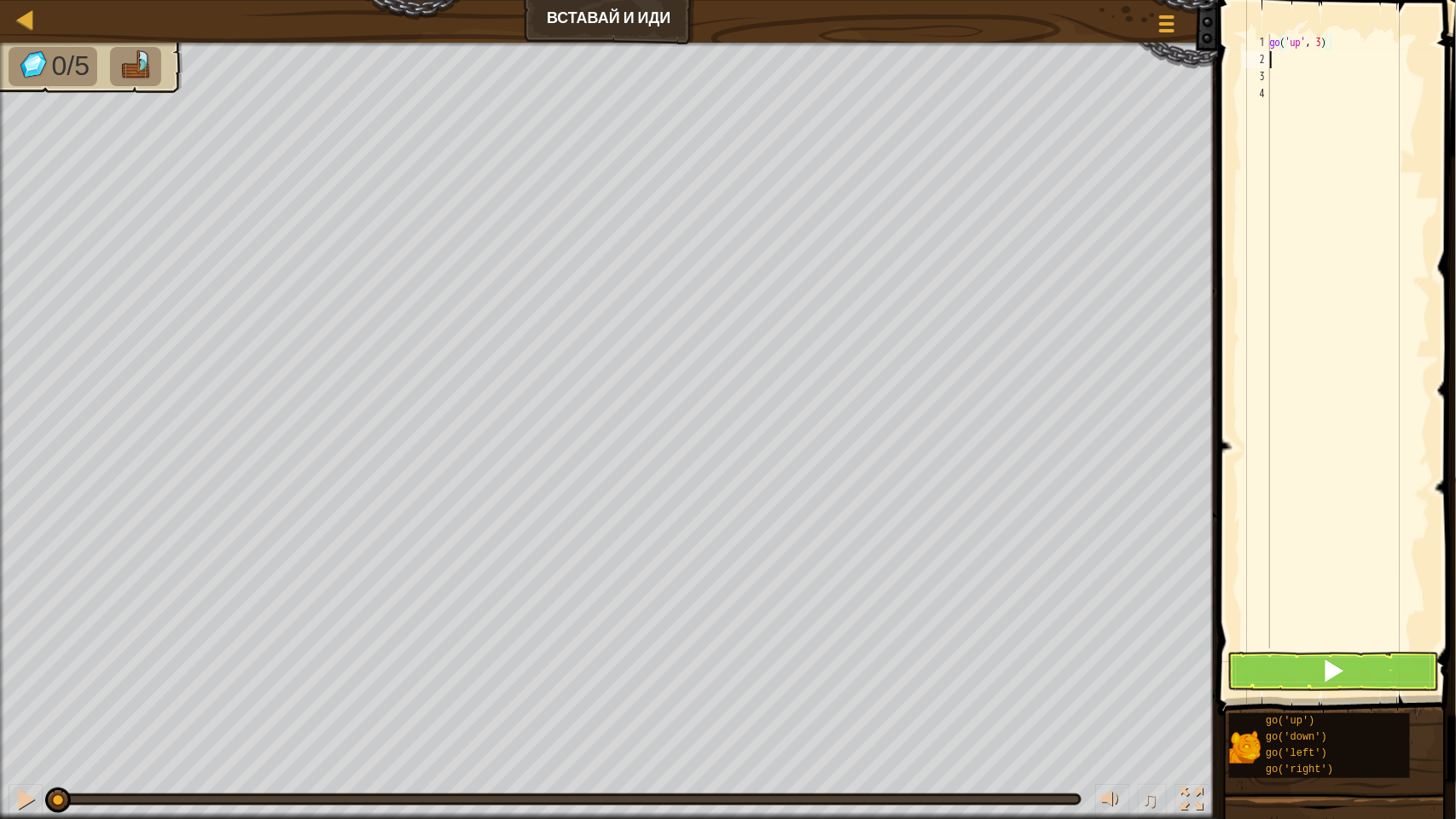 scroll, scrollTop: 7, scrollLeft: 0, axis: vertical 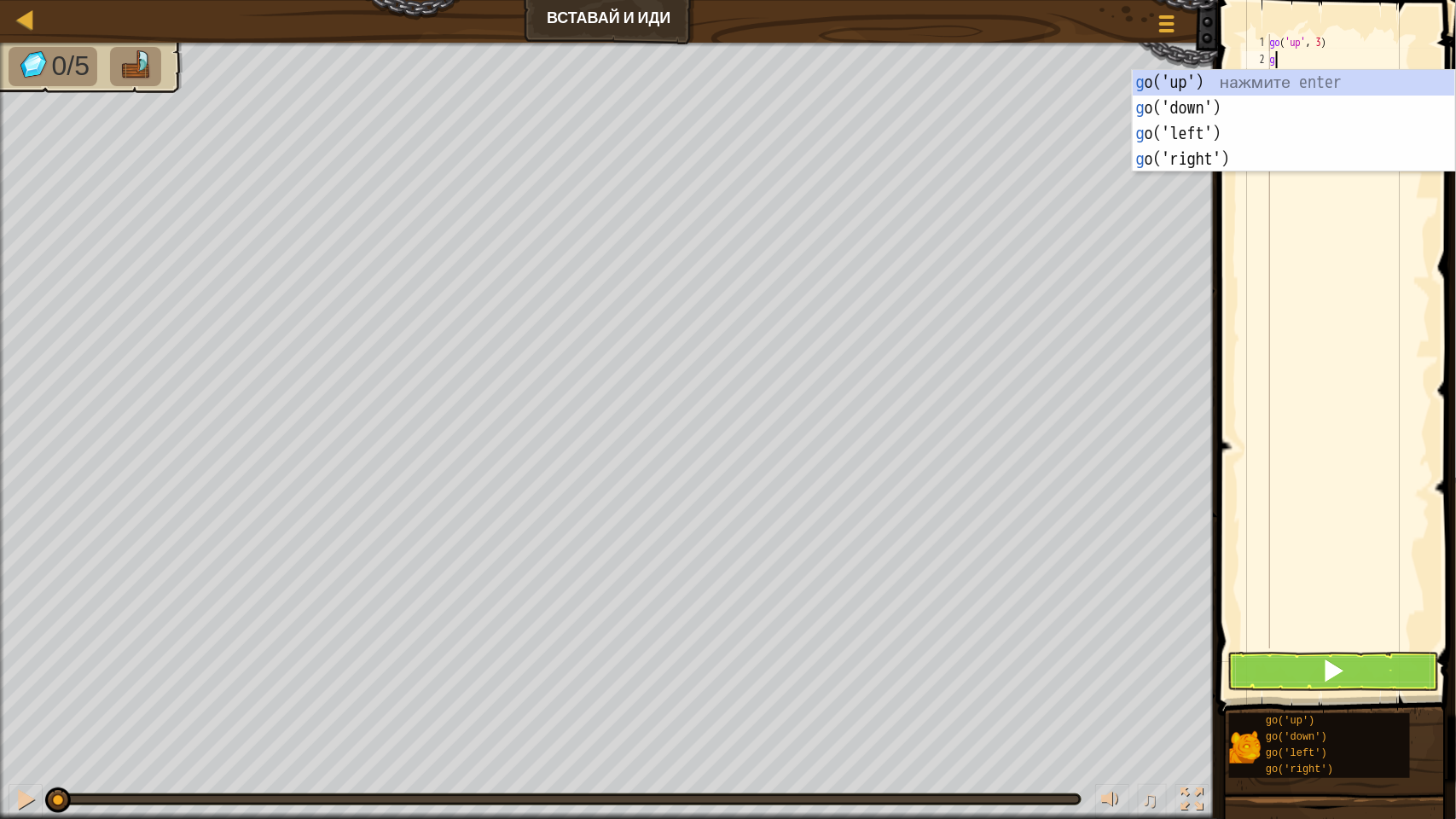 type on "go" 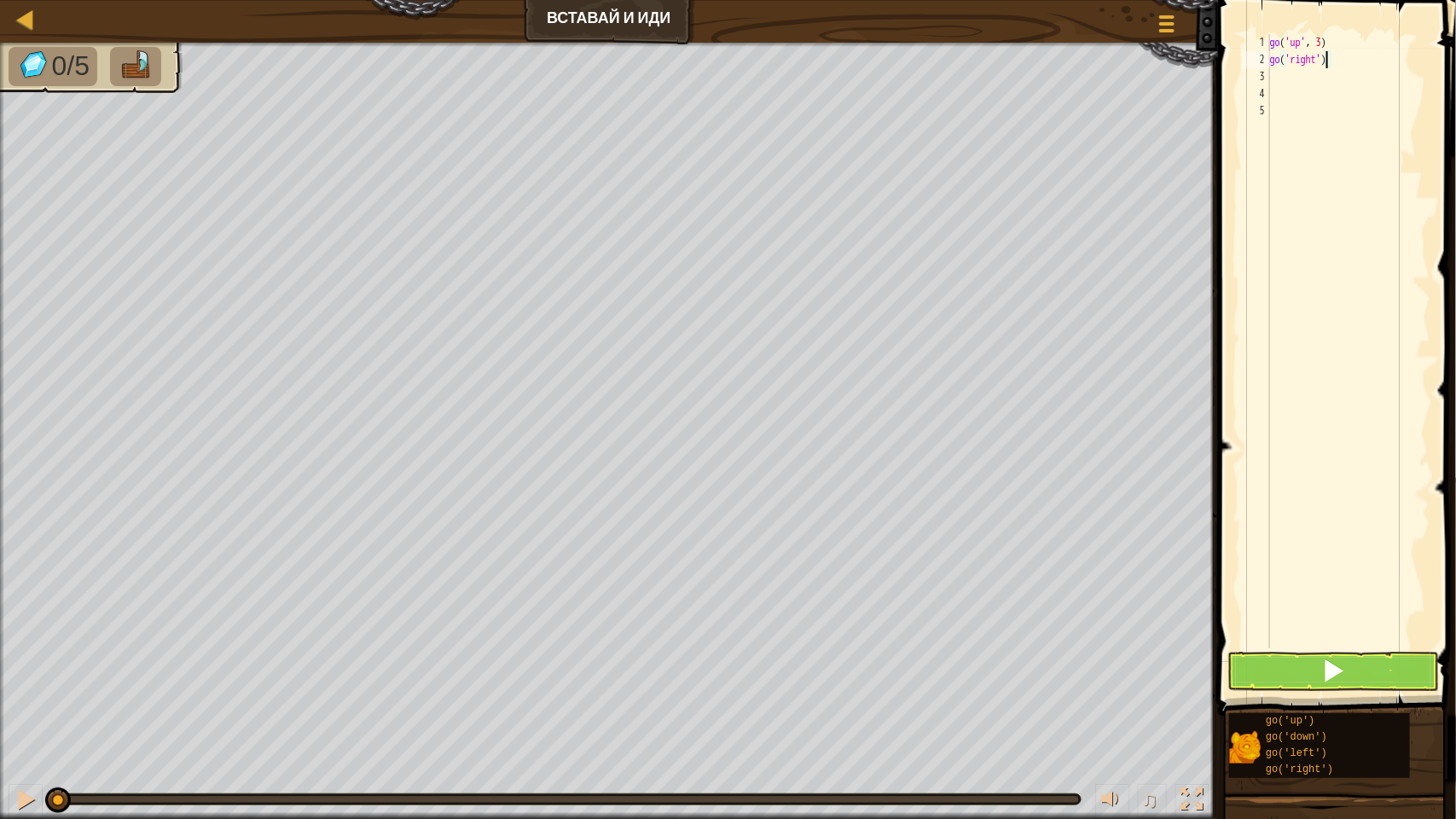 scroll, scrollTop: 7, scrollLeft: 4, axis: both 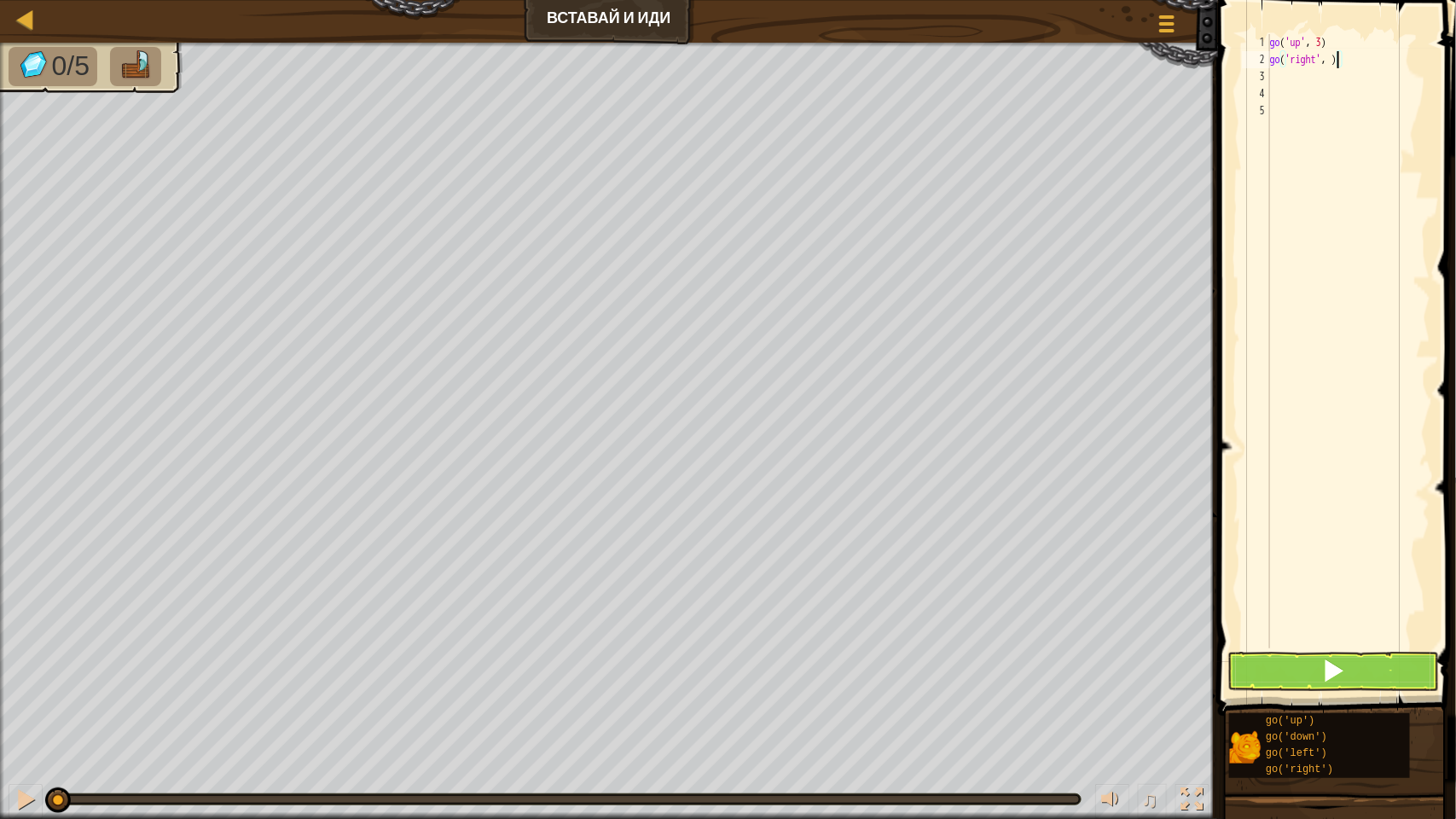 type on "go('right', 4)" 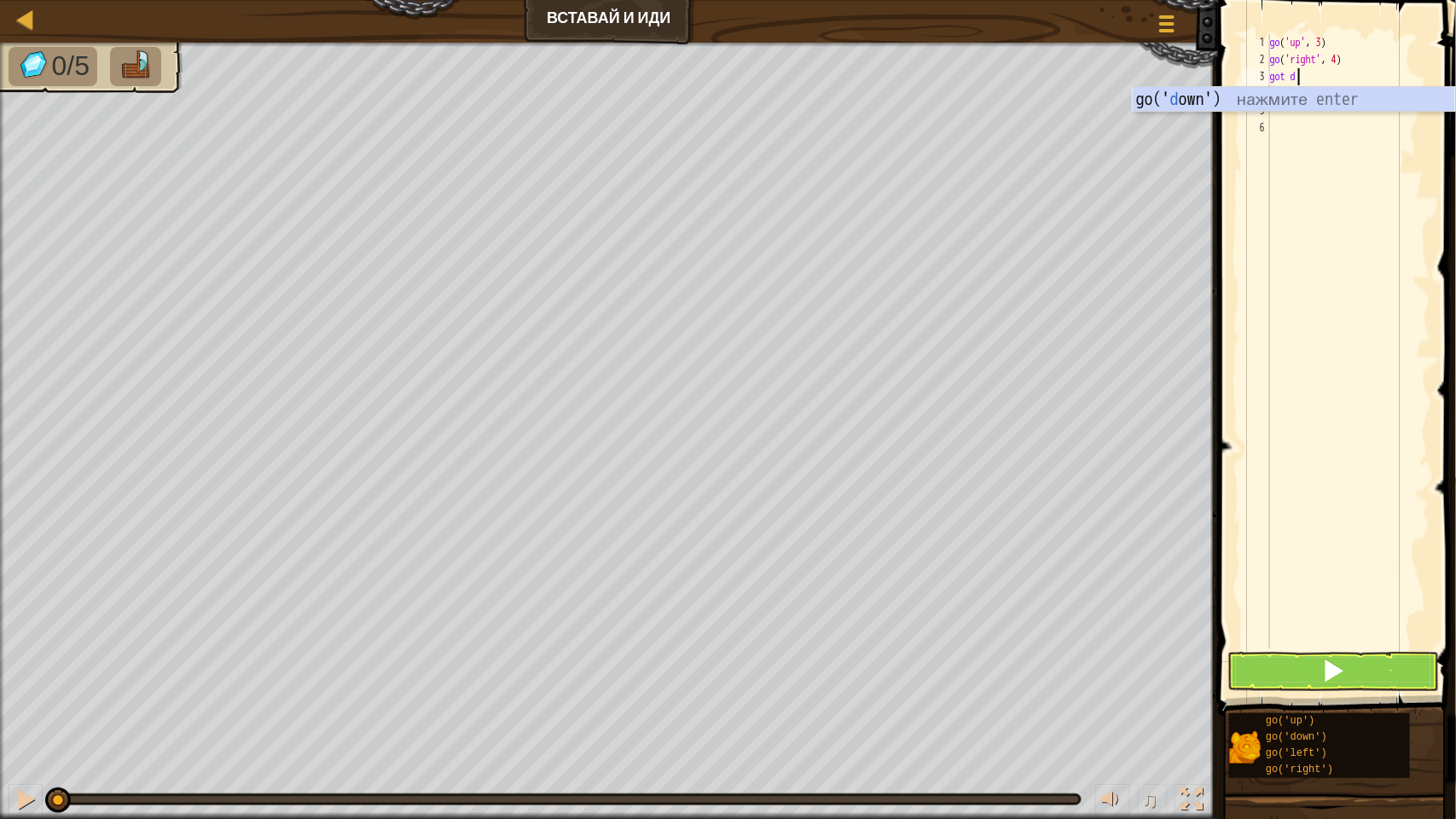 scroll, scrollTop: 7, scrollLeft: 0, axis: vertical 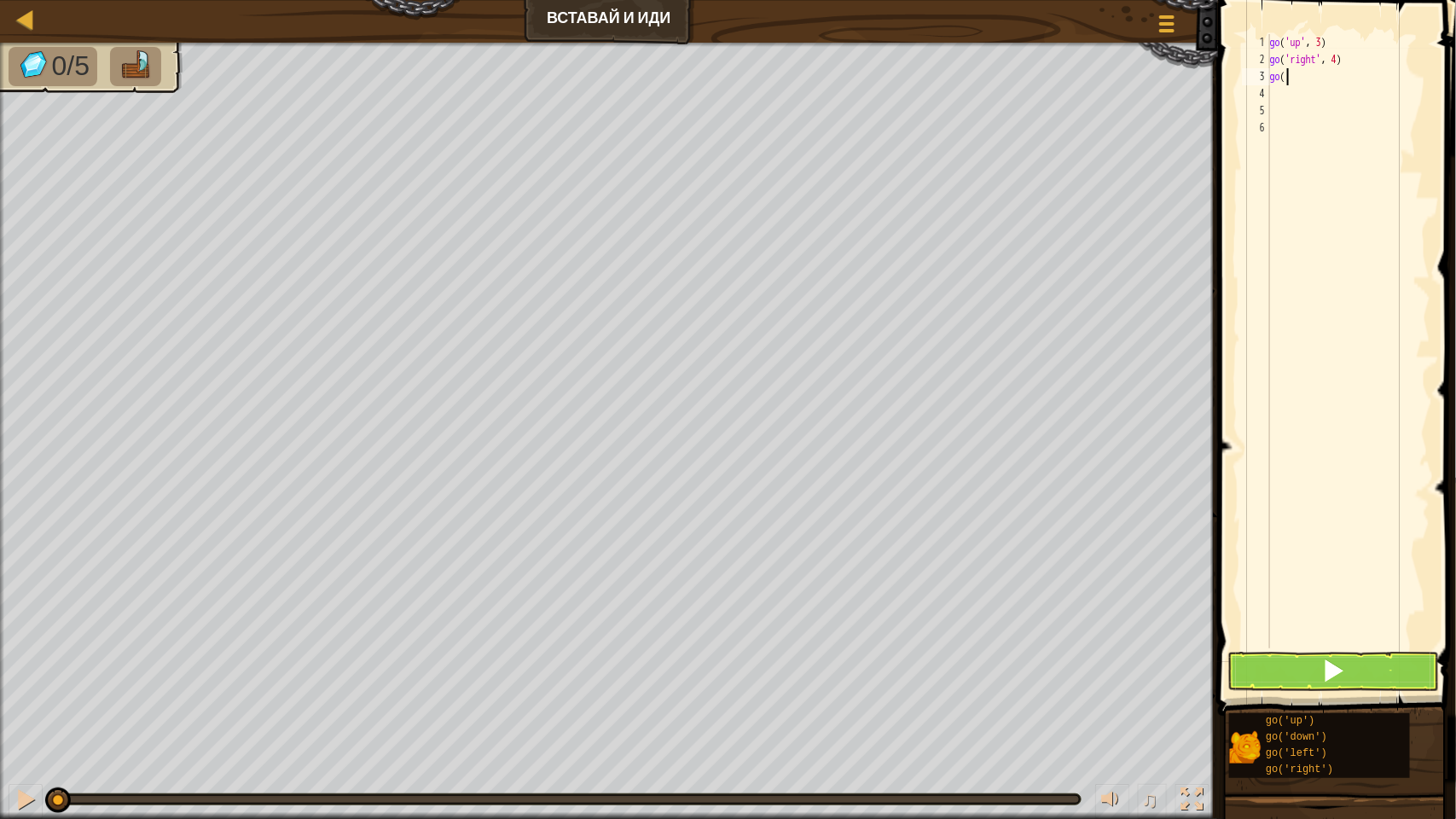 type on "go(Do" 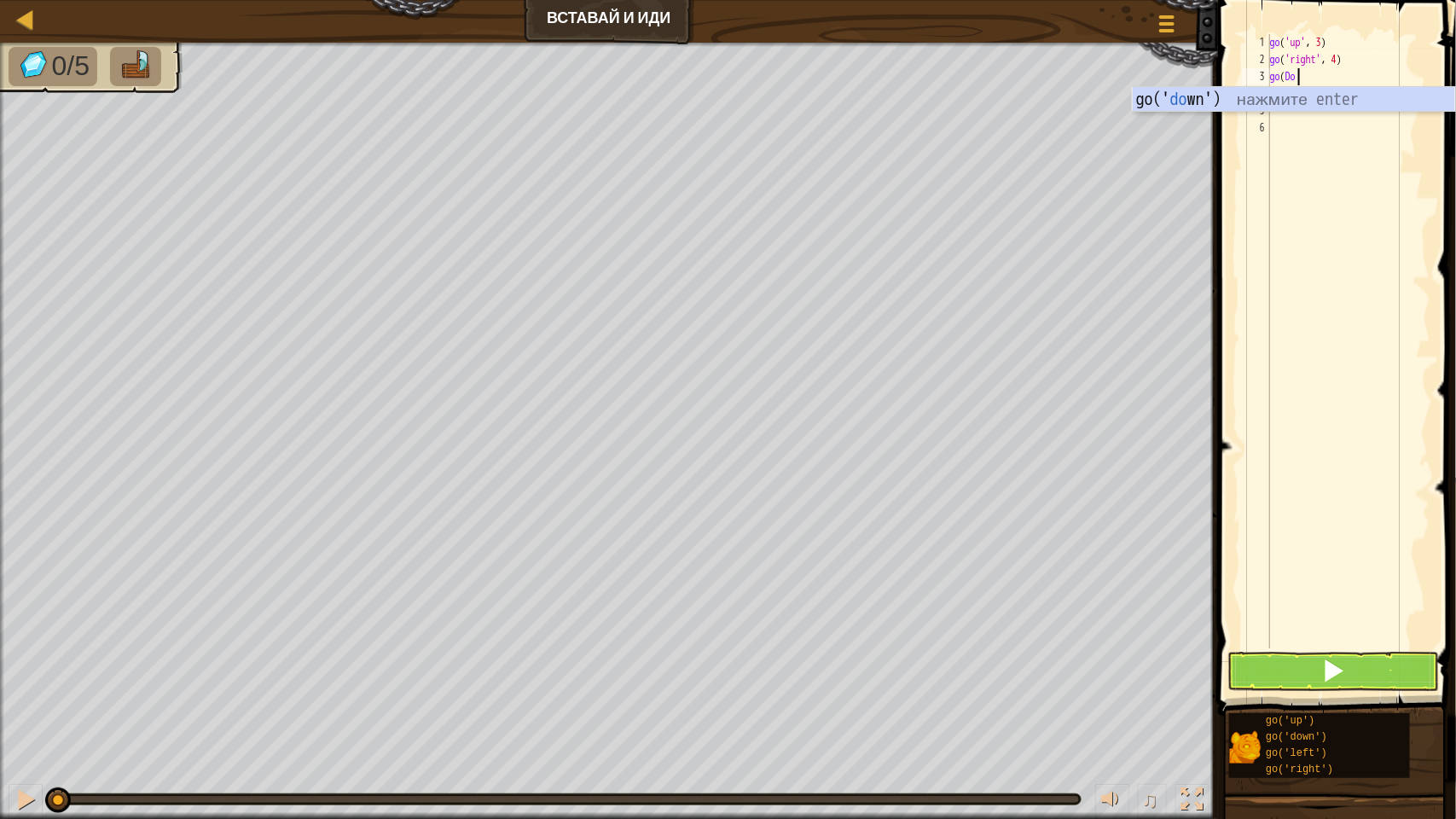 scroll, scrollTop: 7, scrollLeft: 0, axis: vertical 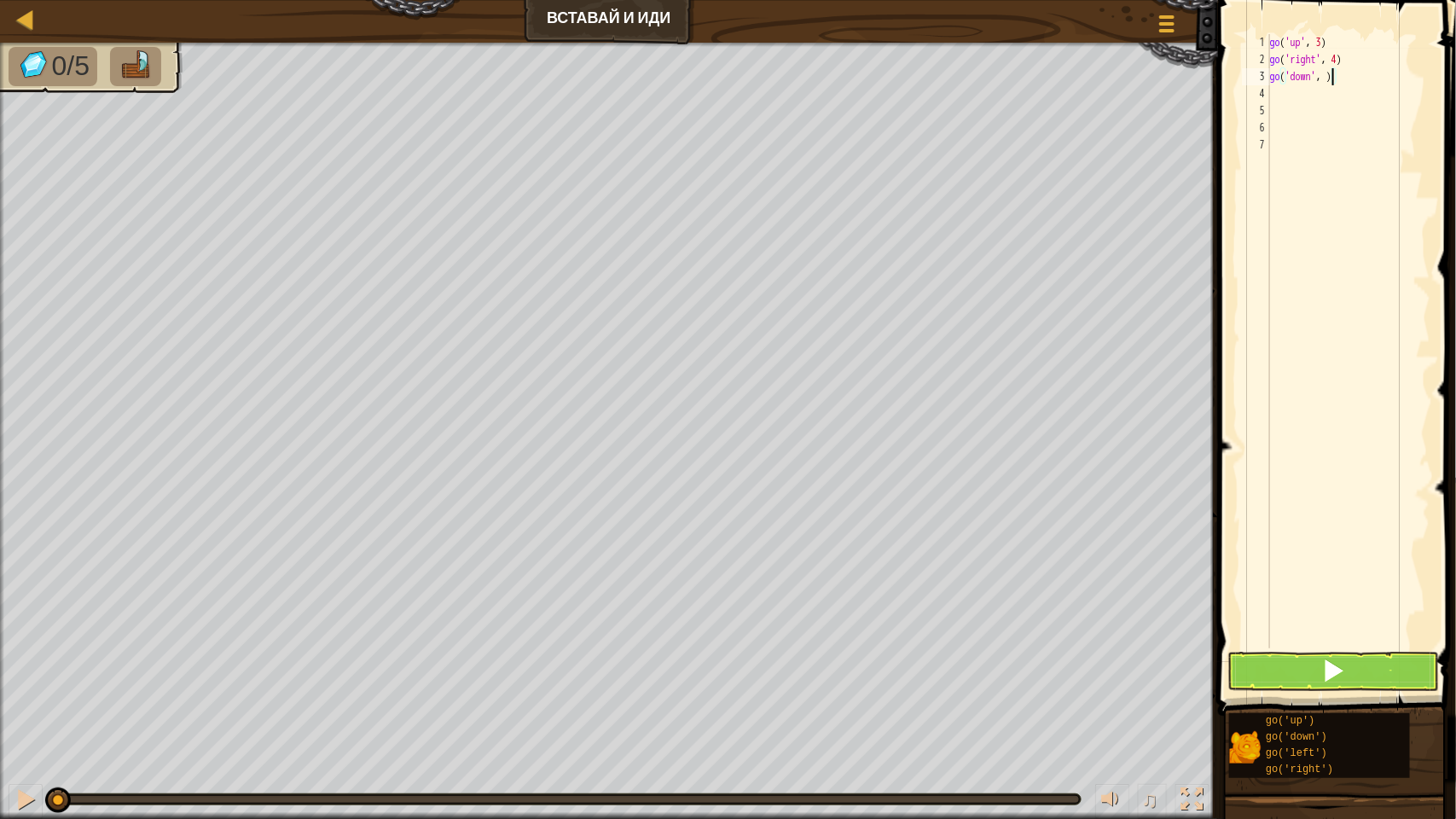 type on "go('down', 3)" 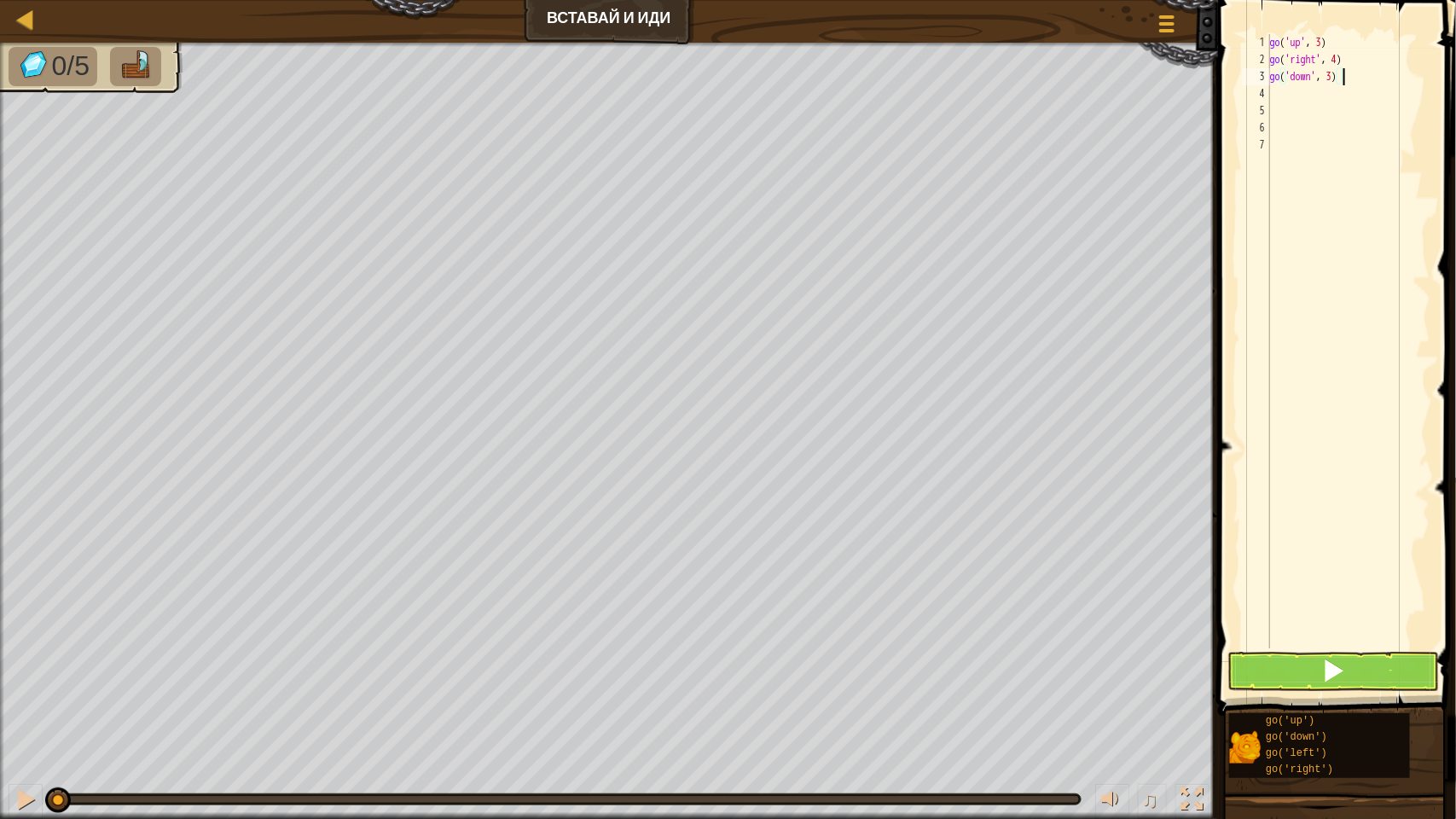 scroll, scrollTop: 7, scrollLeft: 0, axis: vertical 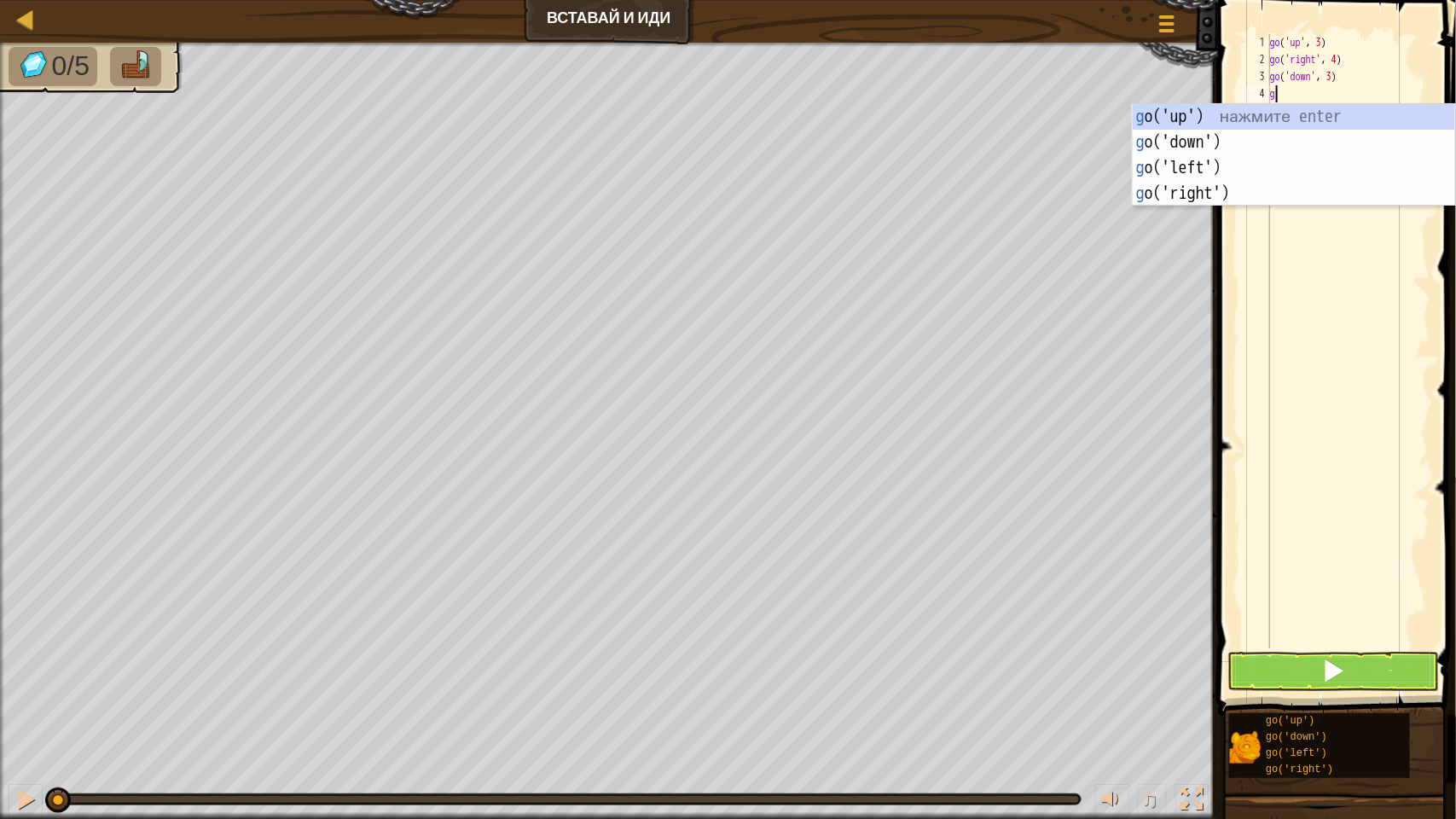 type on "go" 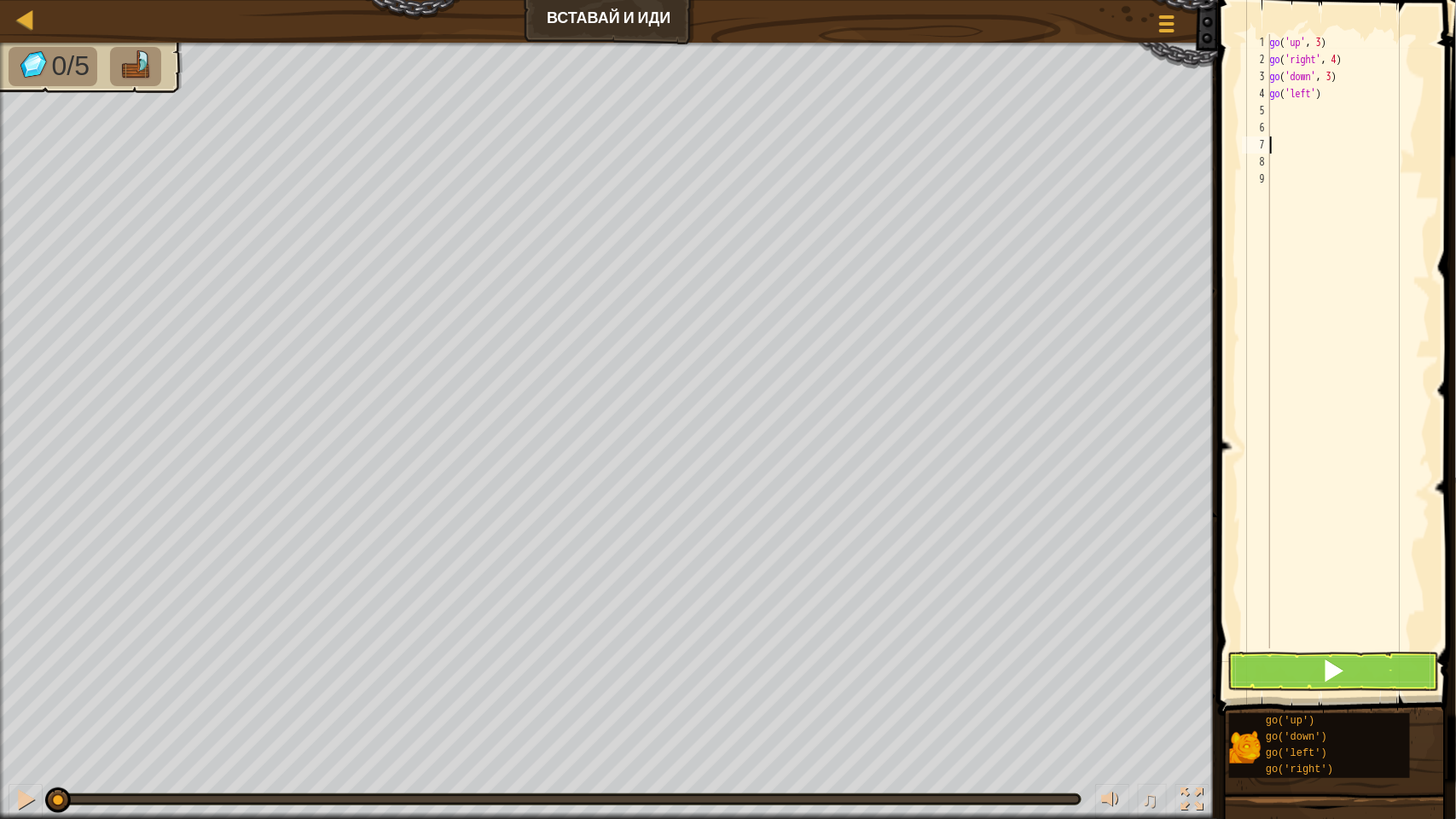 click on "go ( 'up' ,   3 ) go ( 'right' ,   4 ) go ( 'down' ,   3 ) go ( 'left' )" at bounding box center [1349, 358] 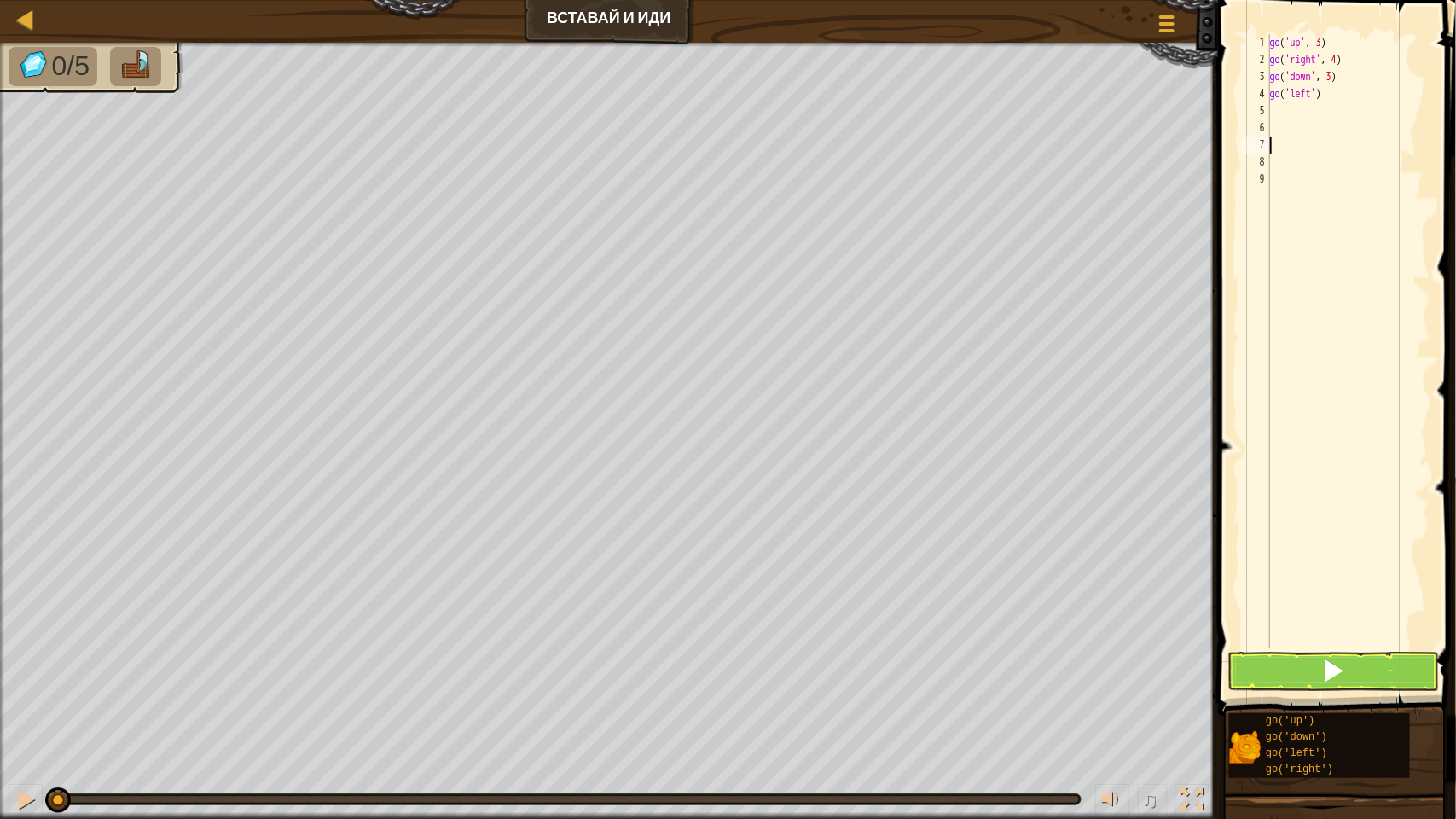 click on "go ( 'up' ,   3 ) go ( 'right' ,   4 ) go ( 'down' ,   3 ) go ( 'left' )" at bounding box center (1349, 358) 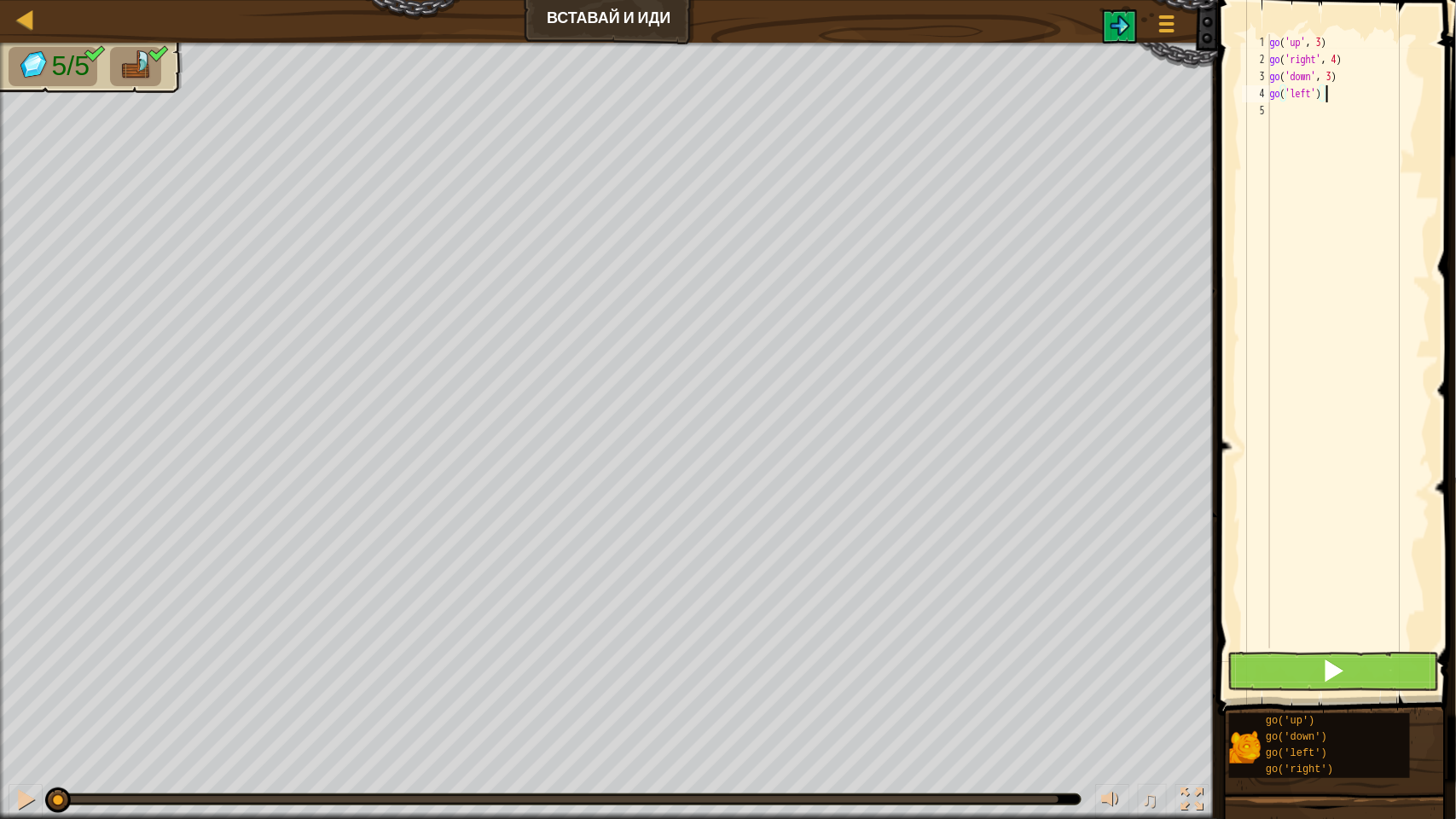 type on "go('left')" 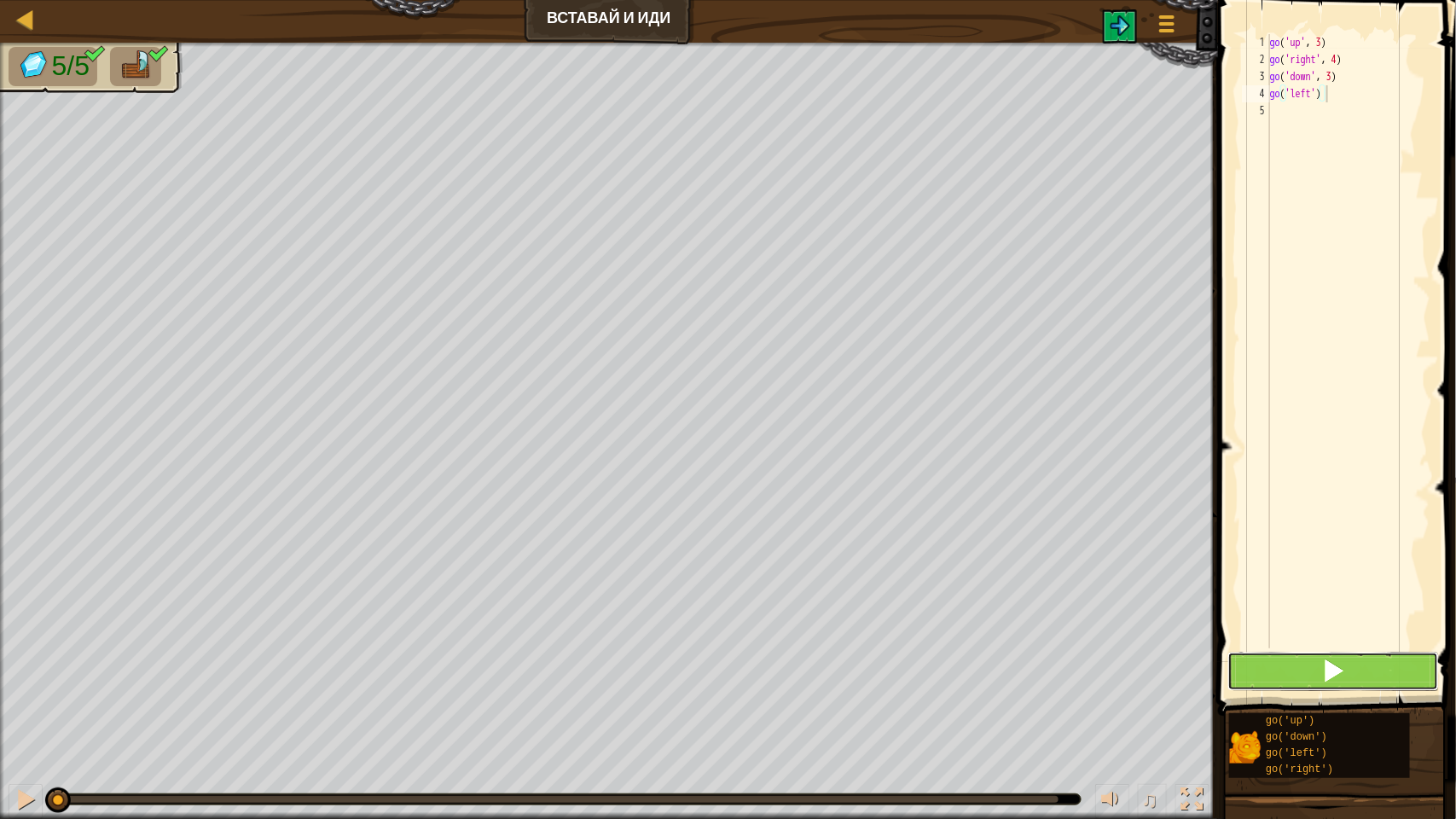 click at bounding box center (1333, 671) 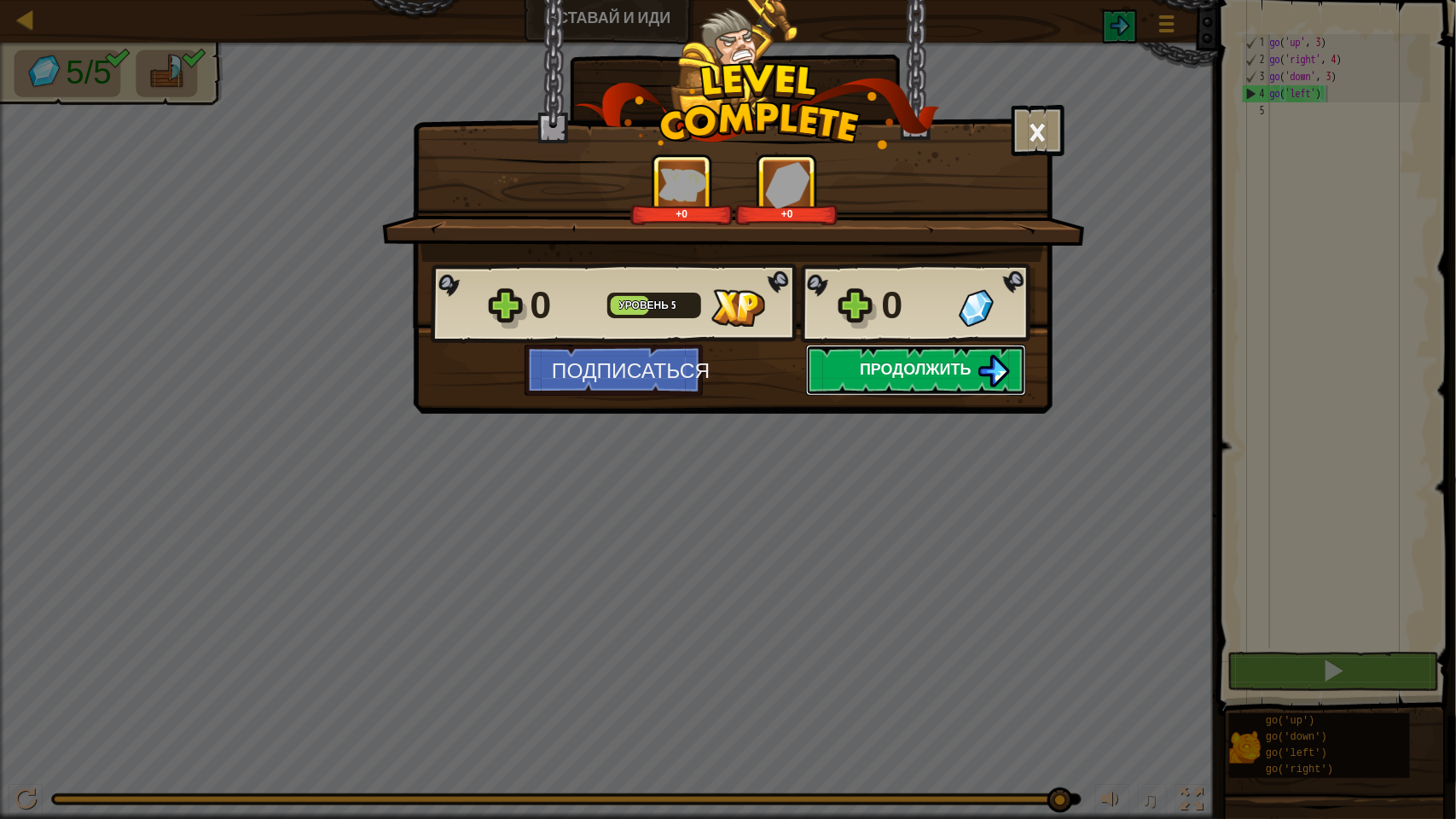 click on "Продолжить" at bounding box center [915, 369] 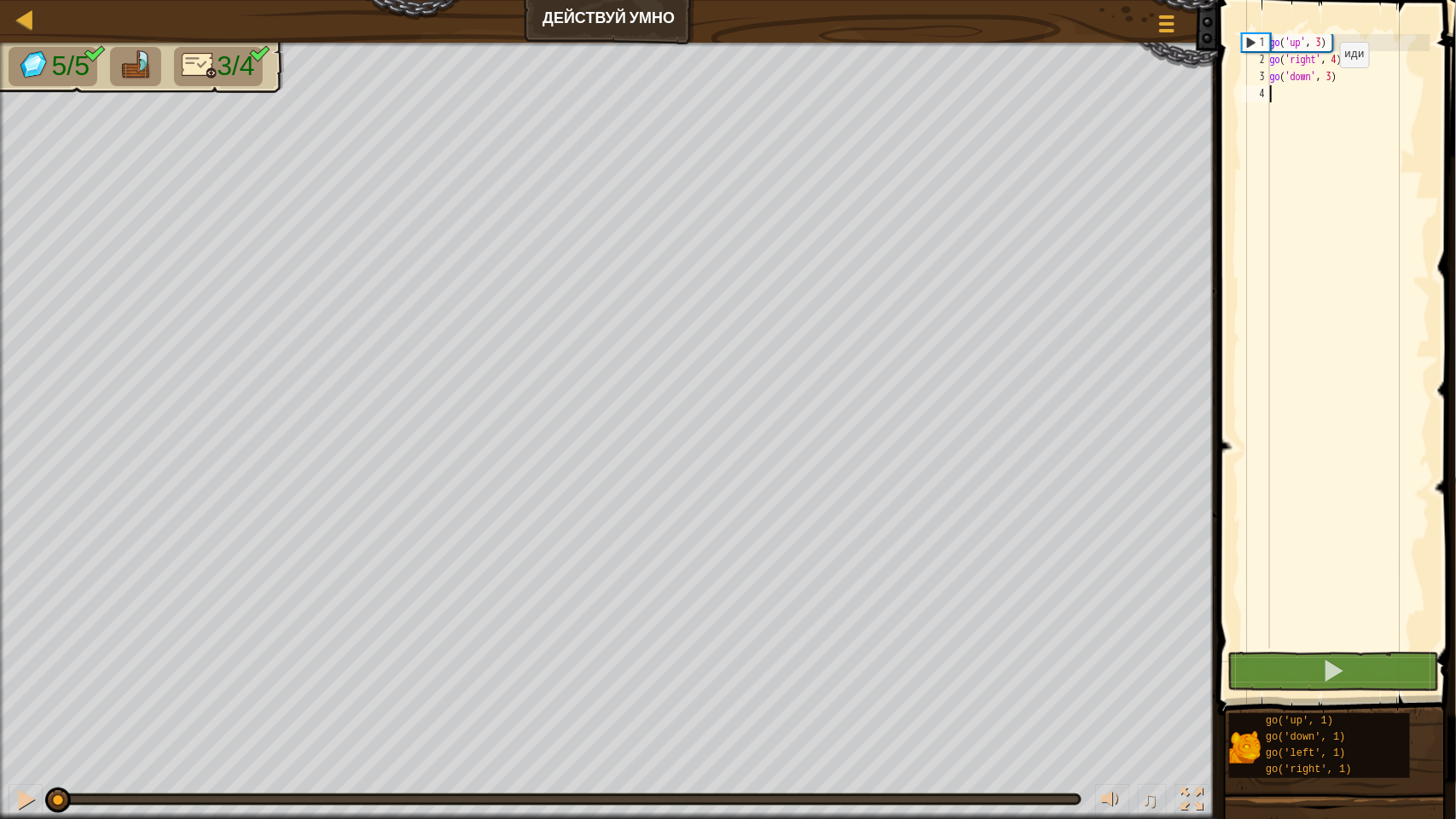 click on "go ( 'up' ,   3 ) go ( 'right' ,   4 ) go ( 'down' ,   3 )" at bounding box center (1349, 358) 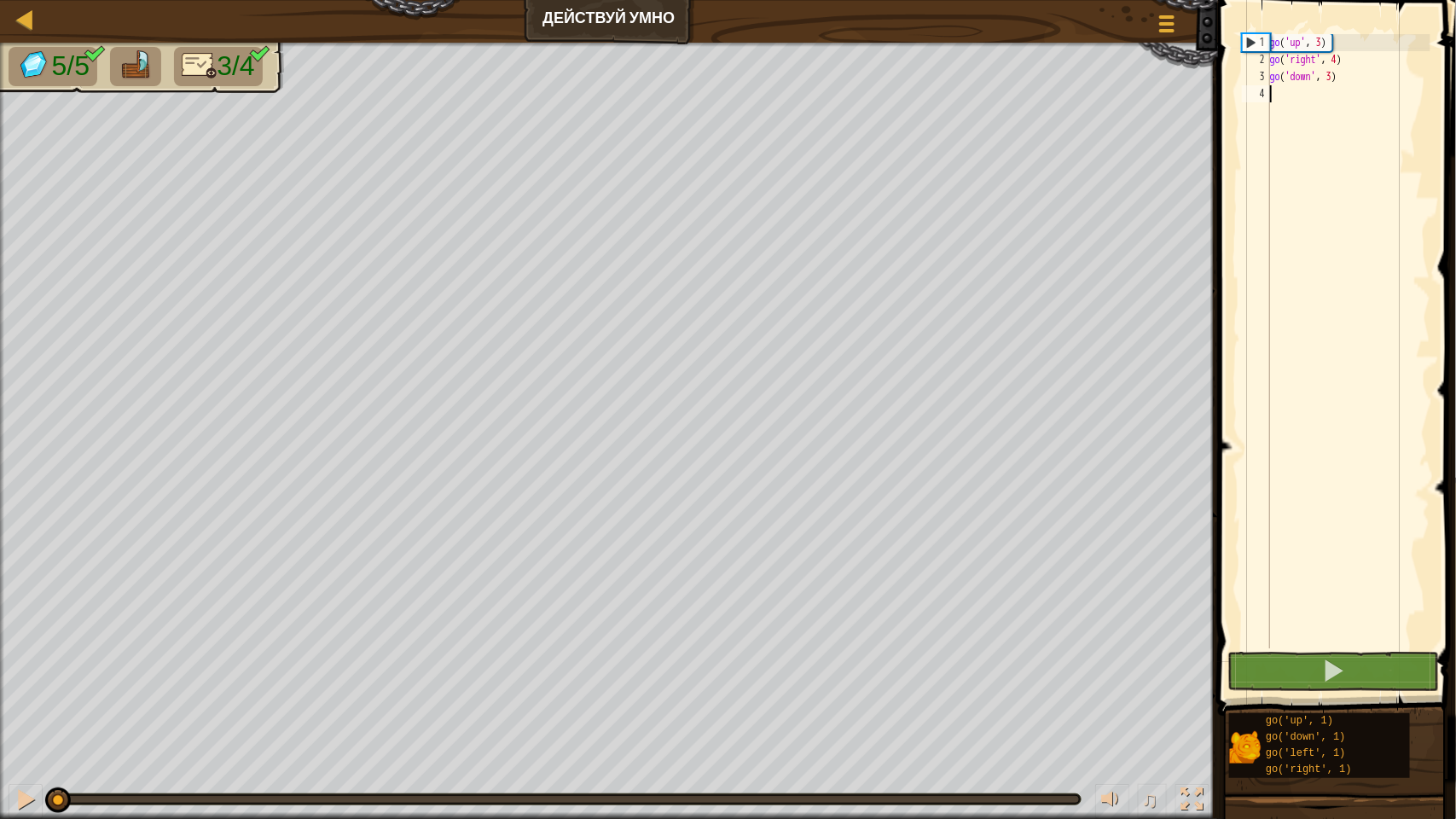 click on "go ( 'up' ,   3 ) go ( 'right' ,   4 ) go ( 'down' ,   3 )" at bounding box center [1349, 358] 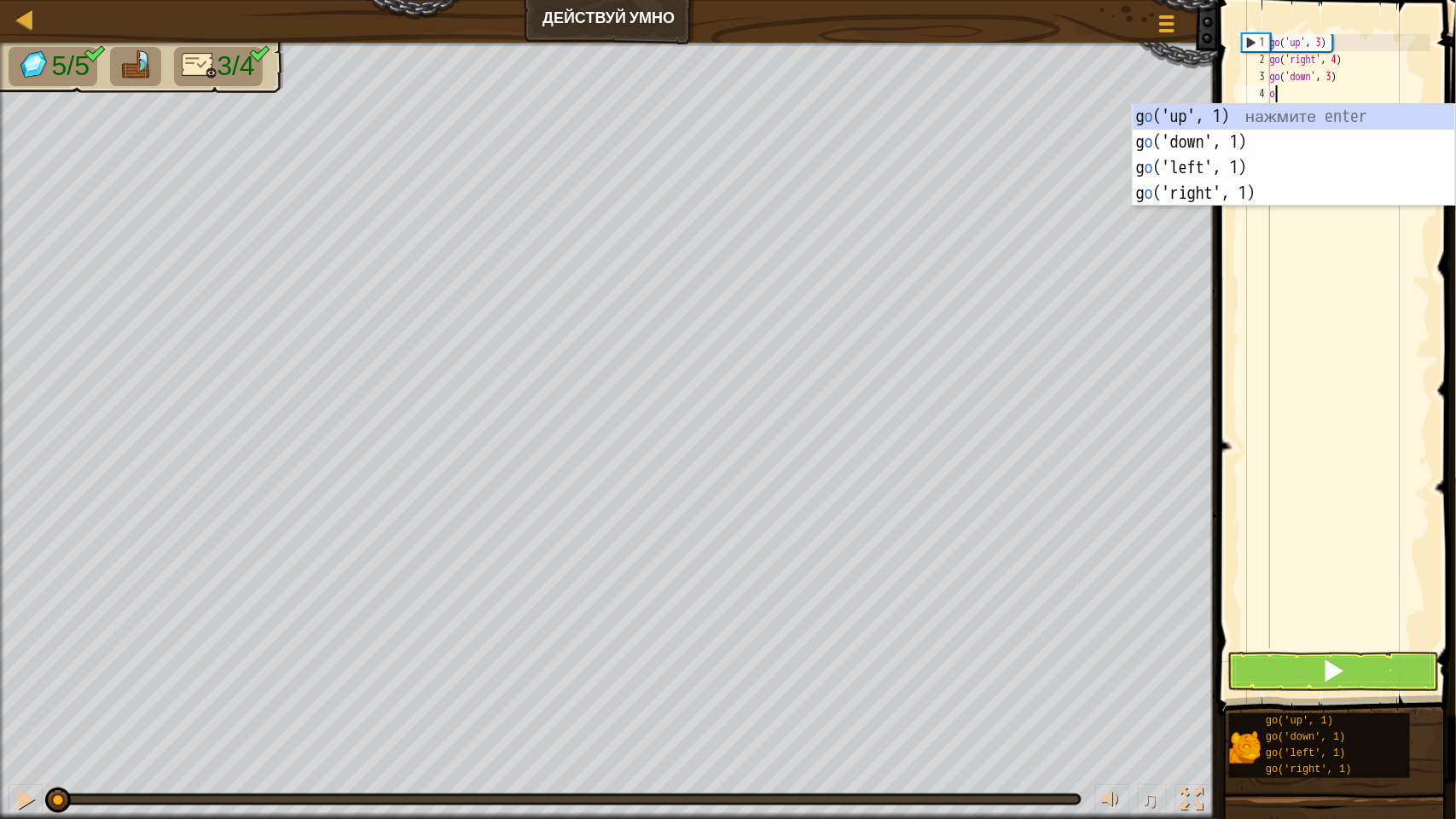 scroll, scrollTop: 7, scrollLeft: 0, axis: vertical 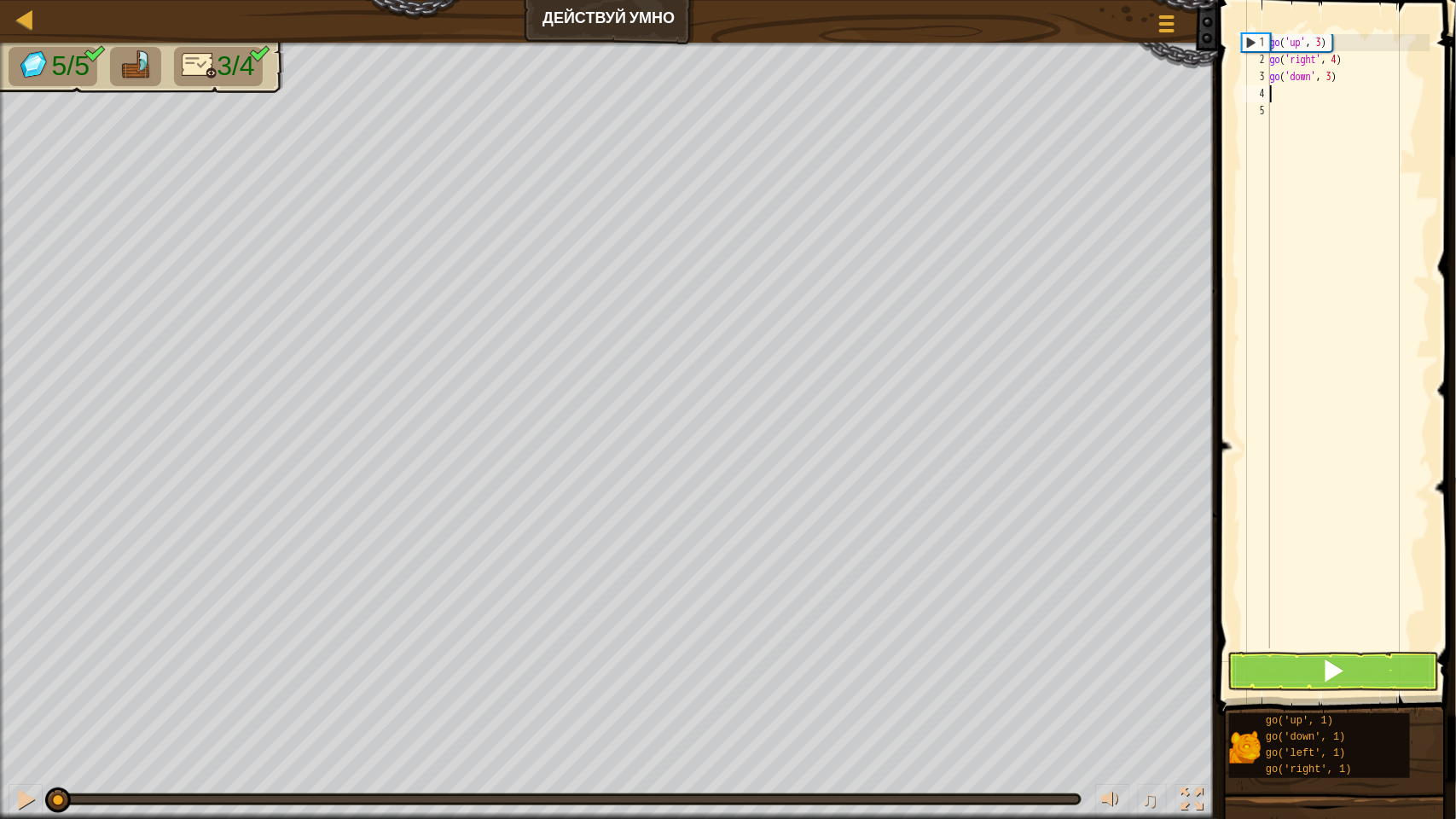 type on "go" 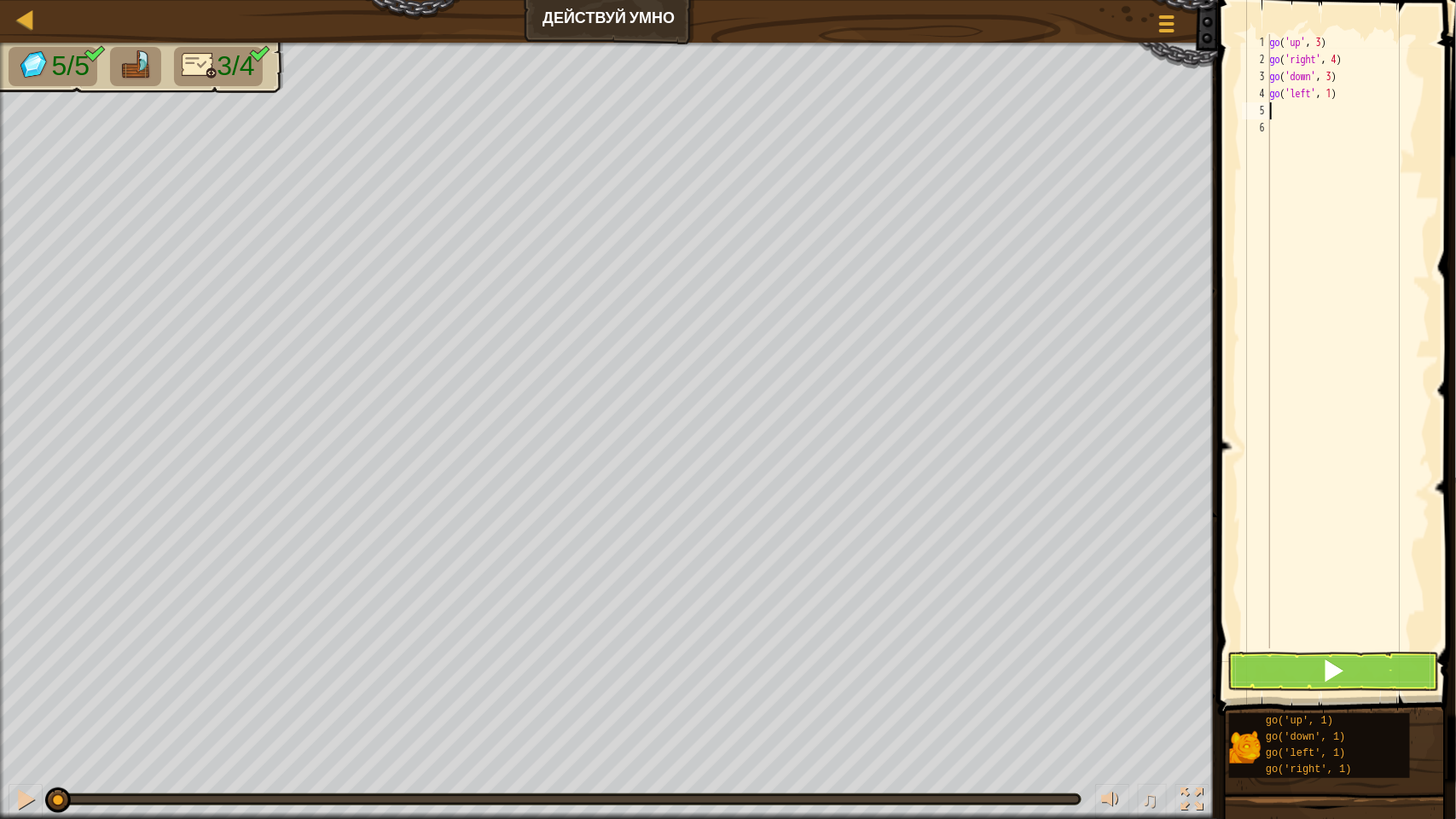 type 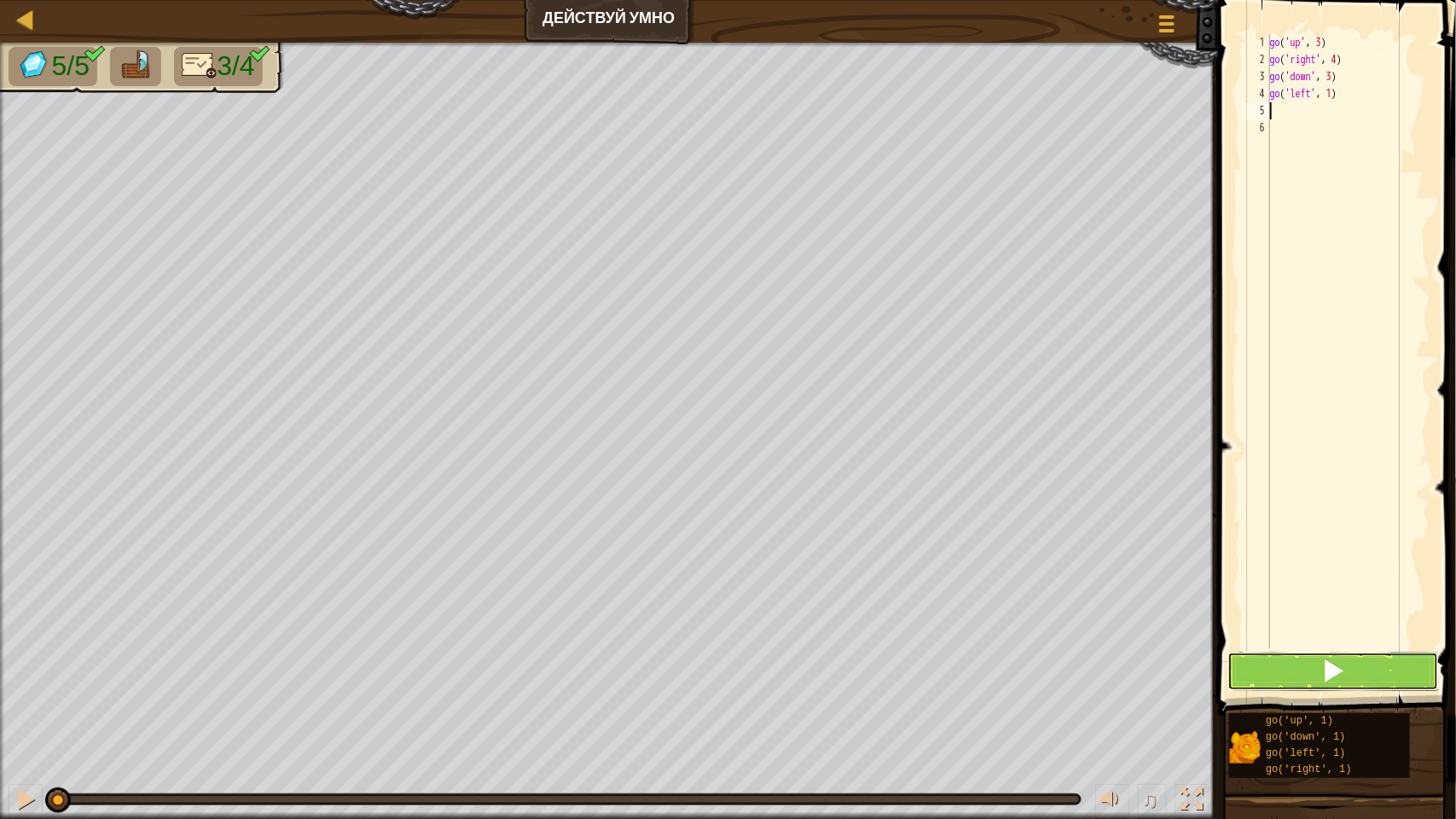 click at bounding box center (1333, 671) 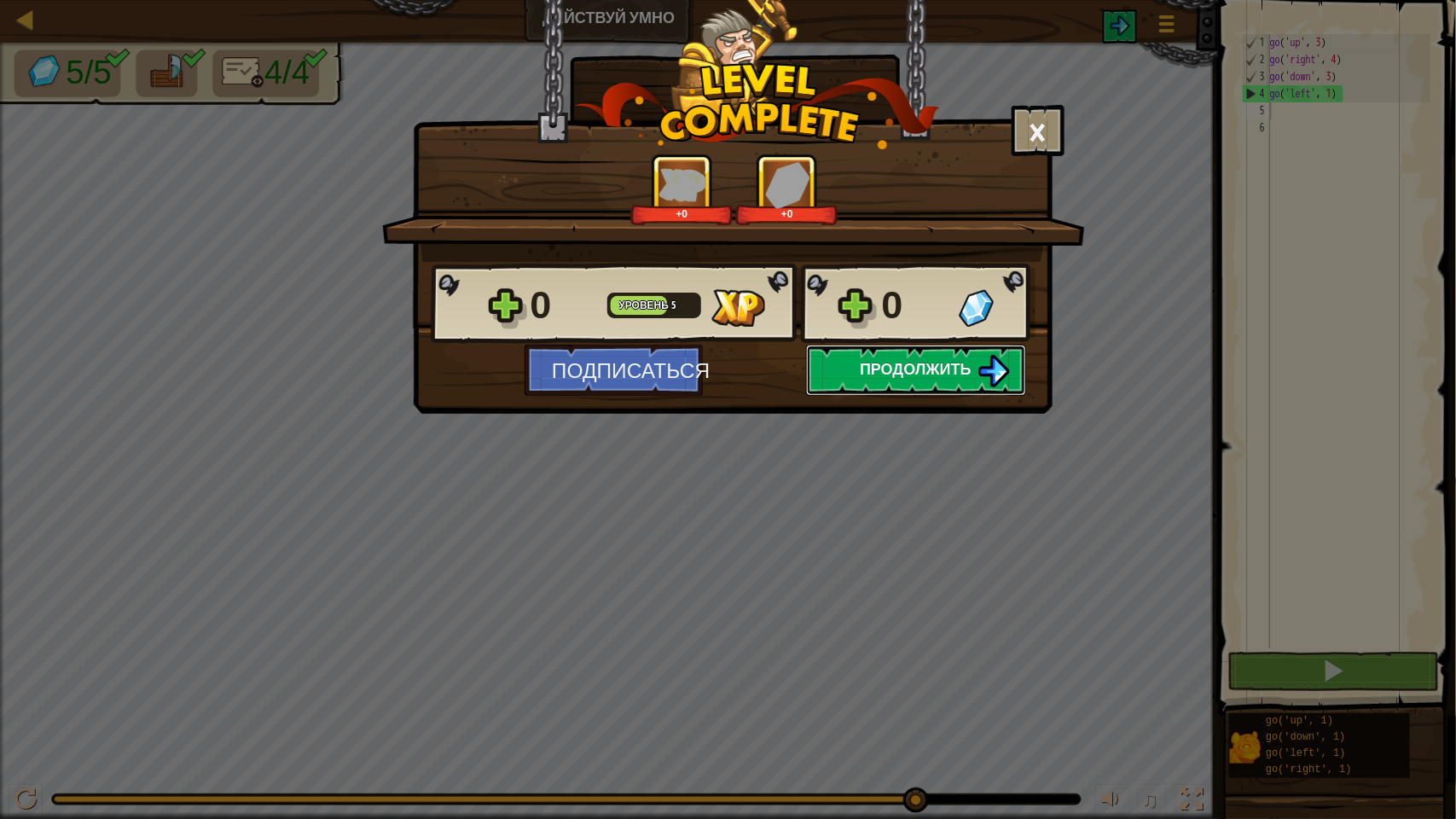 click on "Продолжить" at bounding box center [915, 369] 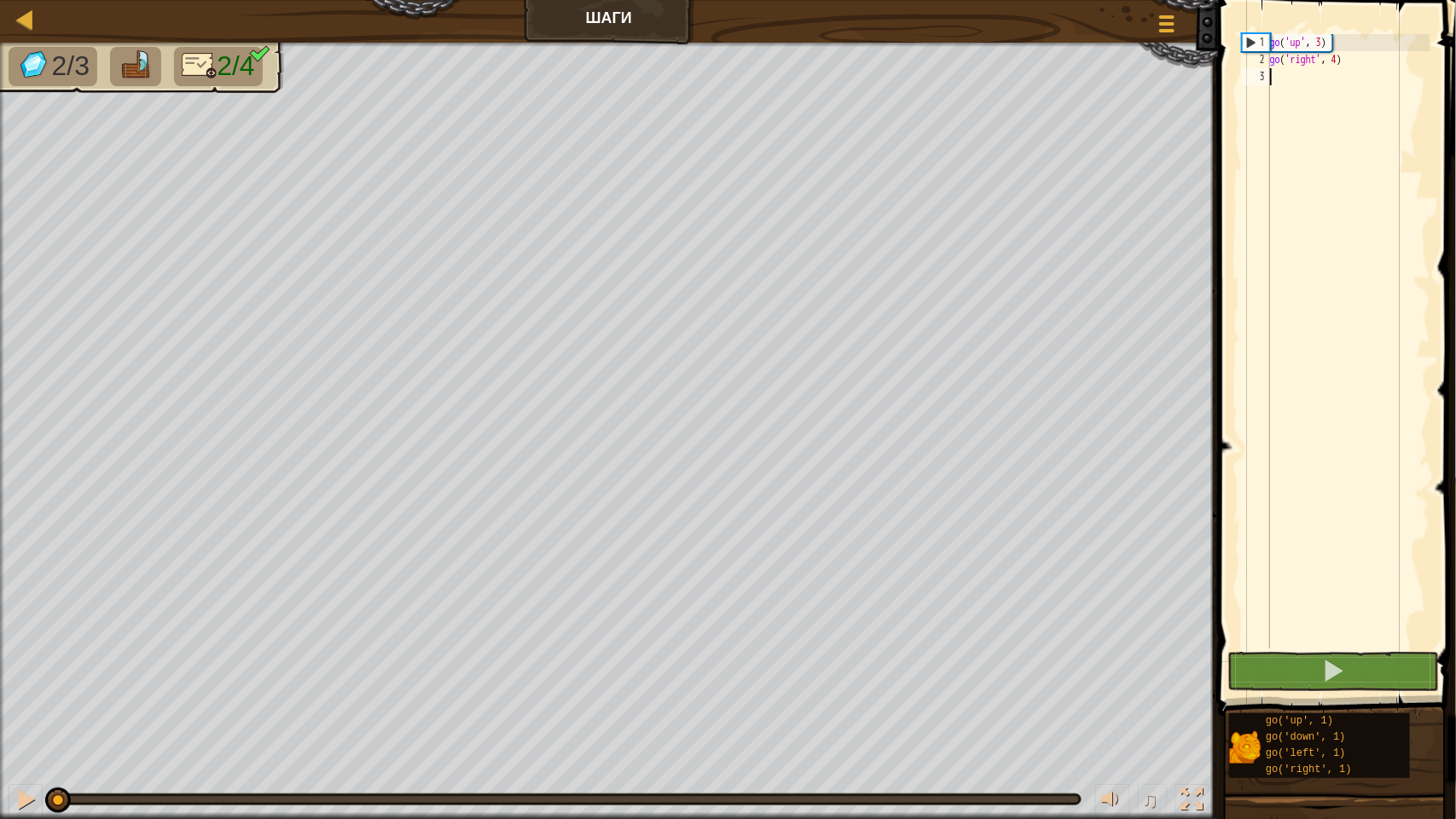 click on "go ( 'up' ,   3 ) go ( 'right' ,   4 )" at bounding box center (1349, 358) 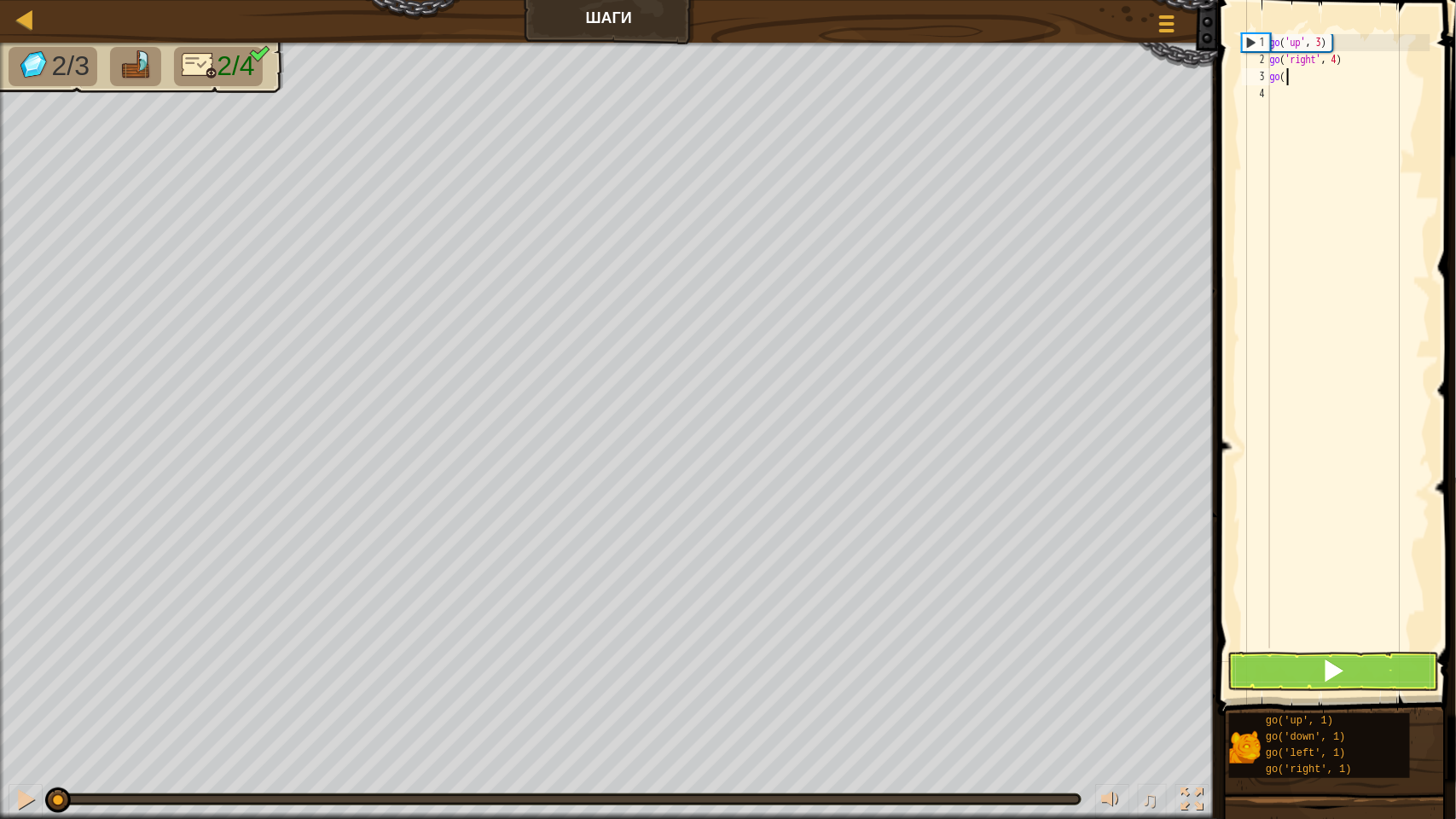 scroll, scrollTop: 7, scrollLeft: 0, axis: vertical 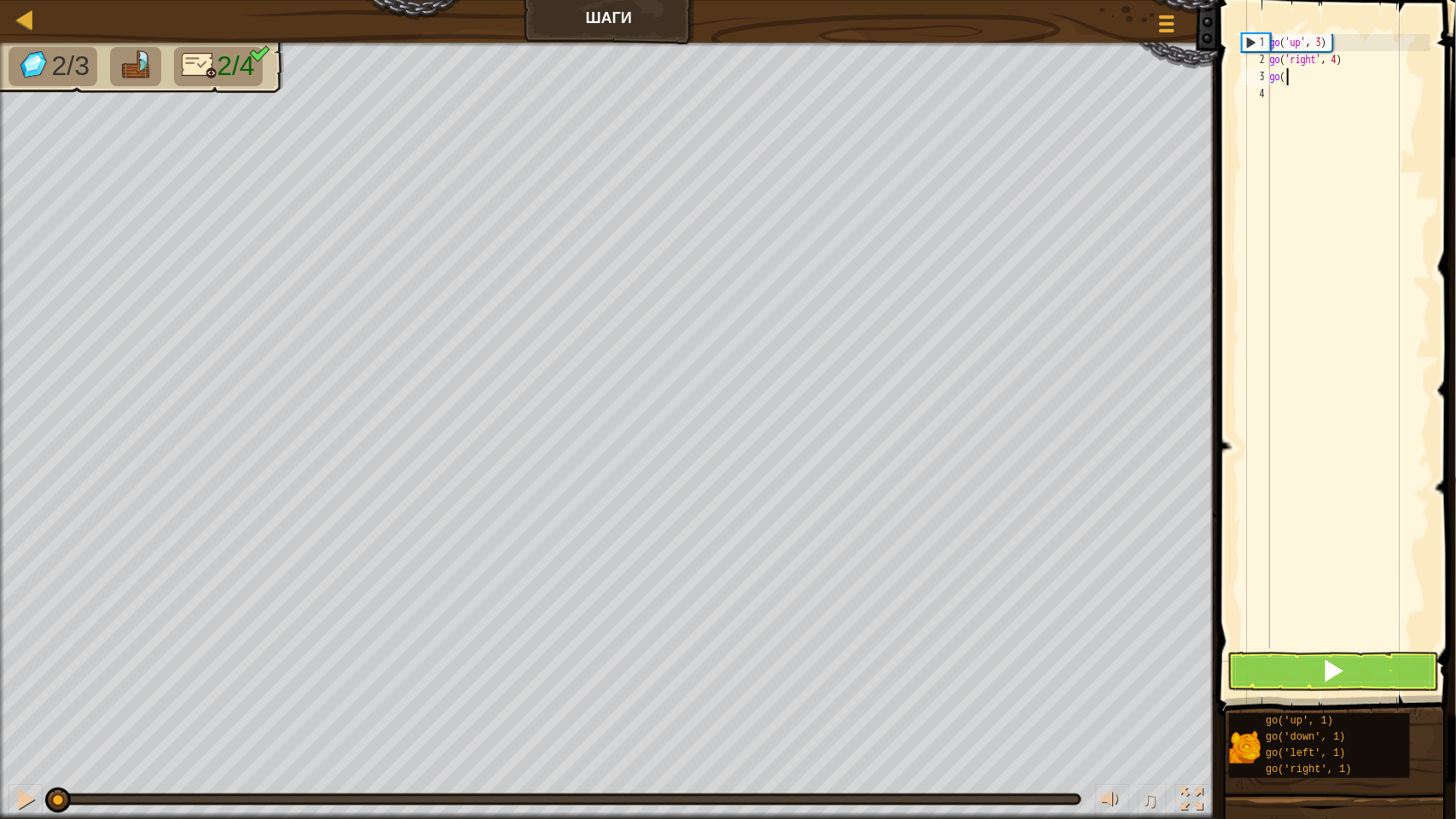 type on "g" 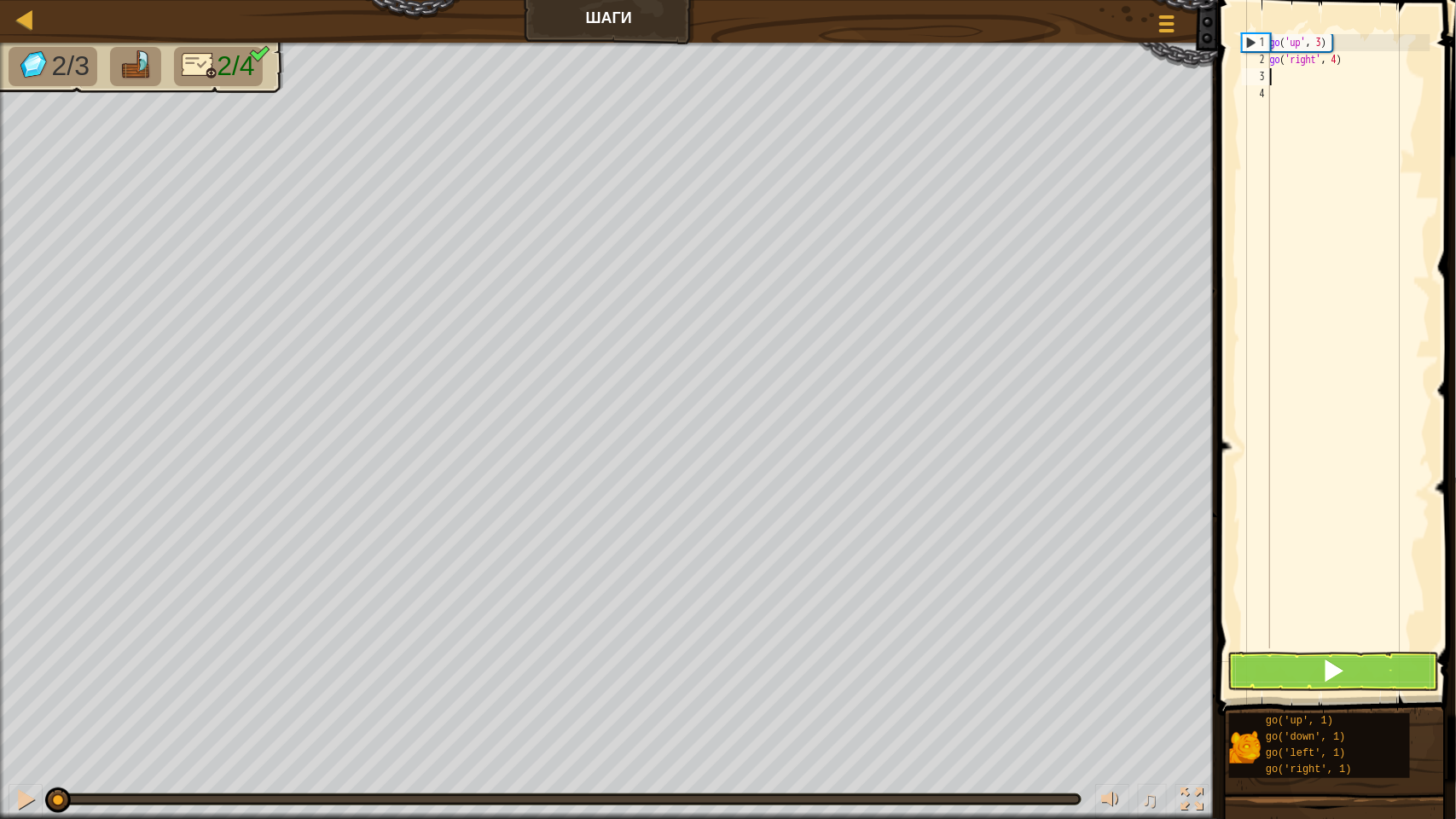 type on "go" 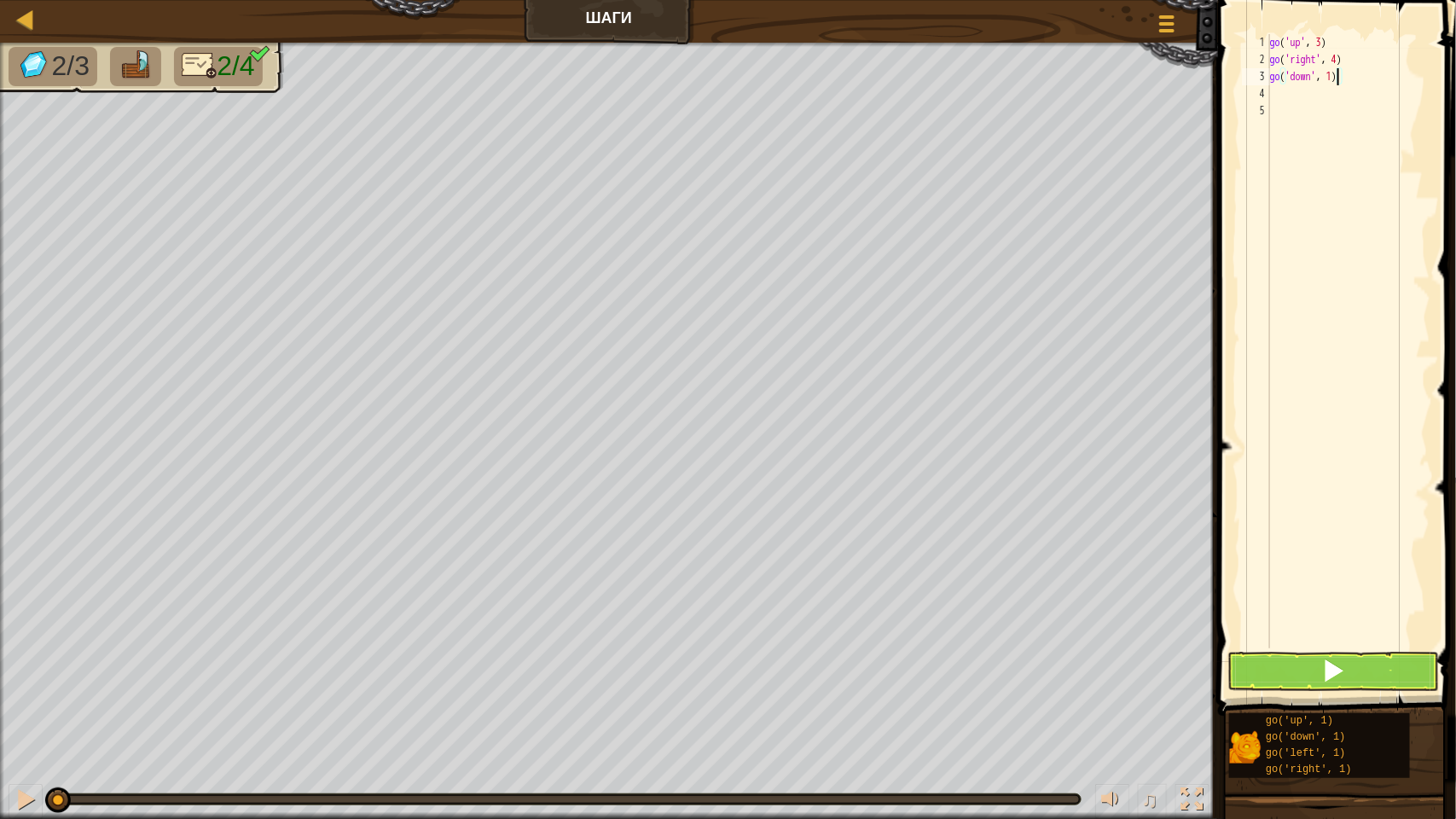 type on "go('down', 3)" 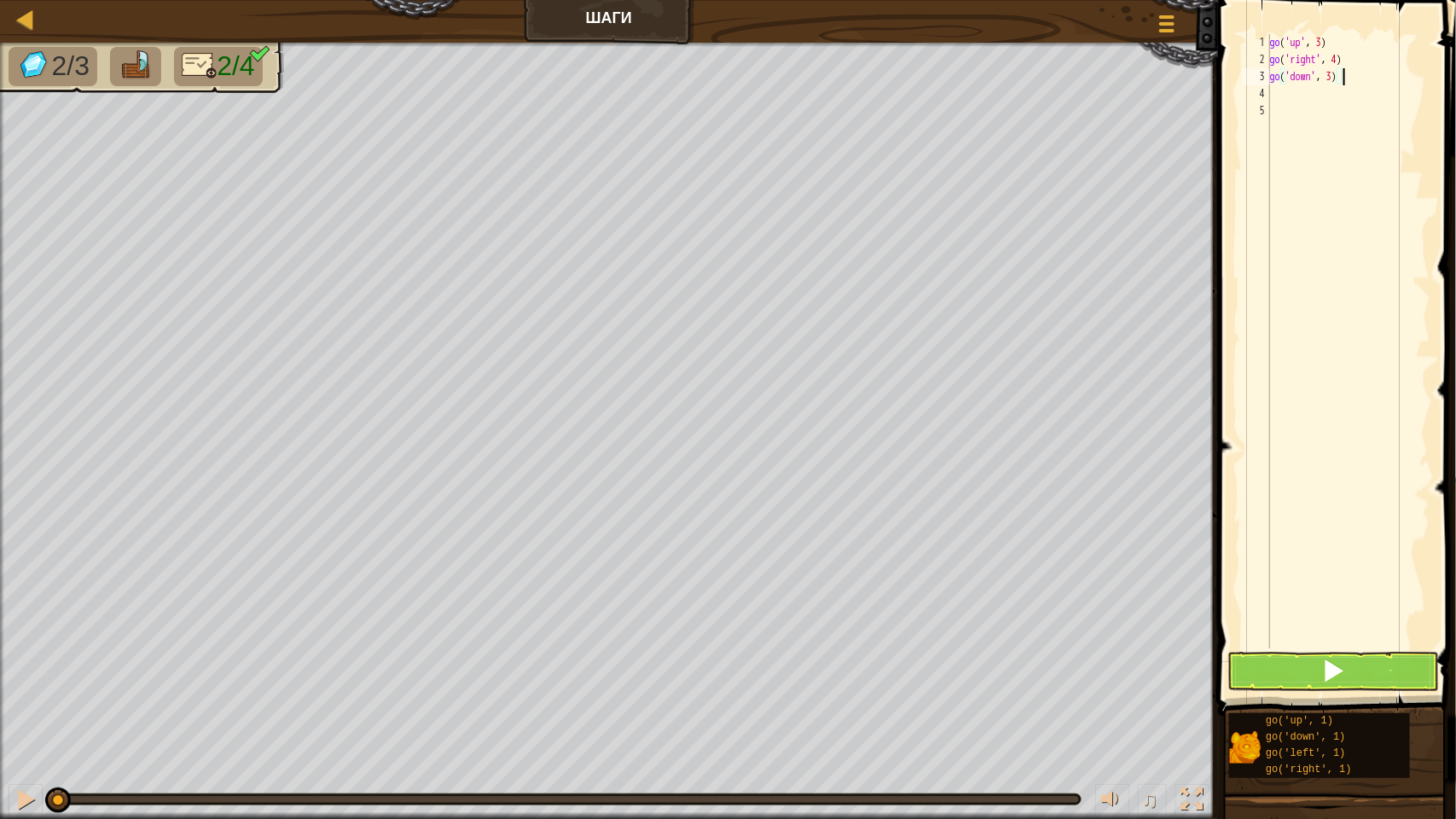 scroll, scrollTop: 7, scrollLeft: 0, axis: vertical 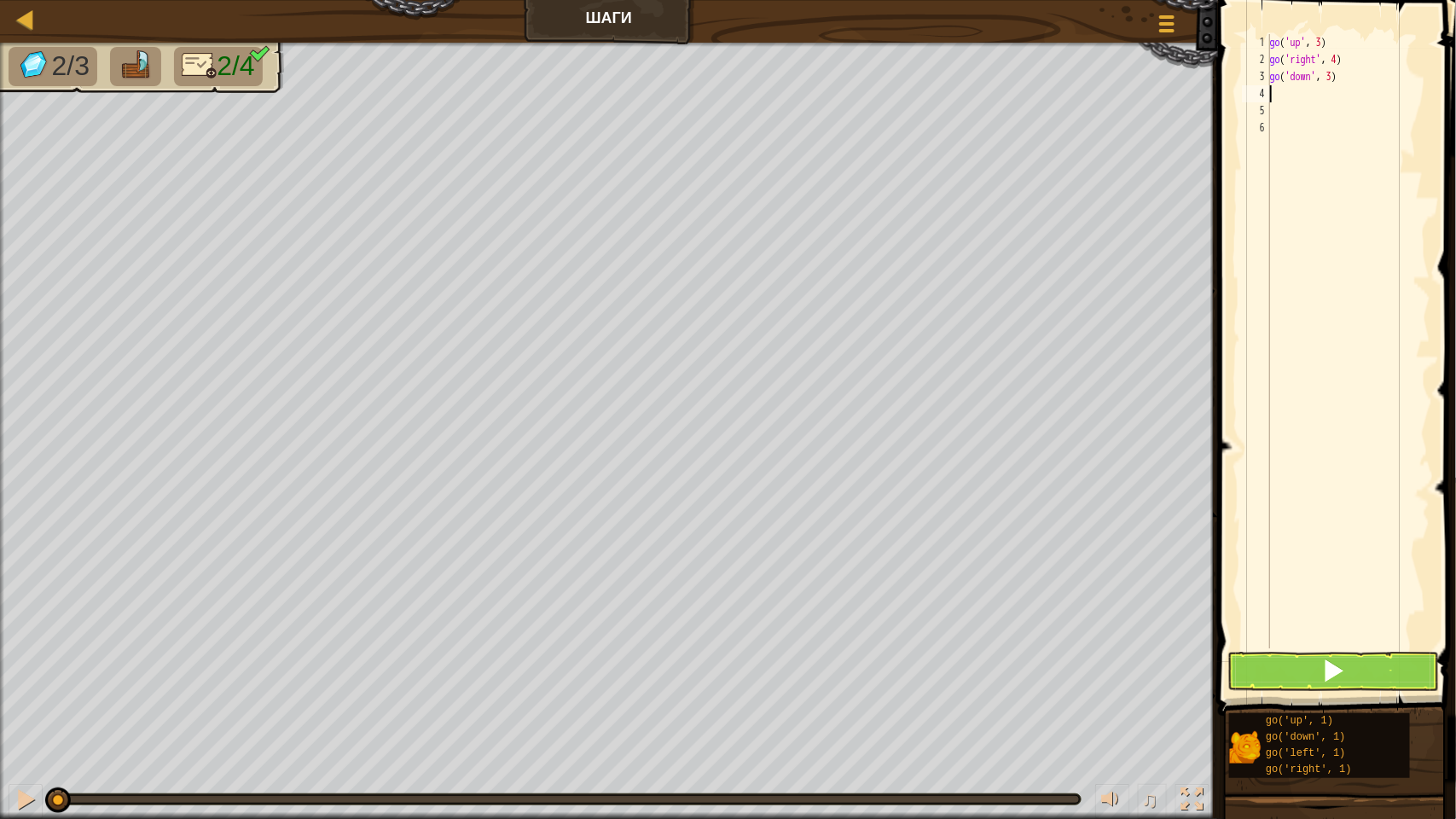 type on "go" 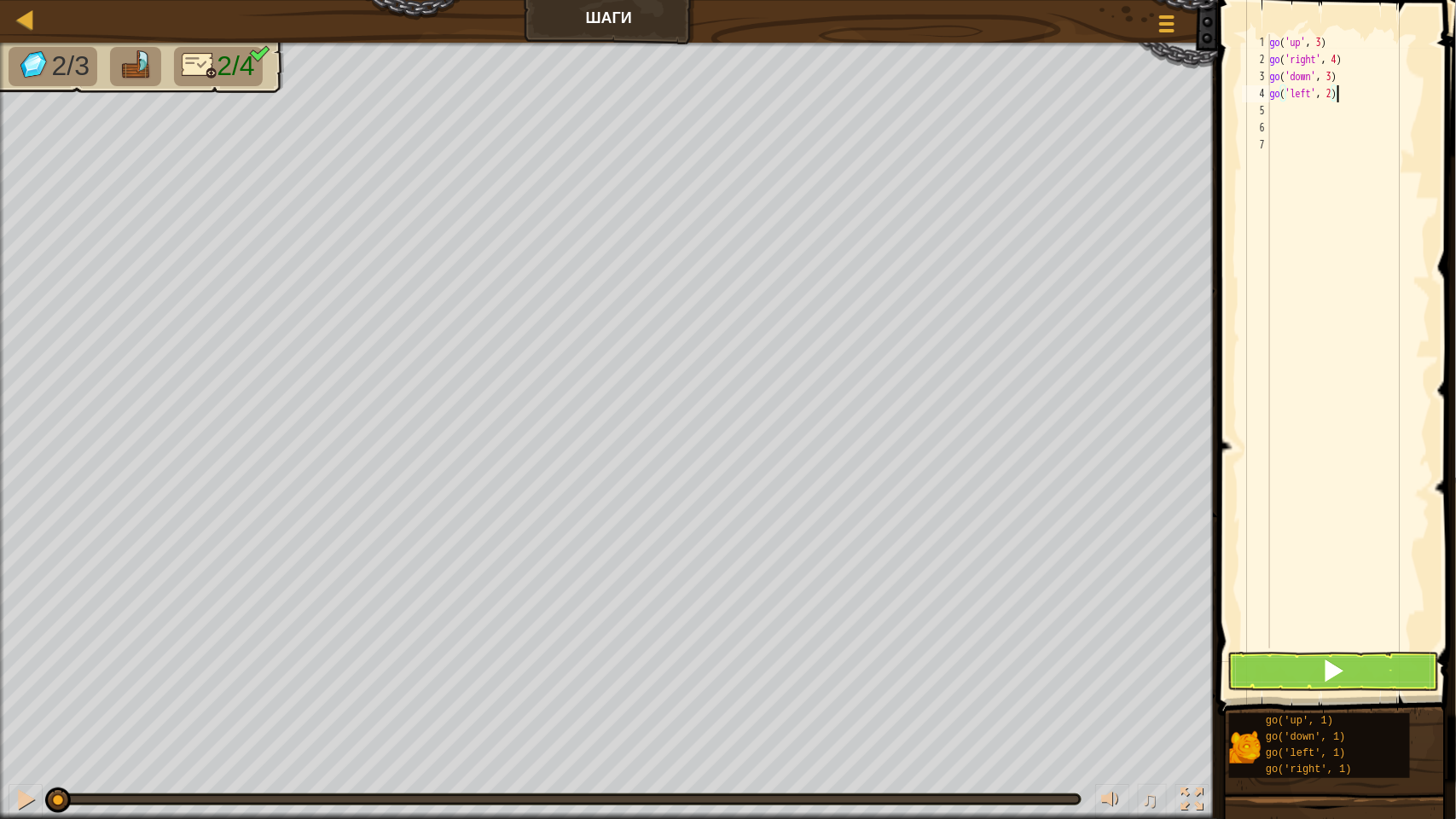 scroll, scrollTop: 7, scrollLeft: 4, axis: both 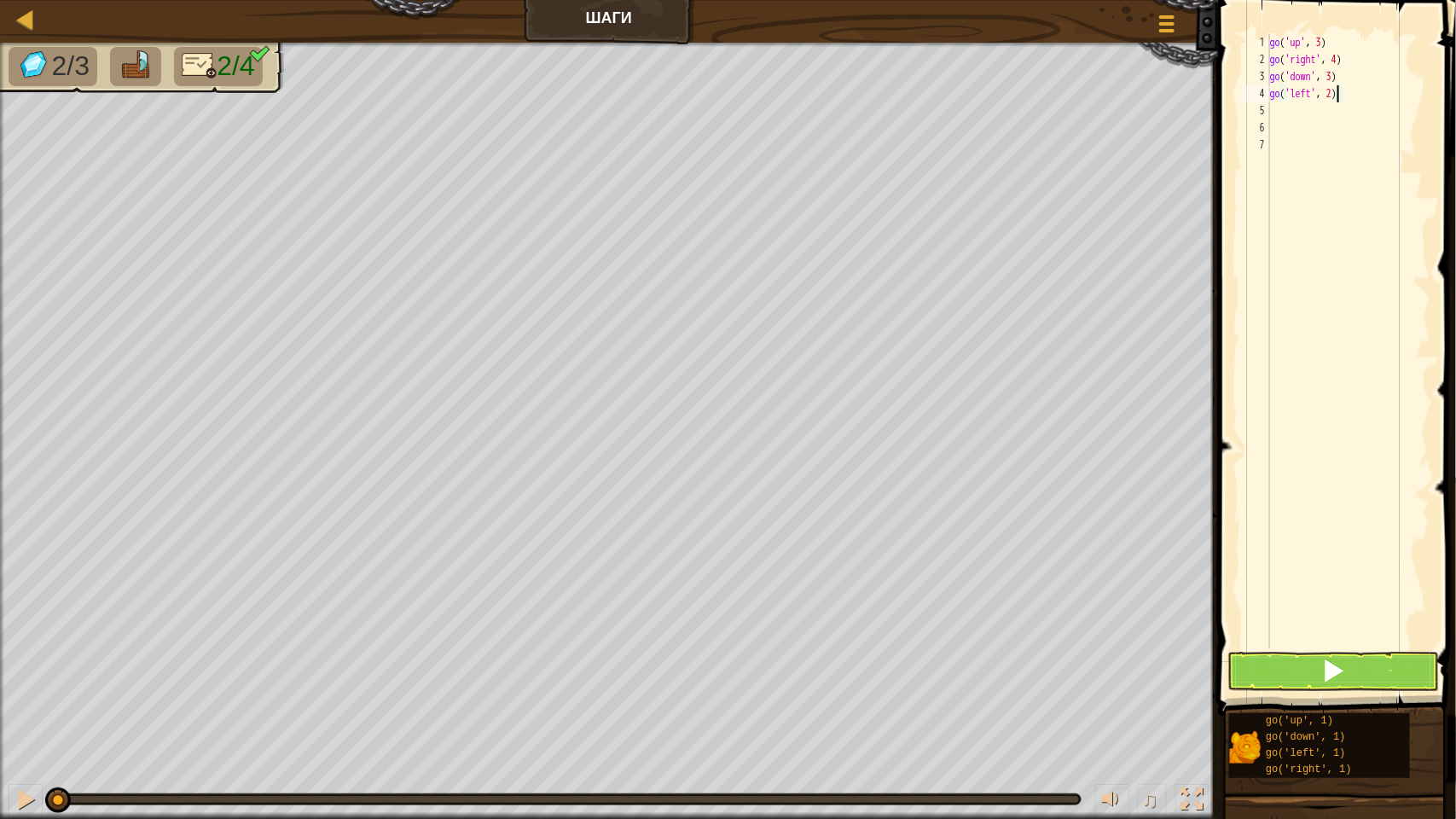type on "go('left', 2)" 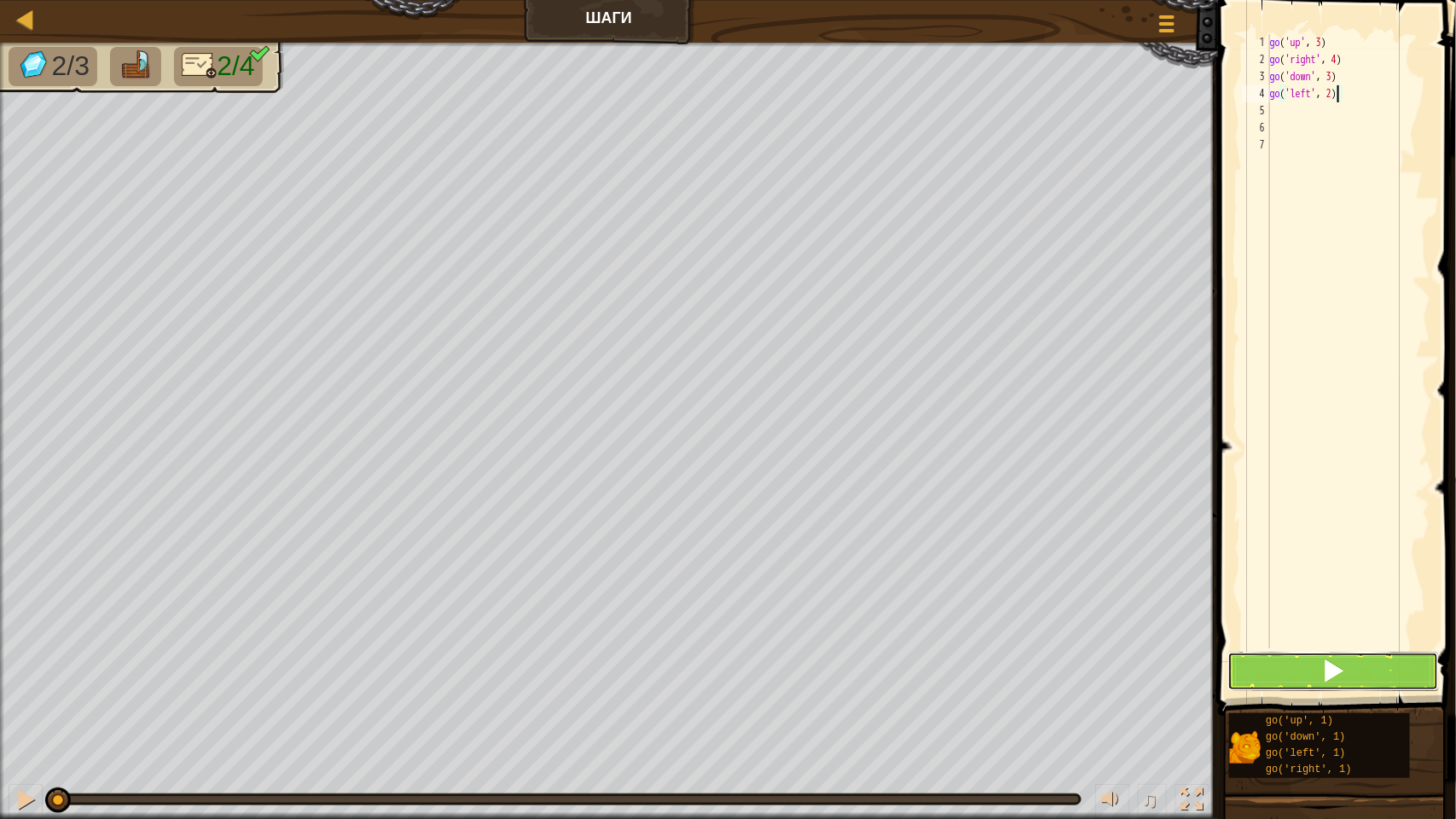 click at bounding box center [1333, 671] 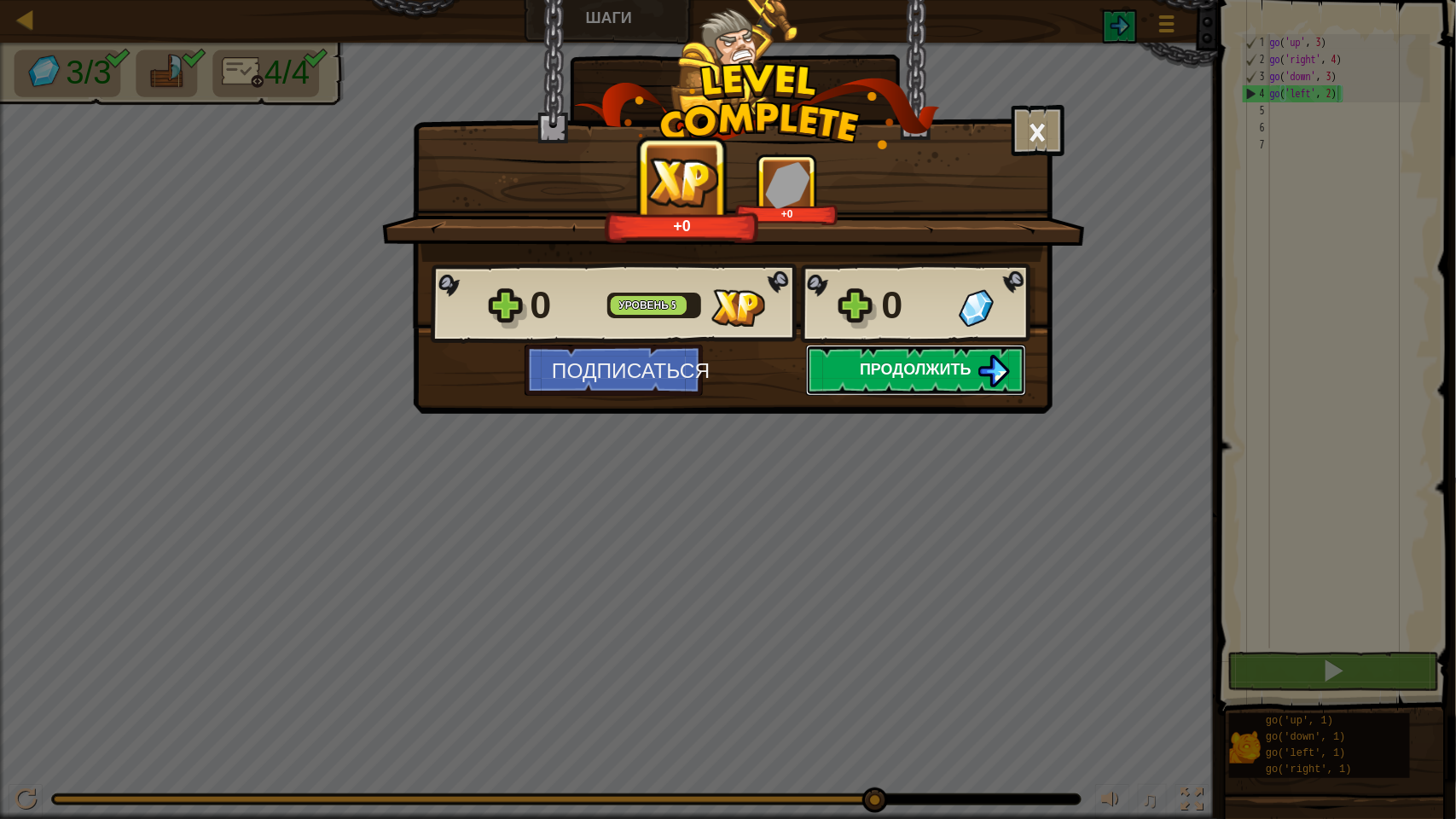 click on "Продолжить" at bounding box center [916, 370] 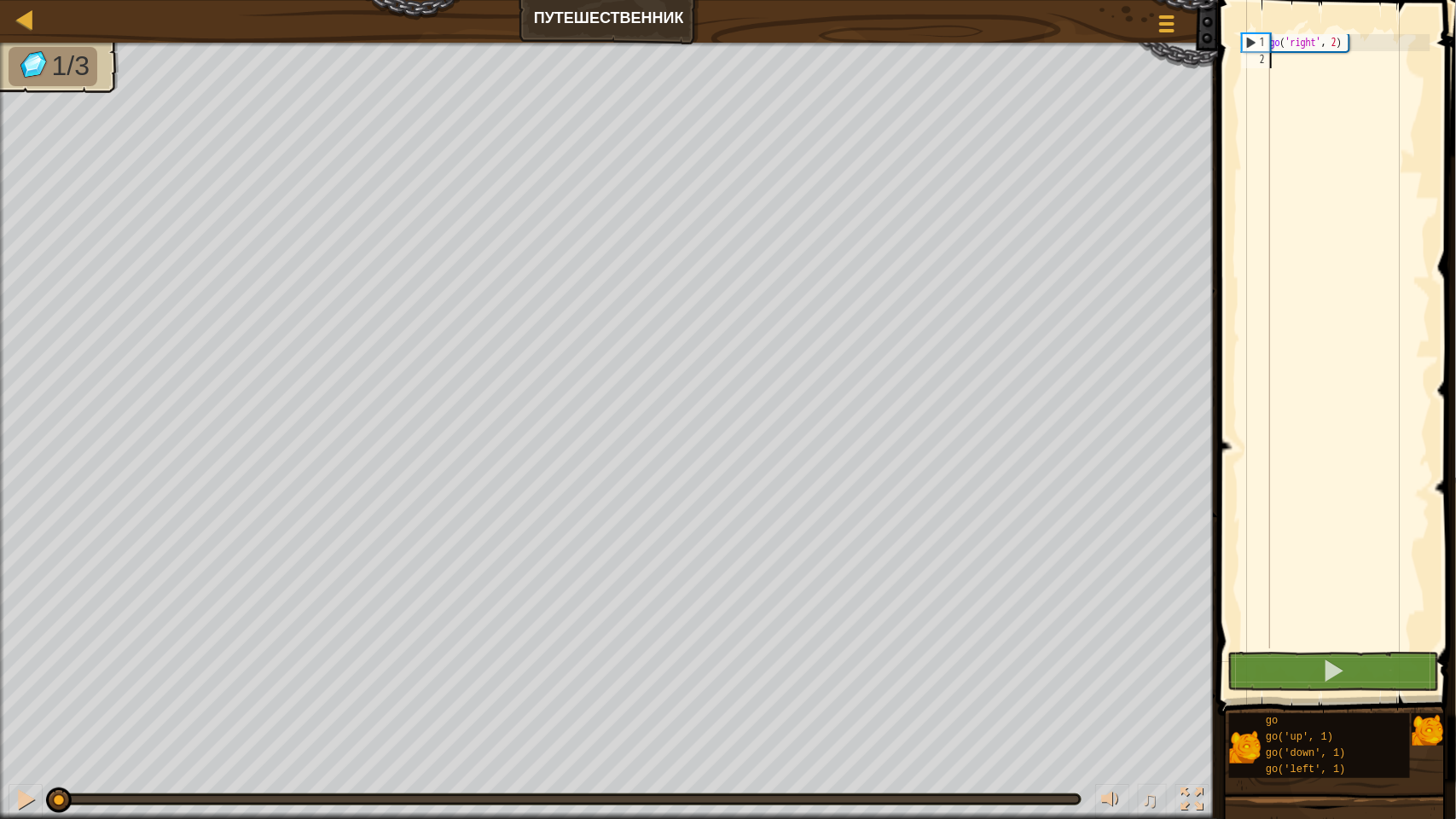 click on "go ( 'right' ,   2 )" at bounding box center [1349, 358] 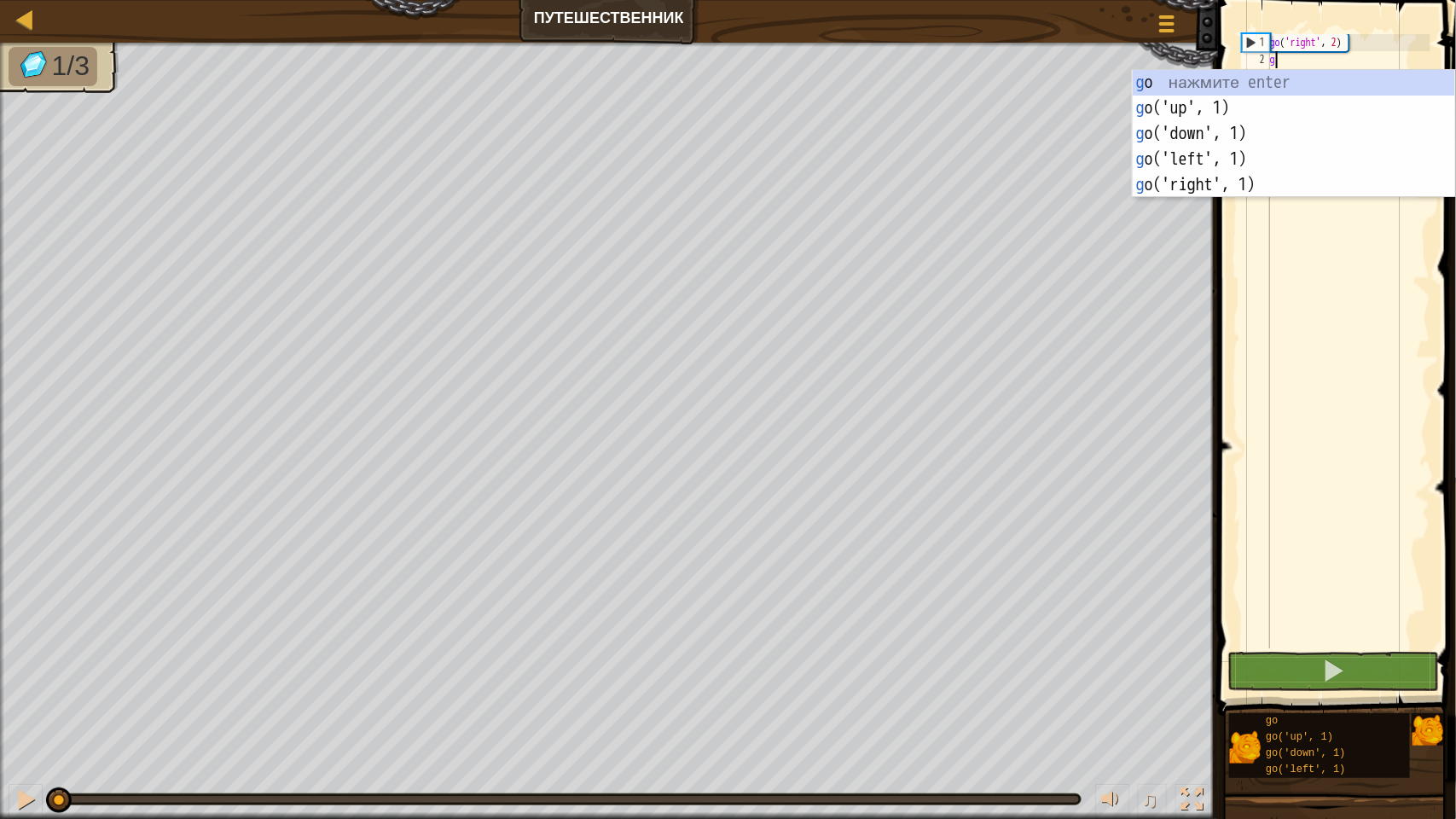 type on "go" 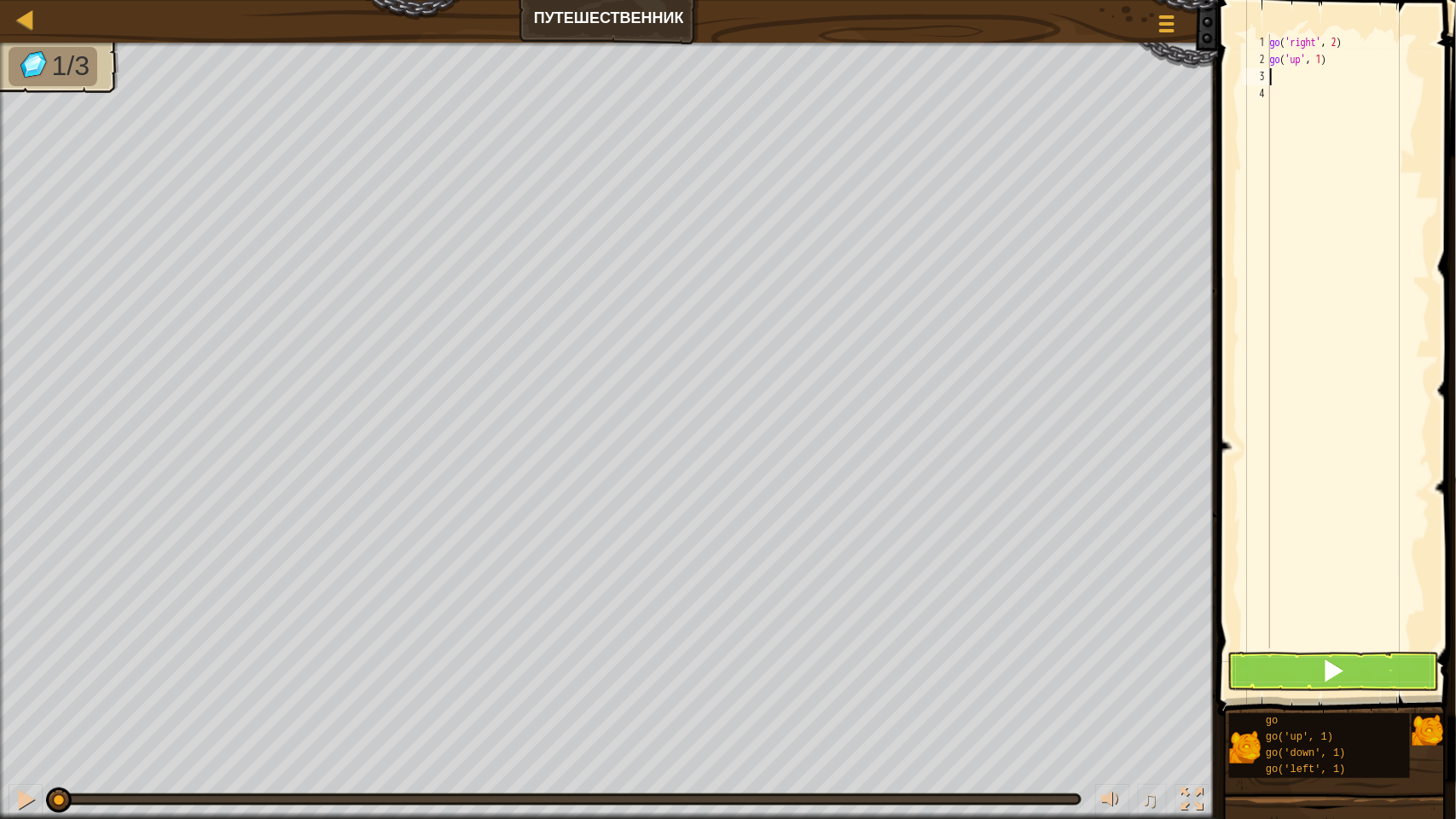 type on "go('up', 1)" 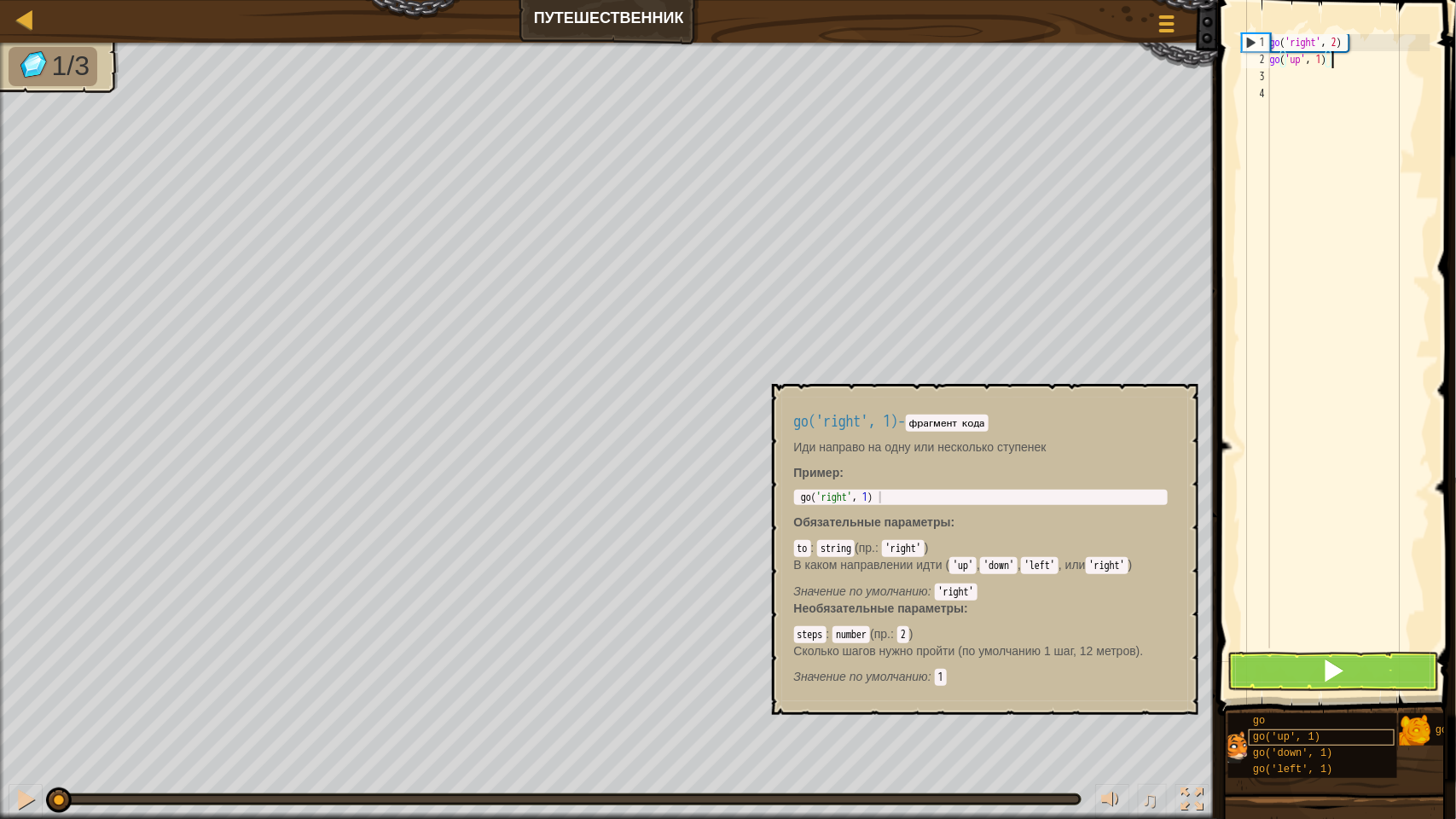 scroll, scrollTop: 0, scrollLeft: 0, axis: both 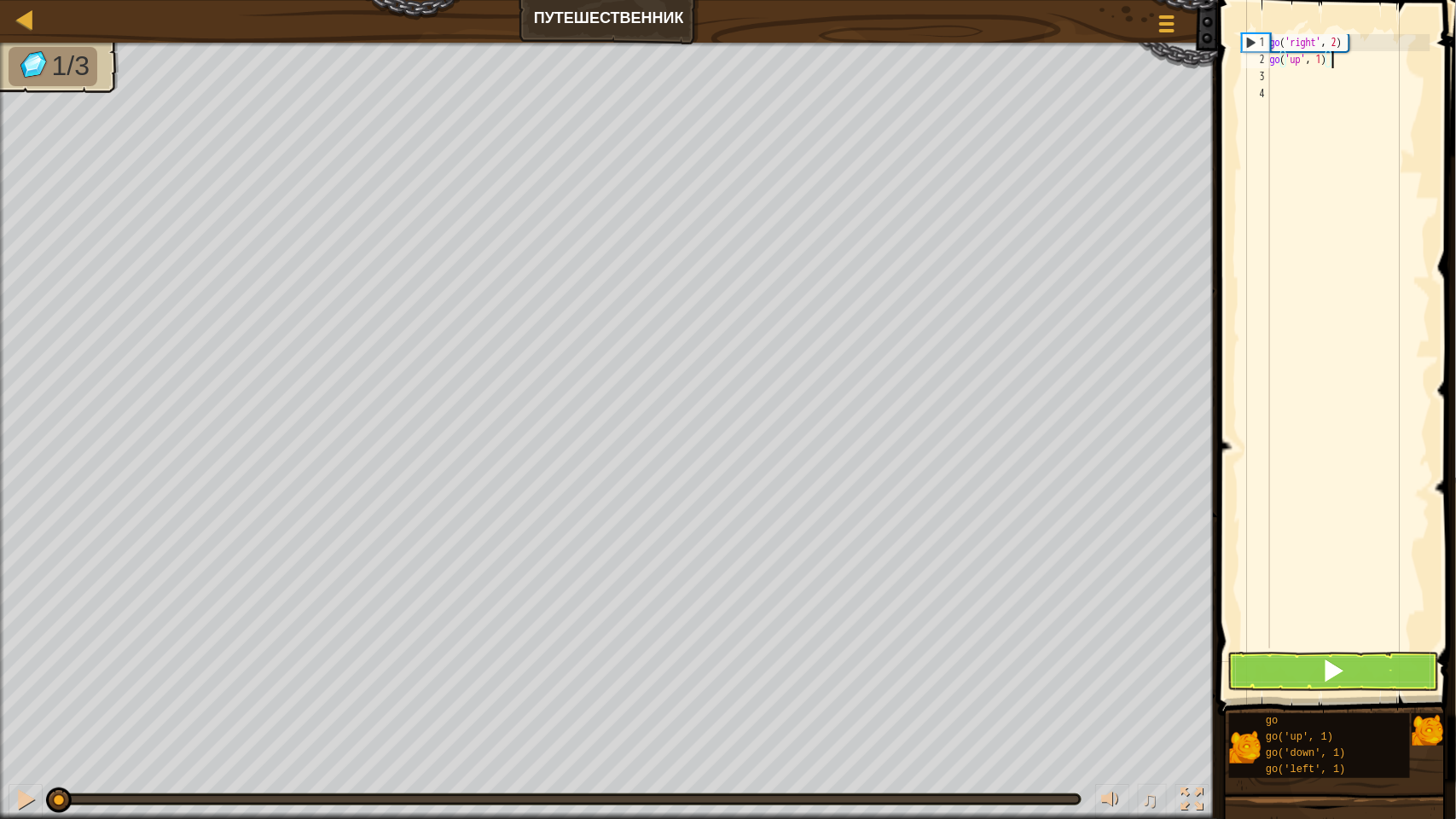 click on "go ( 'right' ,   2 ) go ( 'up' ,   1 )" at bounding box center [1349, 358] 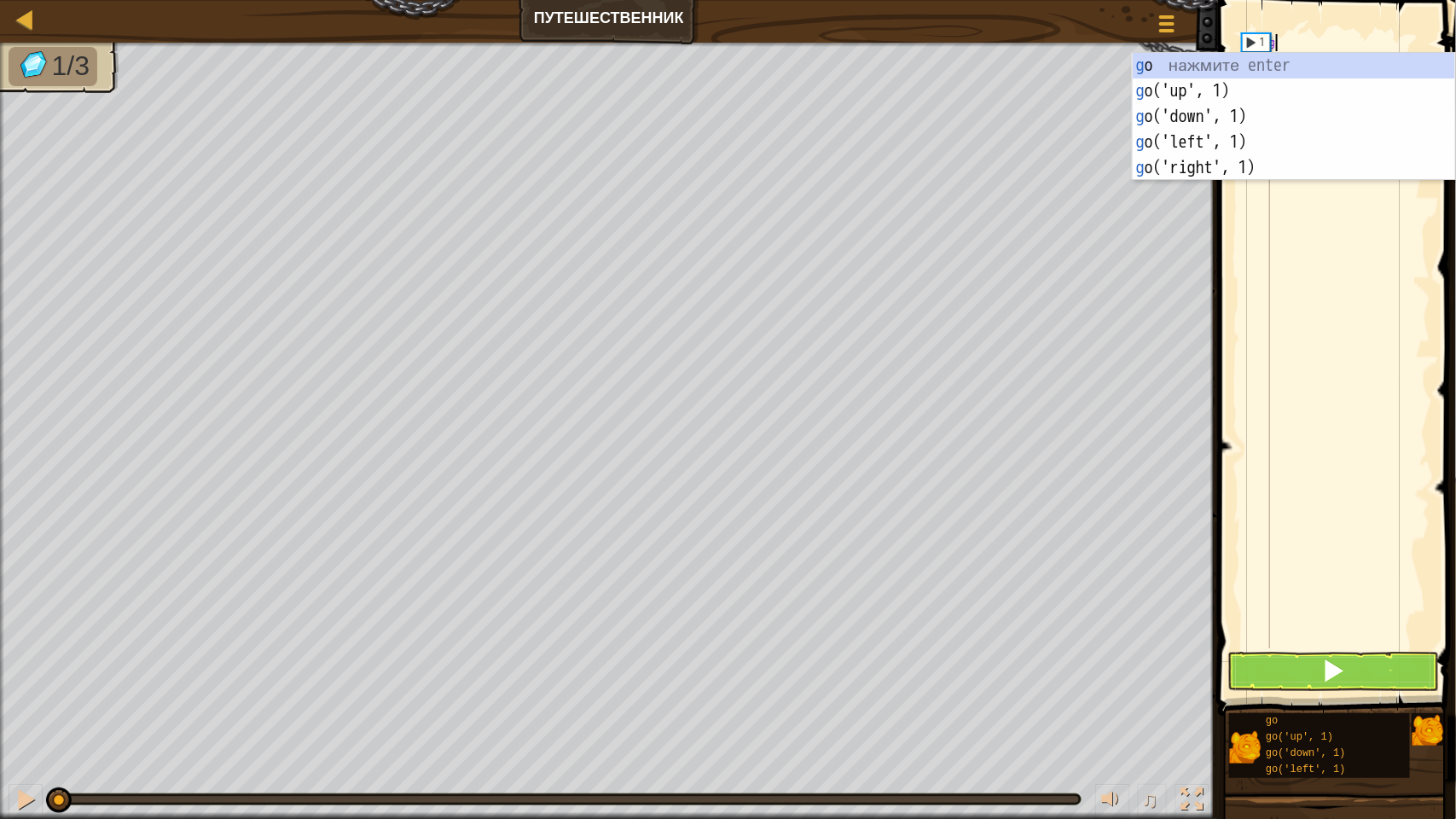 type on "go" 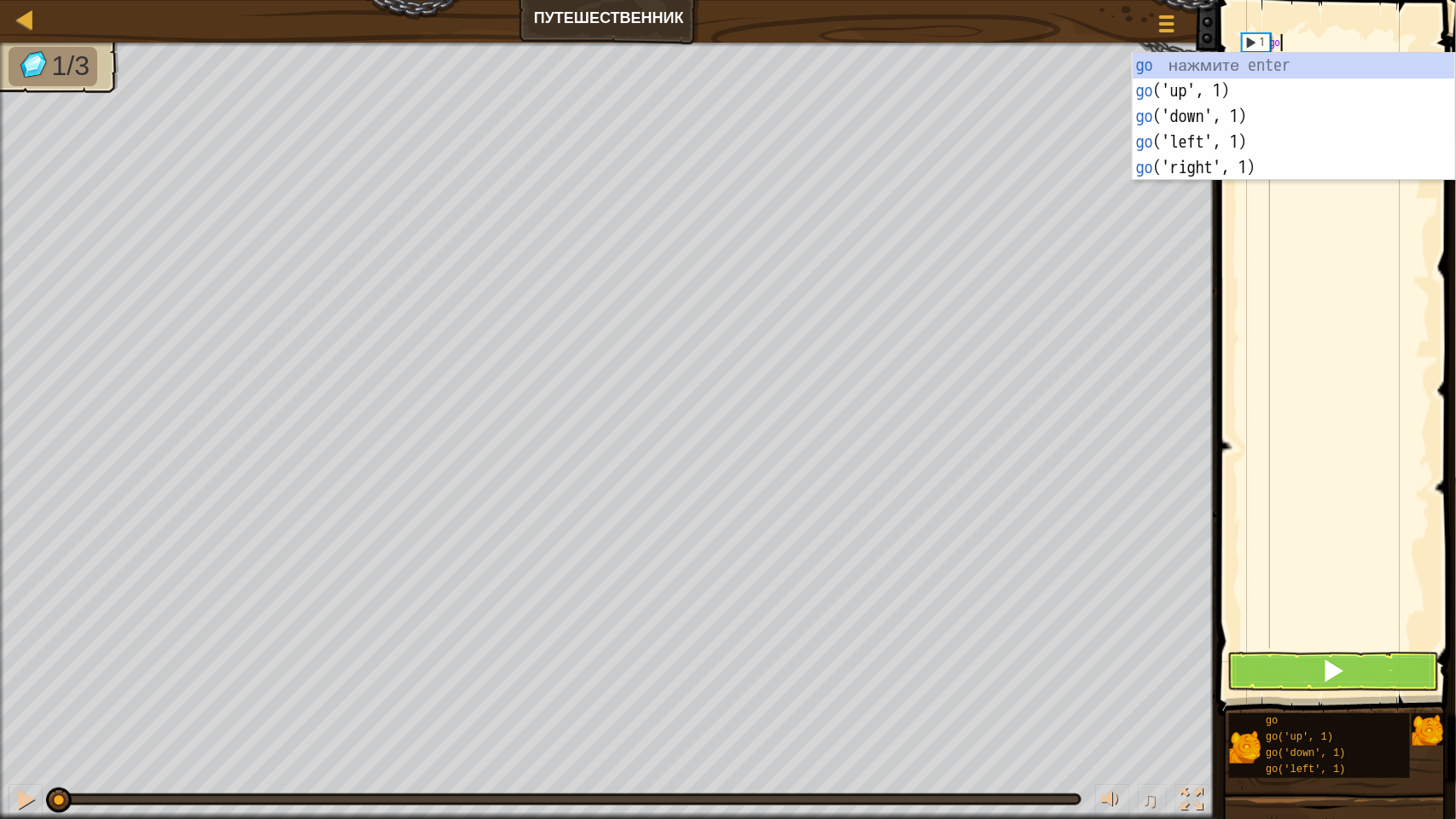 click on "go" at bounding box center [1349, 358] 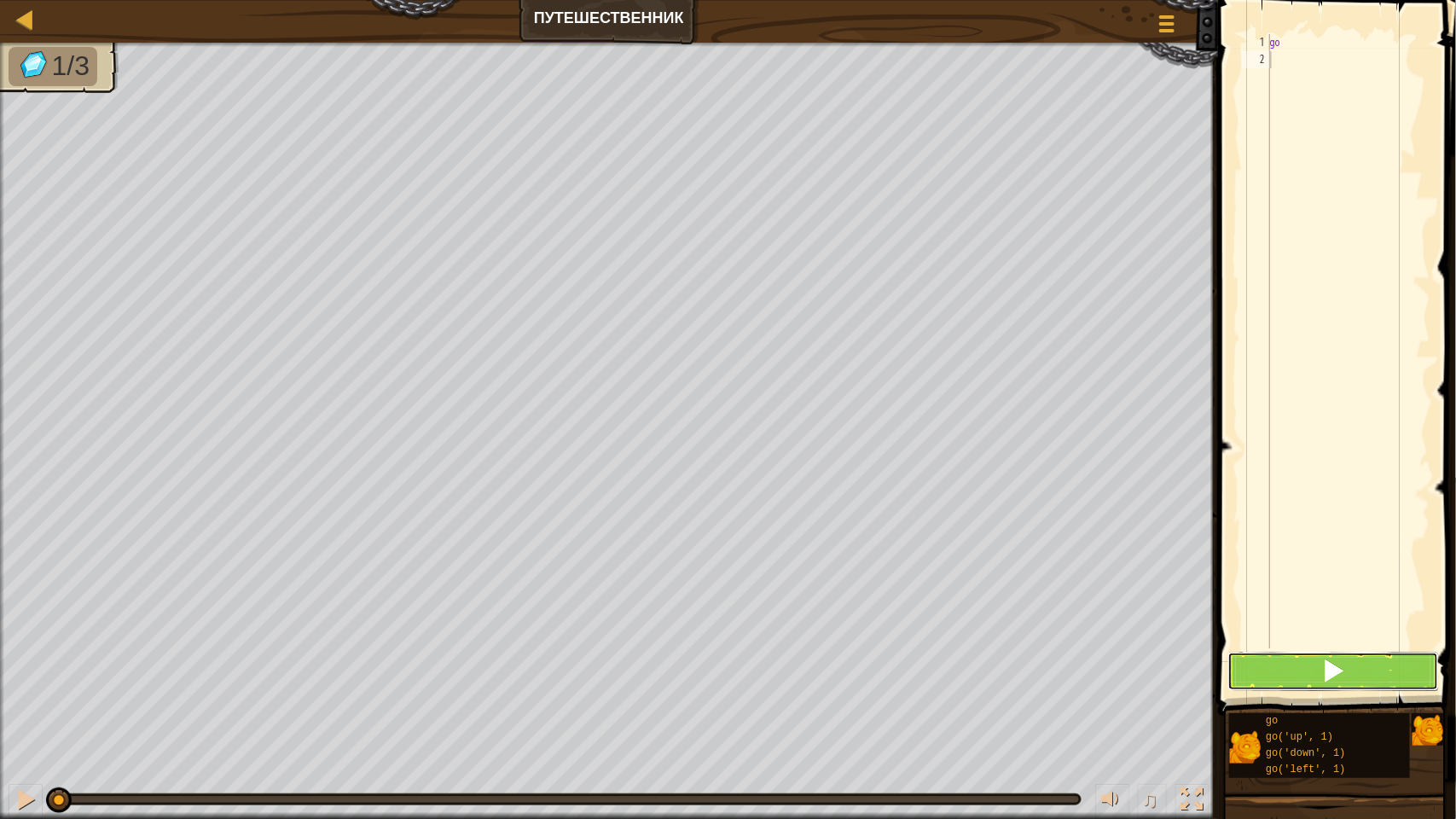 click at bounding box center [1333, 671] 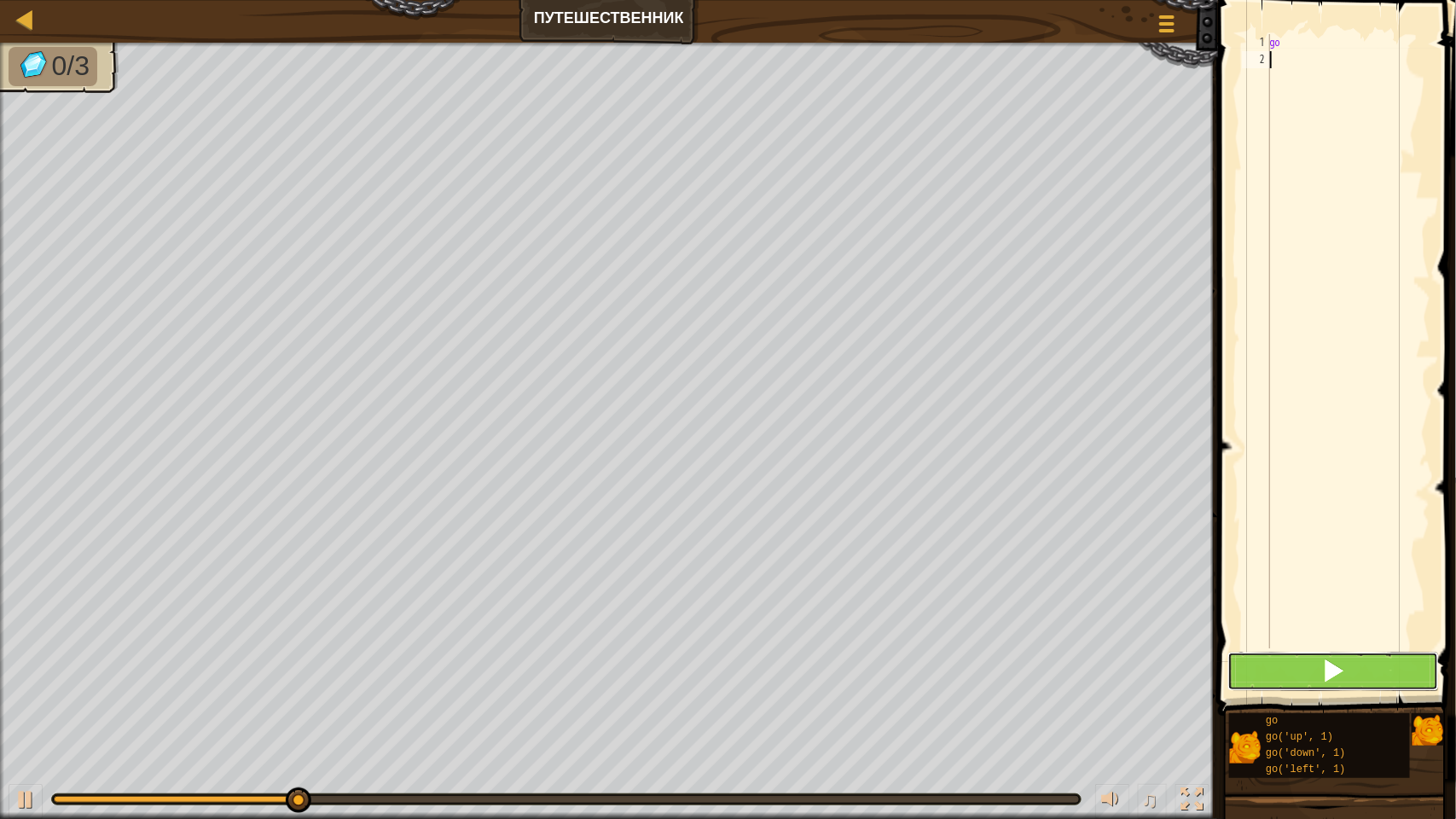 click at bounding box center [1333, 671] 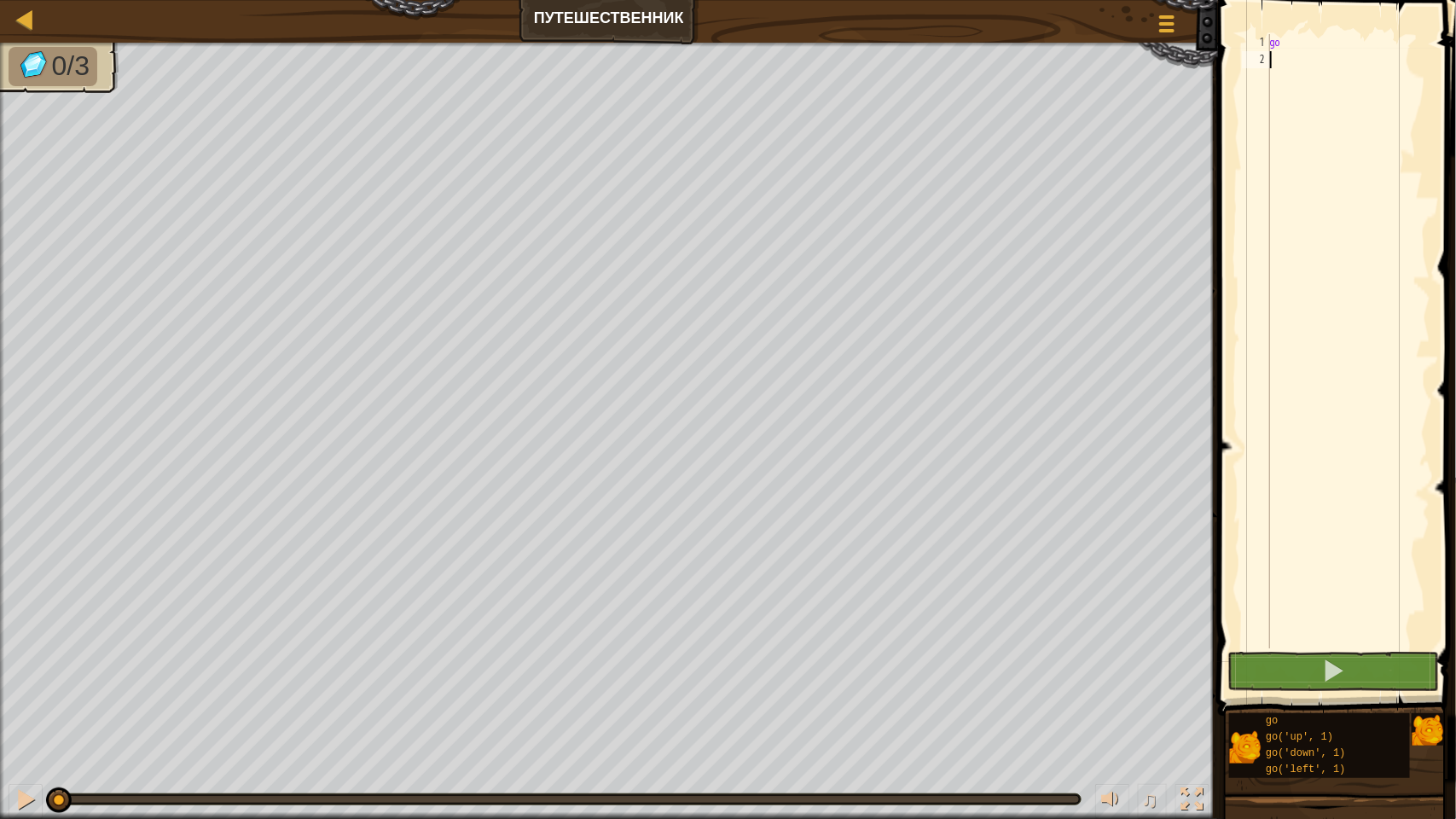 click on "go" at bounding box center (1349, 358) 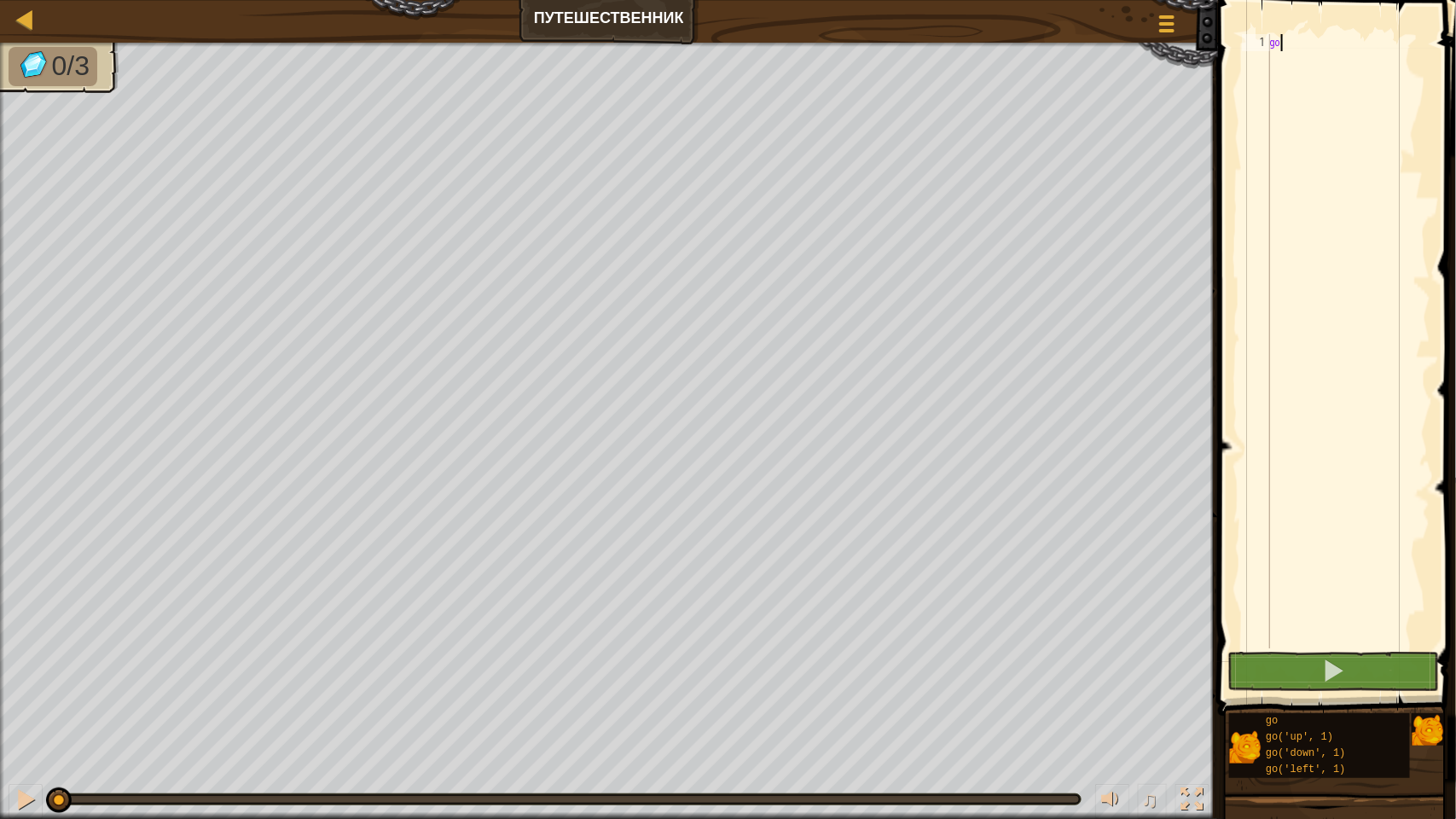 type on "go" 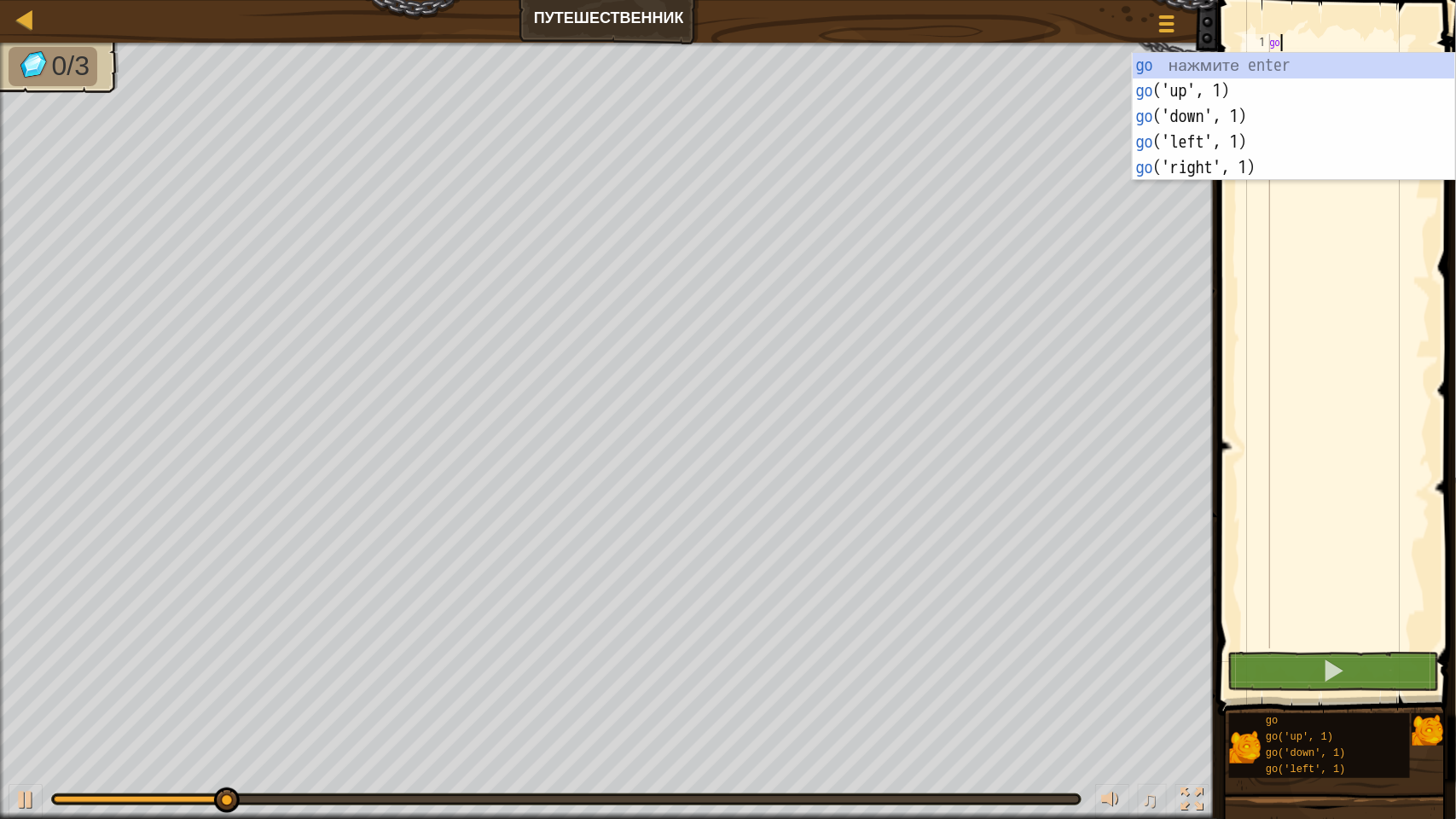 click on "go" at bounding box center (1349, 358) 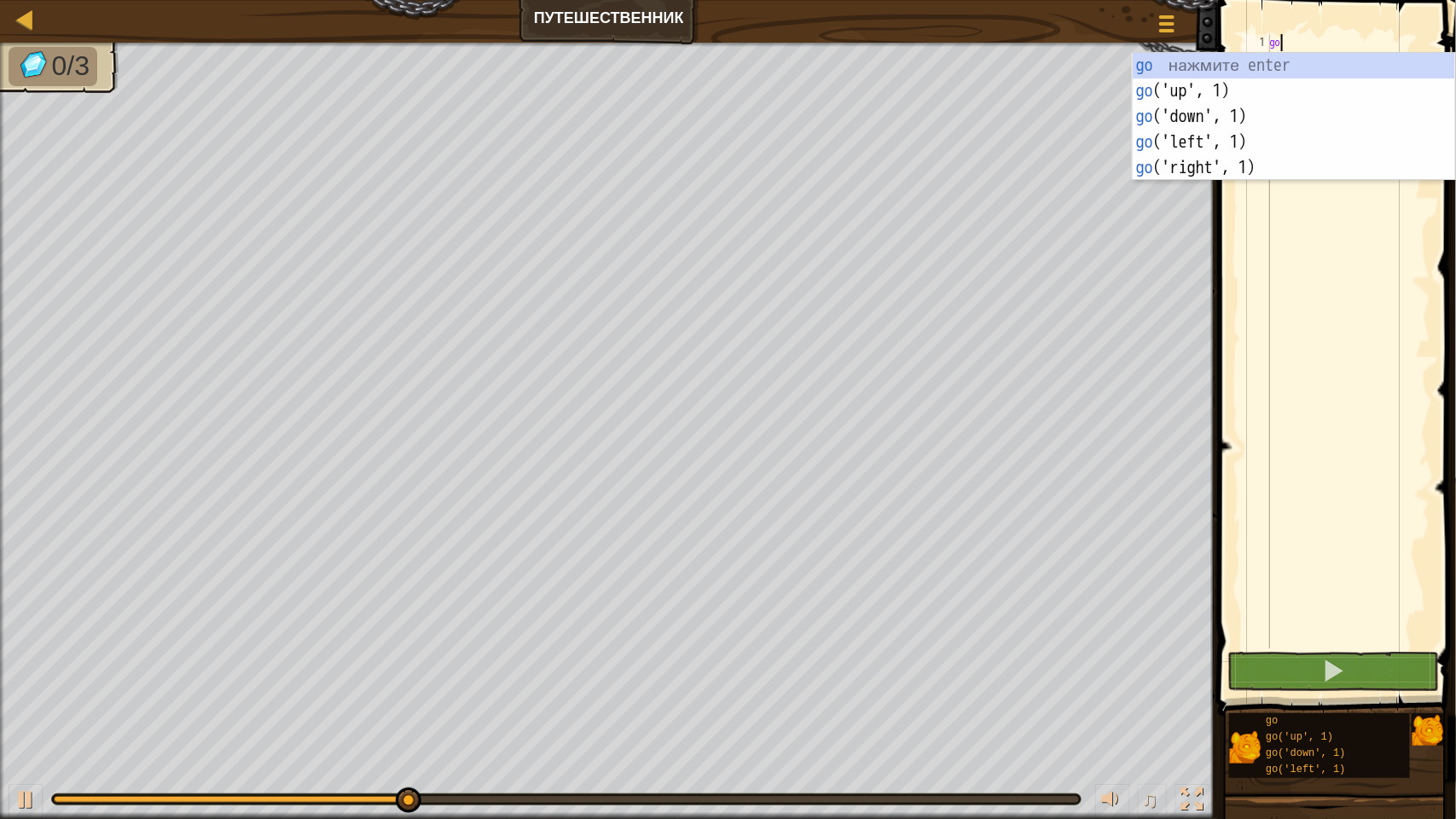 type on "g" 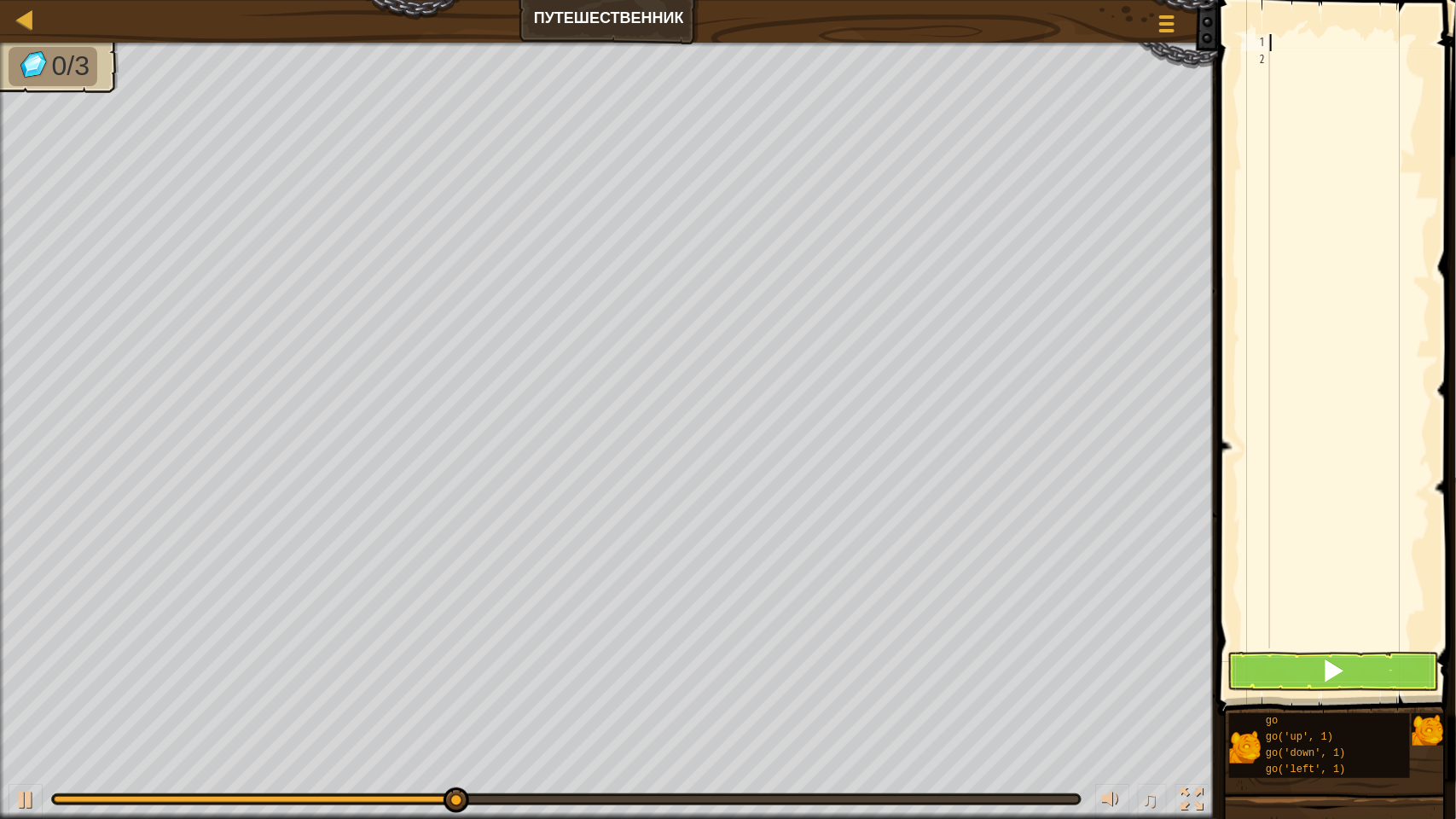 type on "g" 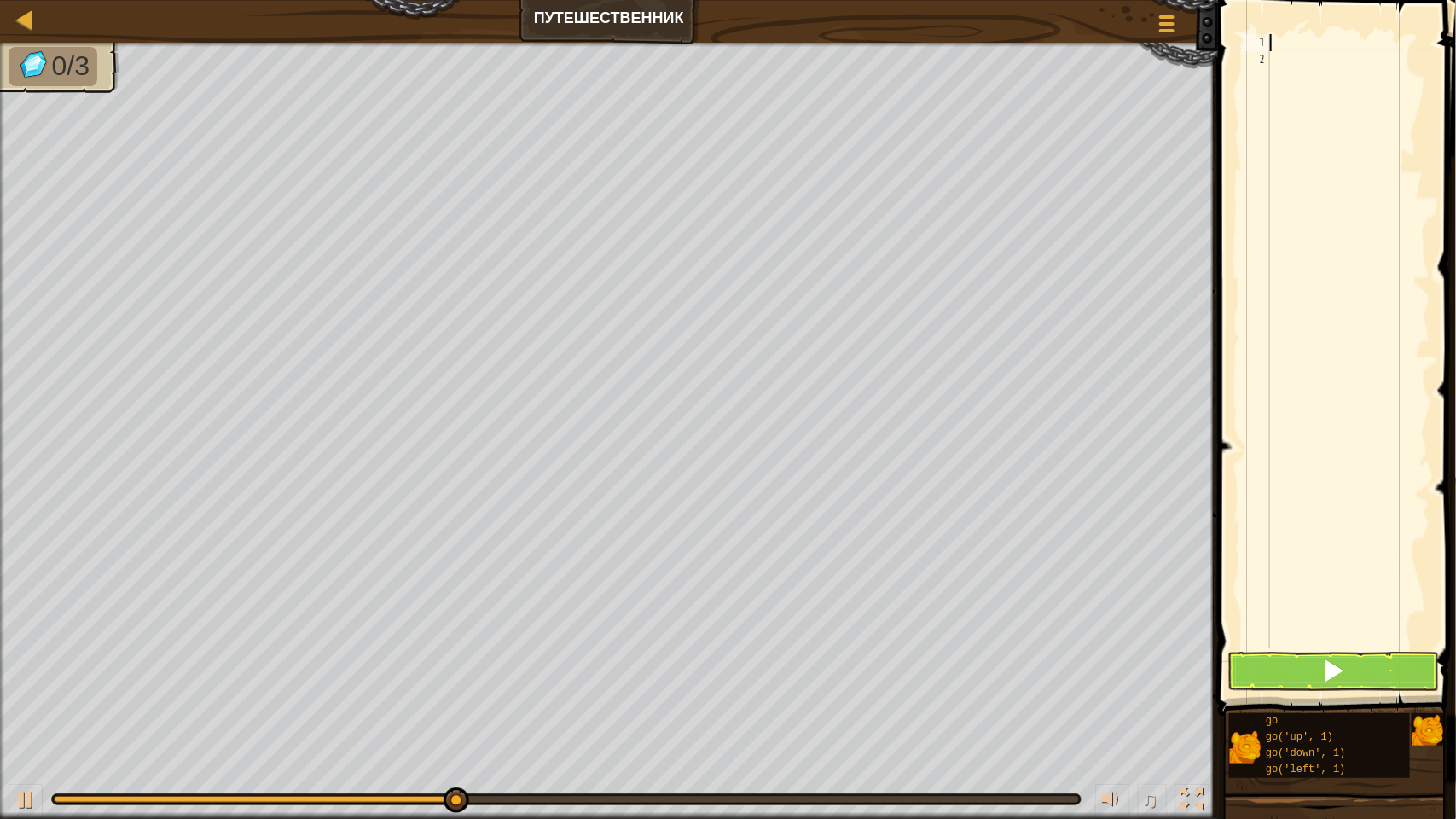type on "o" 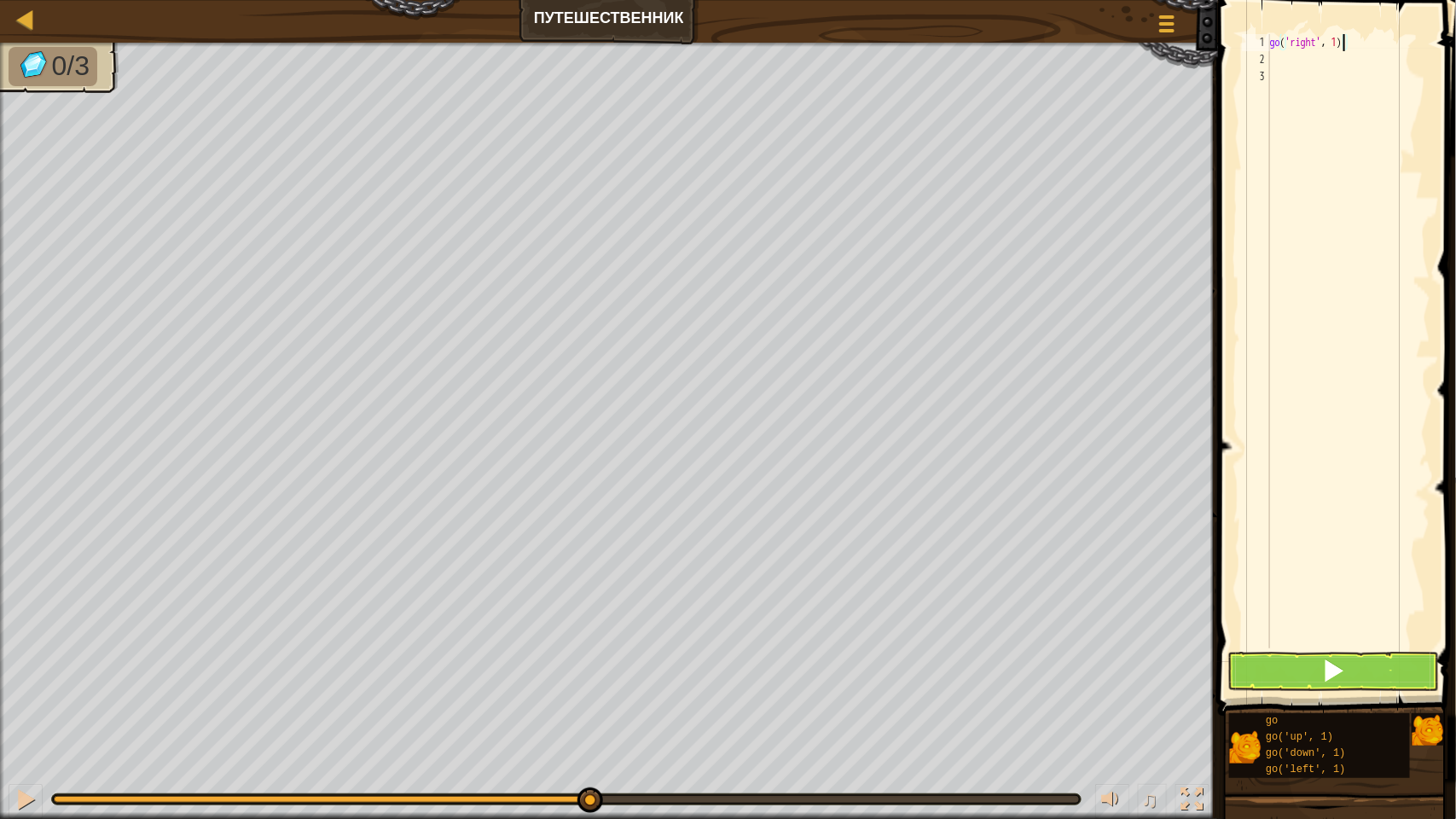 type on "go('right', 2)" 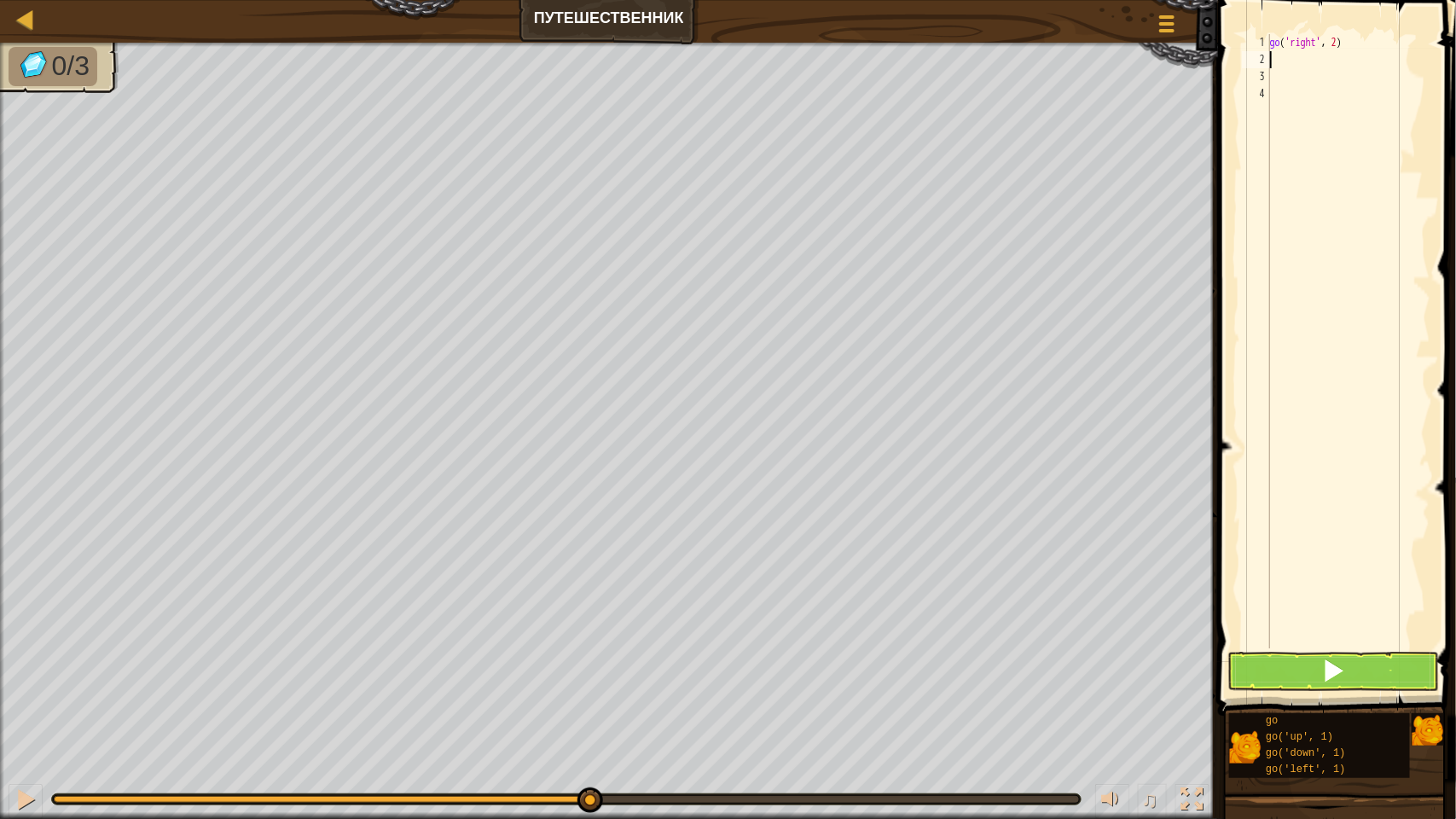 scroll, scrollTop: 7, scrollLeft: 0, axis: vertical 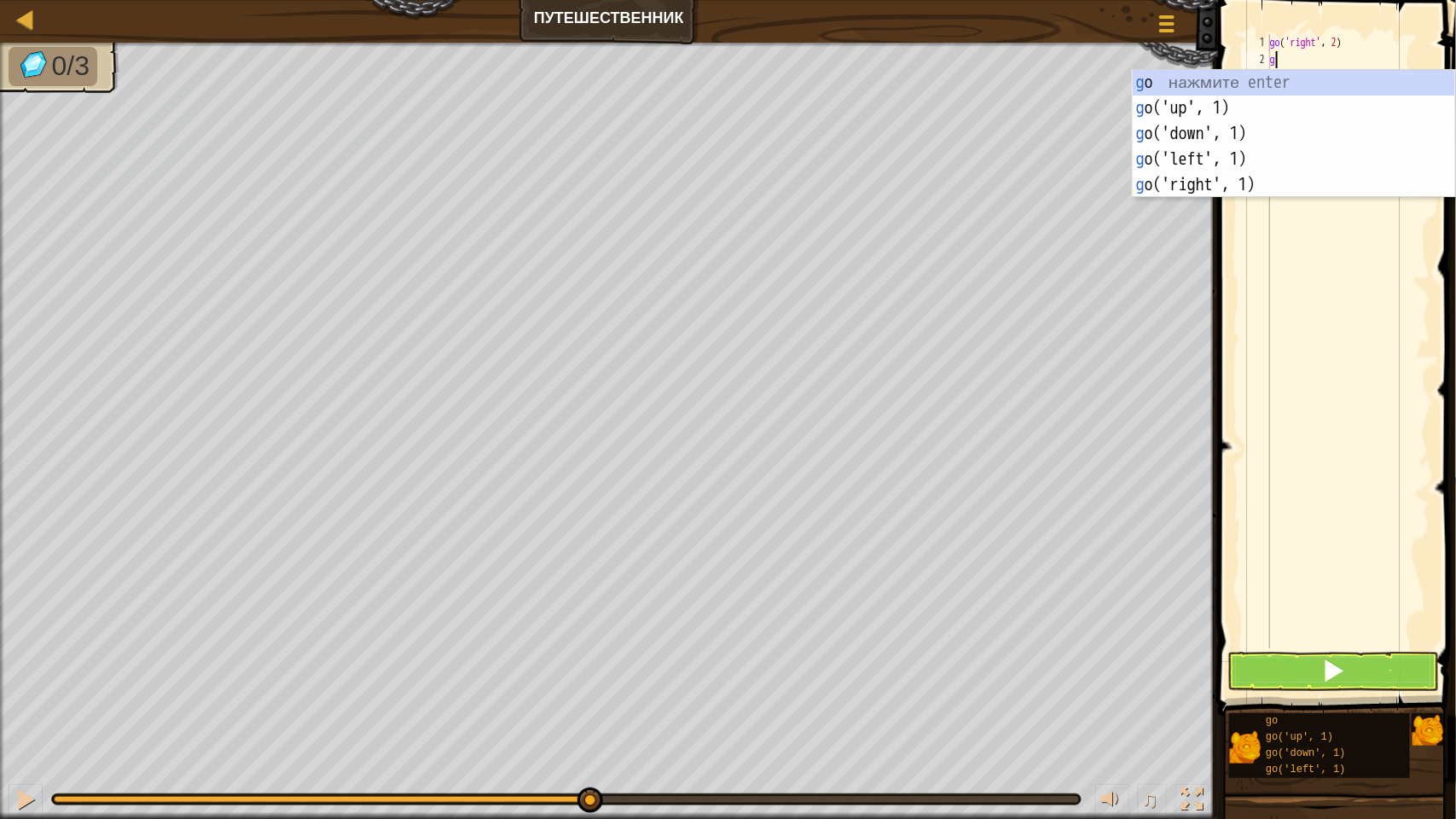 type on "go" 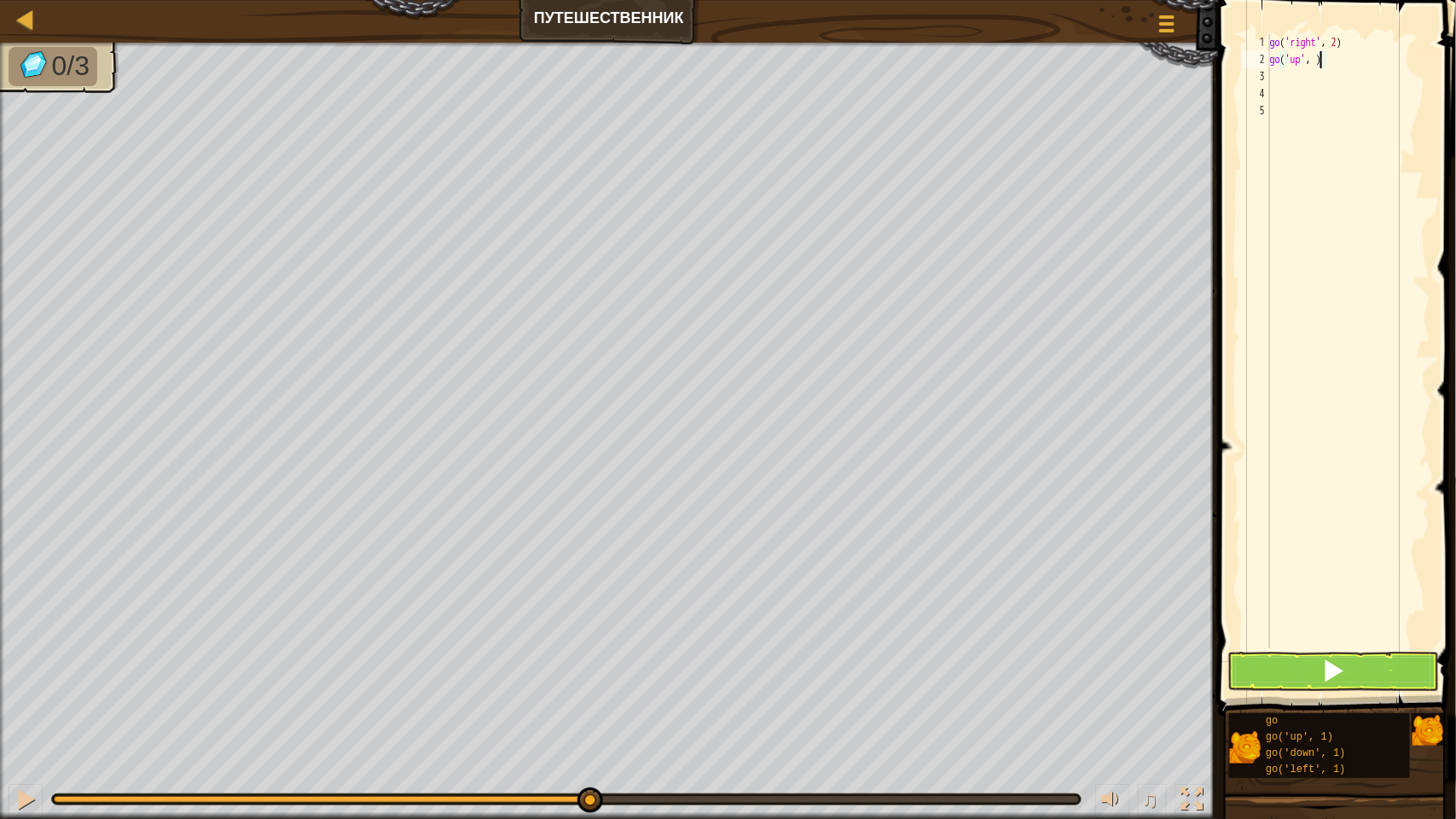 type on "go('up', 3)" 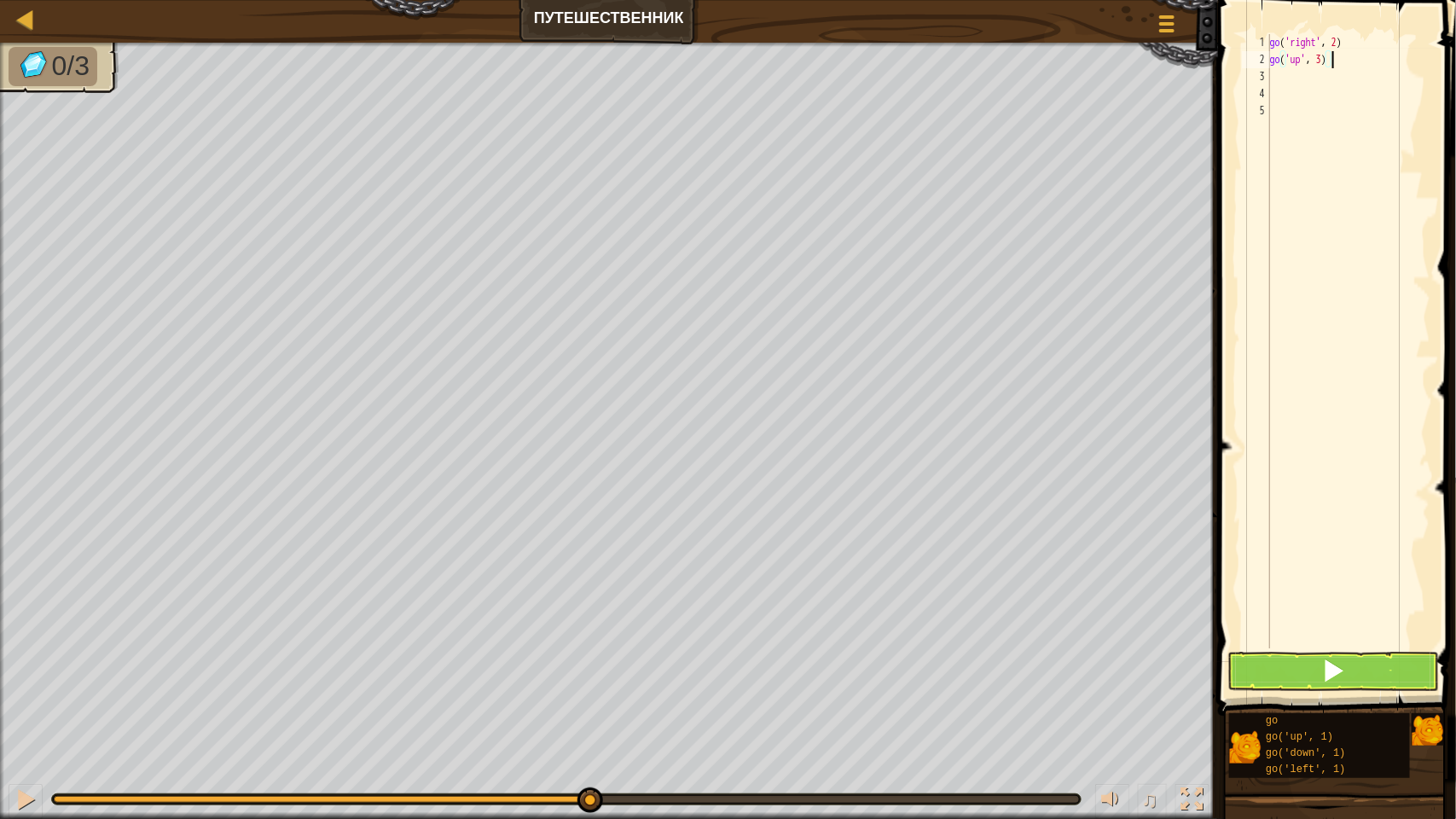 scroll, scrollTop: 7, scrollLeft: 0, axis: vertical 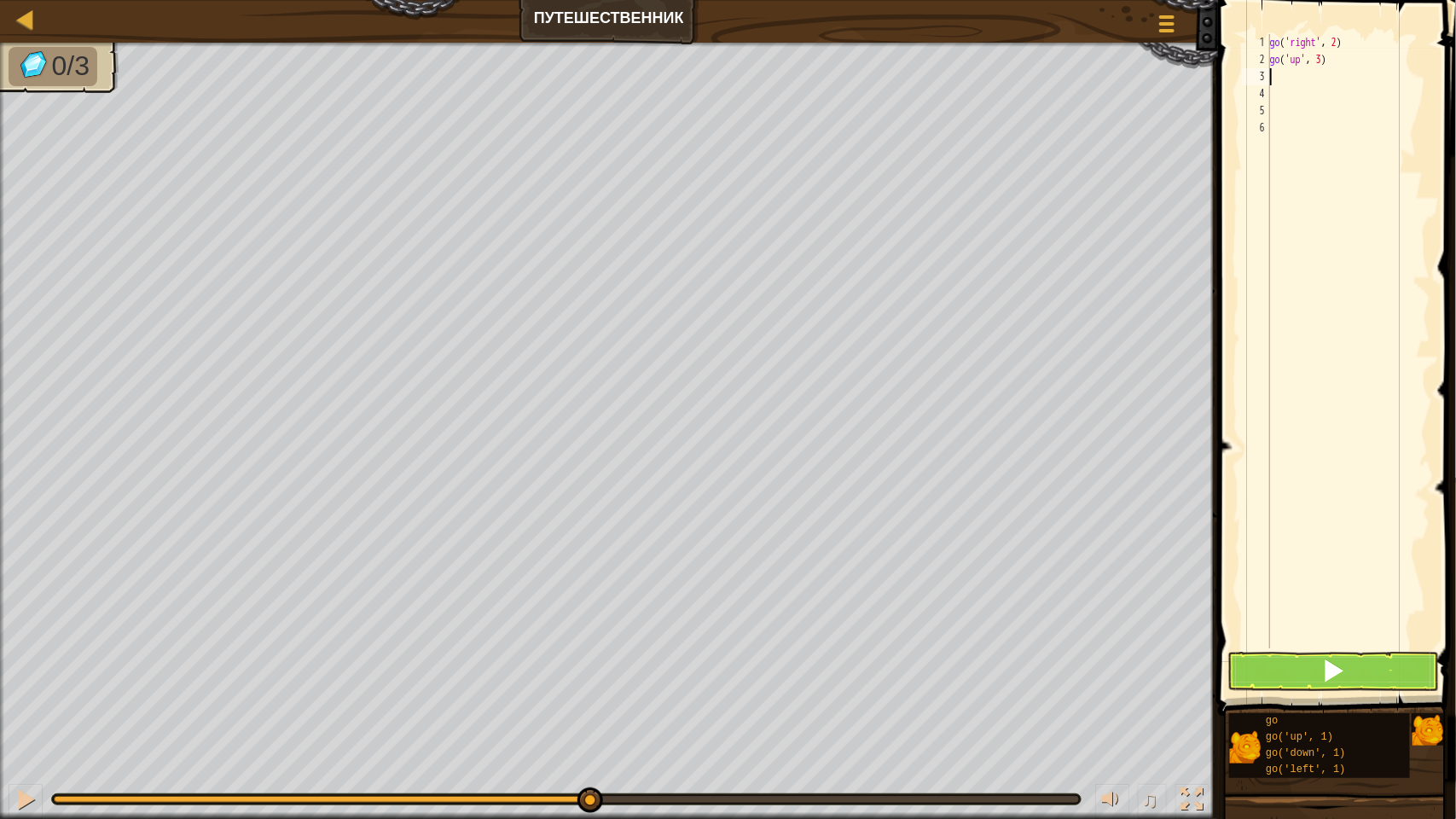 type on "go" 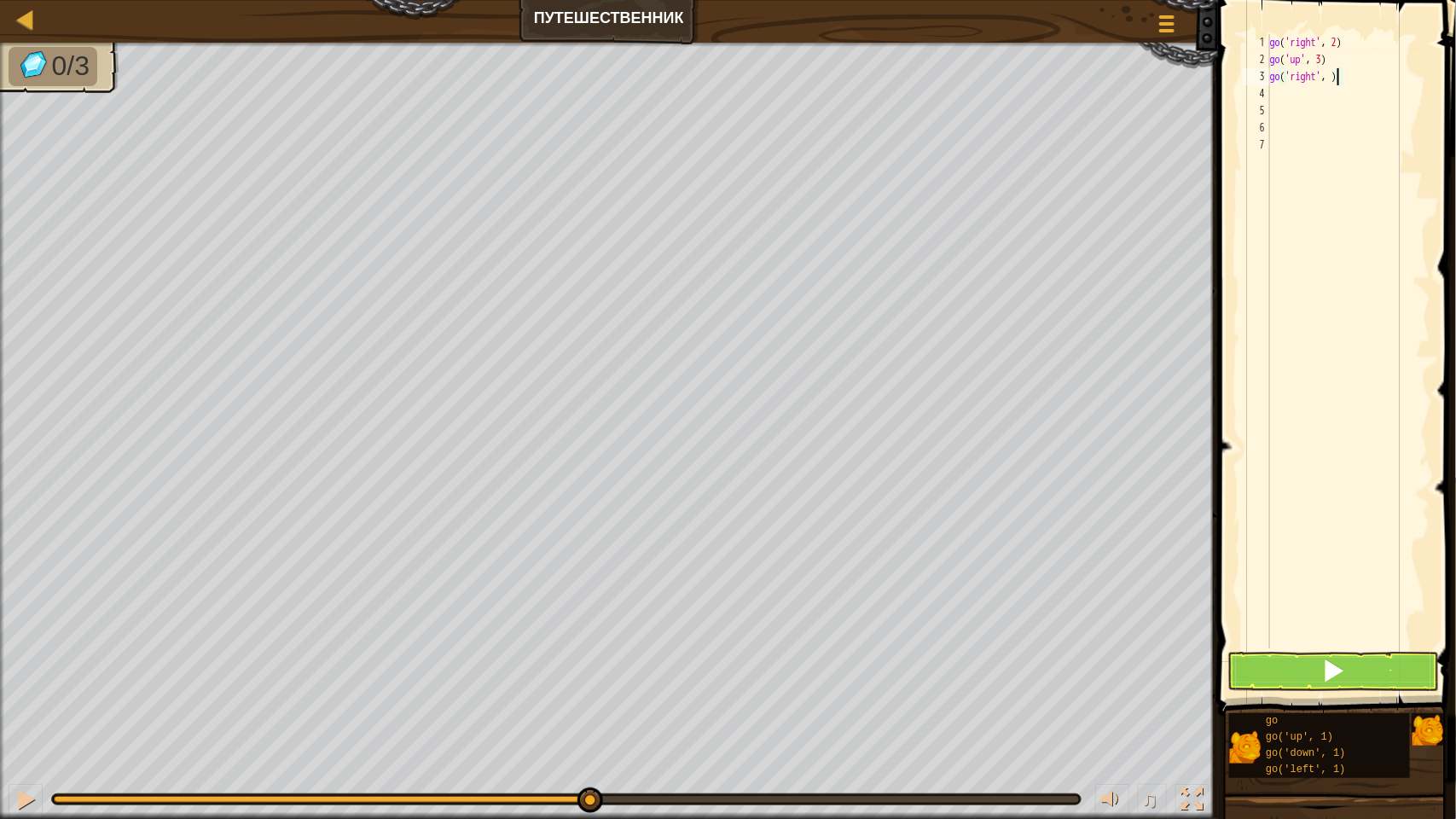 scroll, scrollTop: 7, scrollLeft: 5, axis: both 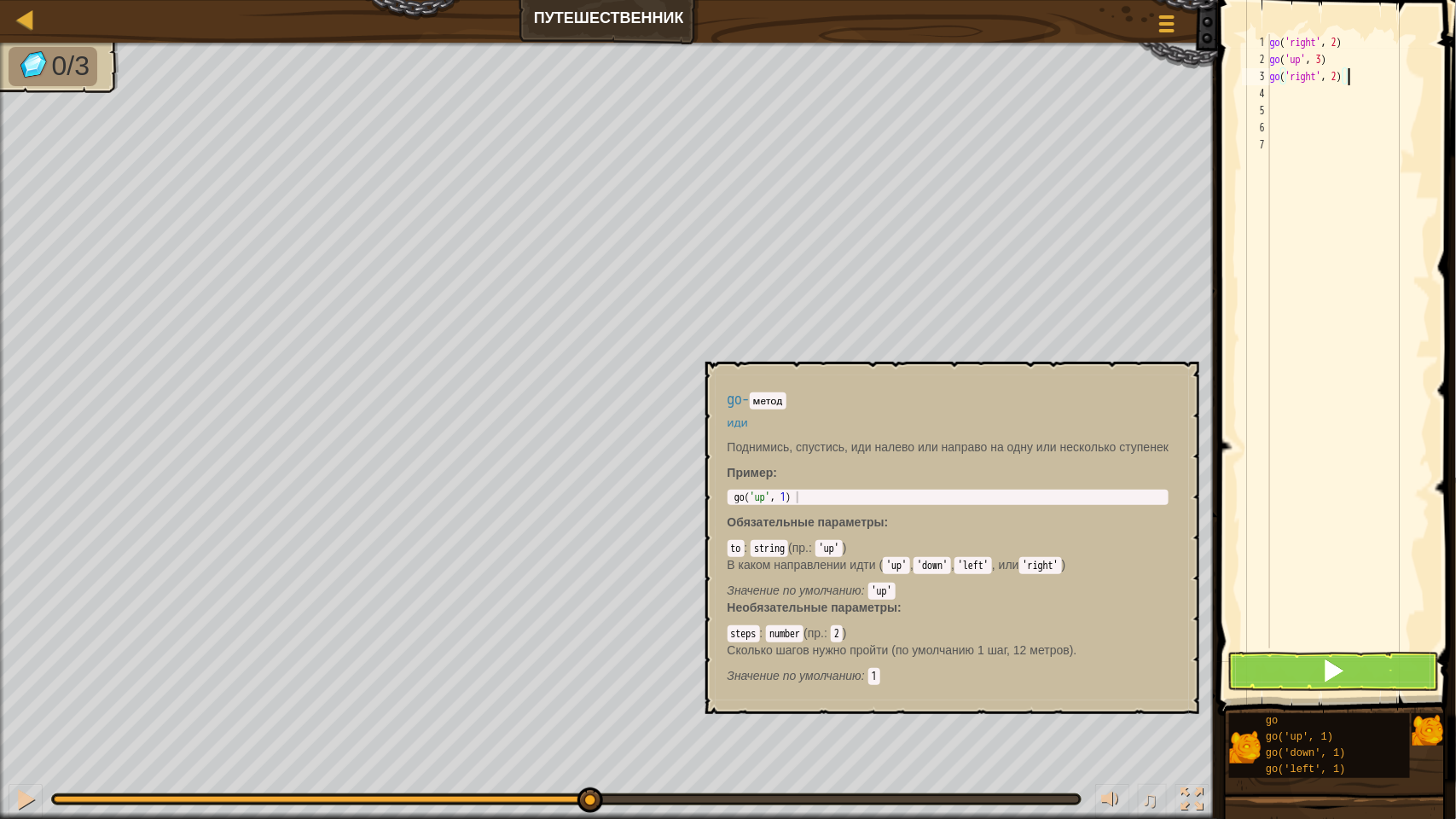 type on "go('right', 2)" 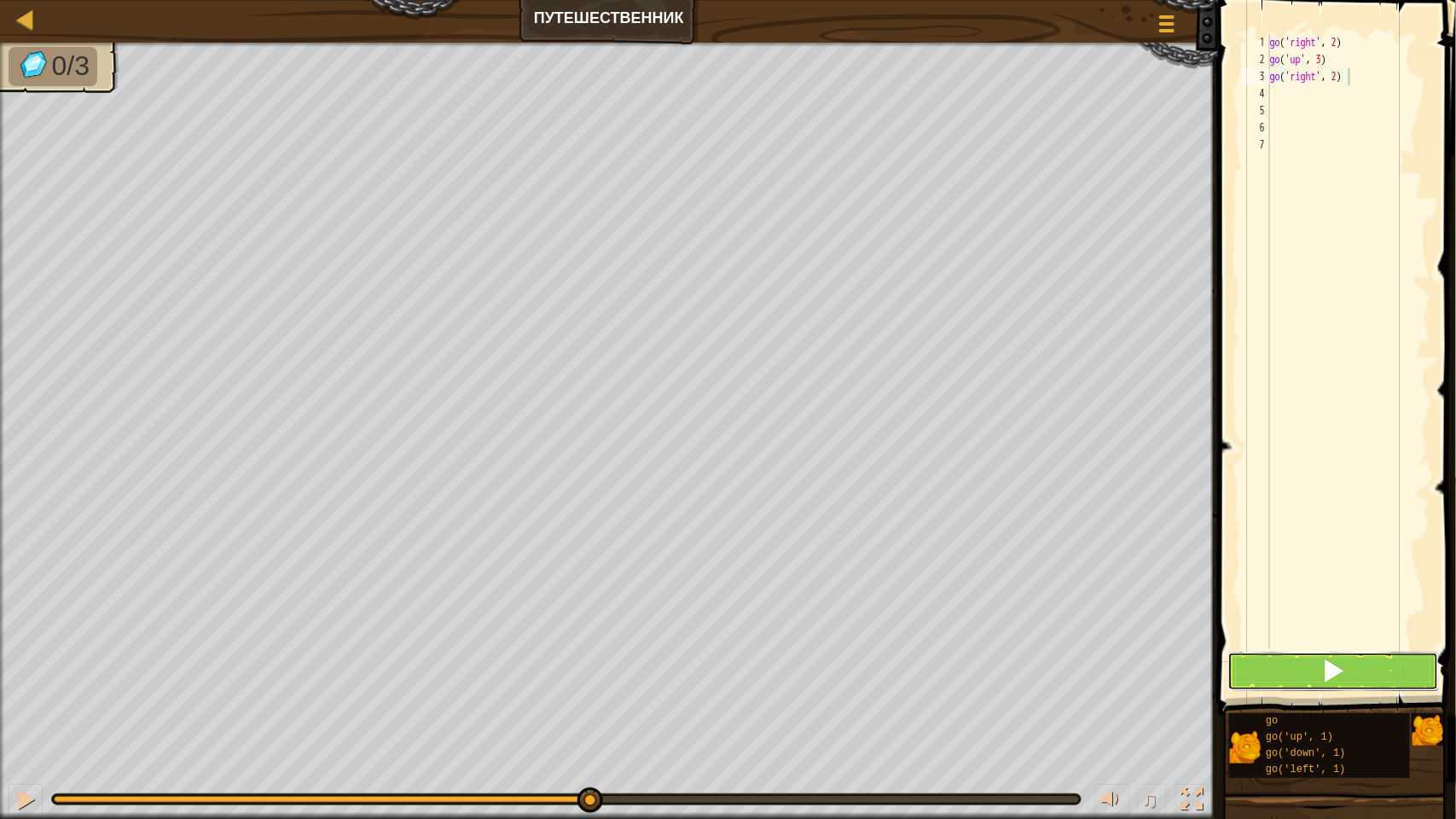 click at bounding box center [1333, 671] 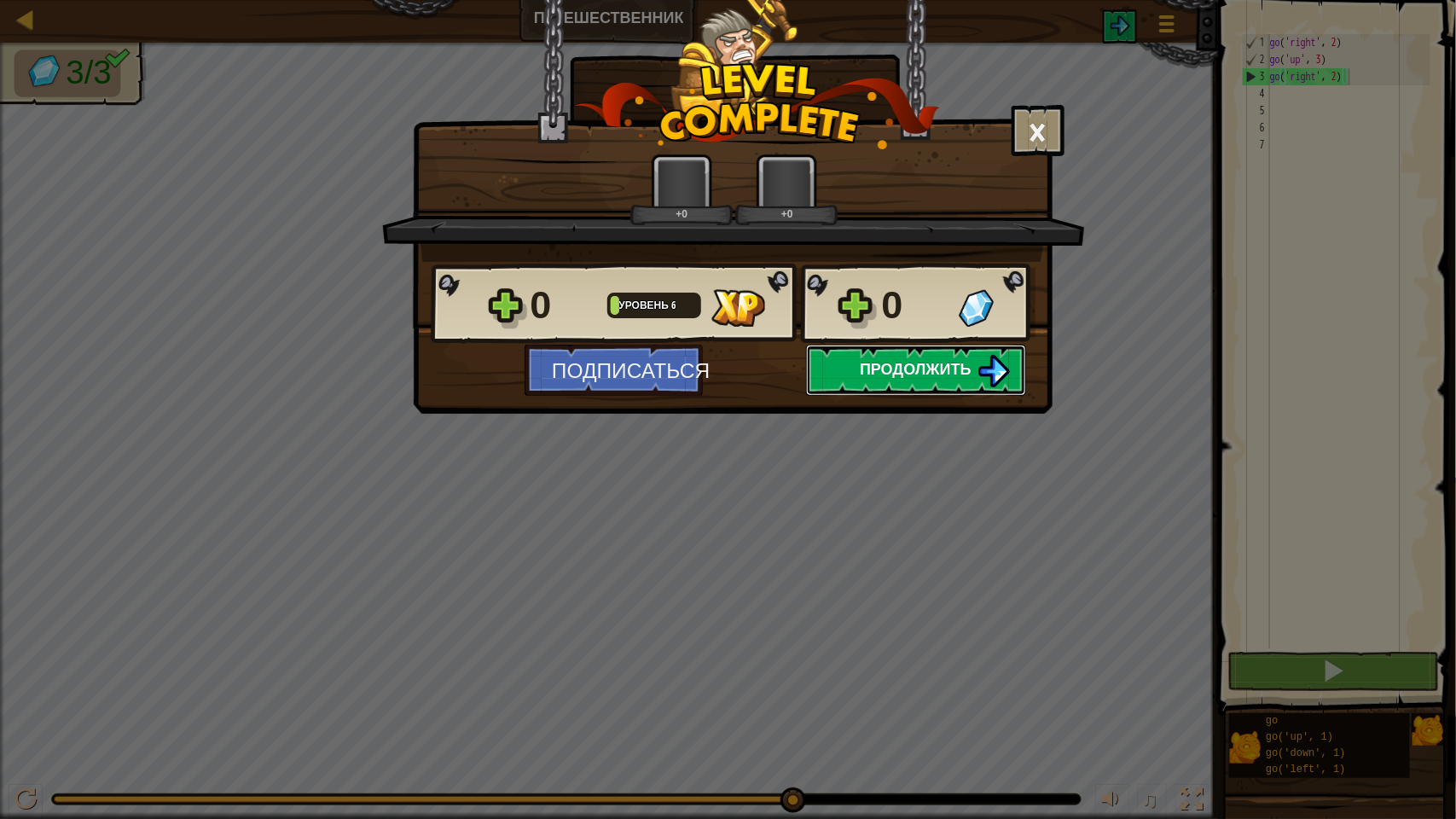 click on "Продолжить" at bounding box center [915, 369] 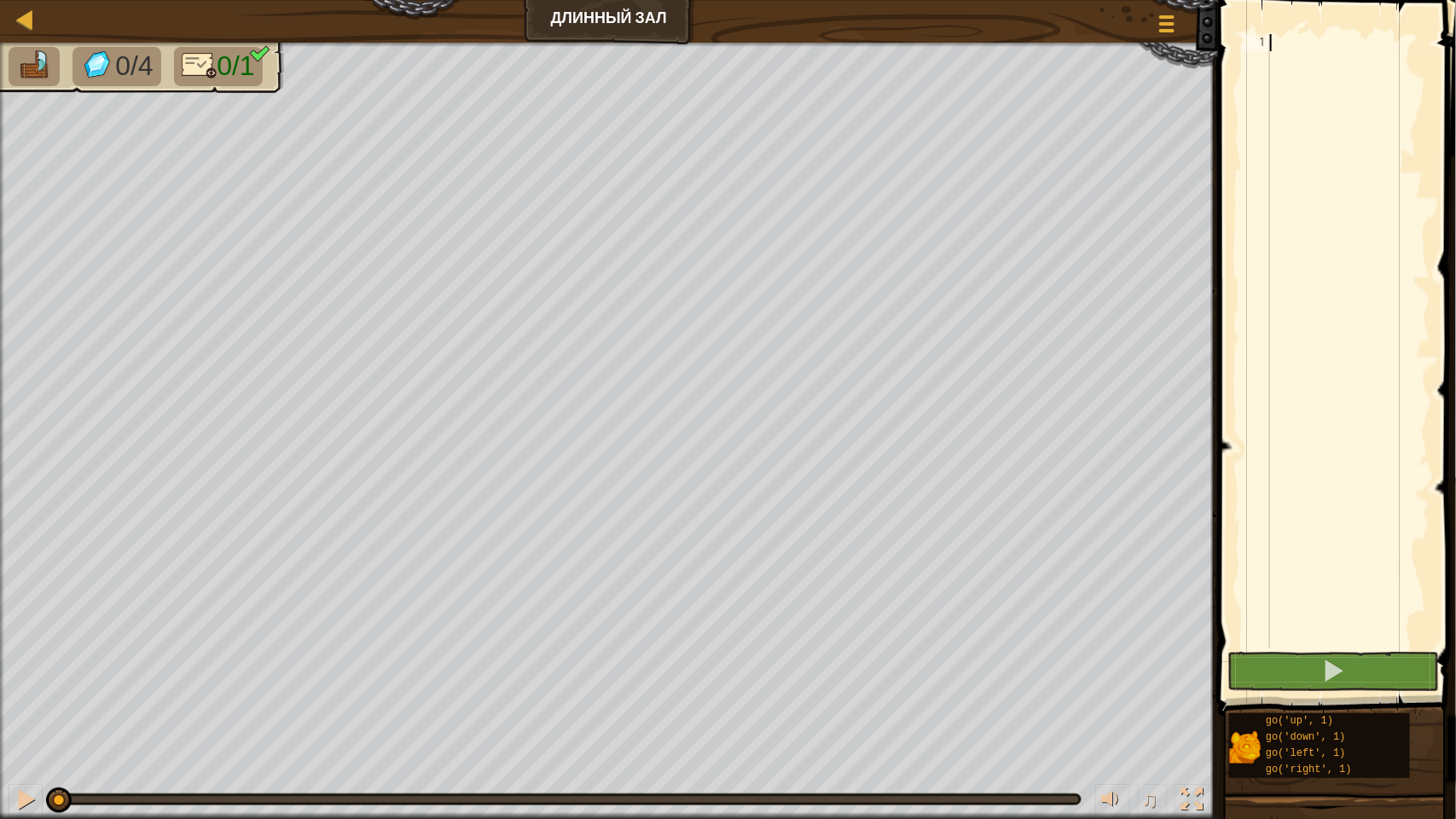 click at bounding box center [1349, 358] 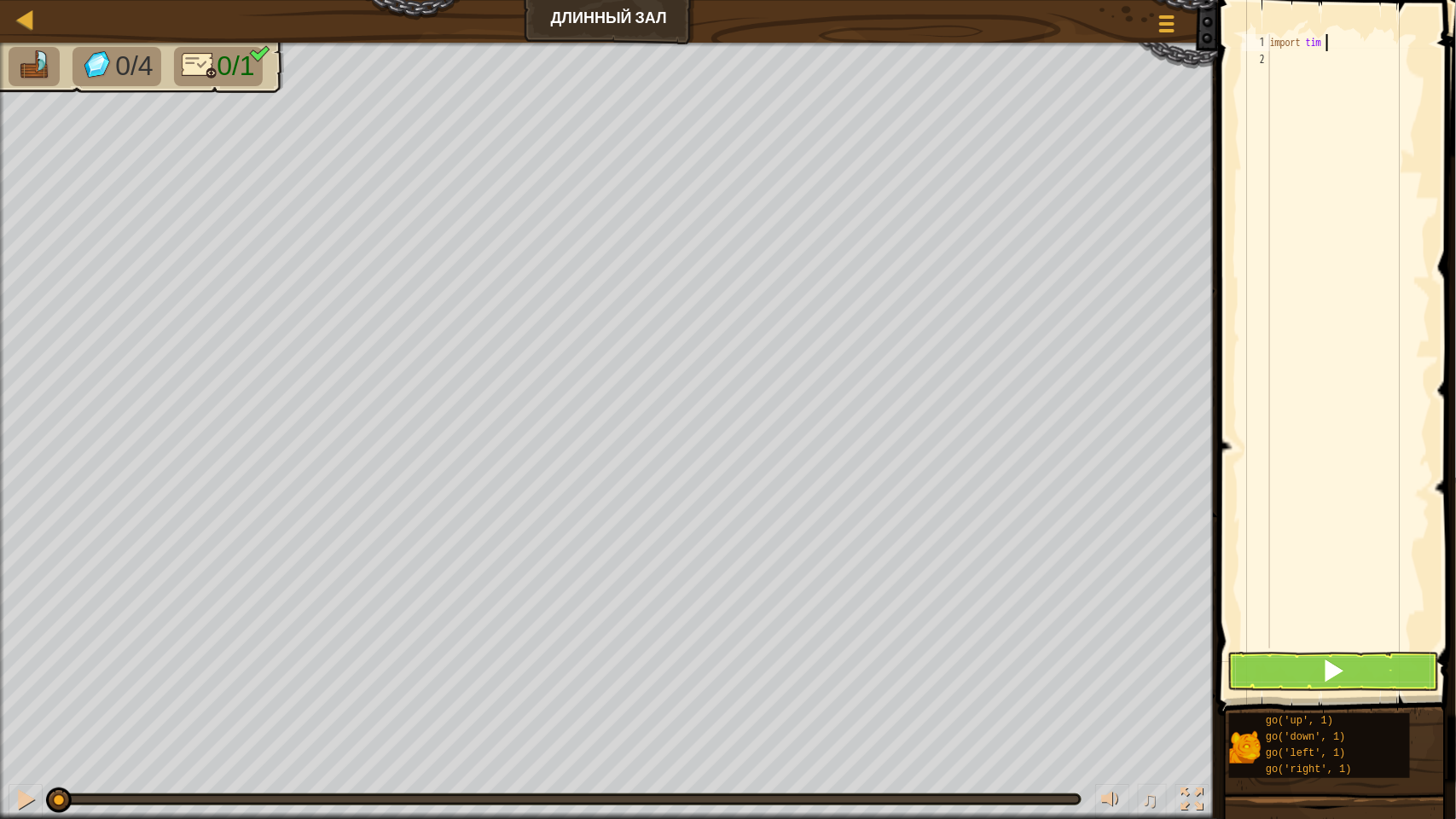 type on "import time" 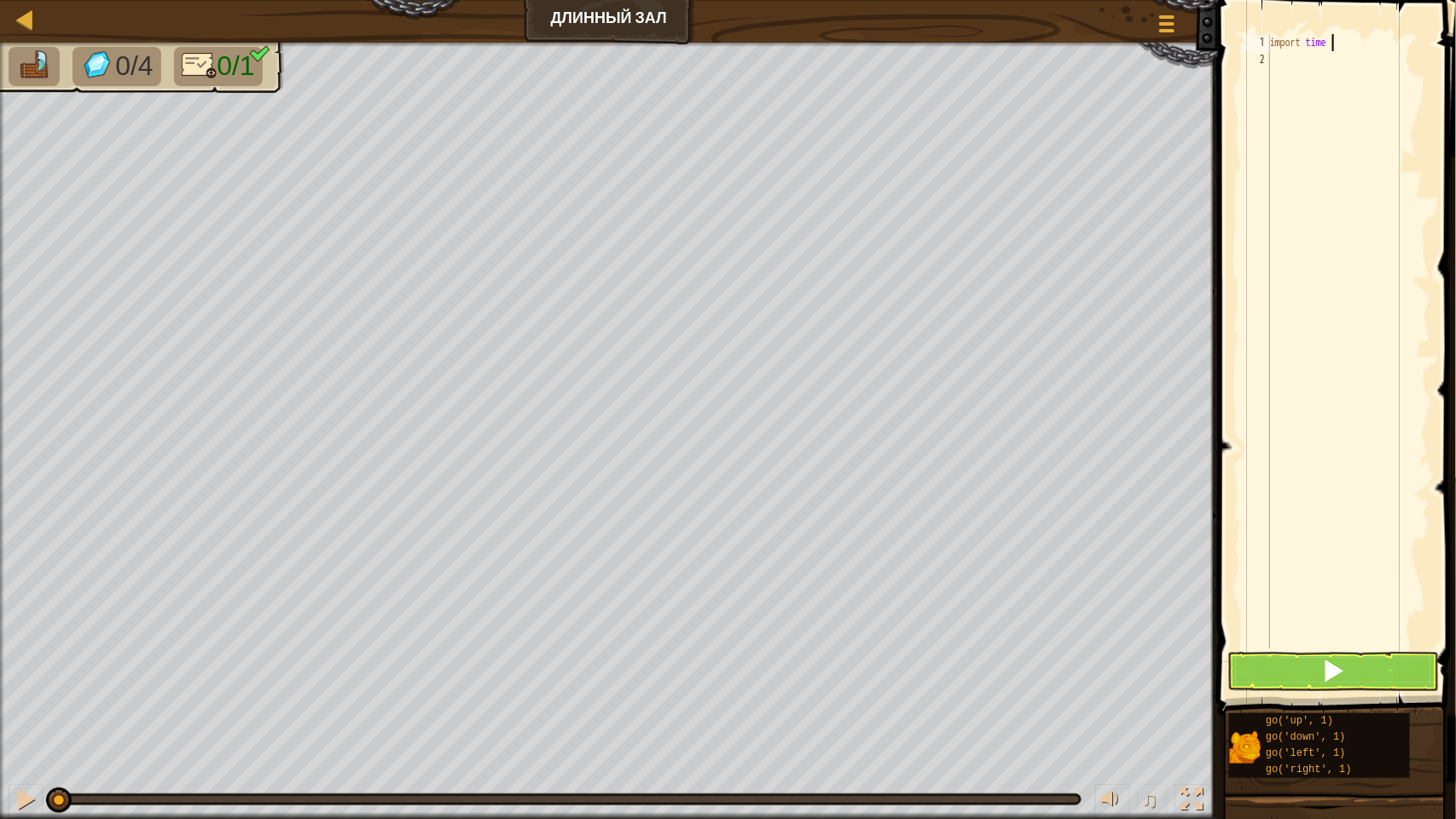 scroll, scrollTop: 7, scrollLeft: 0, axis: vertical 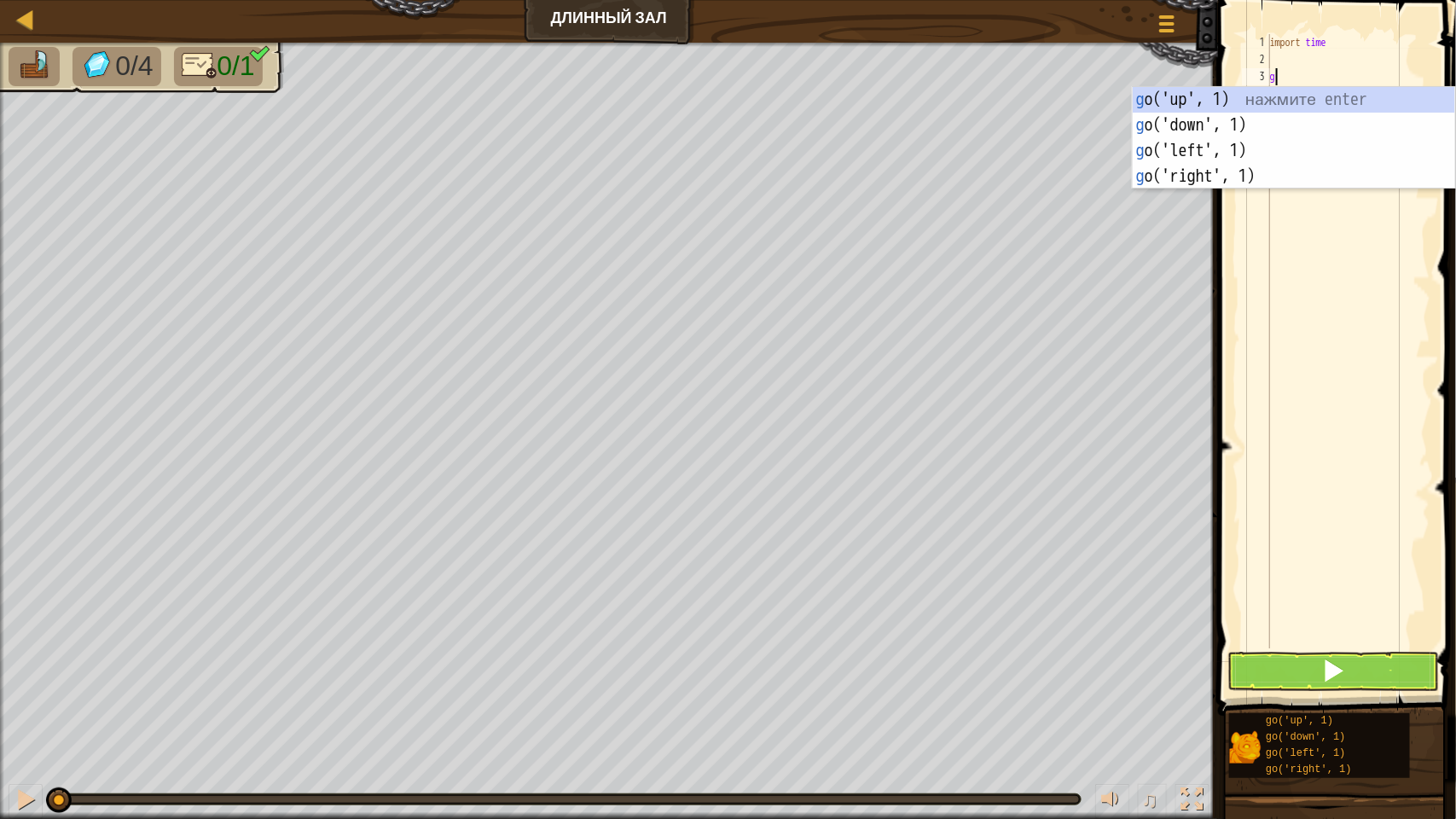 type on "go" 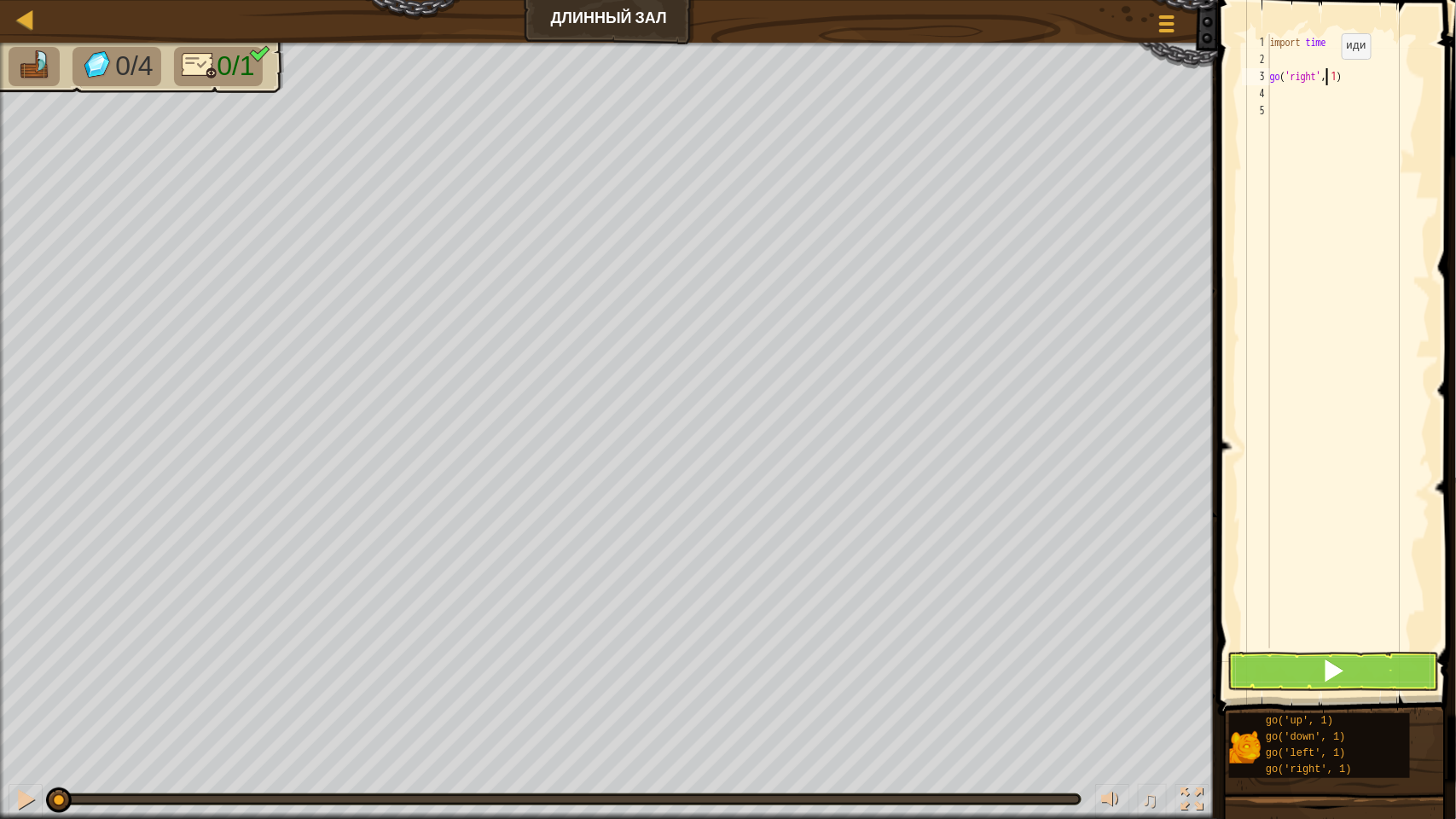 click on "import   time go ( 'right' ,   1 )" at bounding box center (1349, 358) 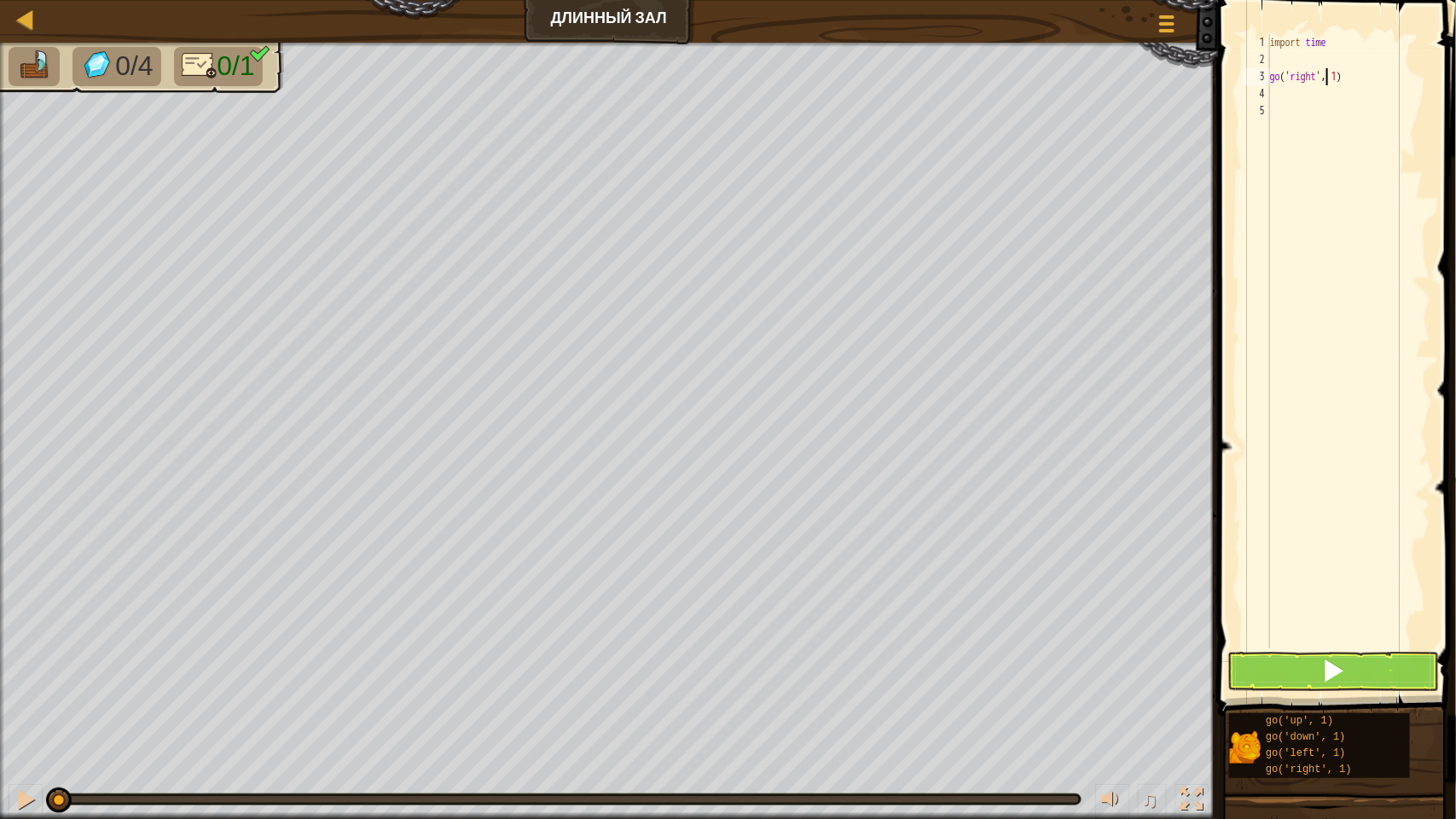 click on "import   time go ( 'right' ,   1 )" at bounding box center (1349, 358) 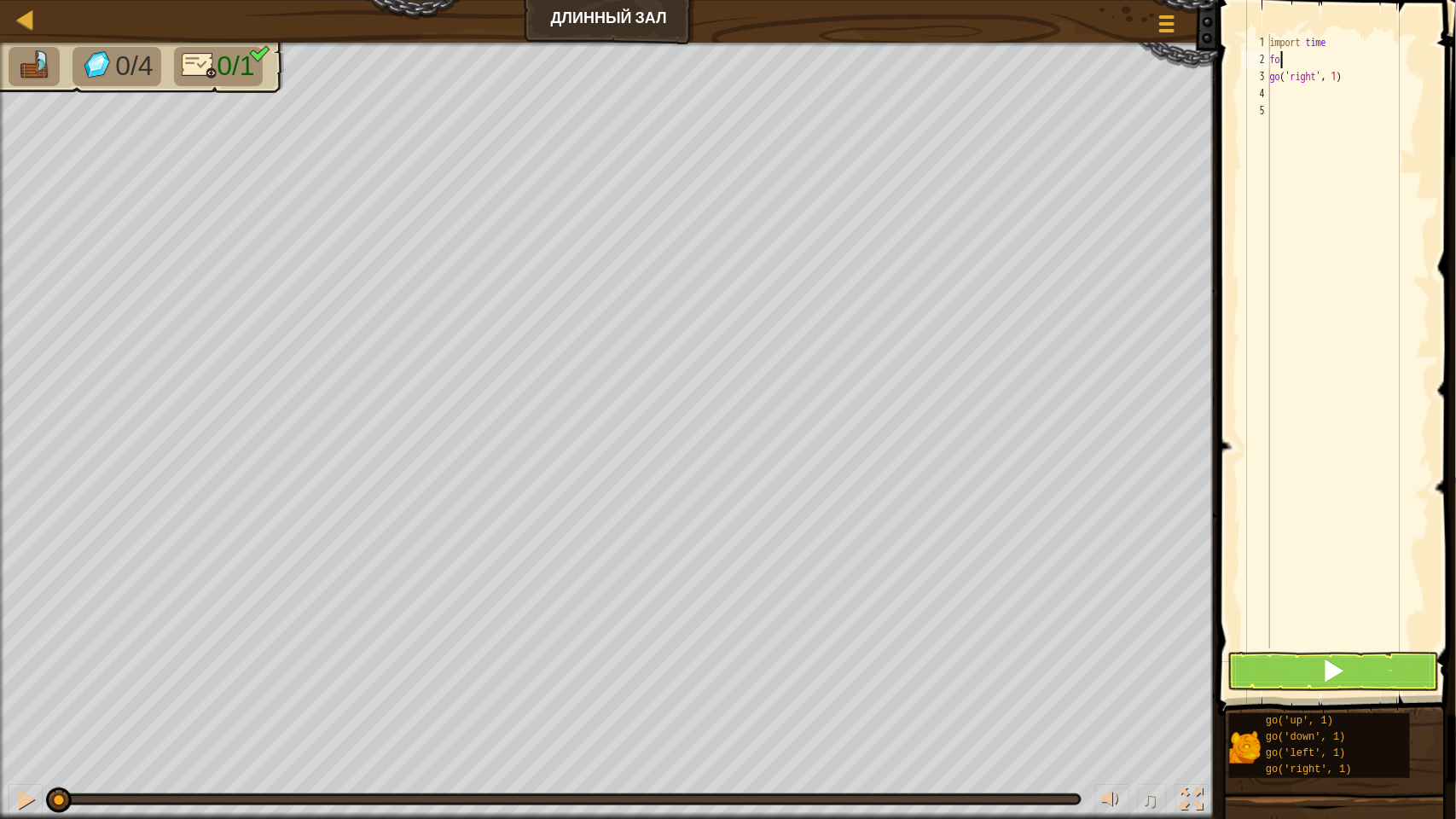 type on "f" 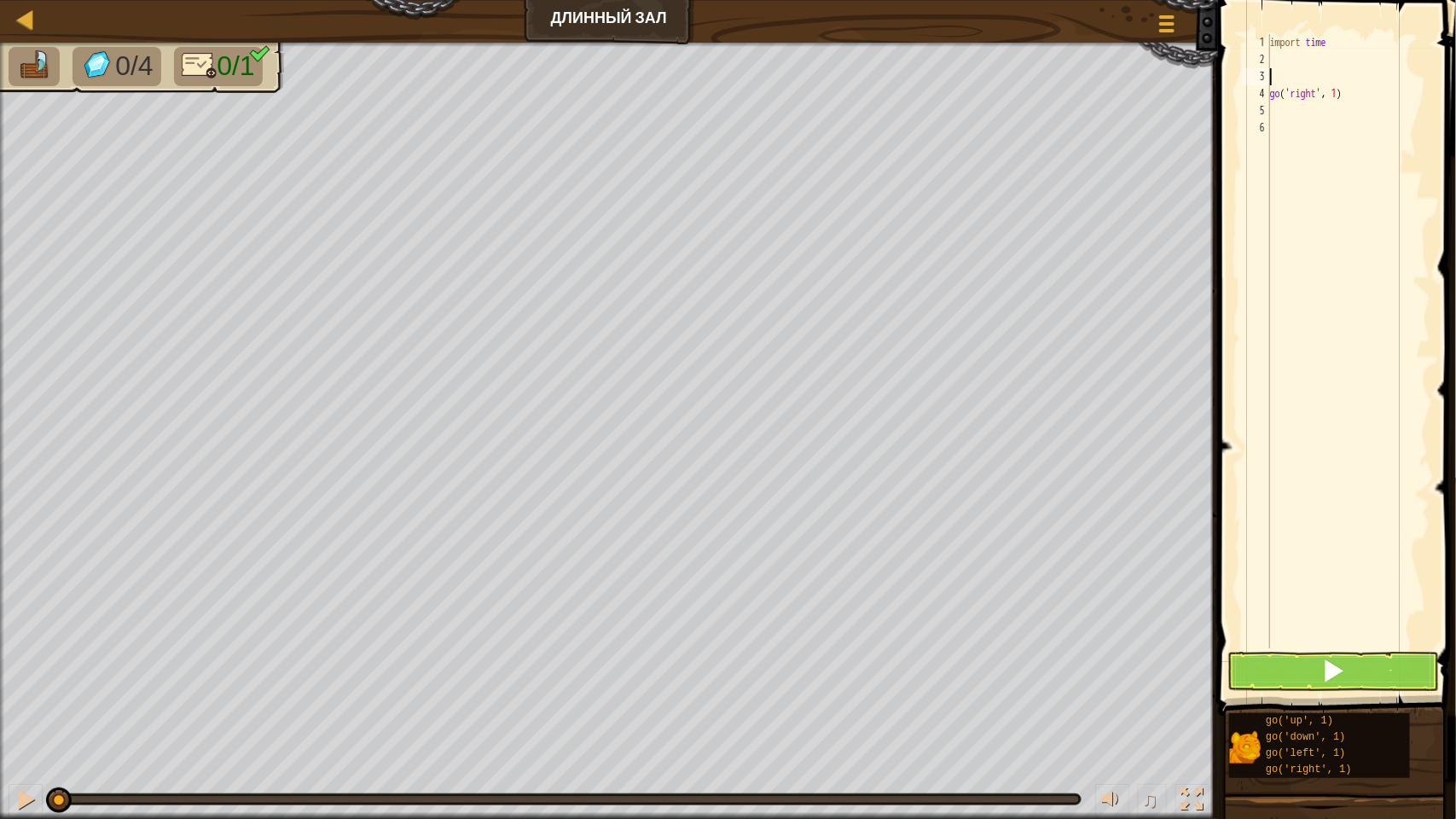 type on "o" 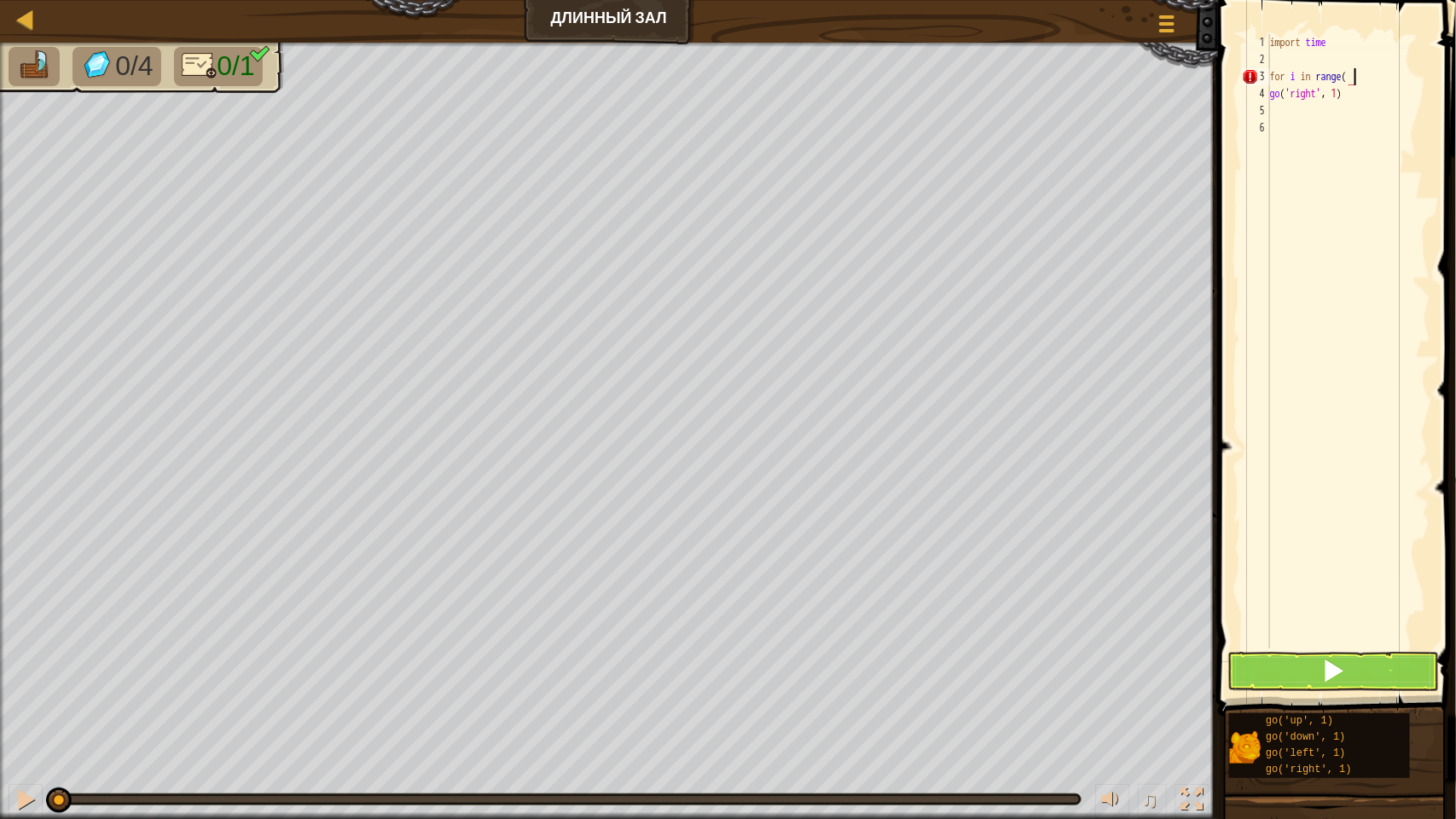 scroll, scrollTop: 7, scrollLeft: 6, axis: both 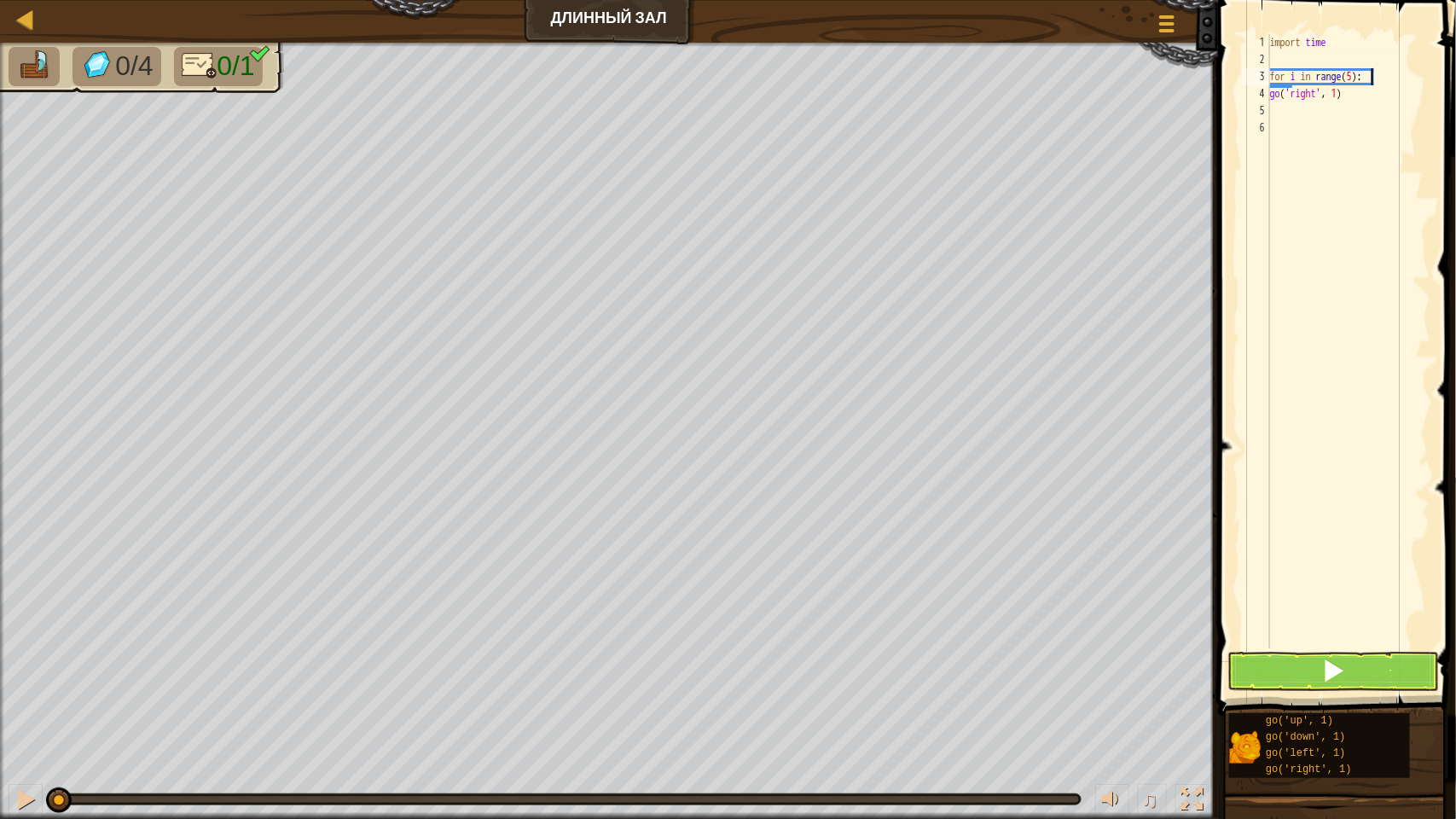 click on "import   time for   i   in   range ( 5 ) : go ( 'right' ,   1 )" at bounding box center (1349, 358) 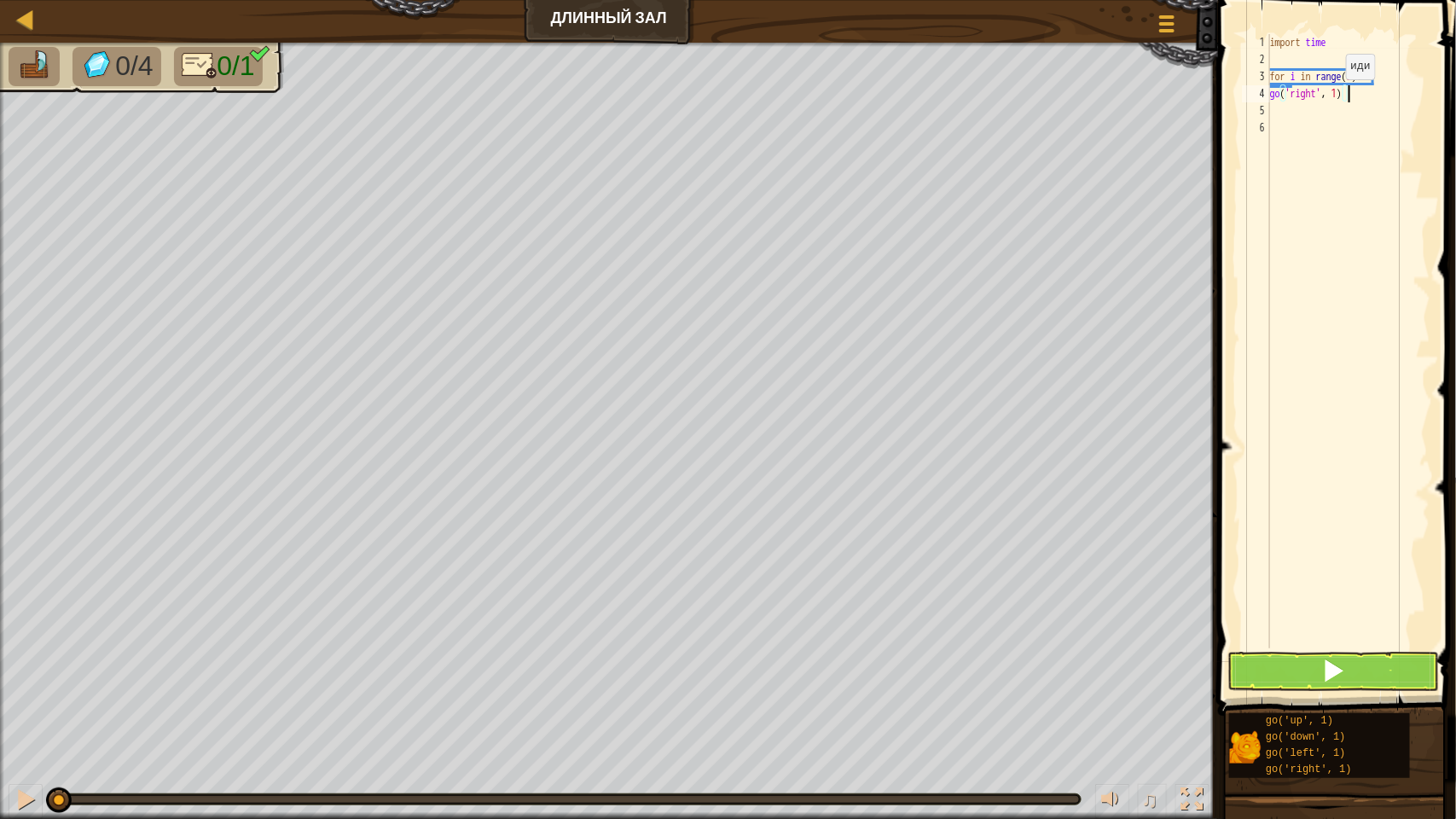 scroll, scrollTop: 7, scrollLeft: 5, axis: both 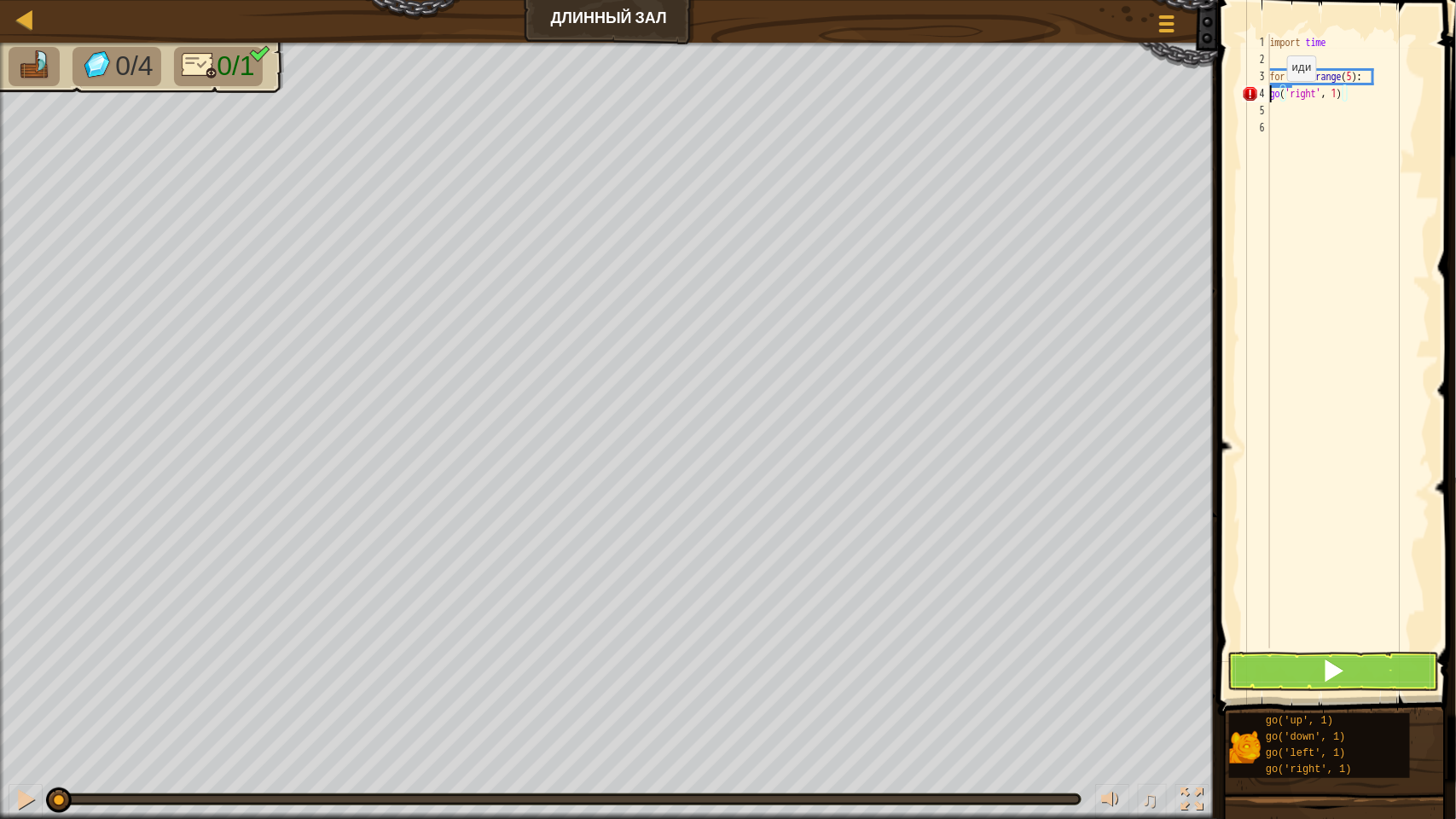 click on "import   time for   i   in   range ( 5 ) : go ( 'right' ,   1 )" at bounding box center [1349, 358] 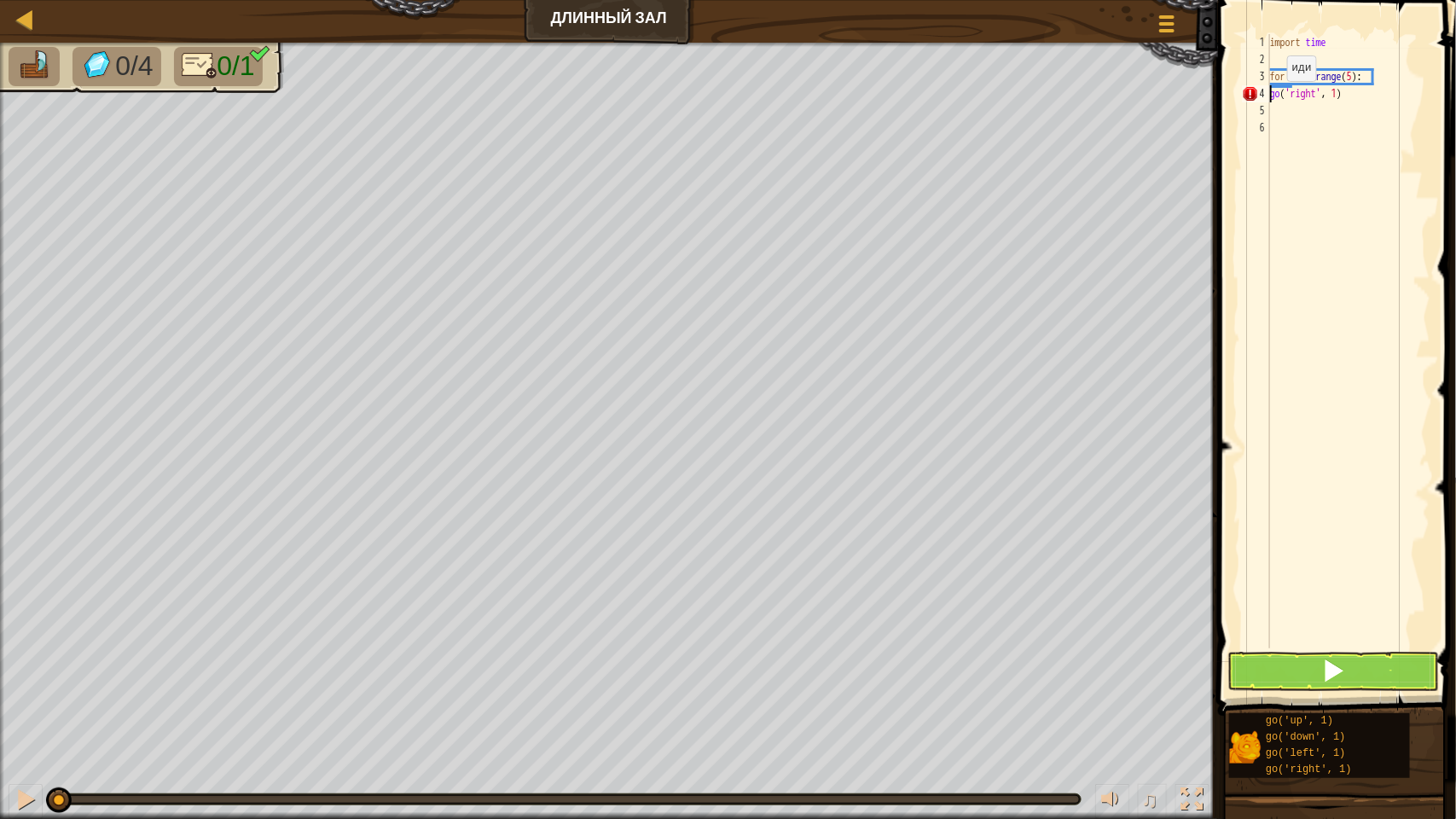 type on "go('right', 1)" 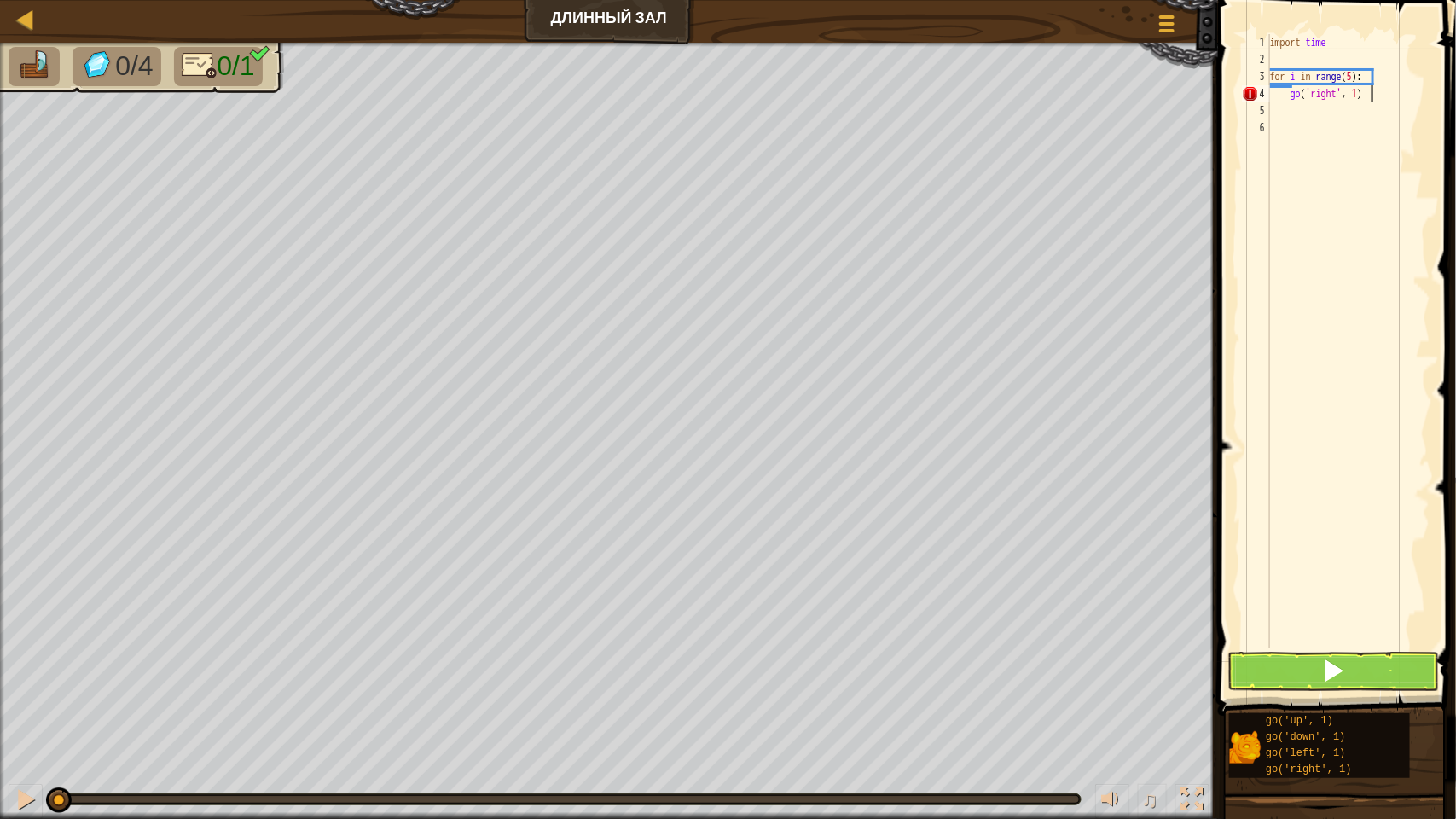 click on "import   time for   i   in   range ( 5 ) :      go ( 'right' ,   1 )" at bounding box center [1349, 358] 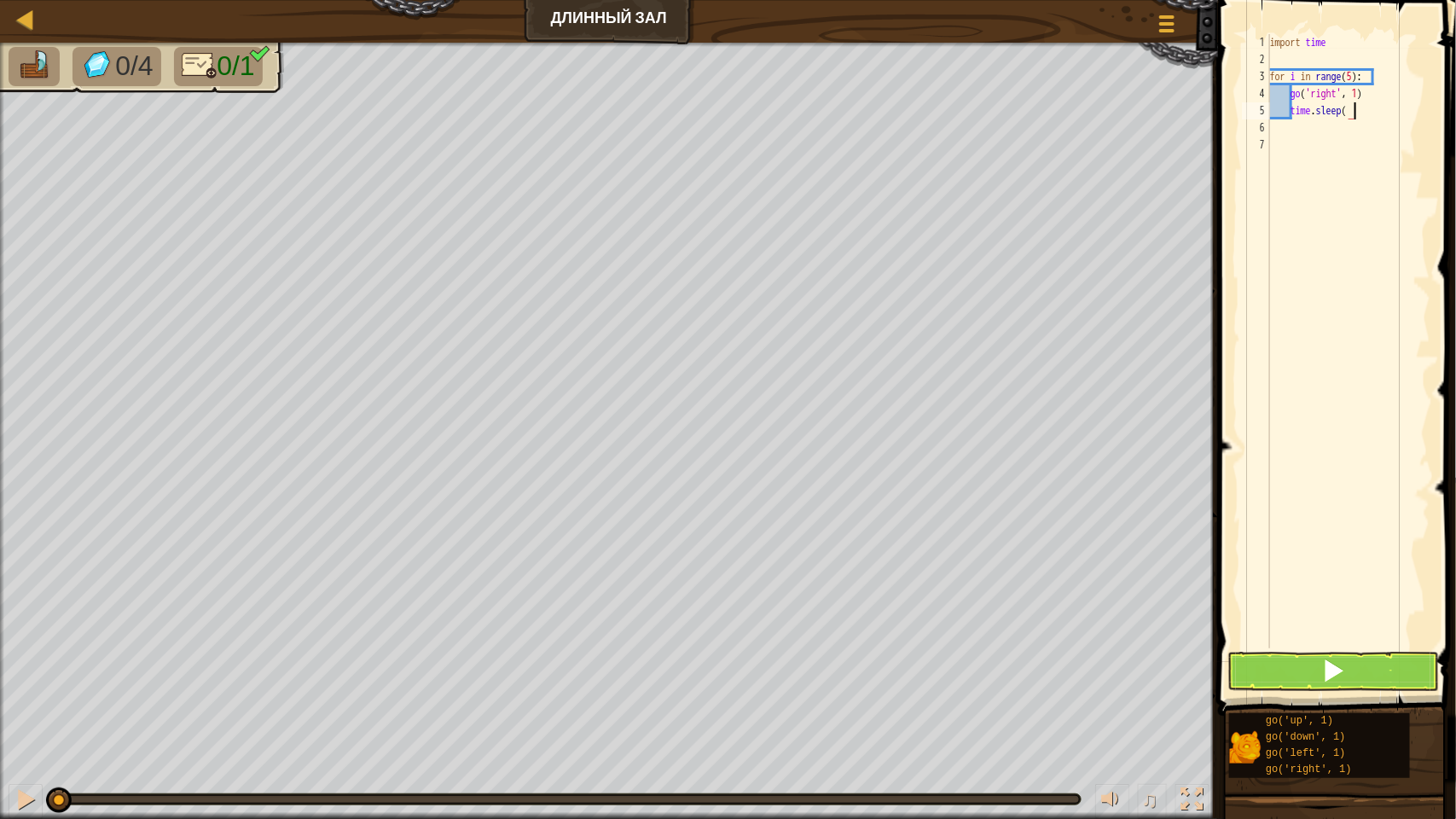 scroll, scrollTop: 7, scrollLeft: 6, axis: both 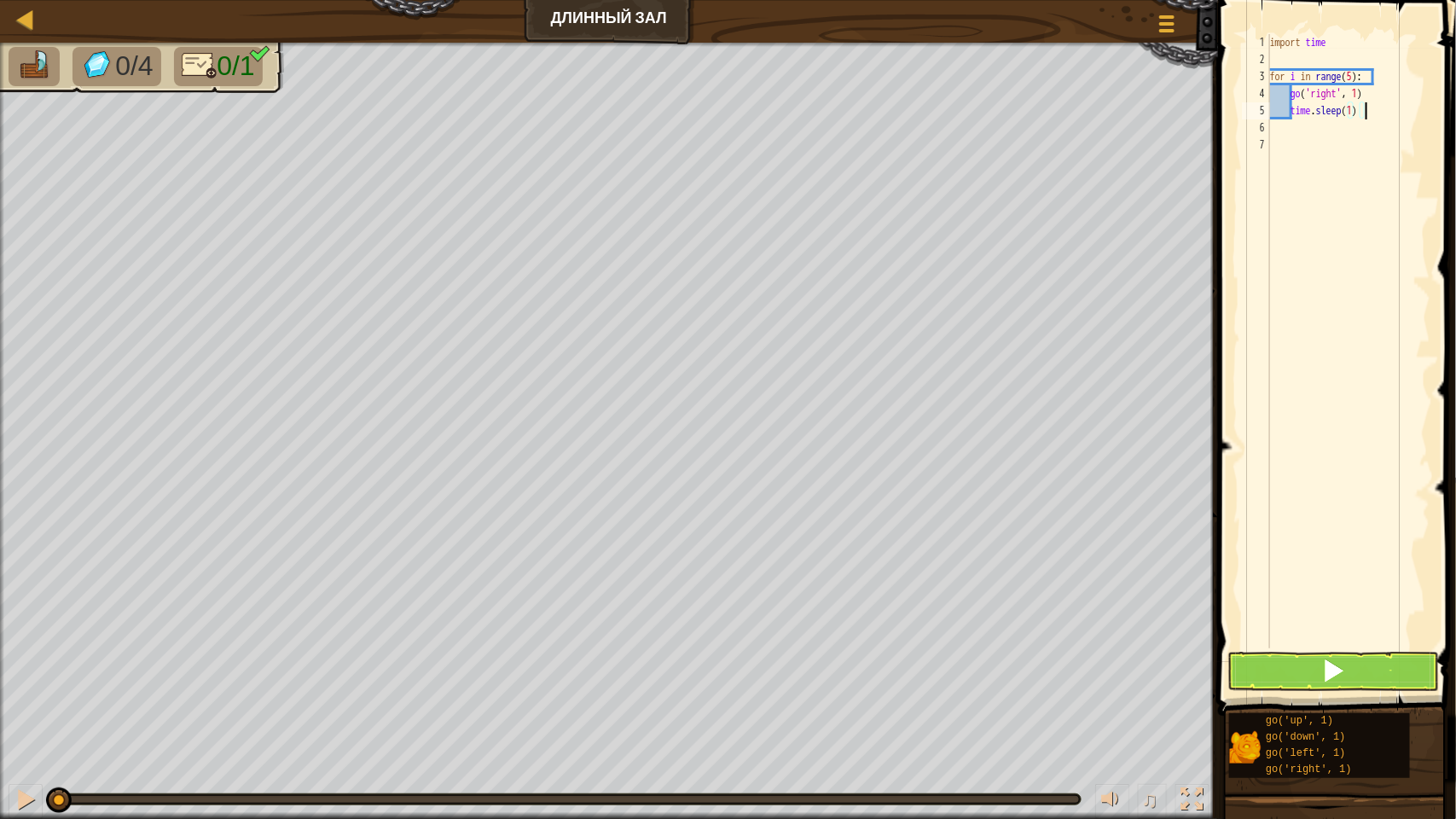 type on "time.sleep(1)" 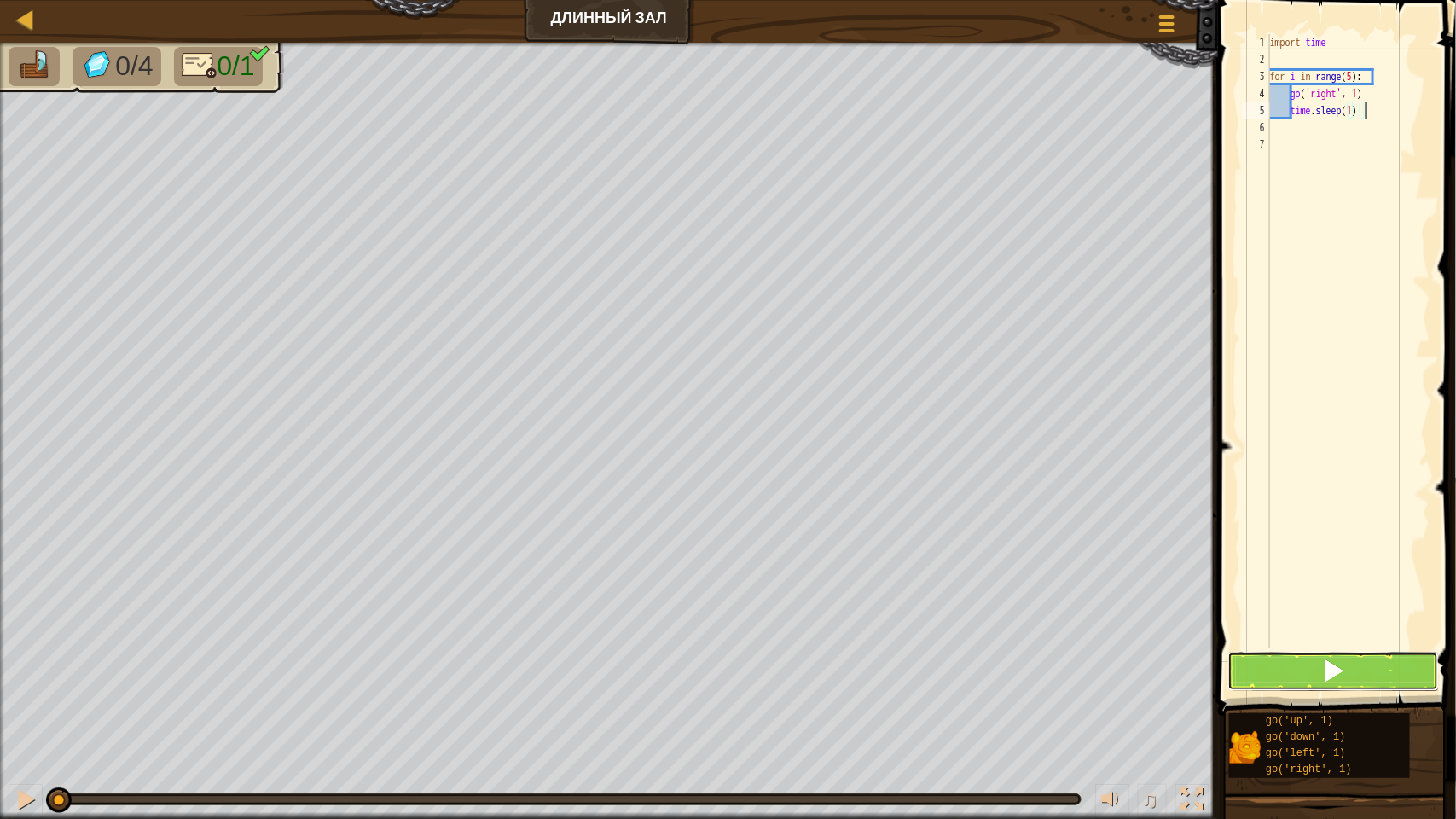 click at bounding box center [1333, 671] 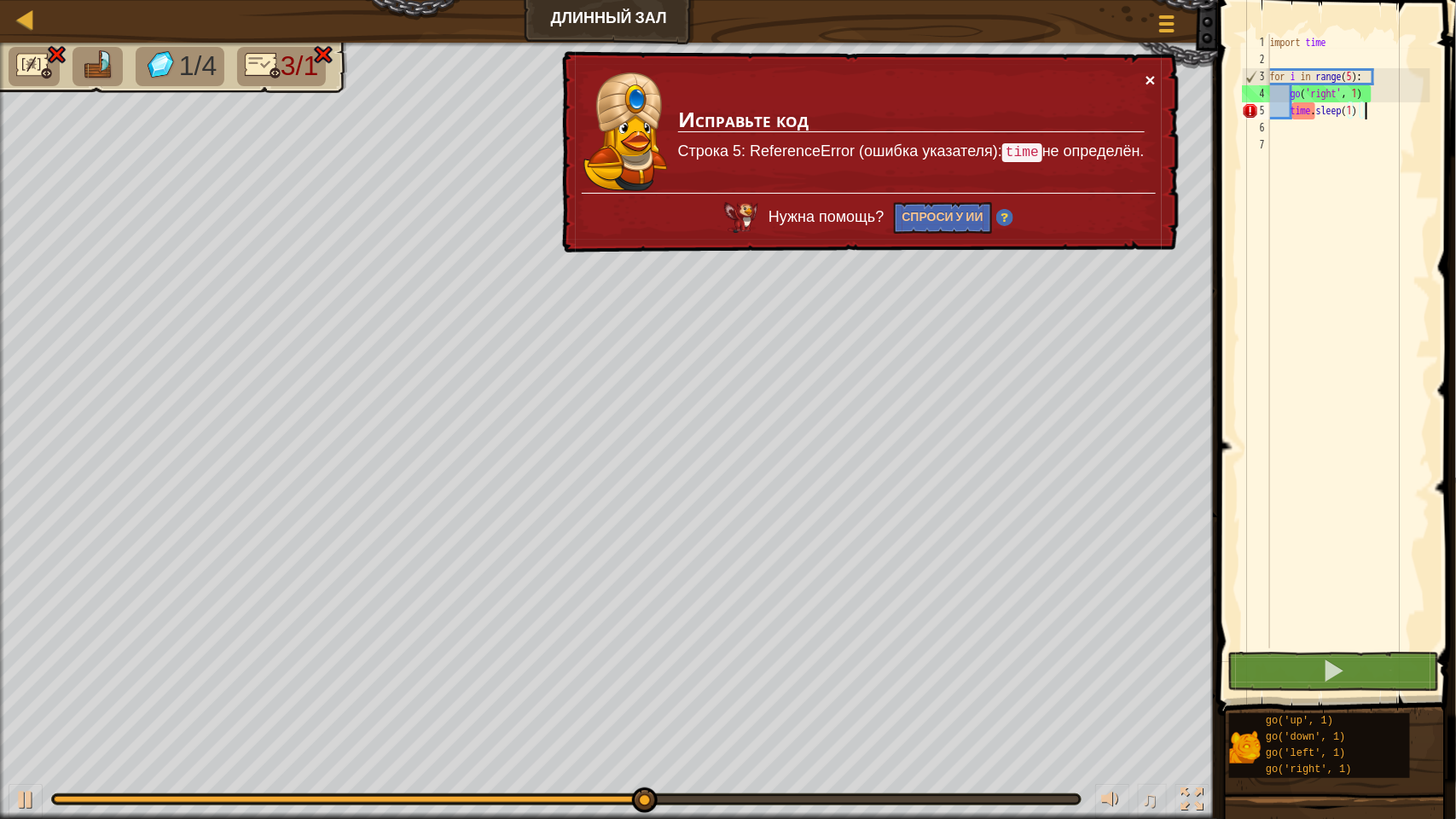 click on "×" at bounding box center [1151, 79] 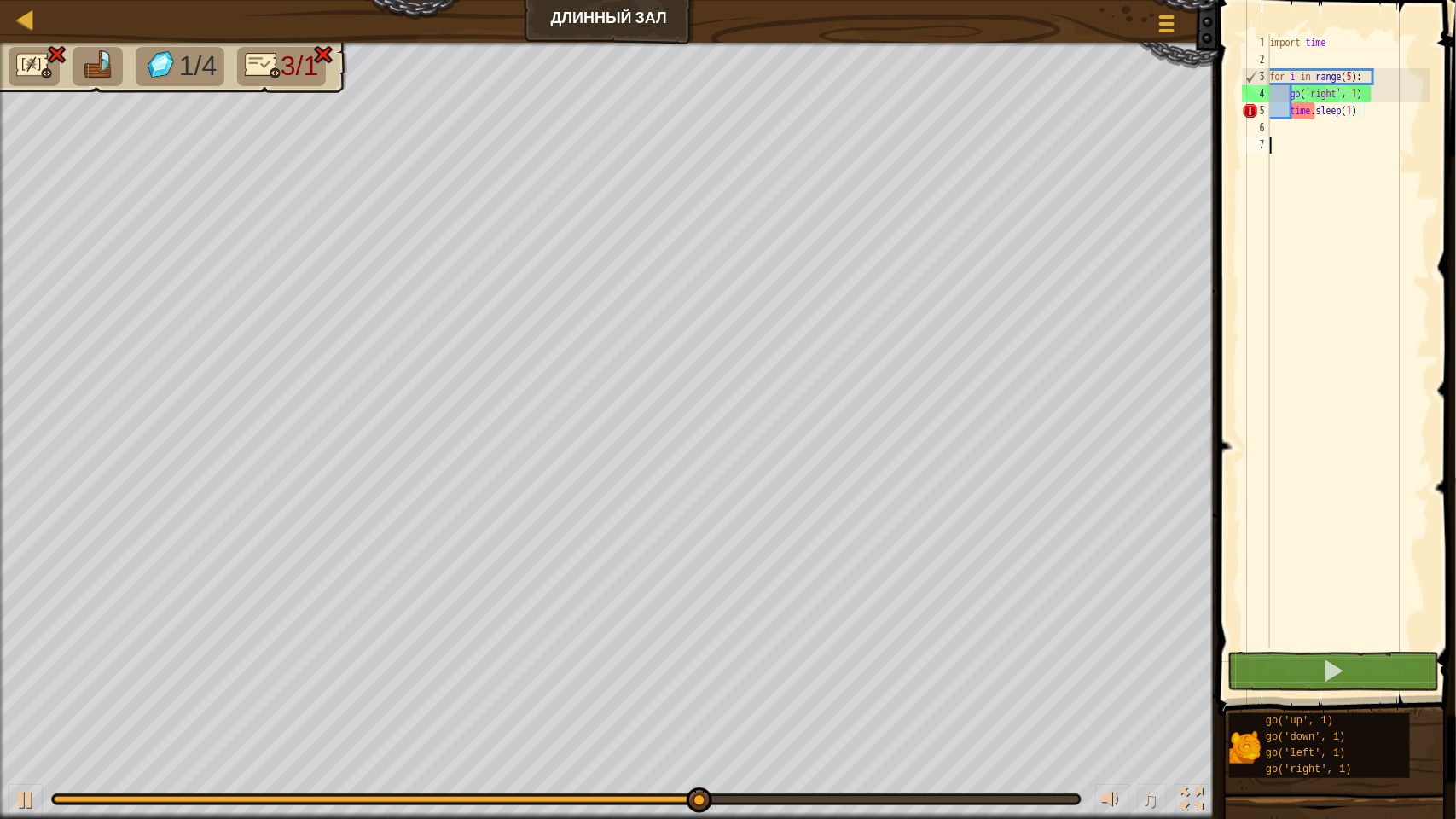 click on "import   time for   i   in   range ( 5 ) :      go ( 'right' ,   1 )      time . sleep ( 1 )" at bounding box center (1349, 358) 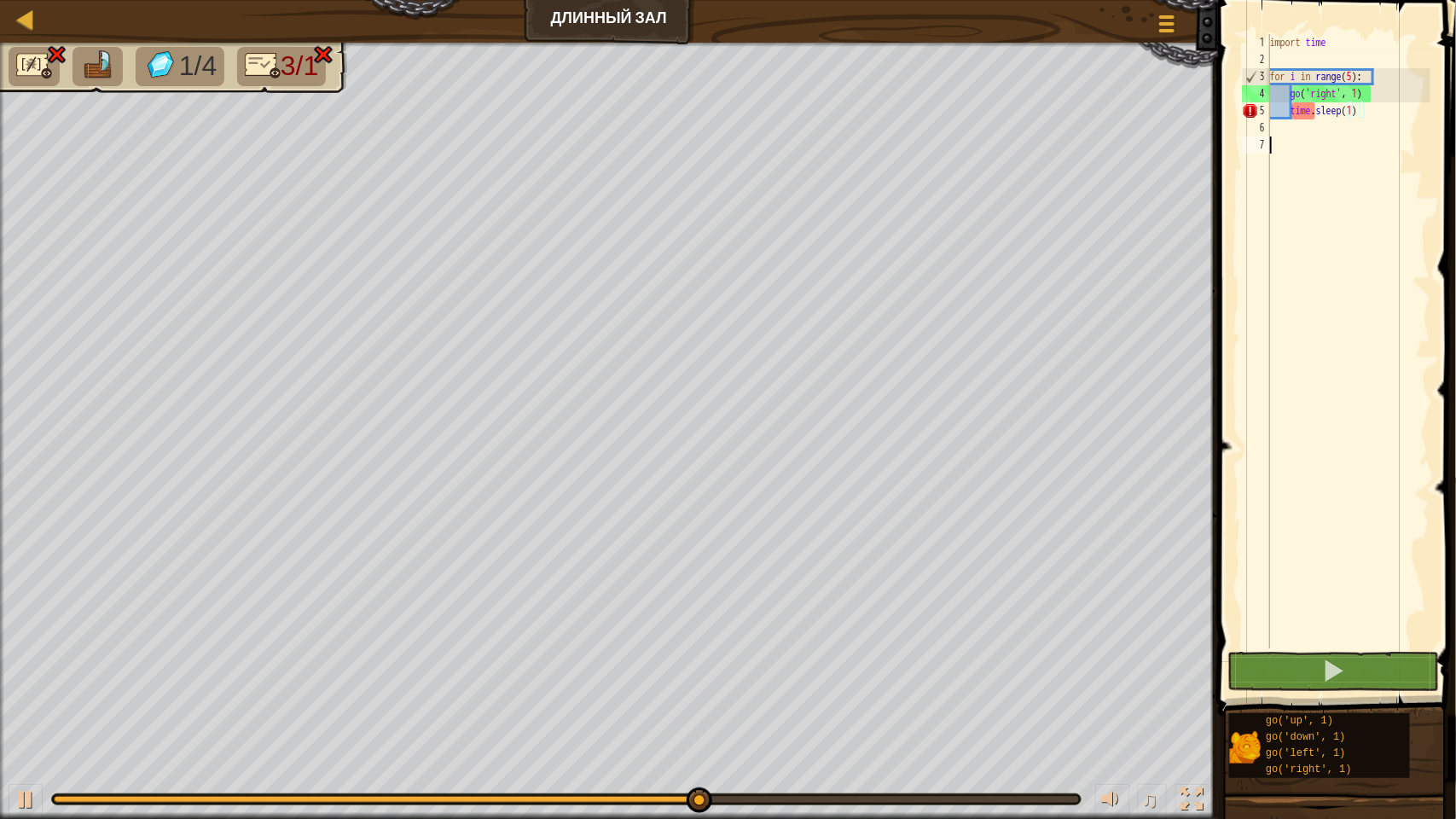 scroll, scrollTop: 7, scrollLeft: 0, axis: vertical 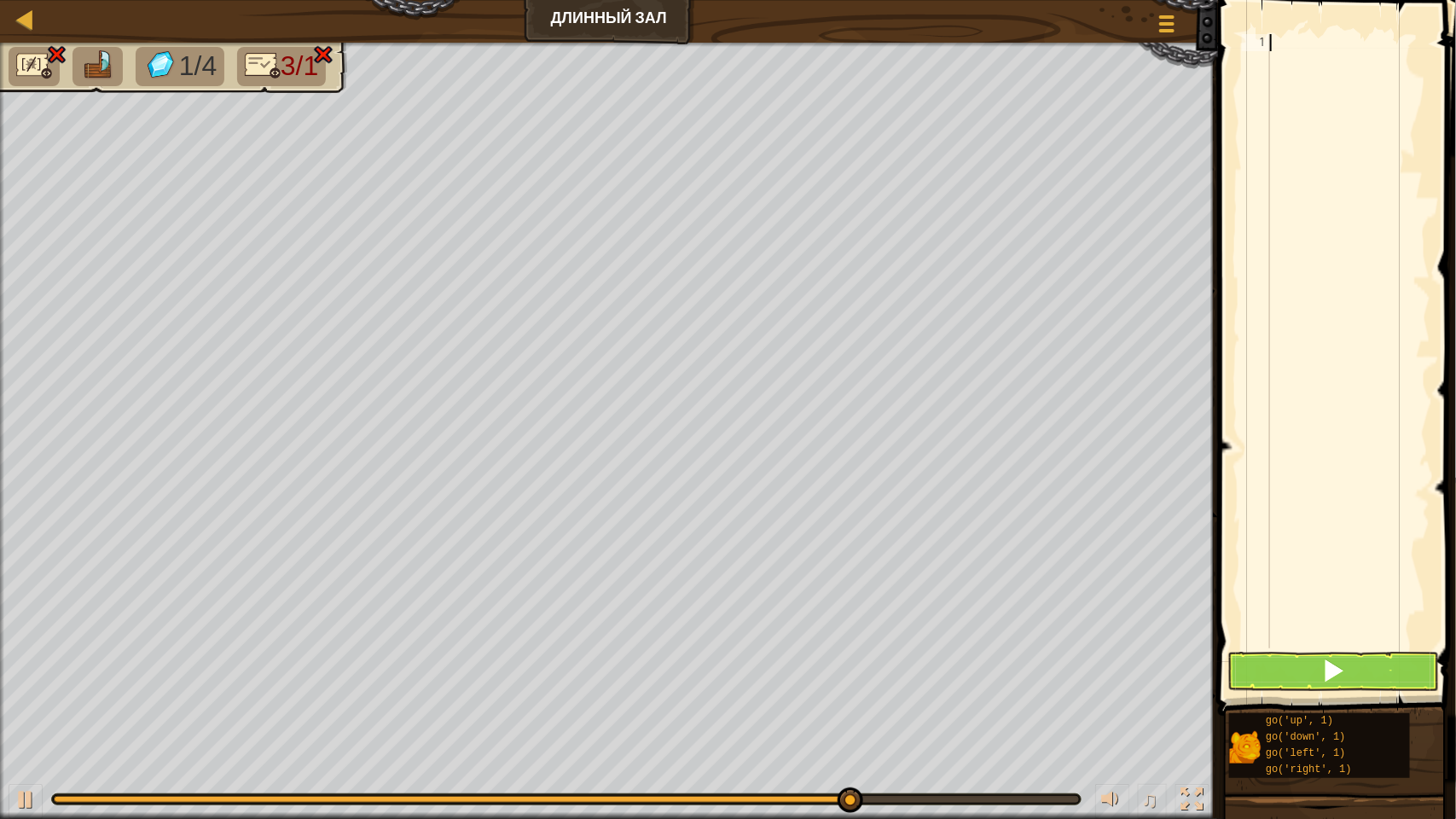 type on "go" 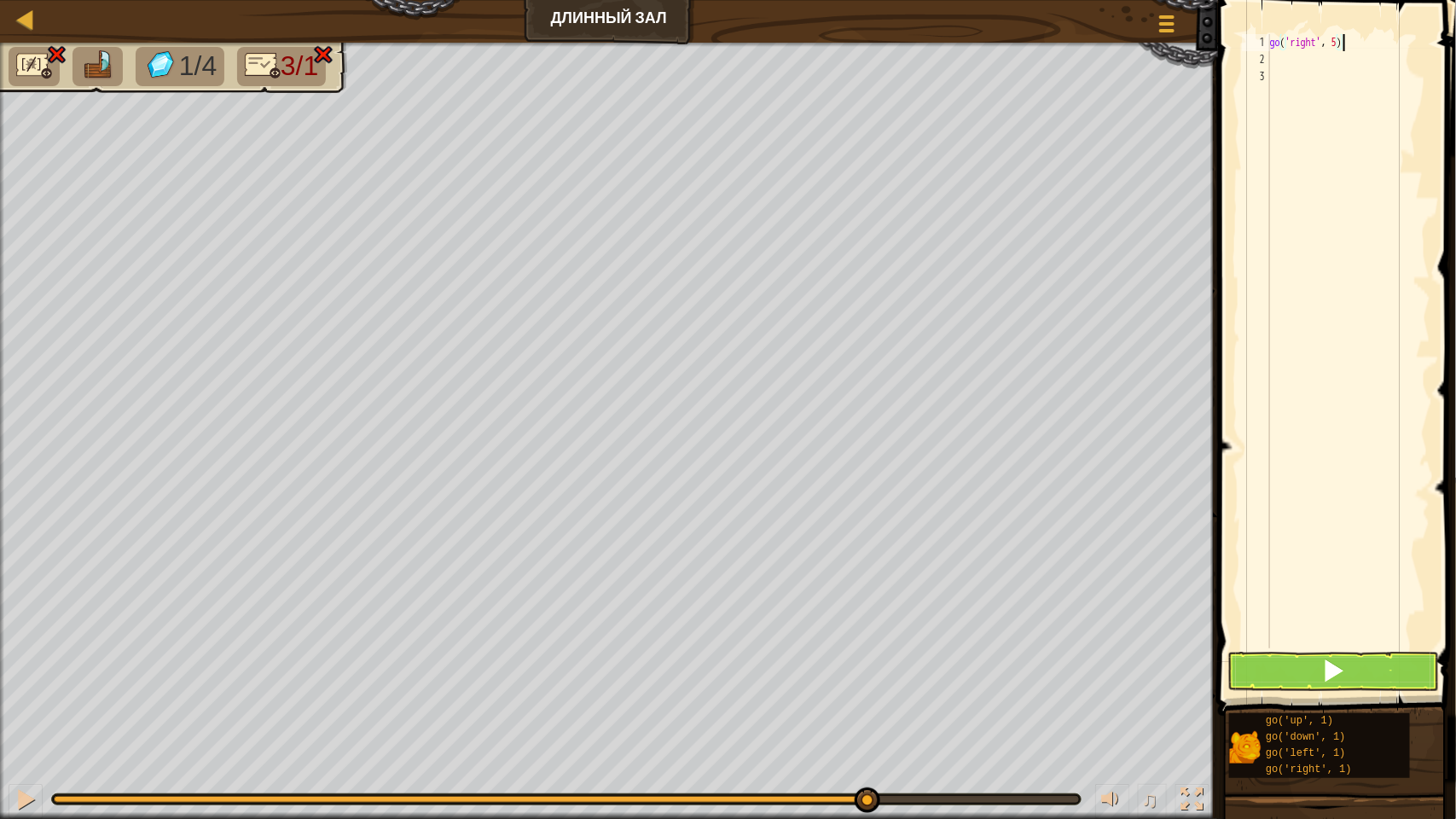 scroll, scrollTop: 7, scrollLeft: 5, axis: both 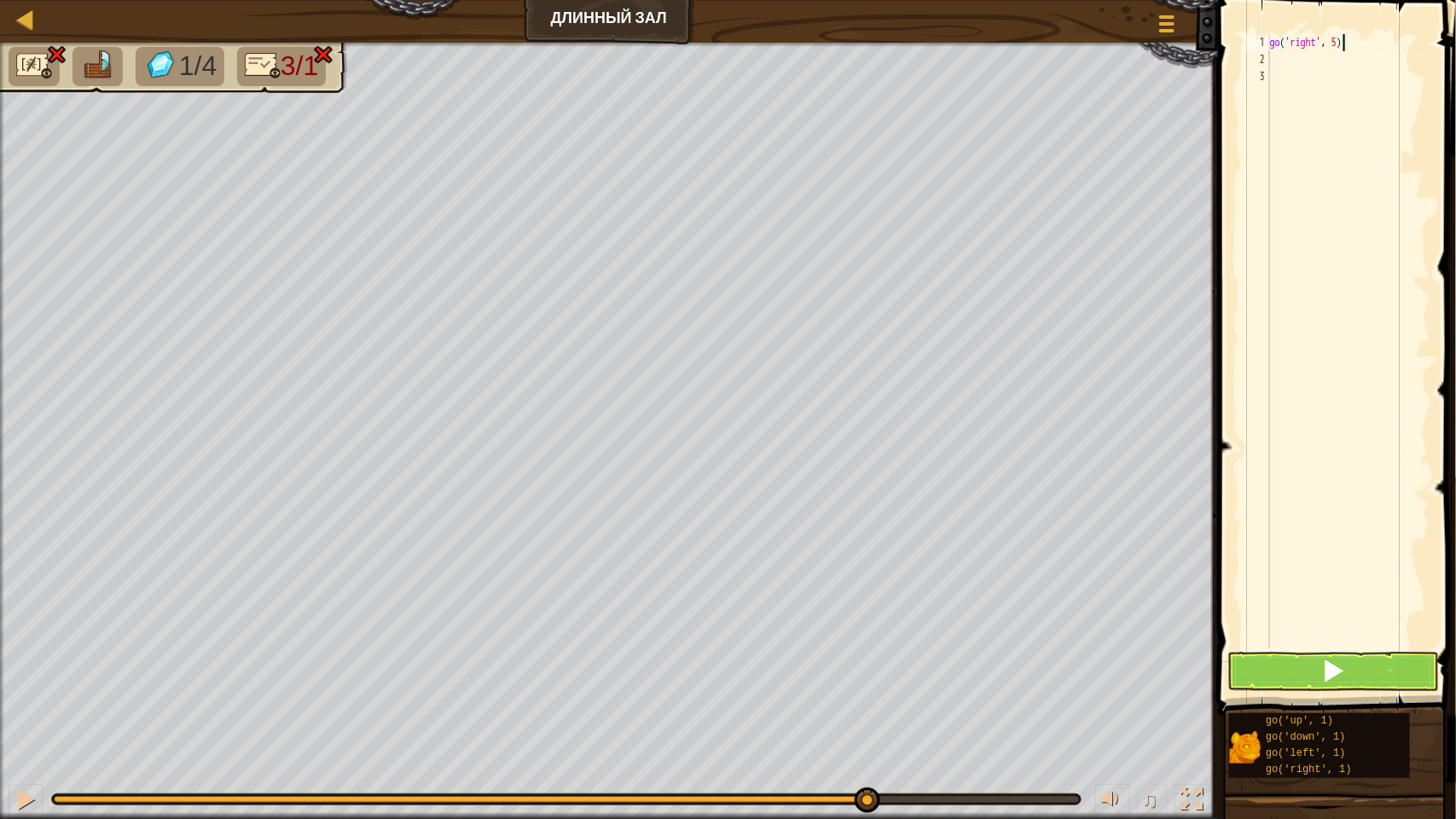 type on "go('right', 5)" 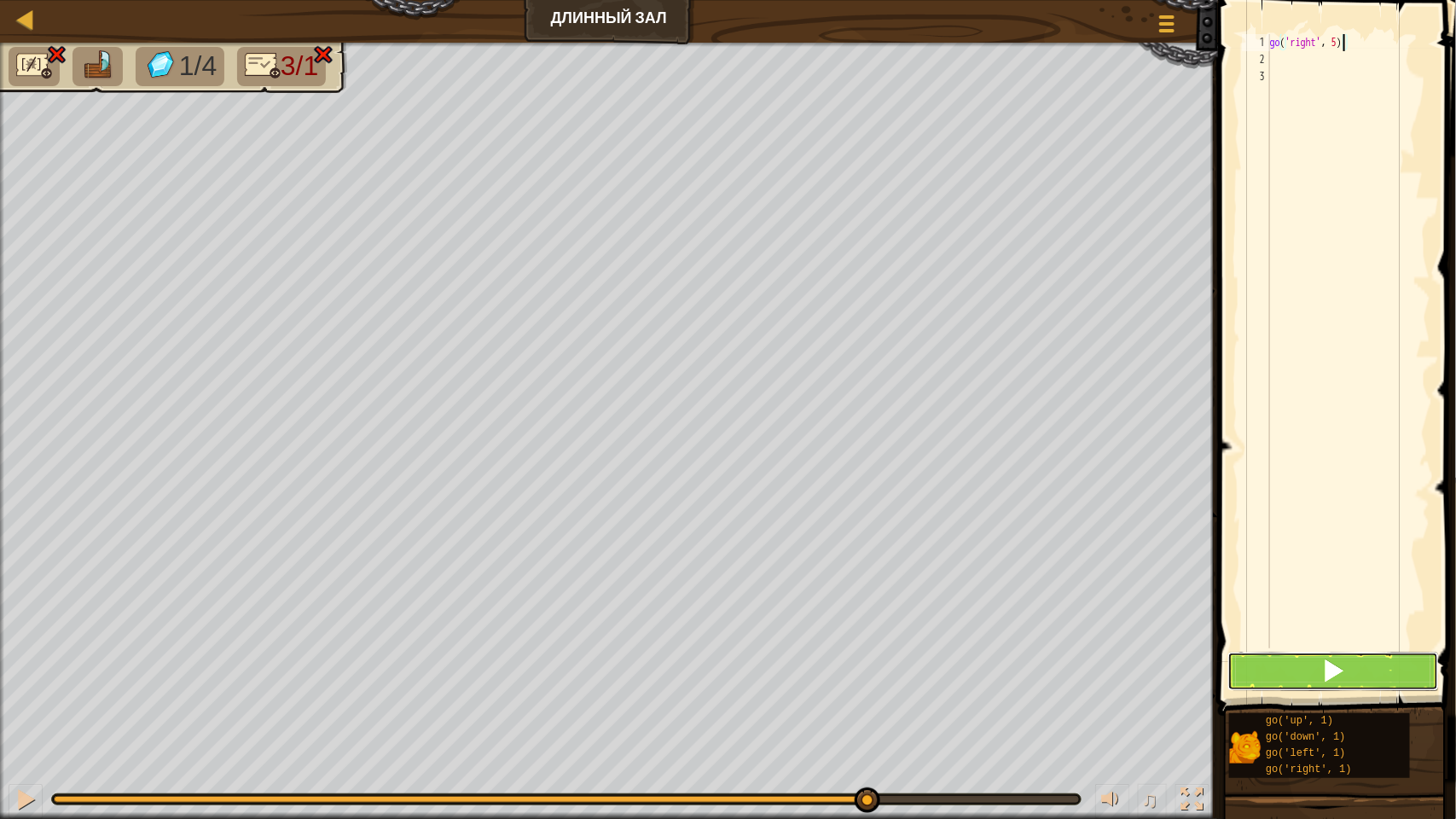 click at bounding box center (1333, 671) 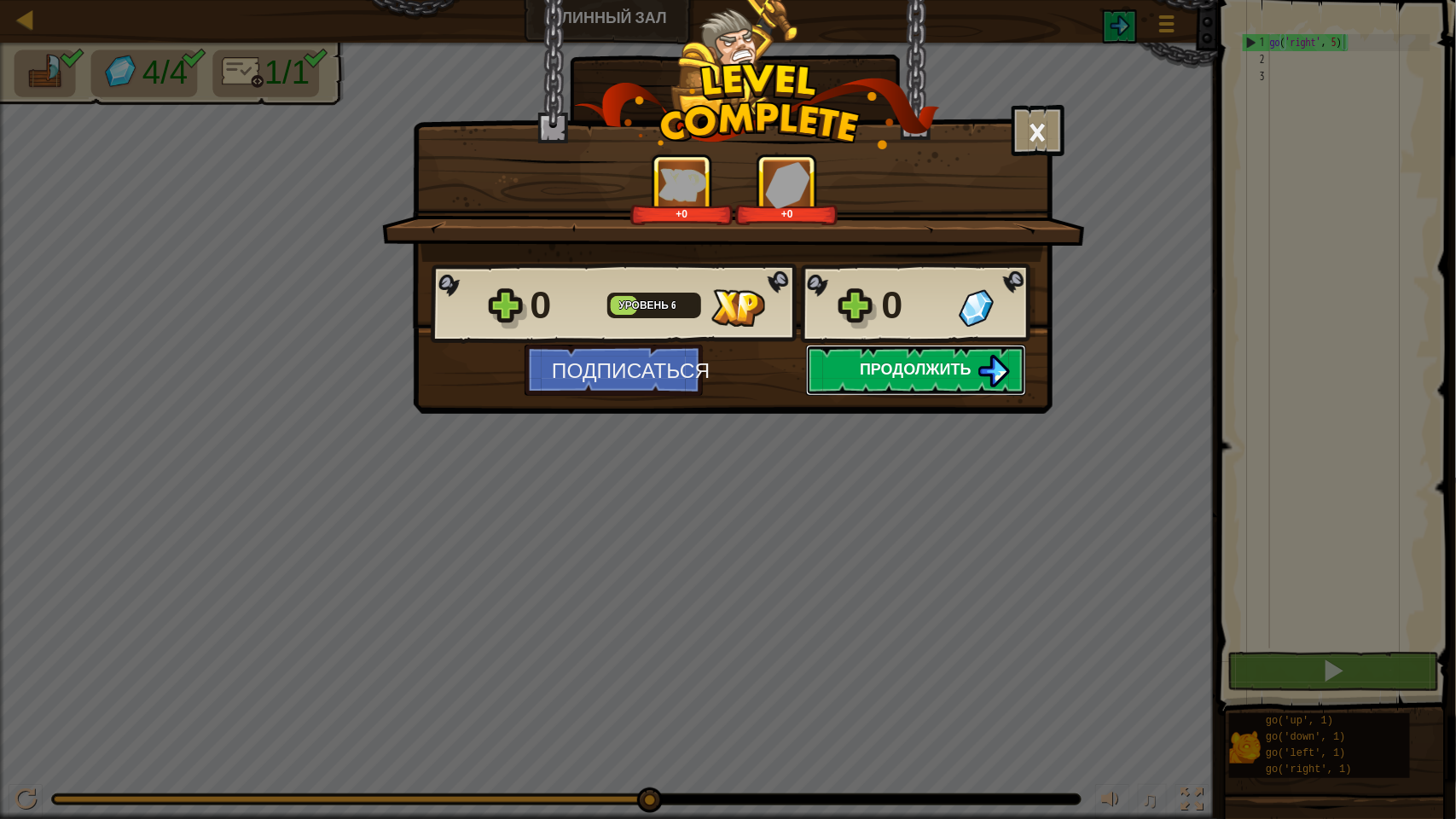 click on "Продолжить" at bounding box center (916, 370) 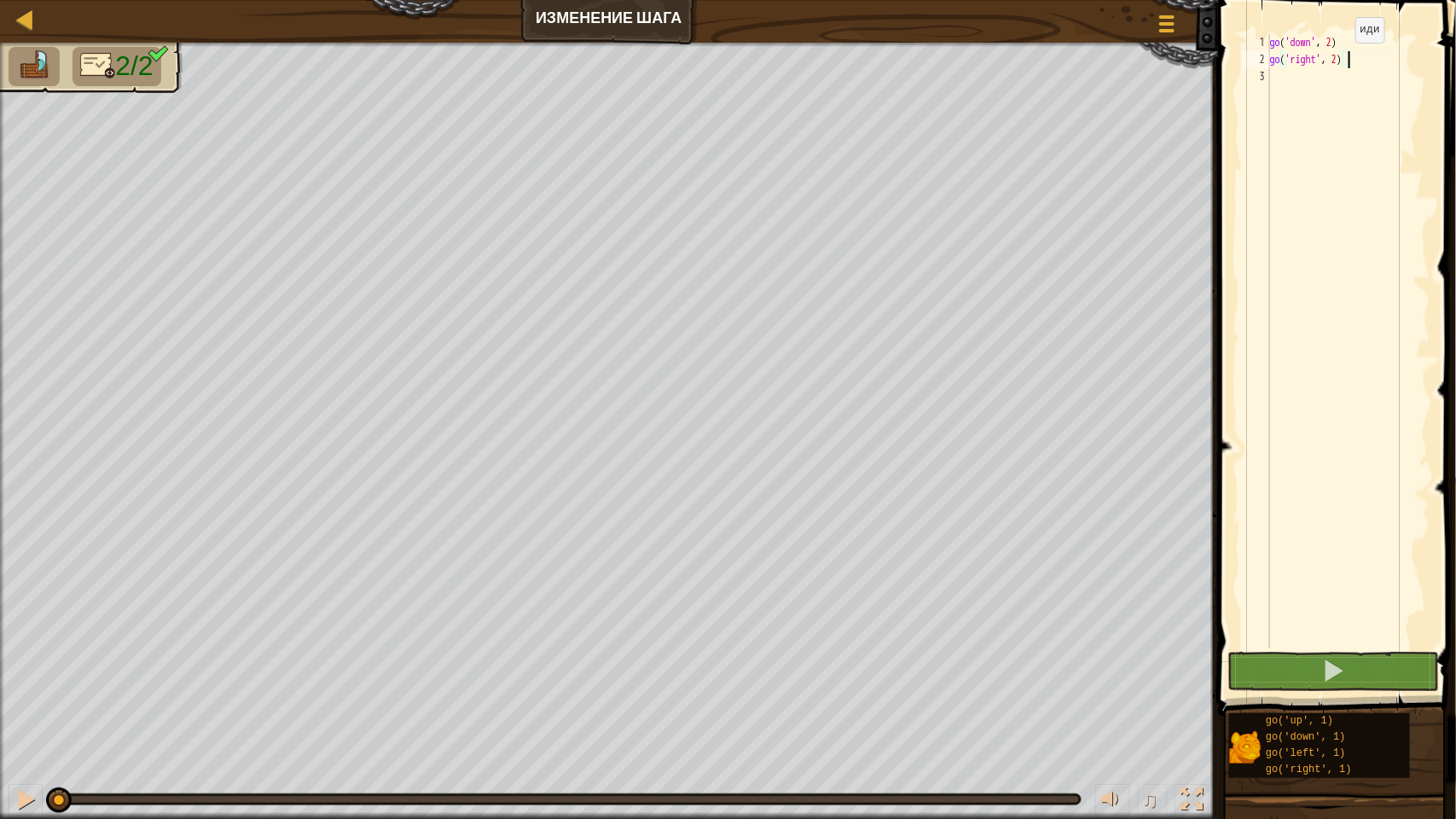 click on "go ( 'down' ,   2 ) go ( 'right' ,   2 )" at bounding box center [1349, 358] 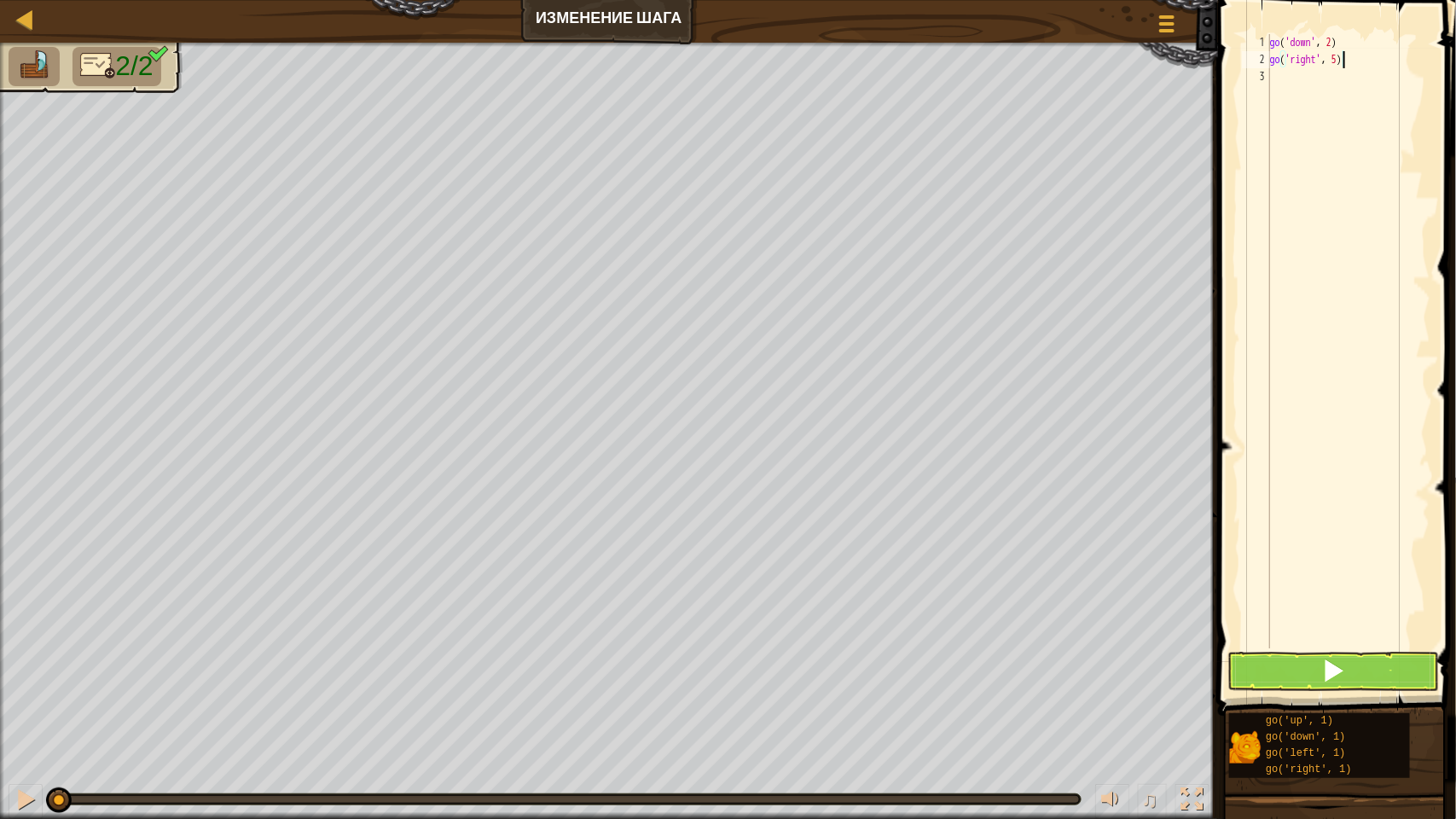 scroll, scrollTop: 7, scrollLeft: 5, axis: both 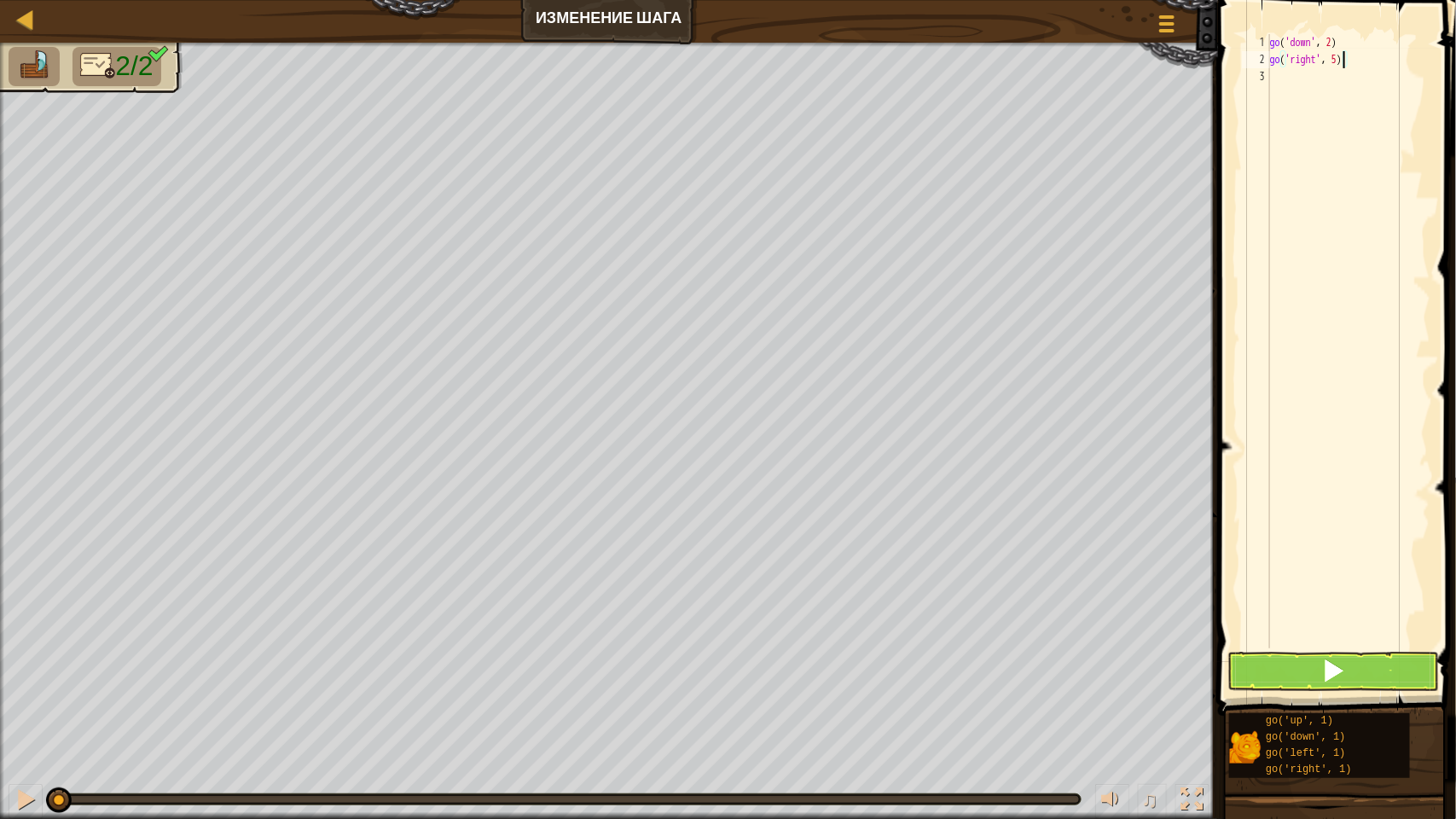 type on "go('right', 5)" 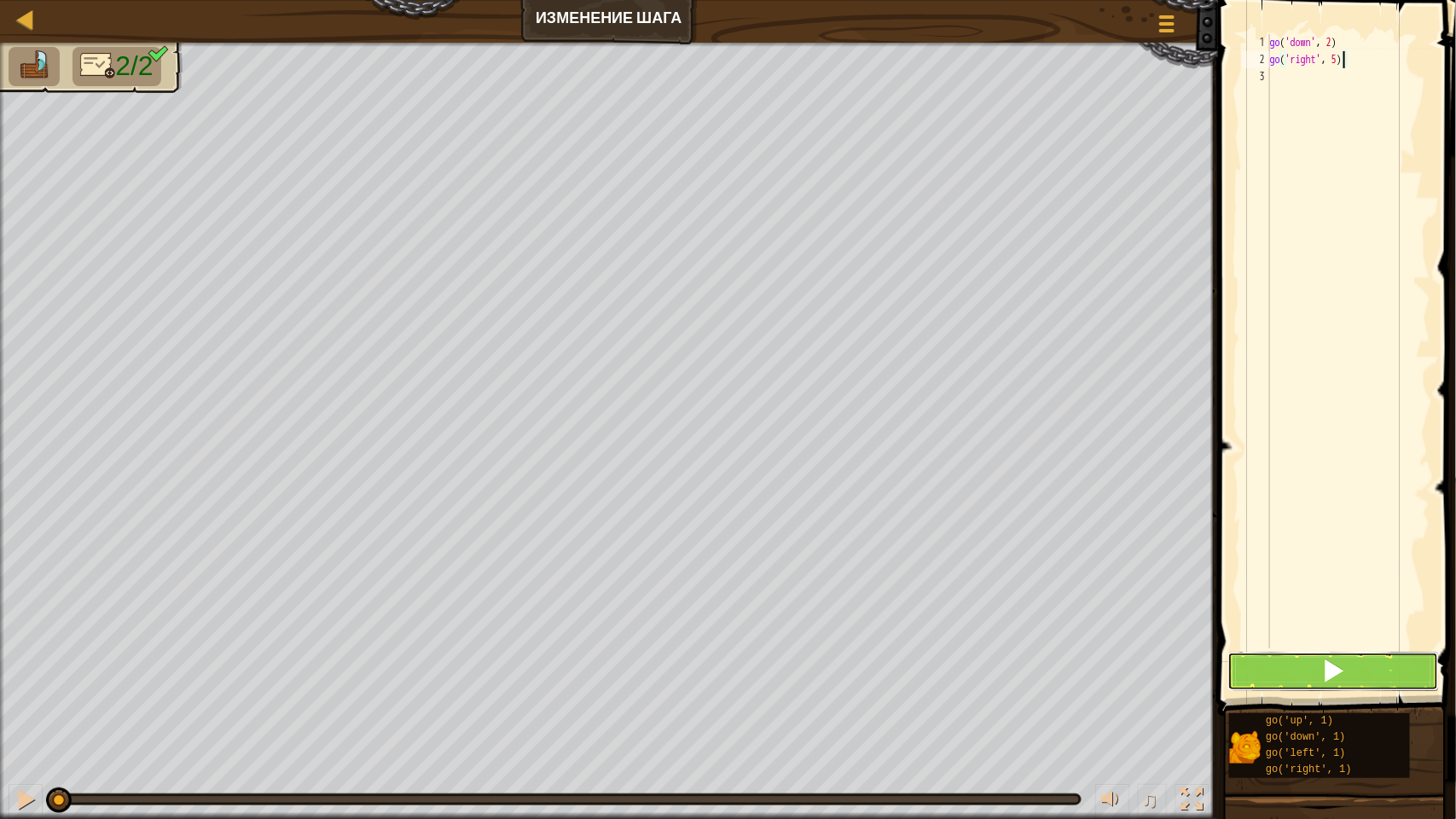 click at bounding box center [1333, 671] 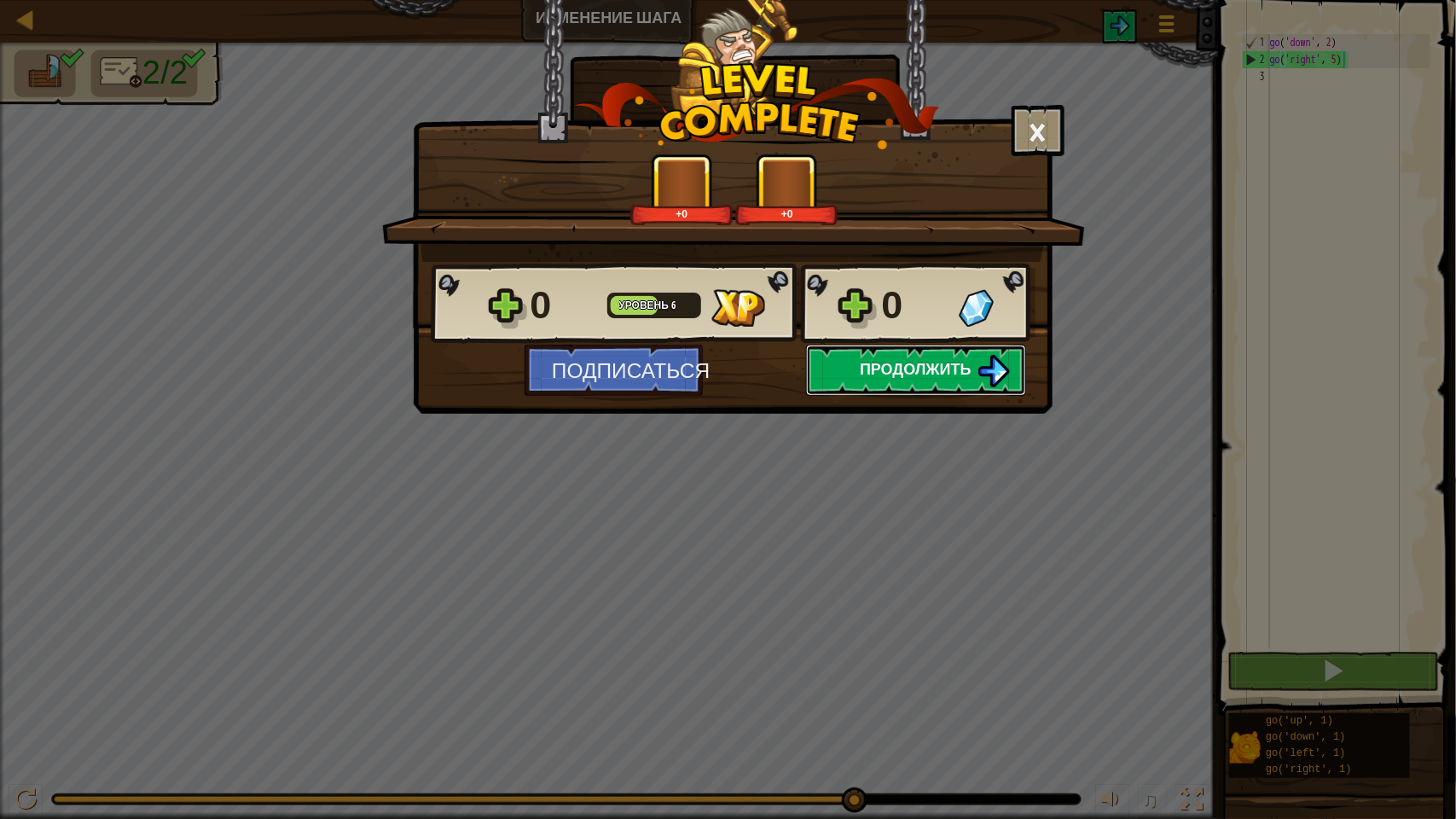 click on "Продолжить" at bounding box center [916, 370] 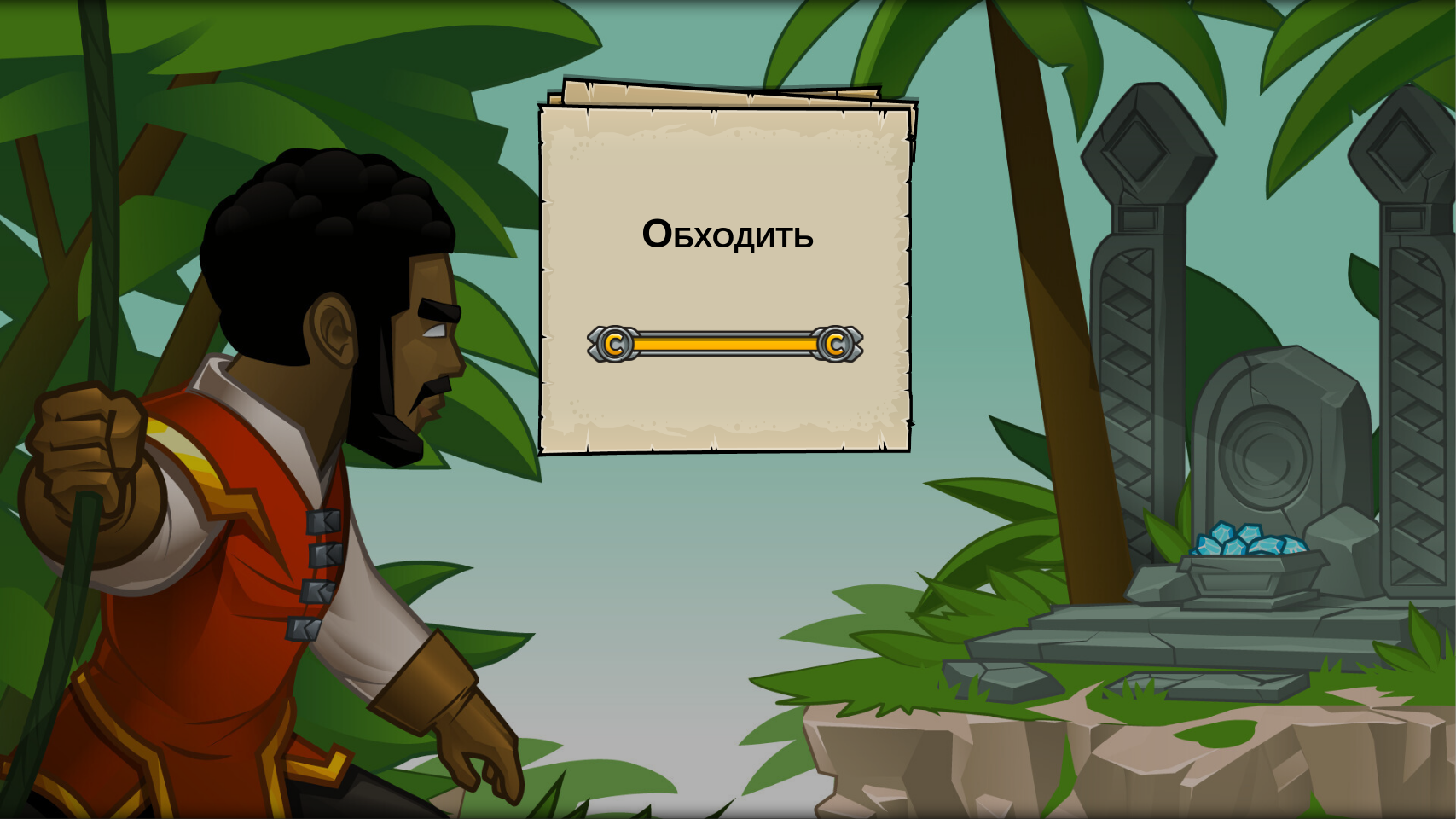 drag, startPoint x: 870, startPoint y: 357, endPoint x: 841, endPoint y: 393, distance: 46.2277 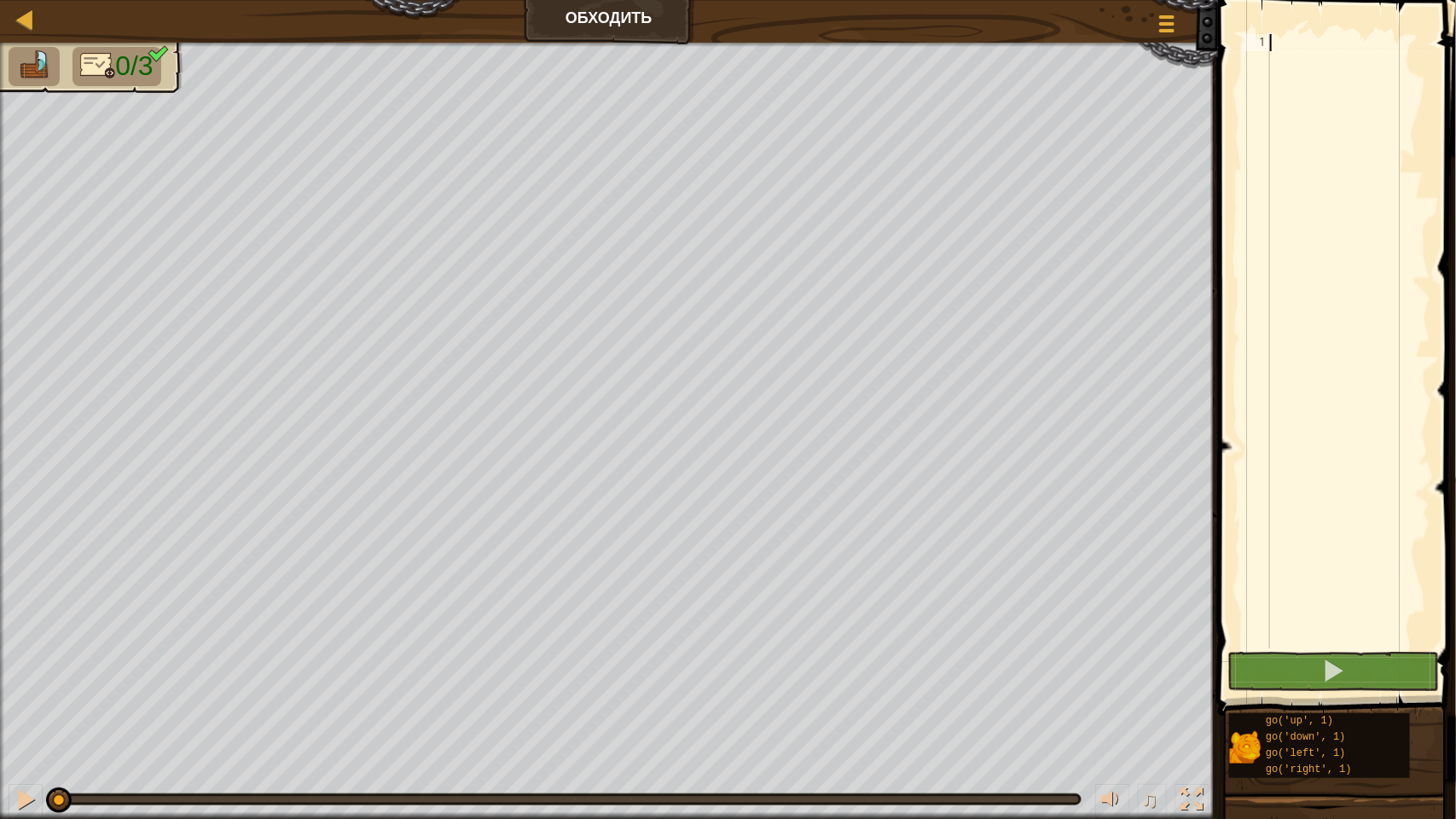click at bounding box center (1349, 358) 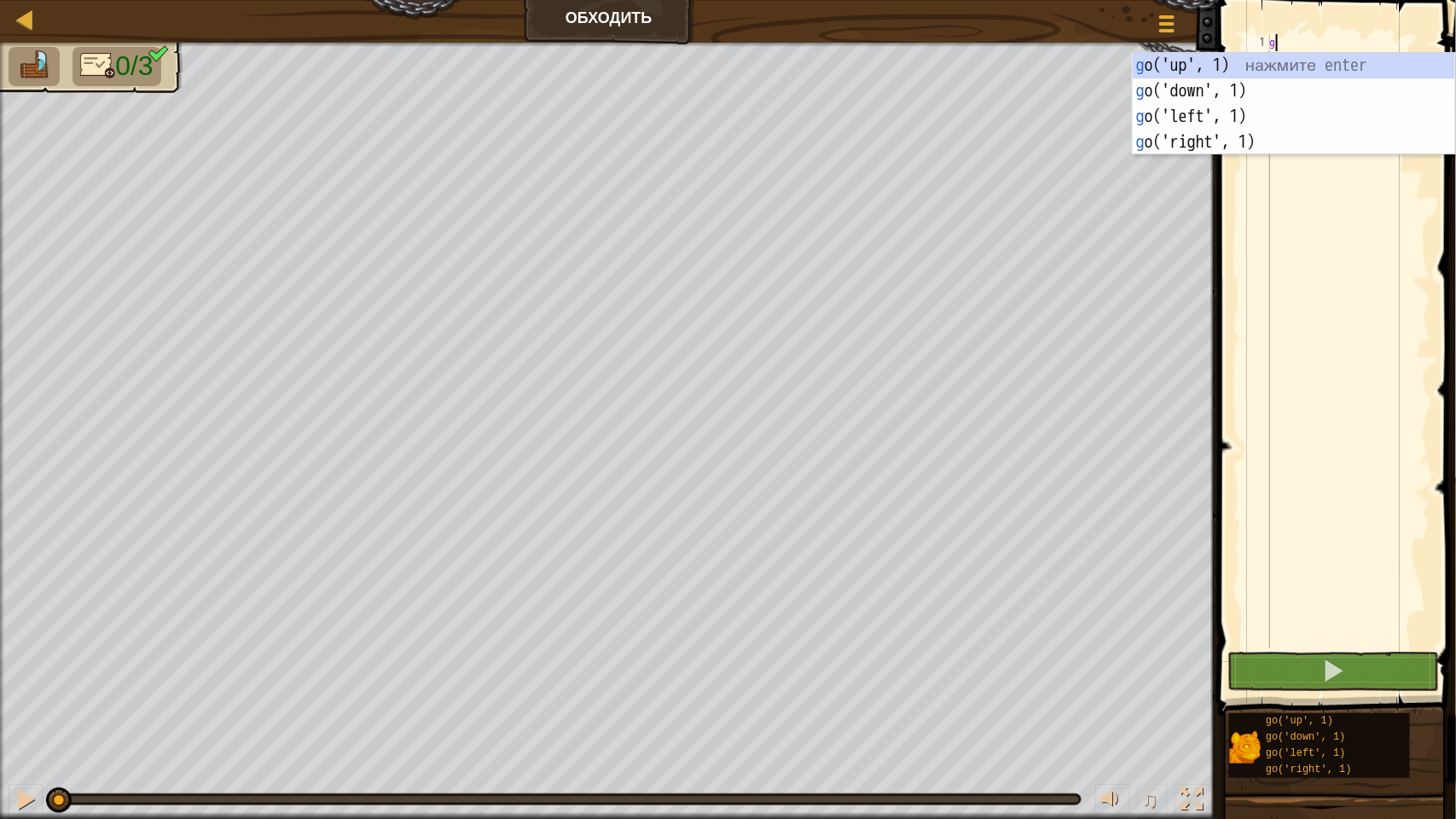 scroll, scrollTop: 7, scrollLeft: 0, axis: vertical 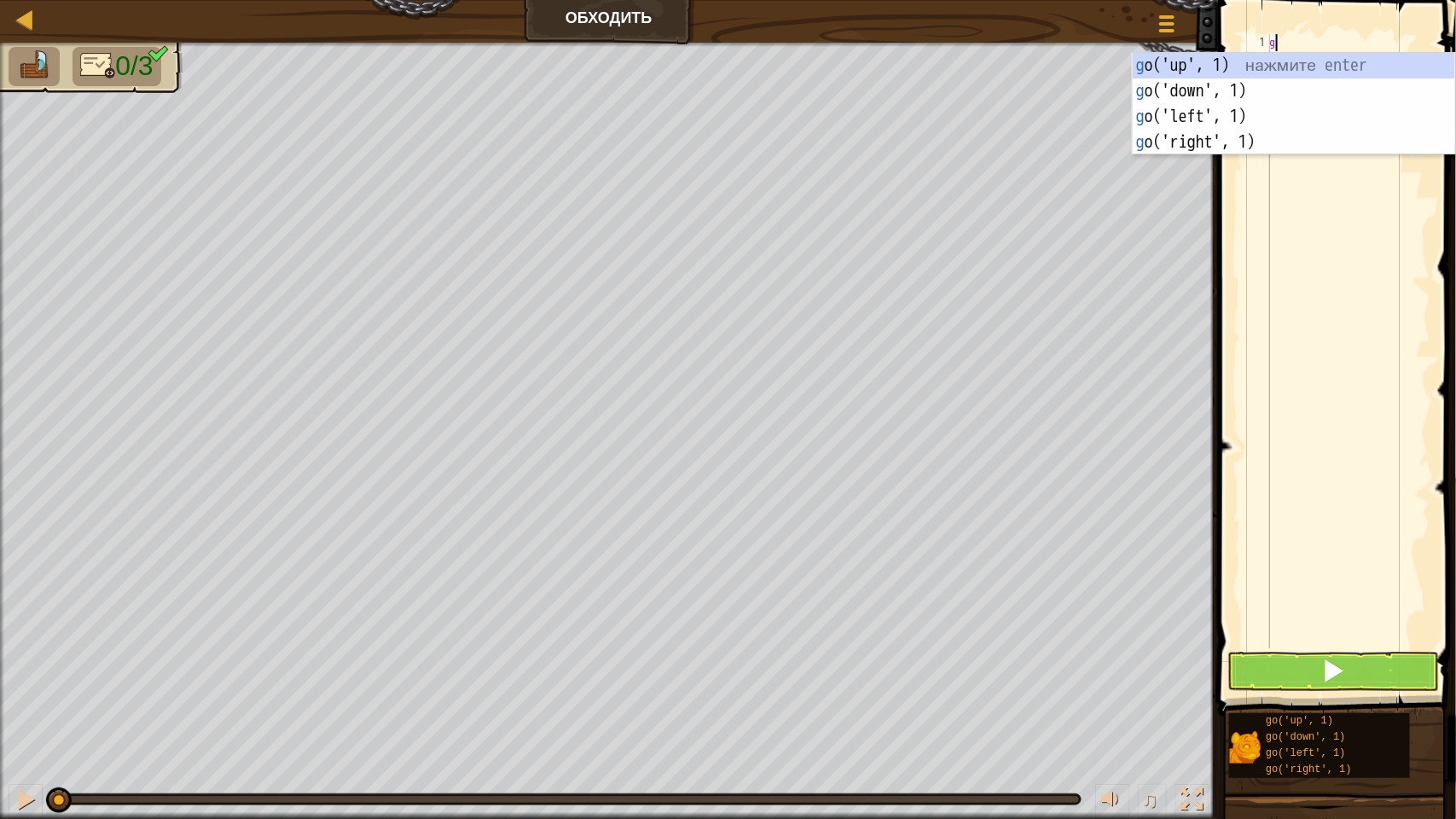 type on "go" 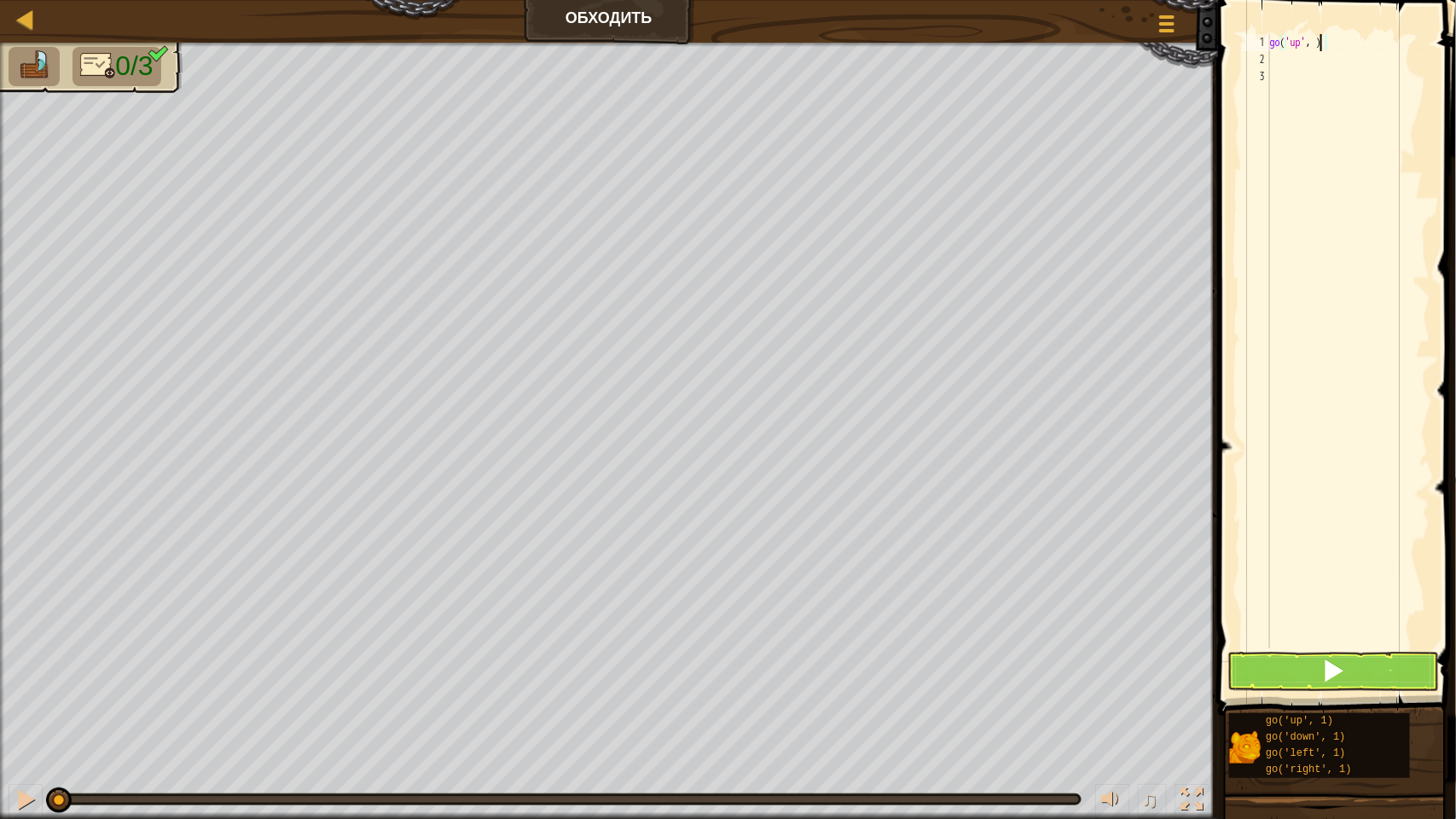 scroll, scrollTop: 7, scrollLeft: 3, axis: both 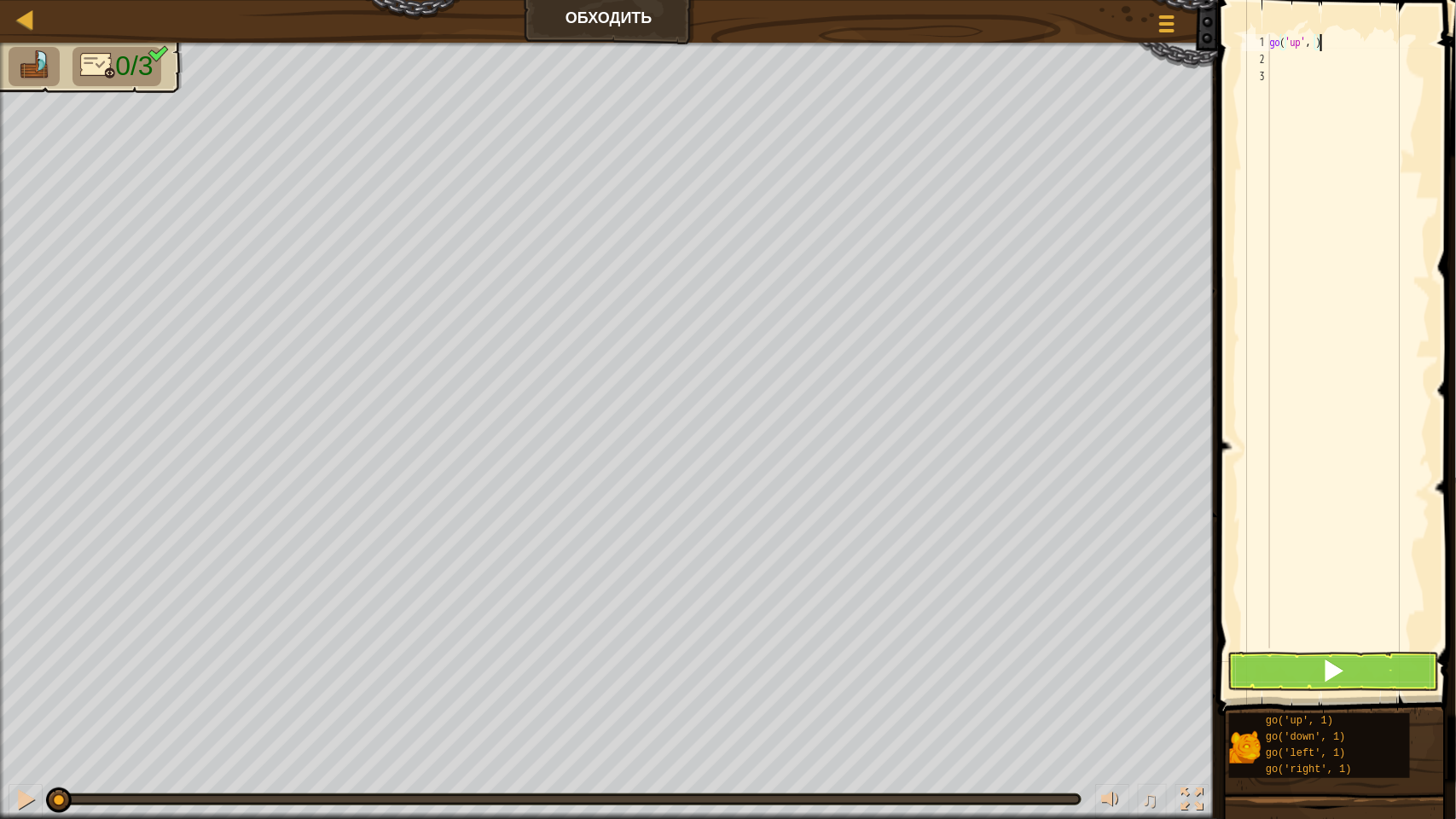 type on "go('up', 2)" 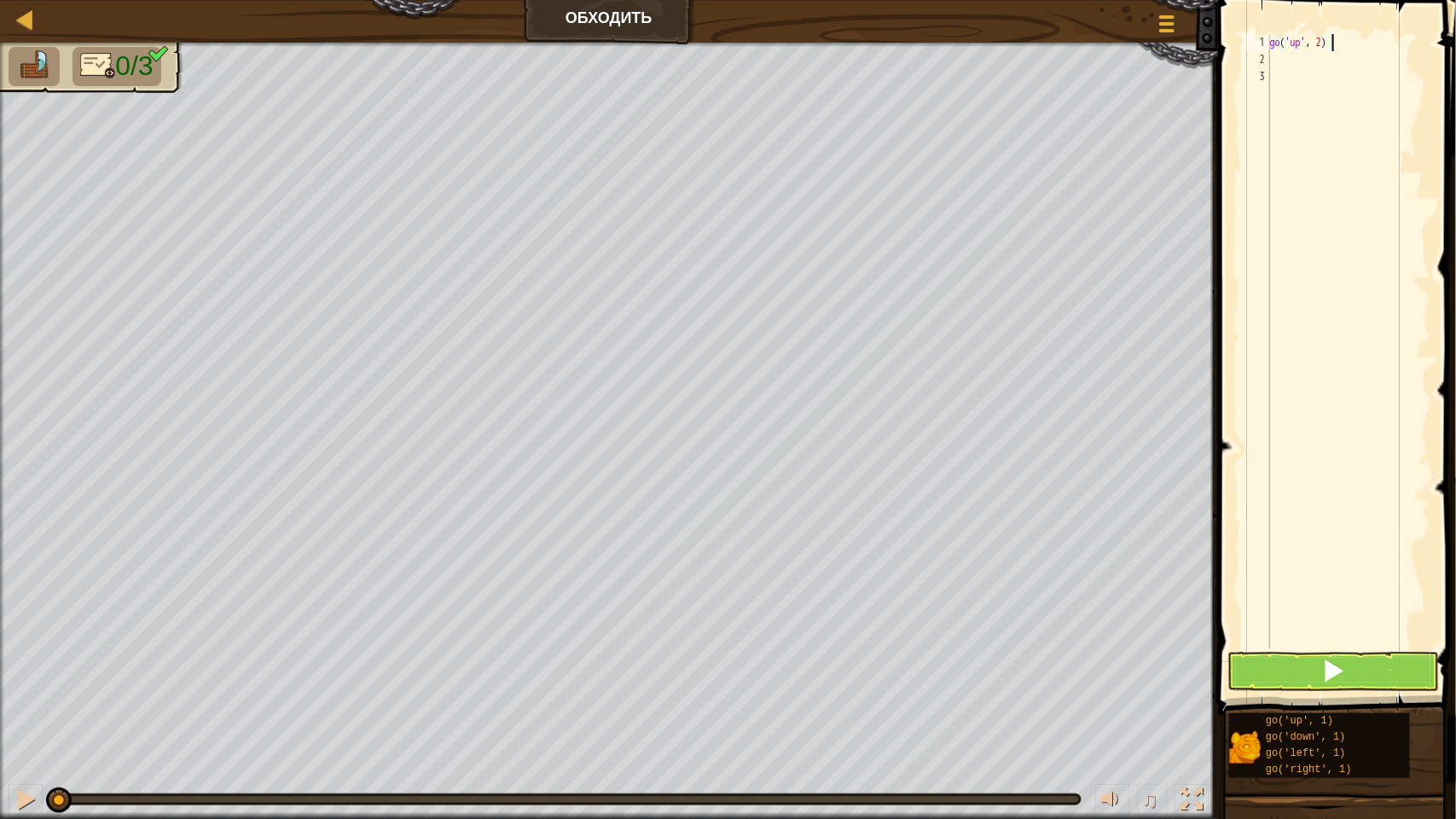 scroll, scrollTop: 7, scrollLeft: 0, axis: vertical 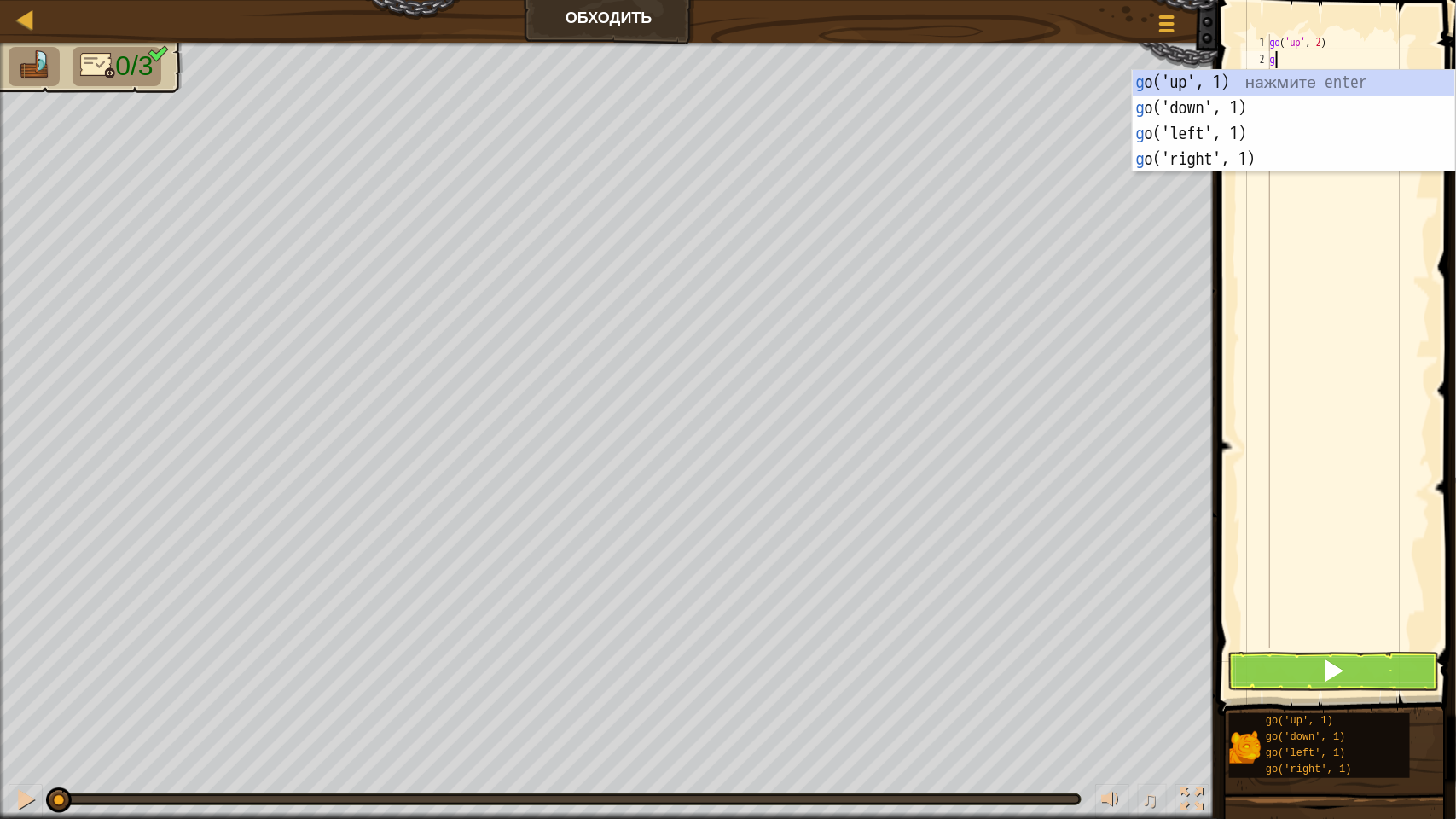 type on "go" 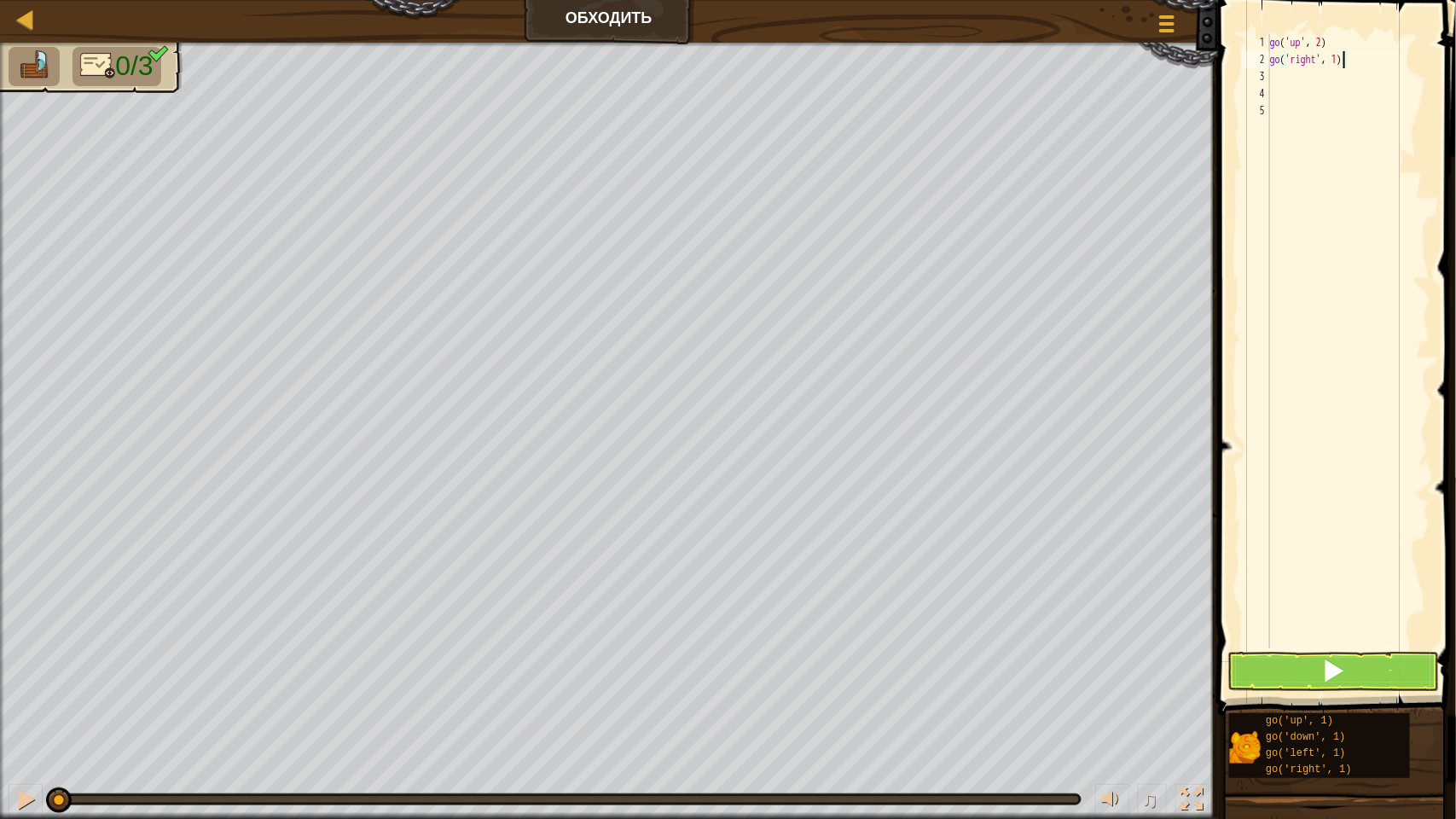 type on "go('right', 3)" 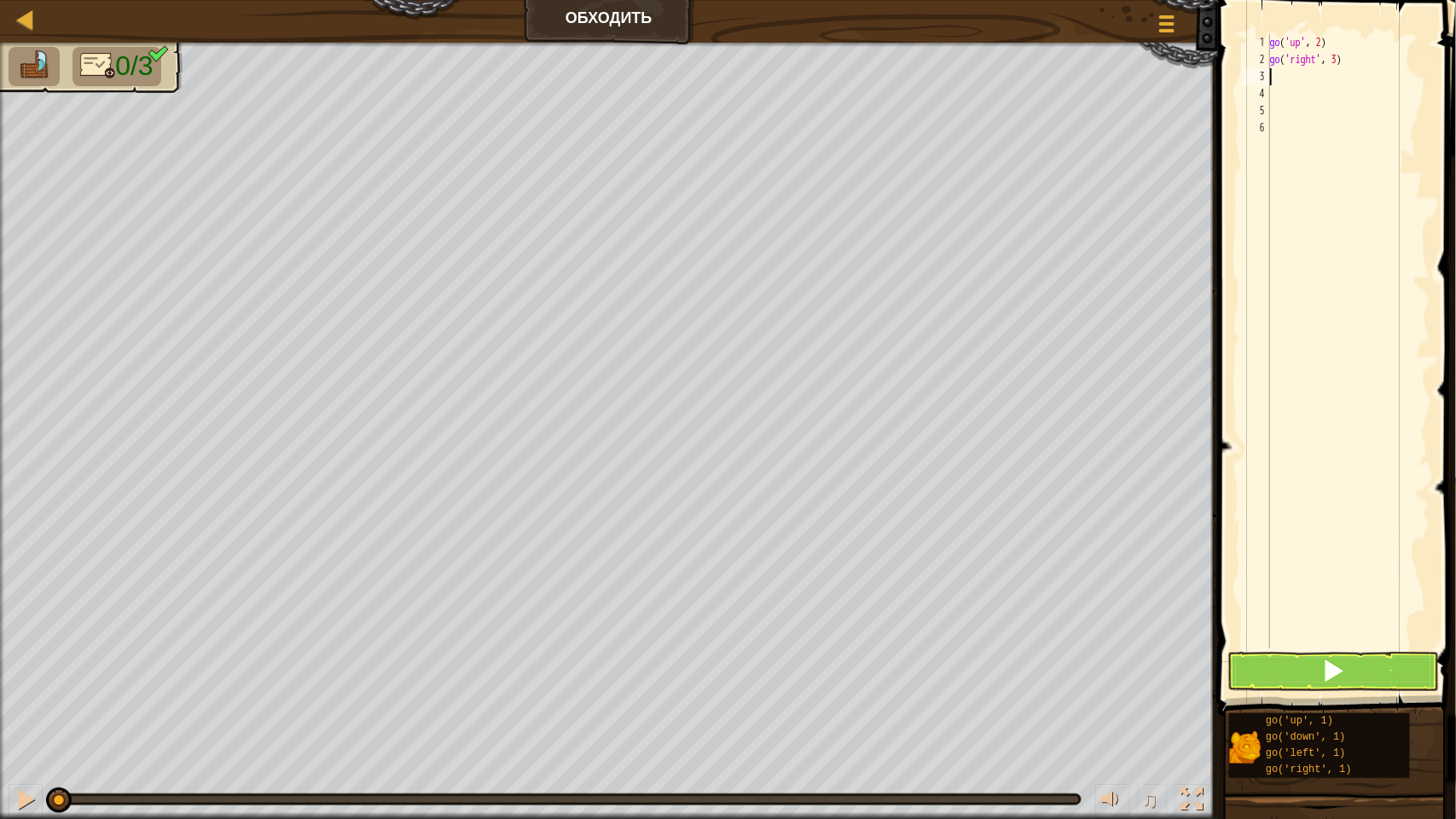scroll, scrollTop: 7, scrollLeft: 0, axis: vertical 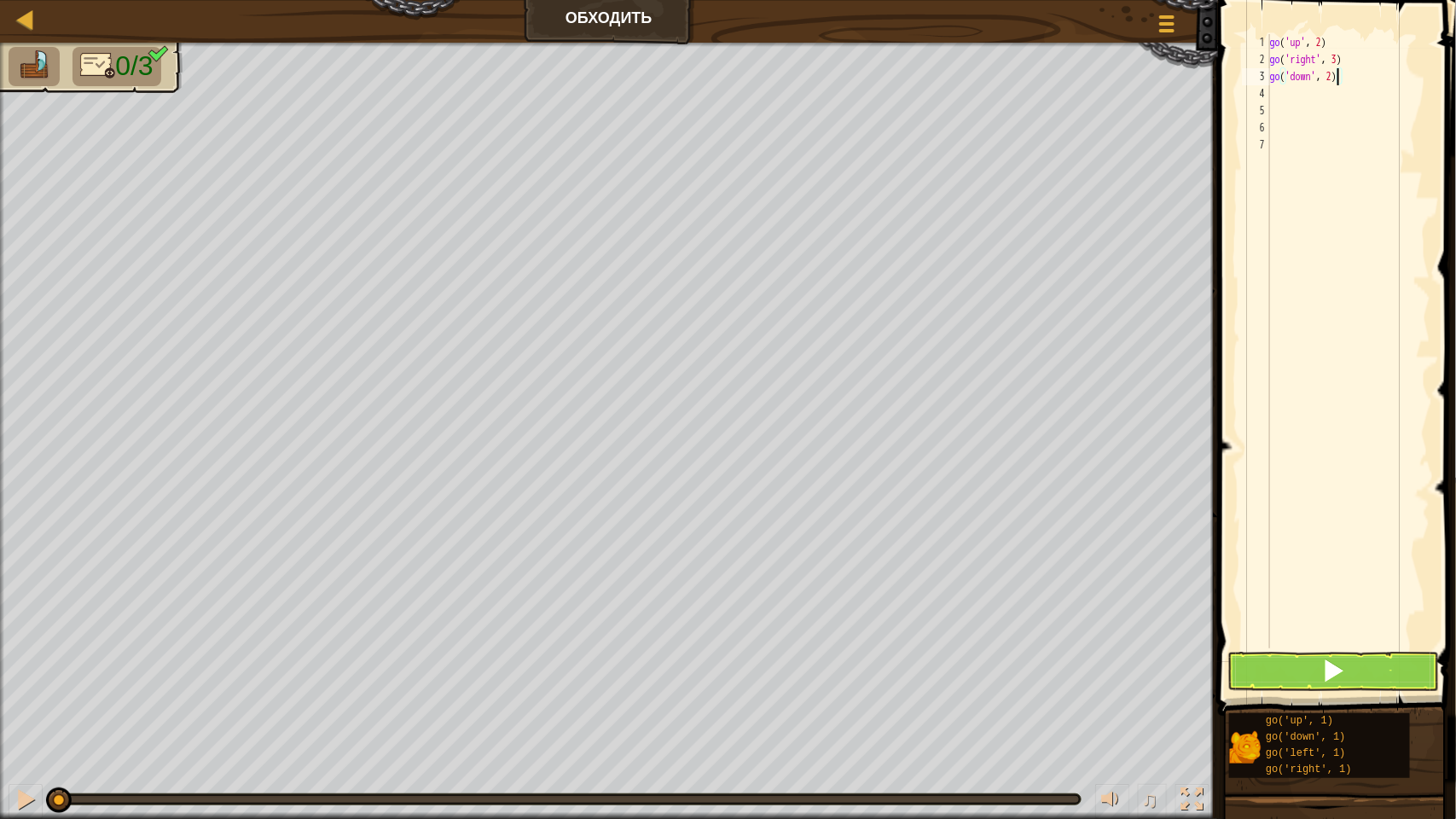 type on "go('down', 2)" 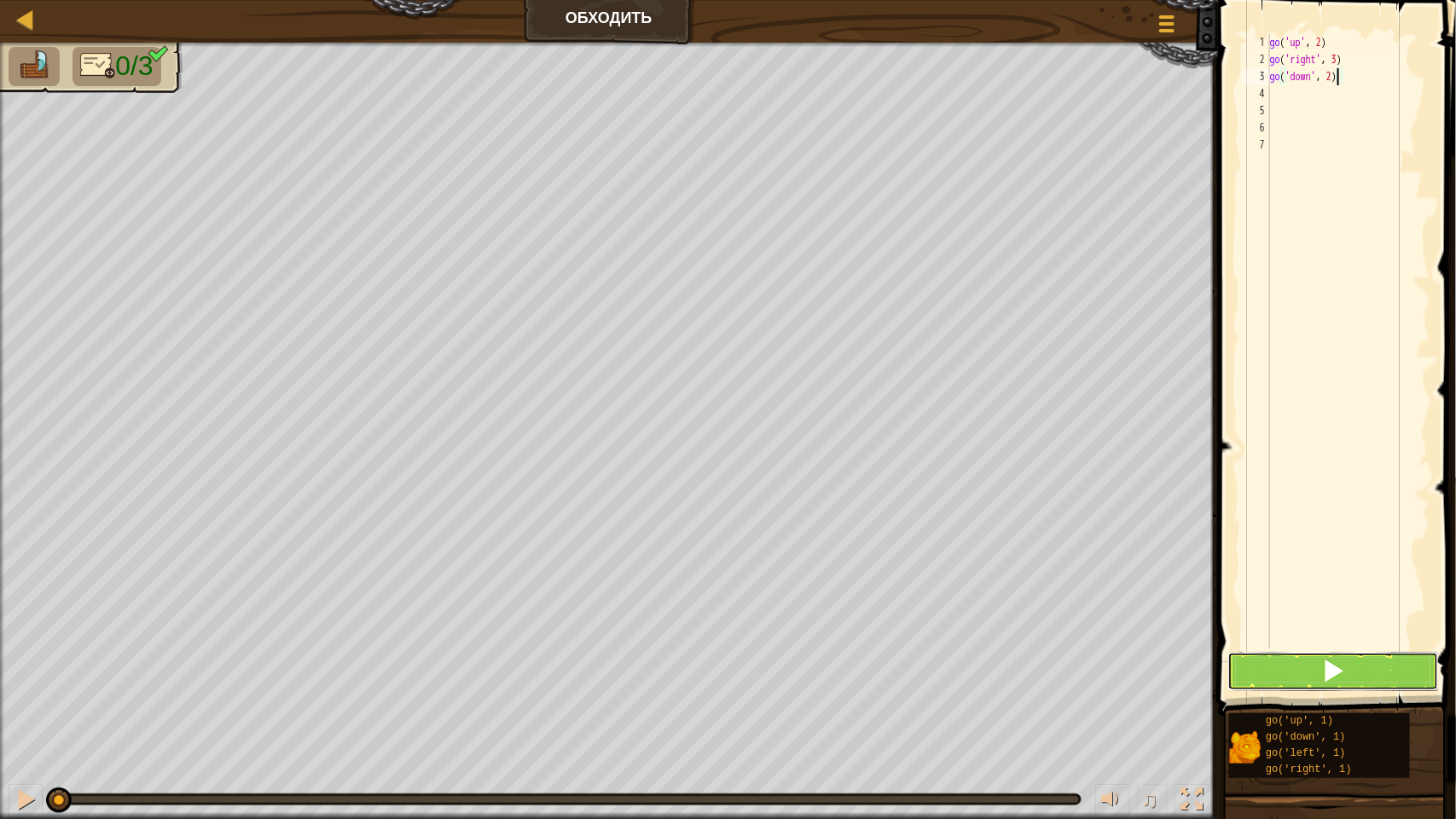 click at bounding box center (1333, 671) 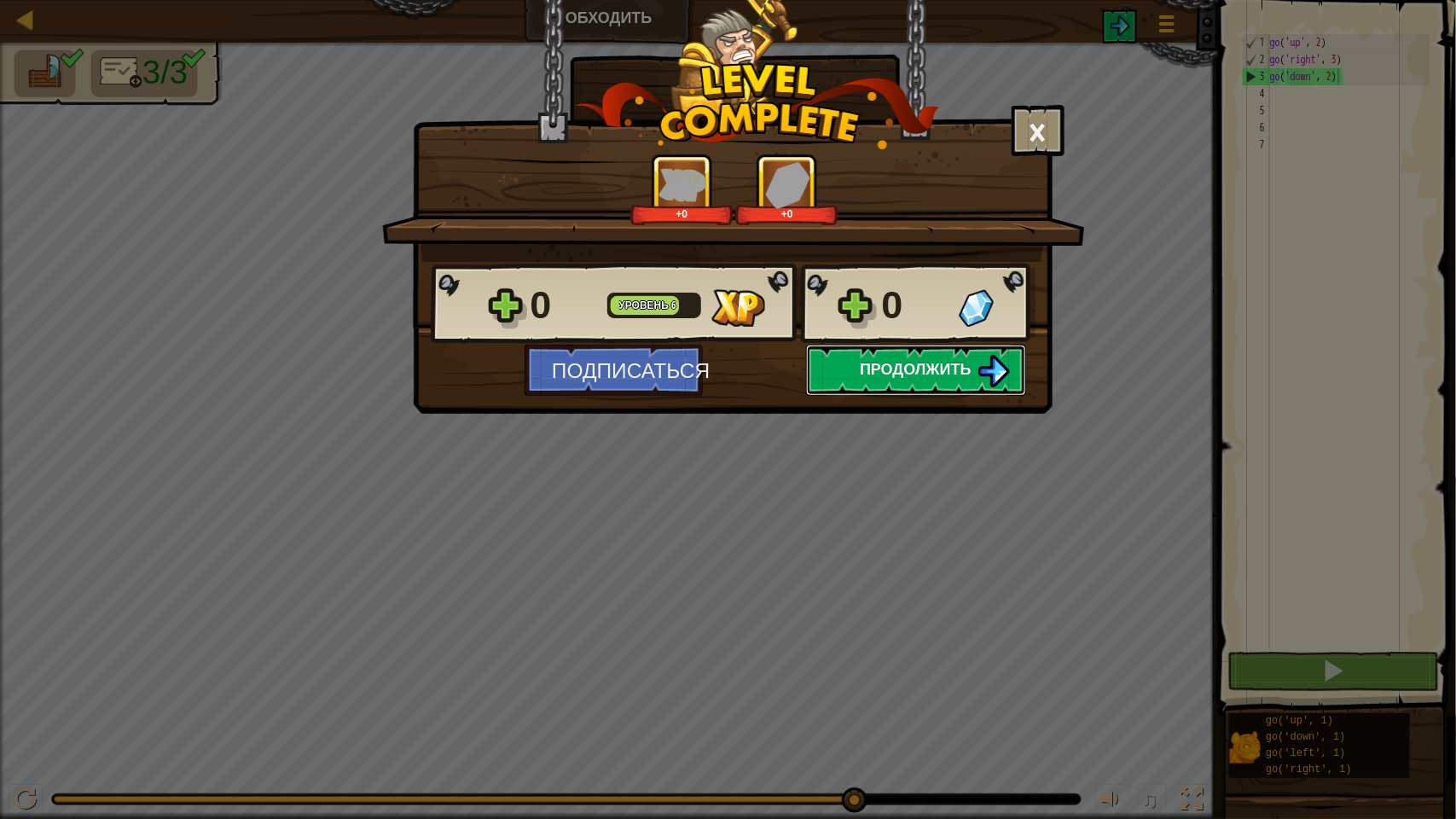 click on "Продолжить" at bounding box center (916, 370) 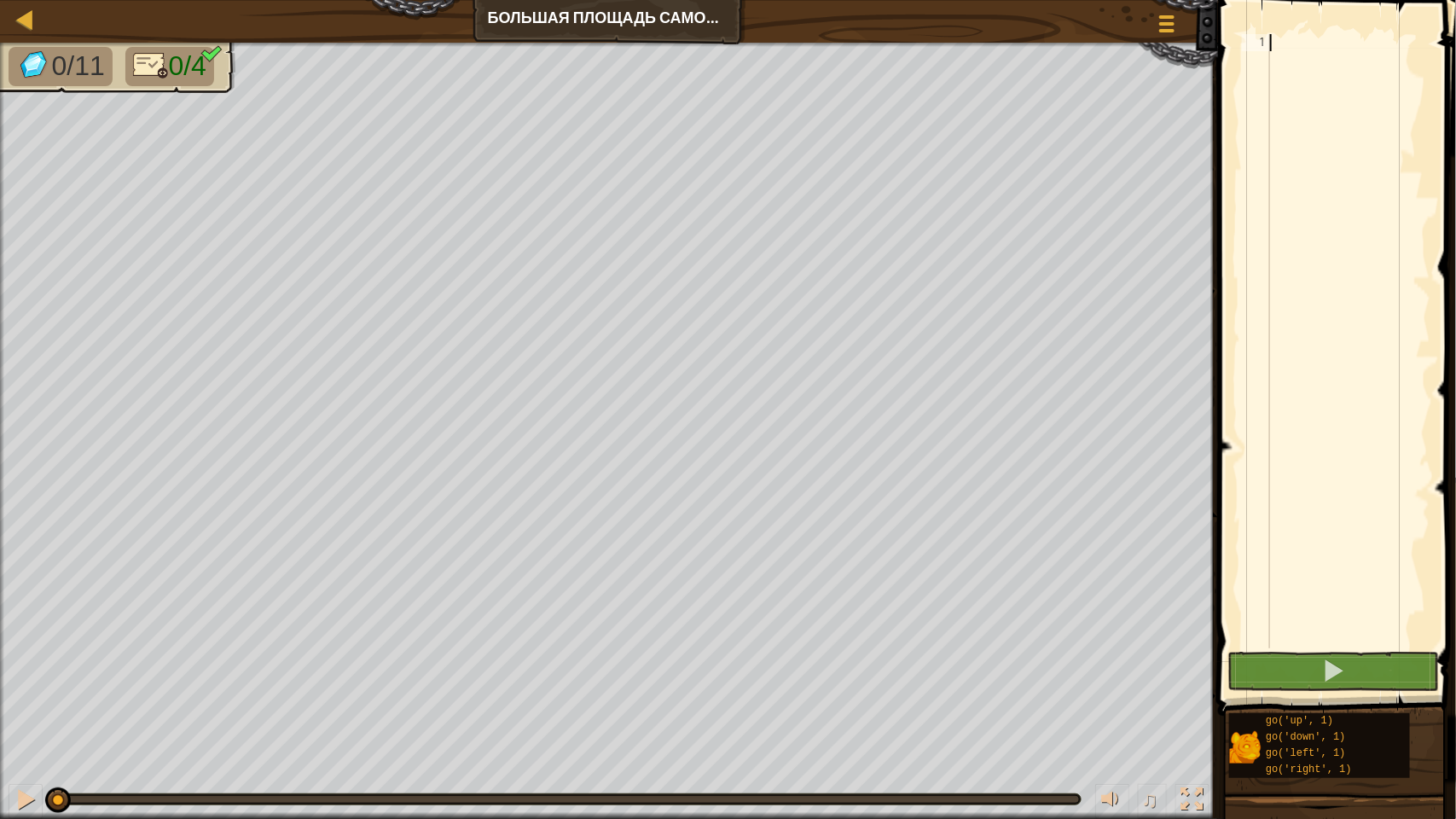 click at bounding box center [1349, 358] 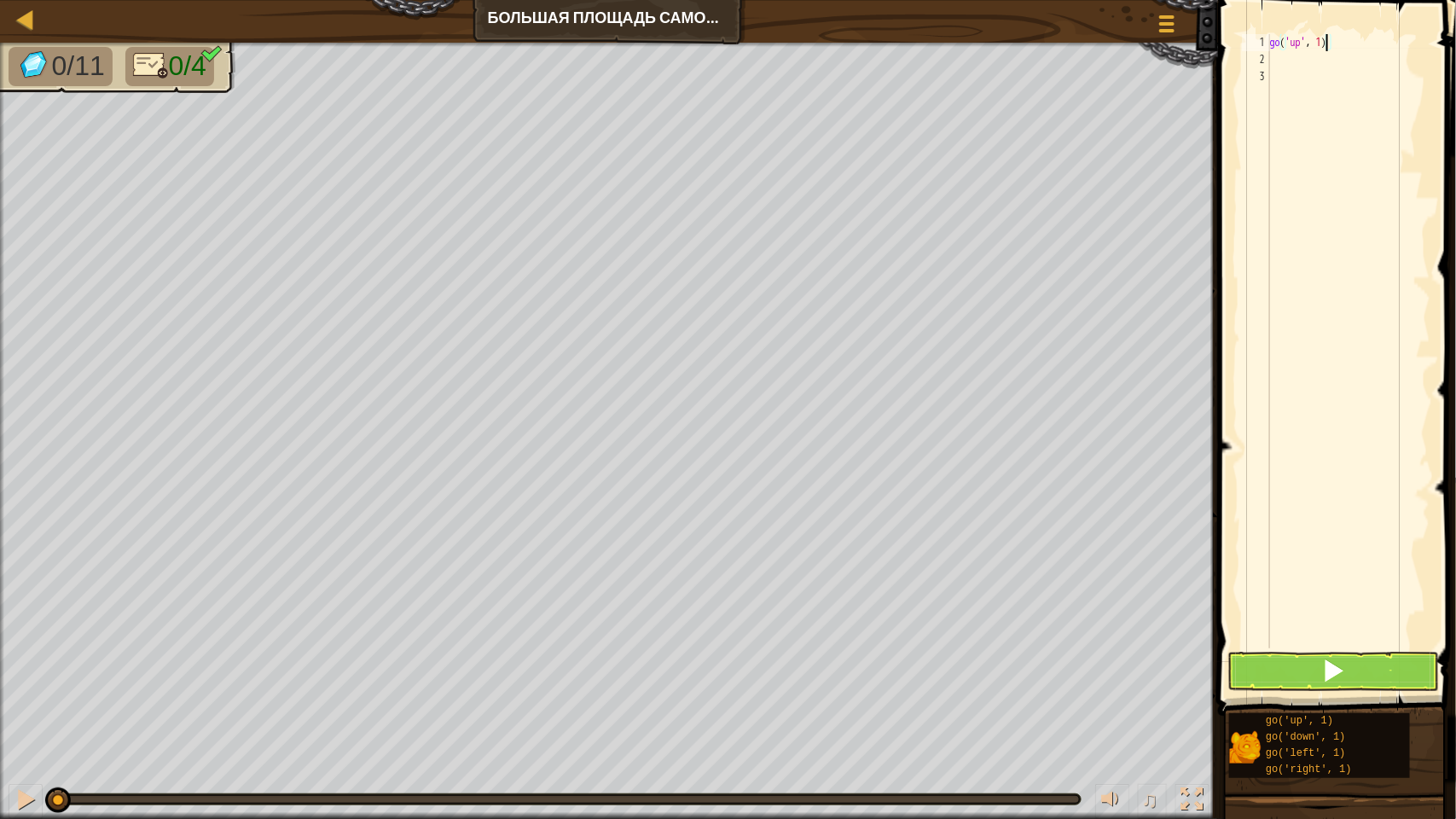 type on "go('up', 3)" 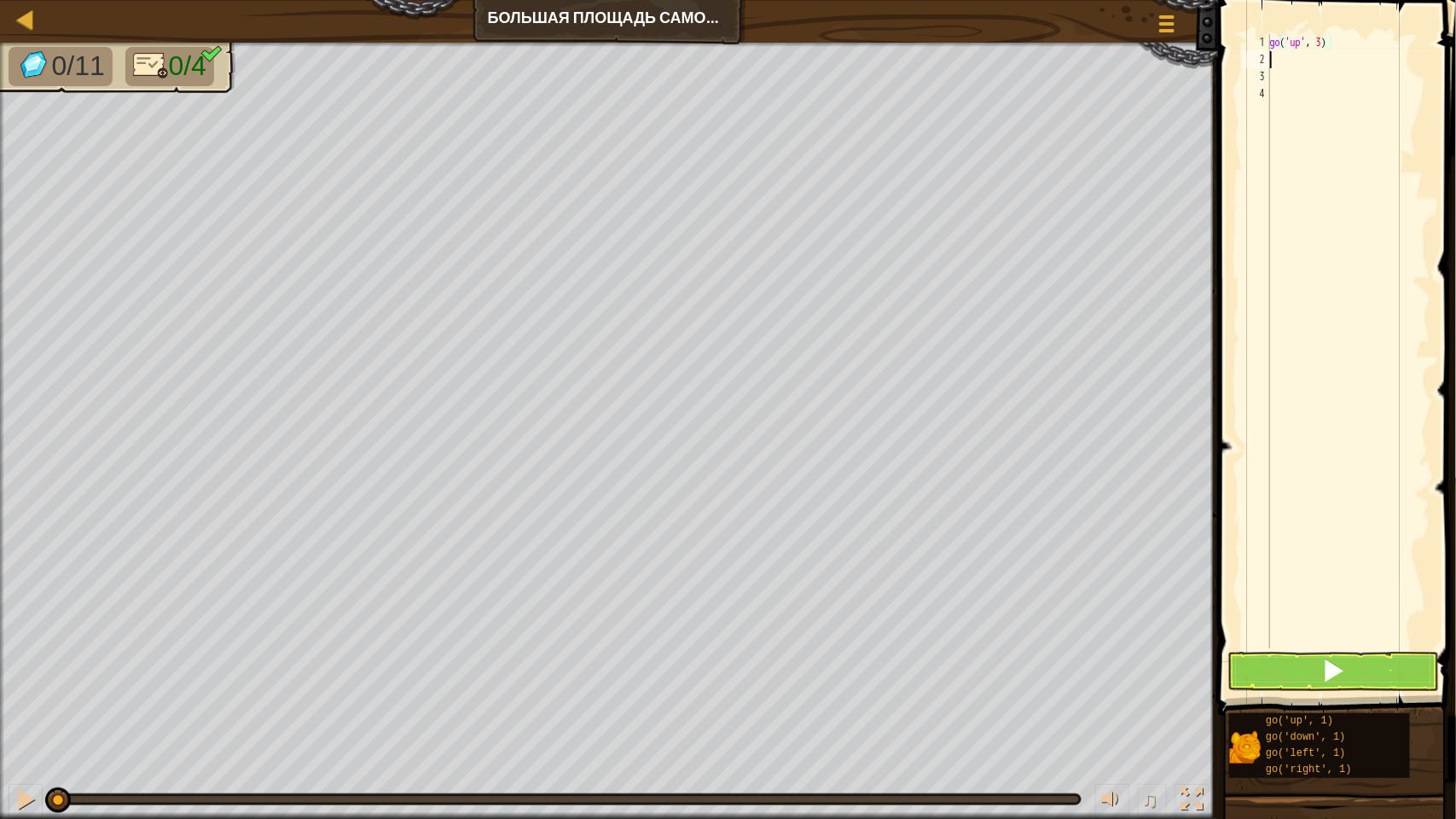 scroll, scrollTop: 7, scrollLeft: 0, axis: vertical 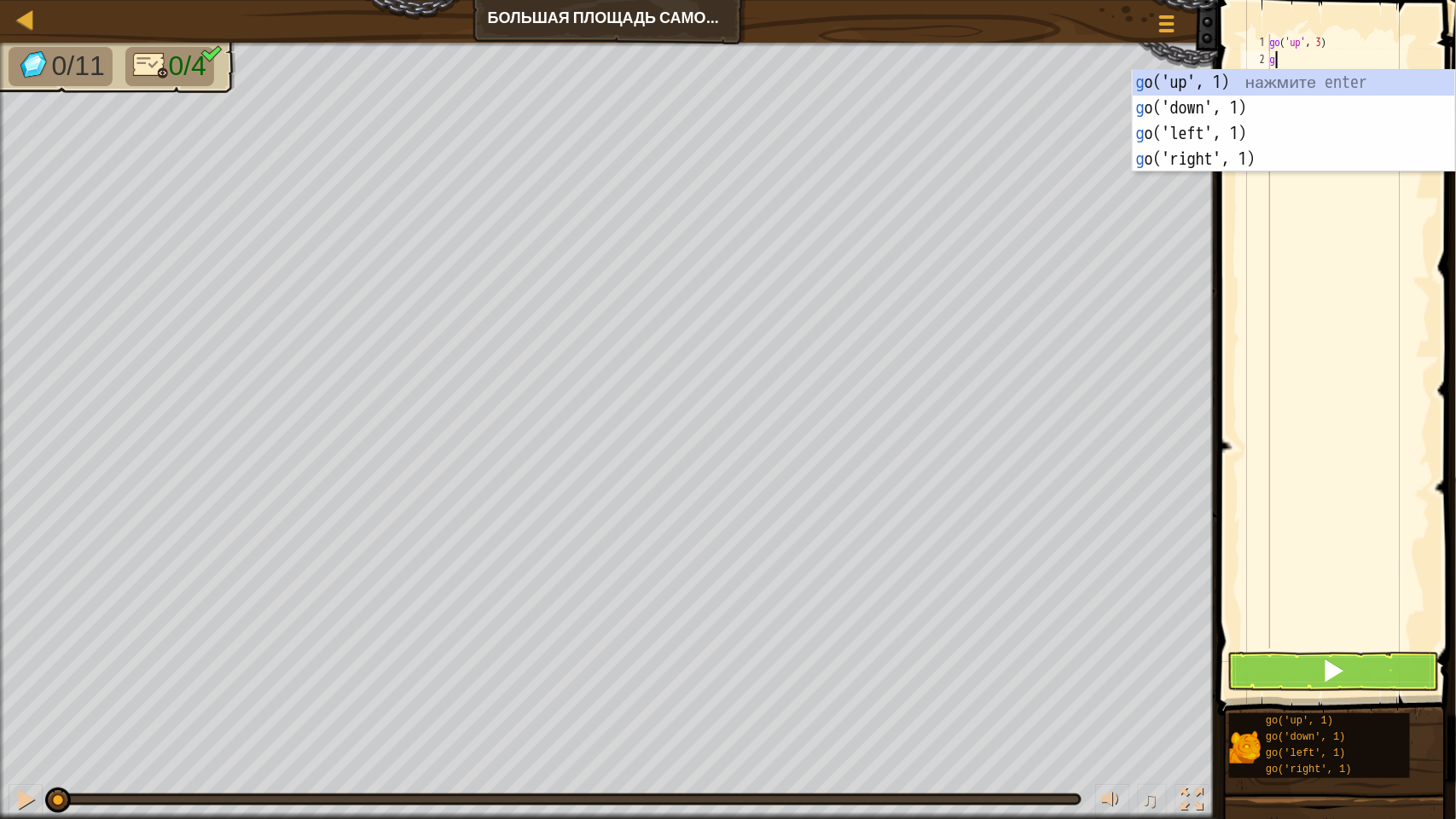 type on "go" 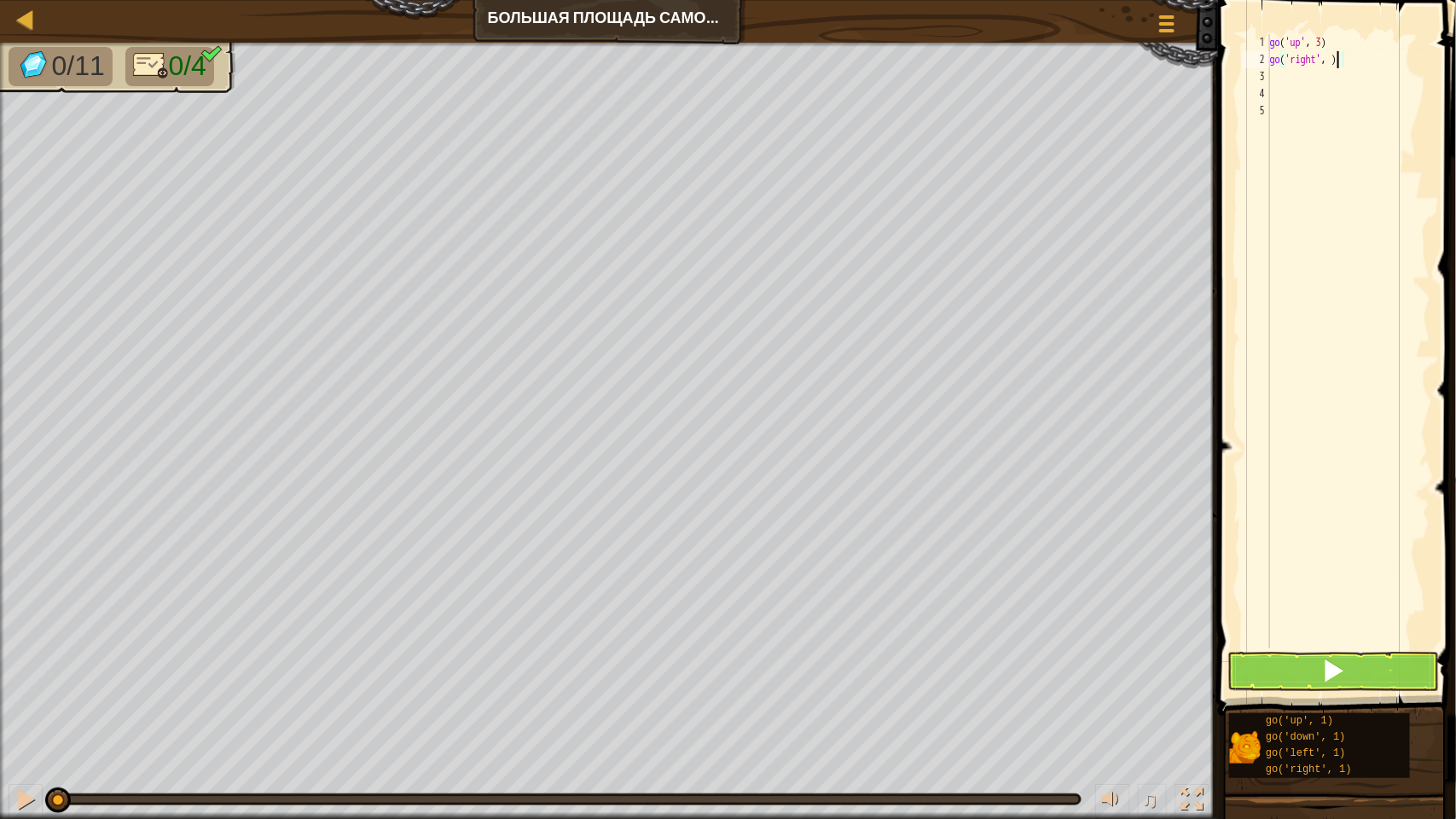 type on "go('right', 3)" 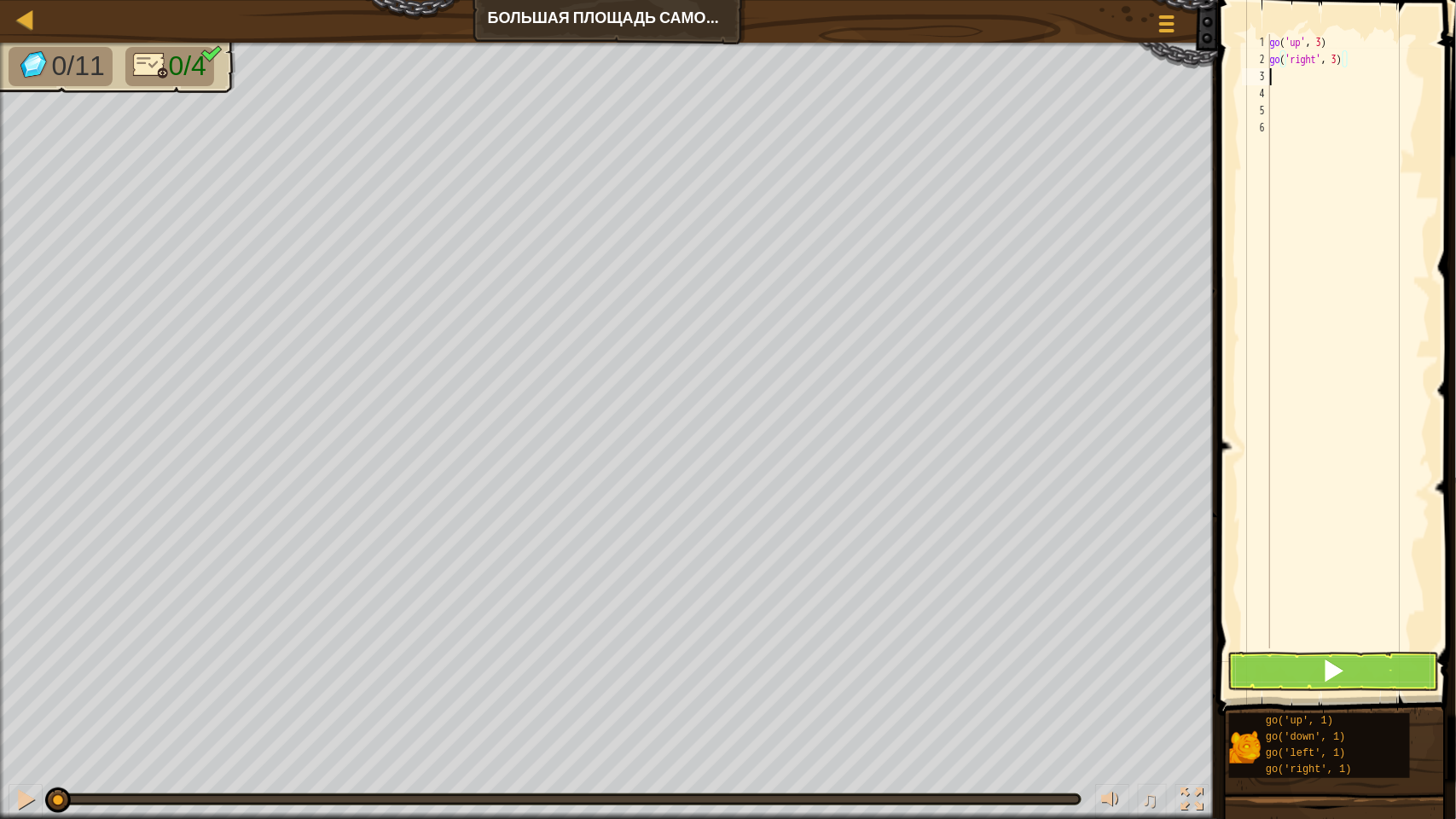 scroll, scrollTop: 7, scrollLeft: 0, axis: vertical 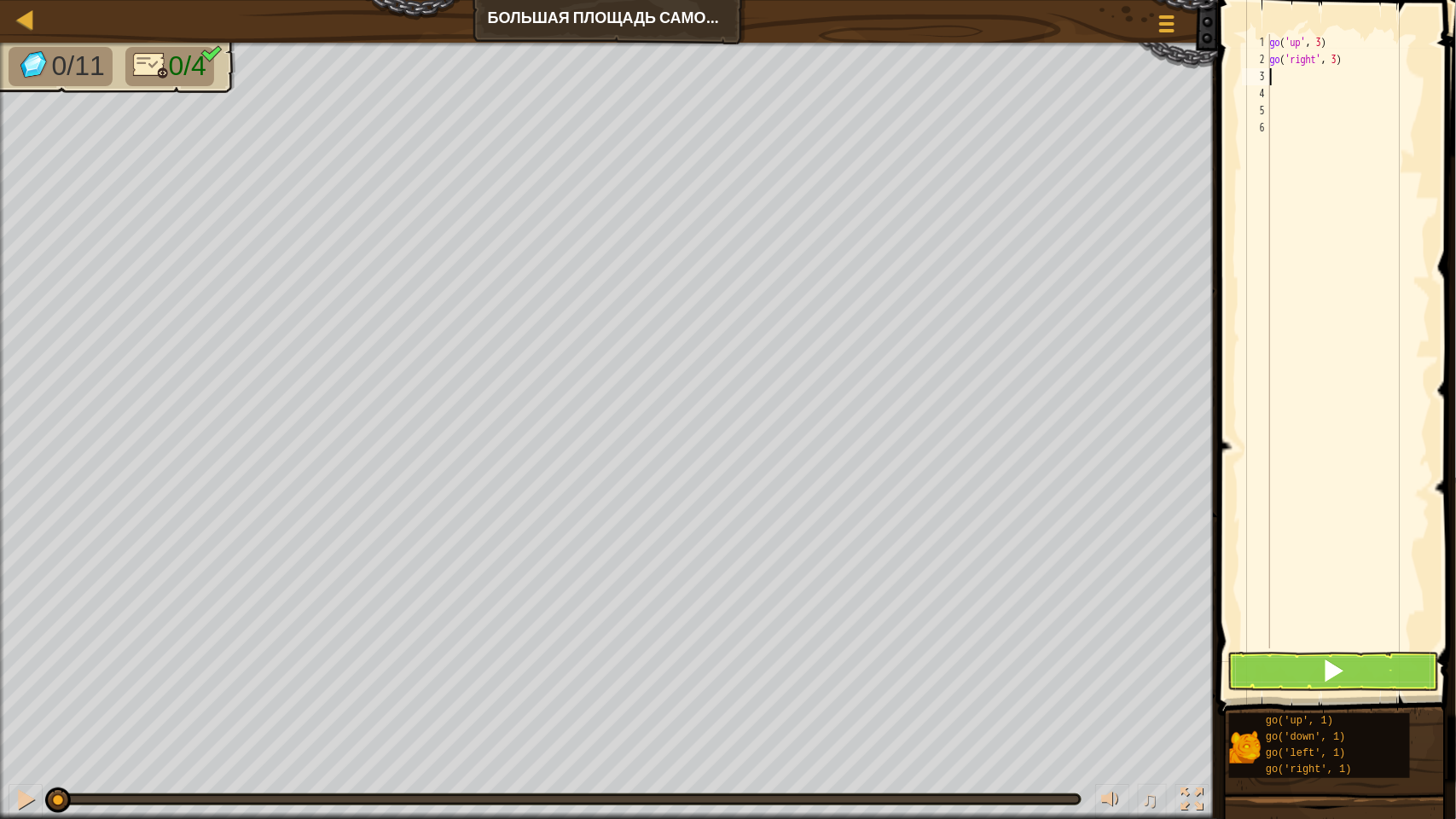 type on "go" 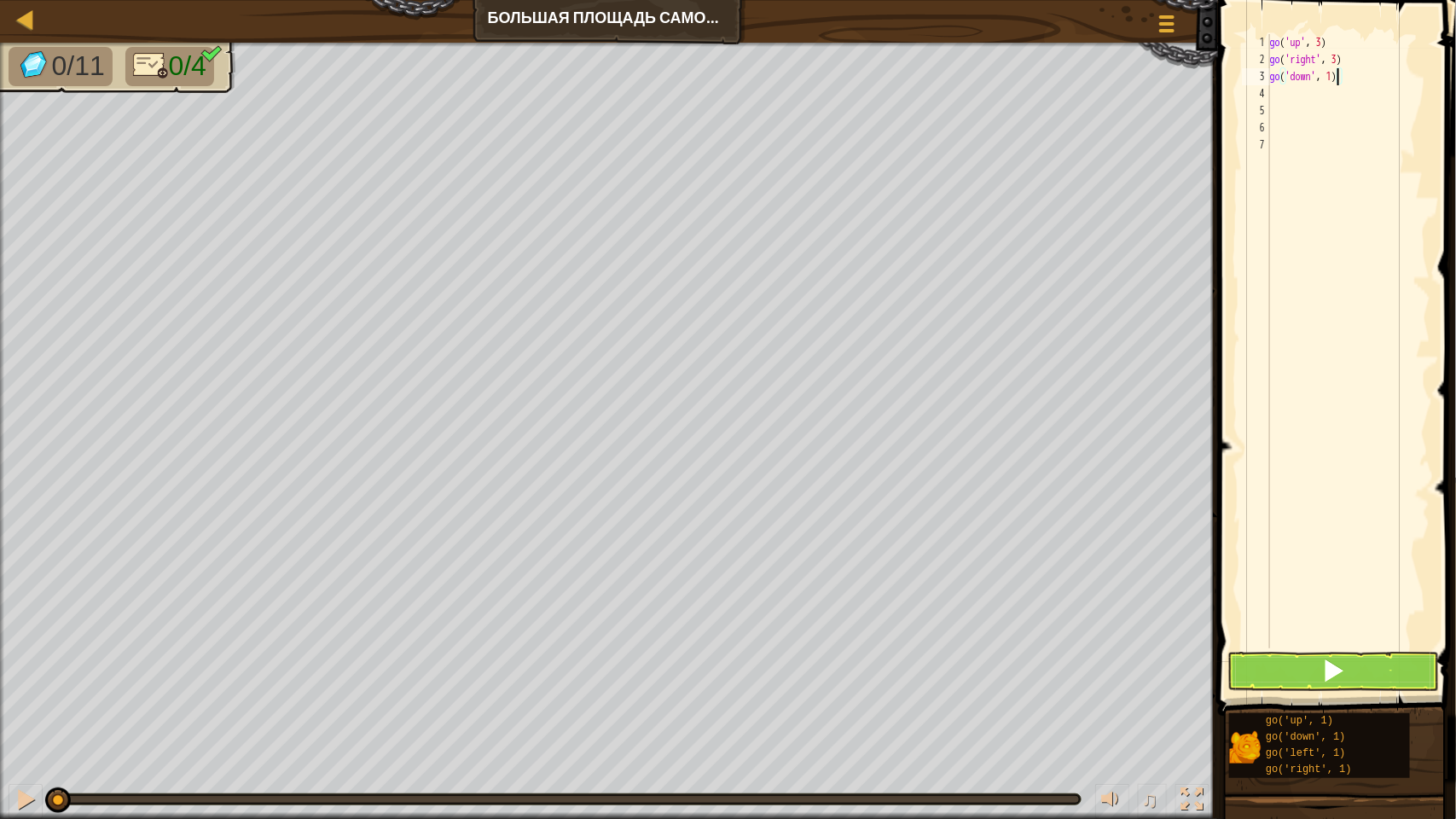 type on "go('down', 3)" 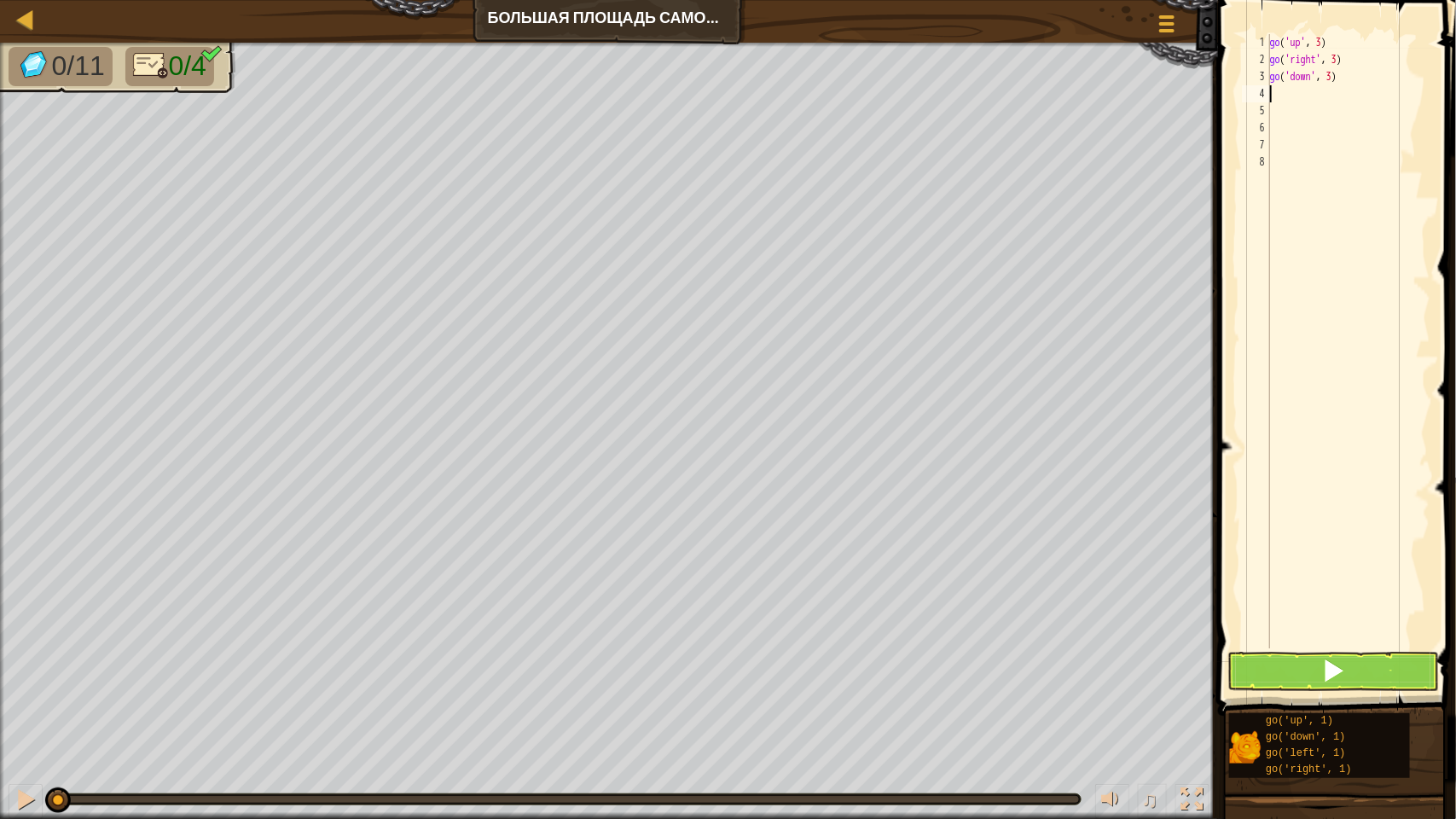 scroll, scrollTop: 7, scrollLeft: 0, axis: vertical 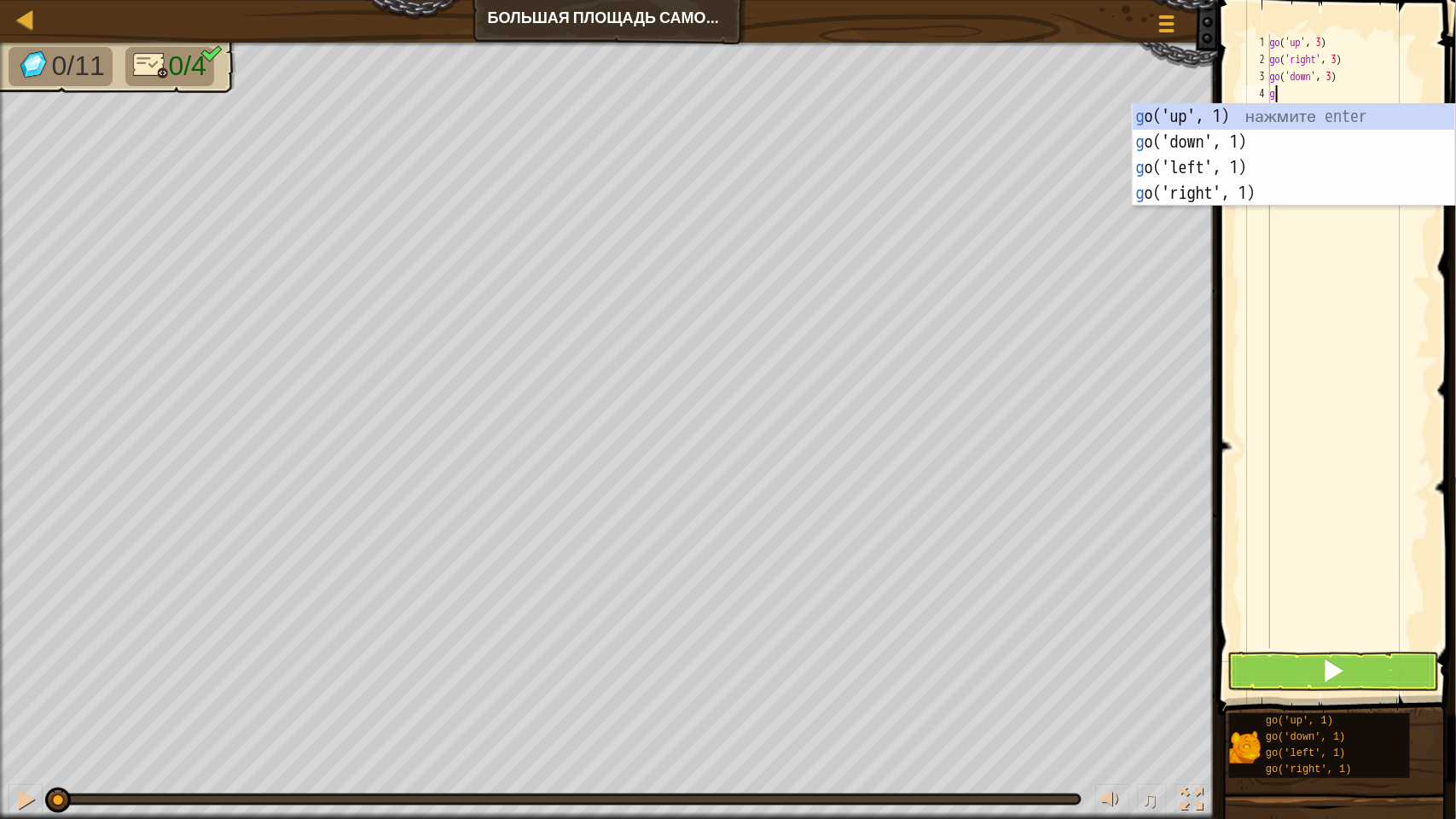 type on "go" 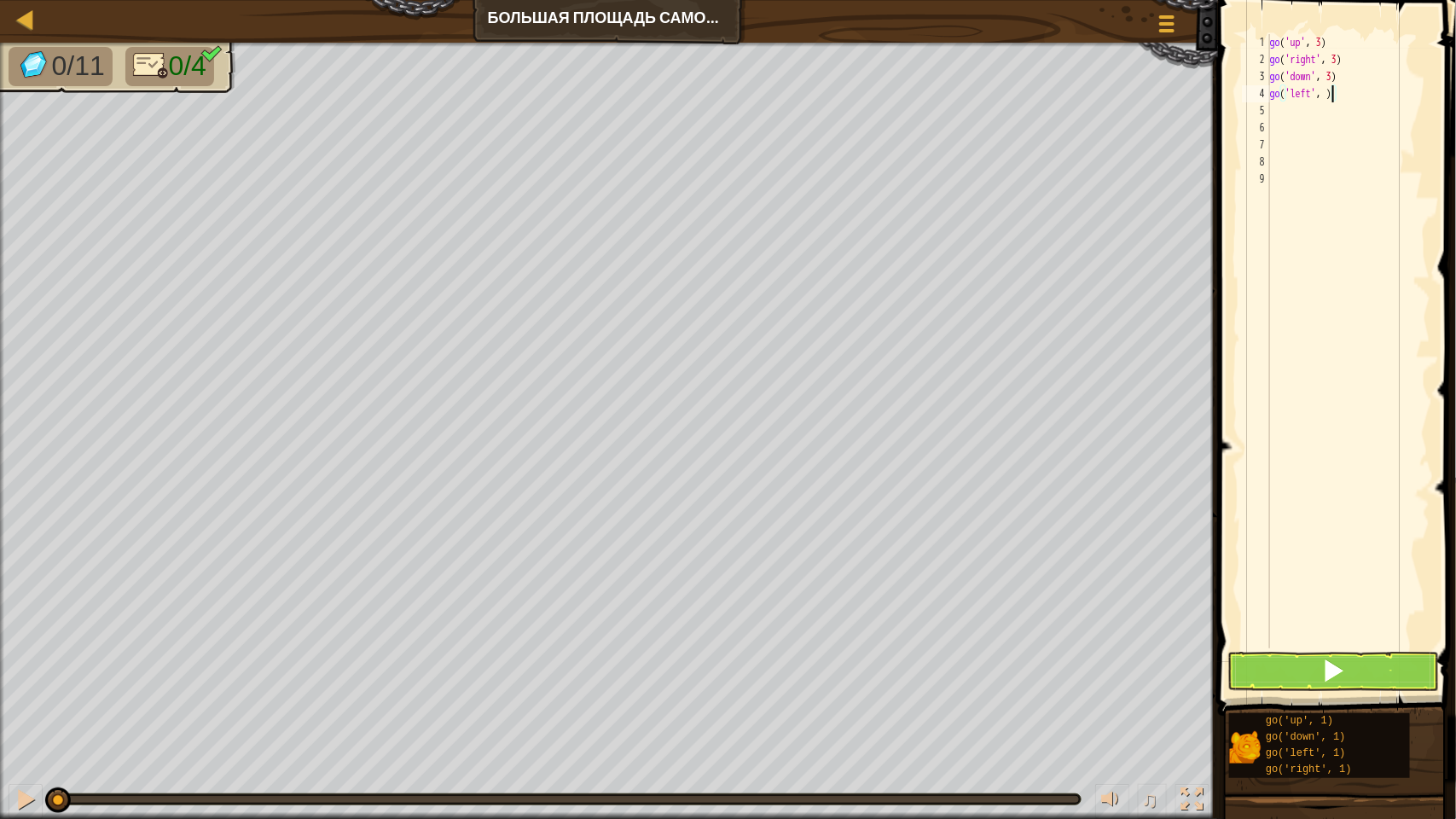 scroll, scrollTop: 7, scrollLeft: 4, axis: both 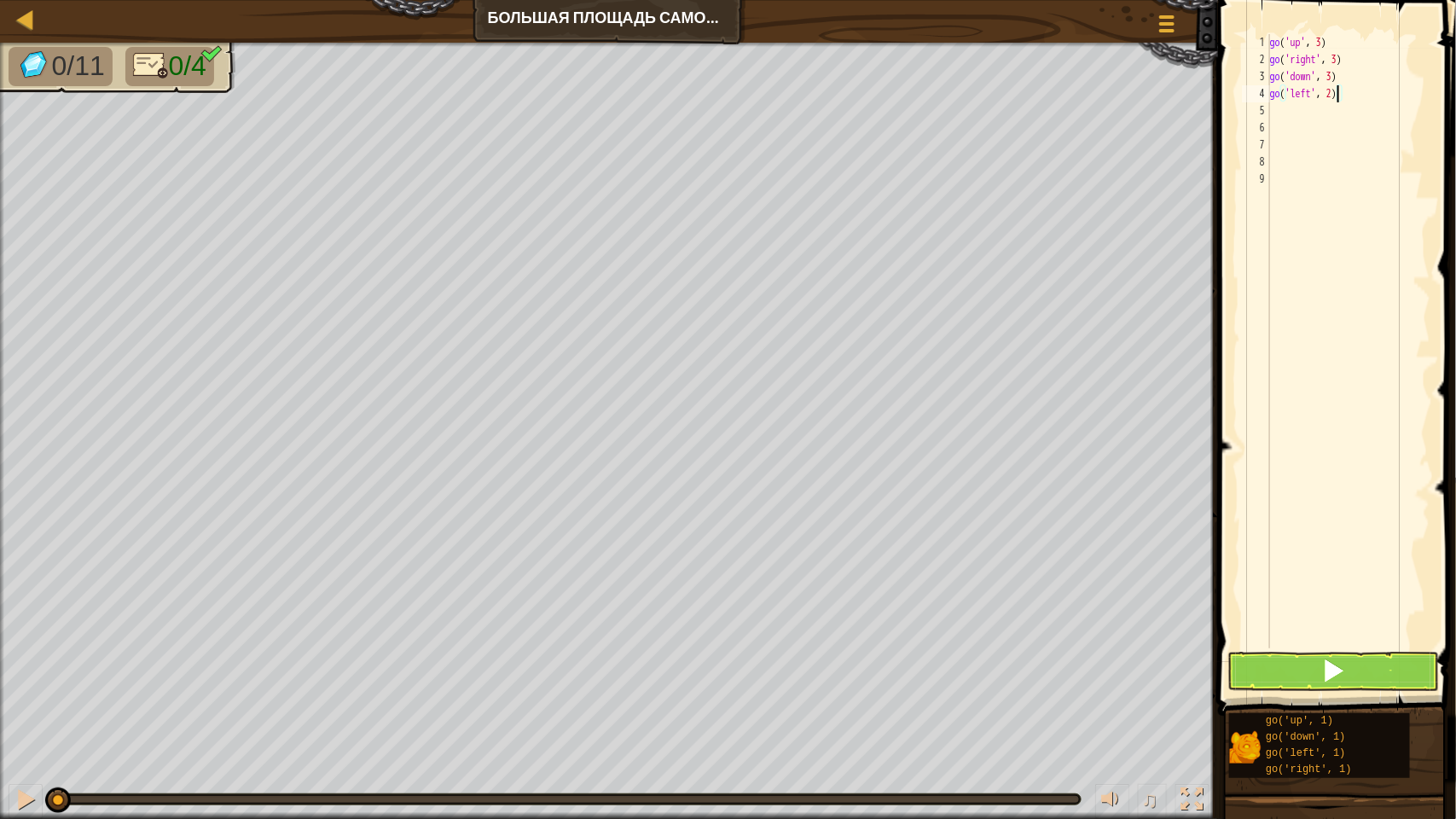 type on "go('left', 2)" 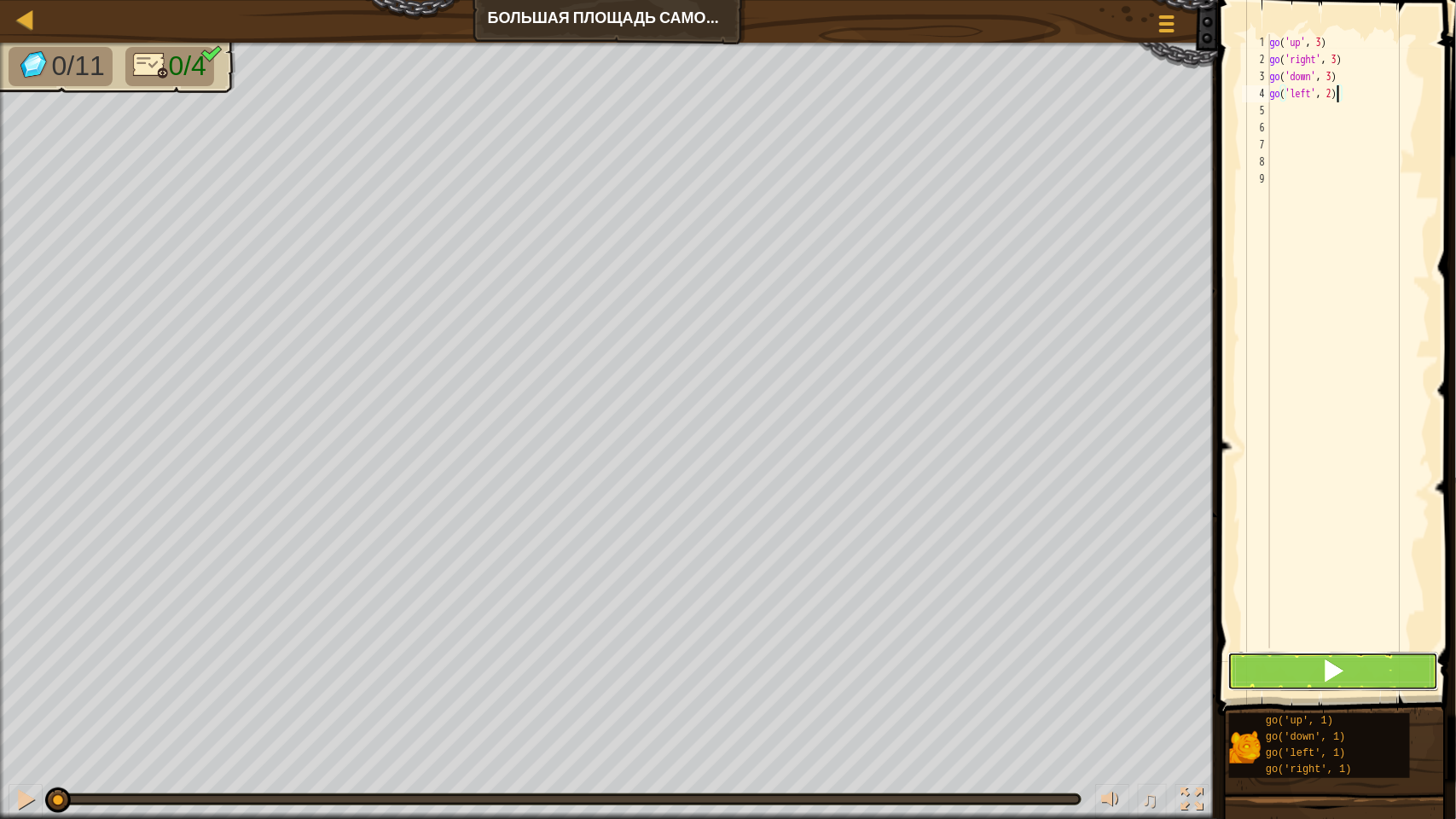 click at bounding box center [1333, 671] 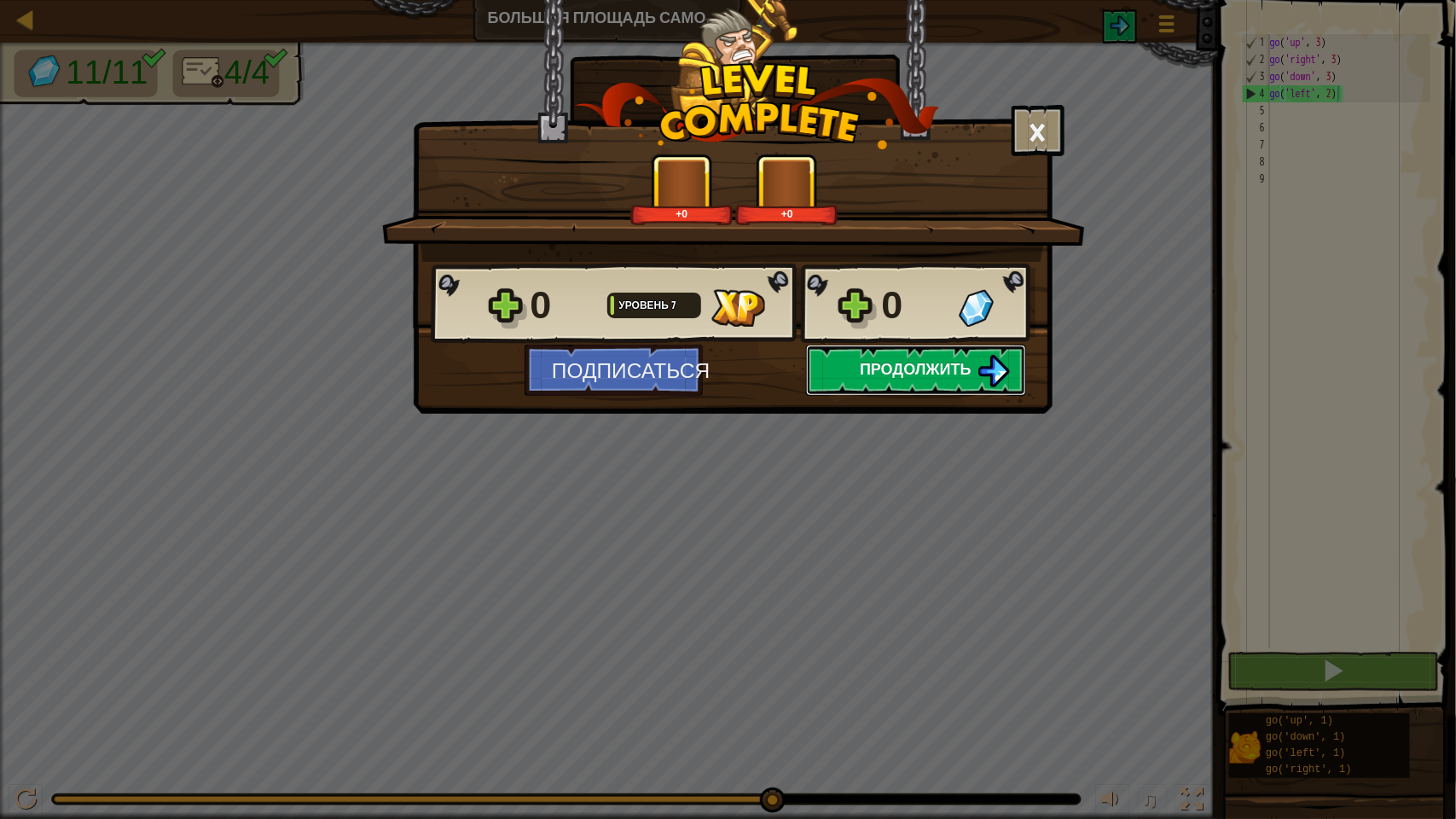 click on "Продолжить" at bounding box center (915, 369) 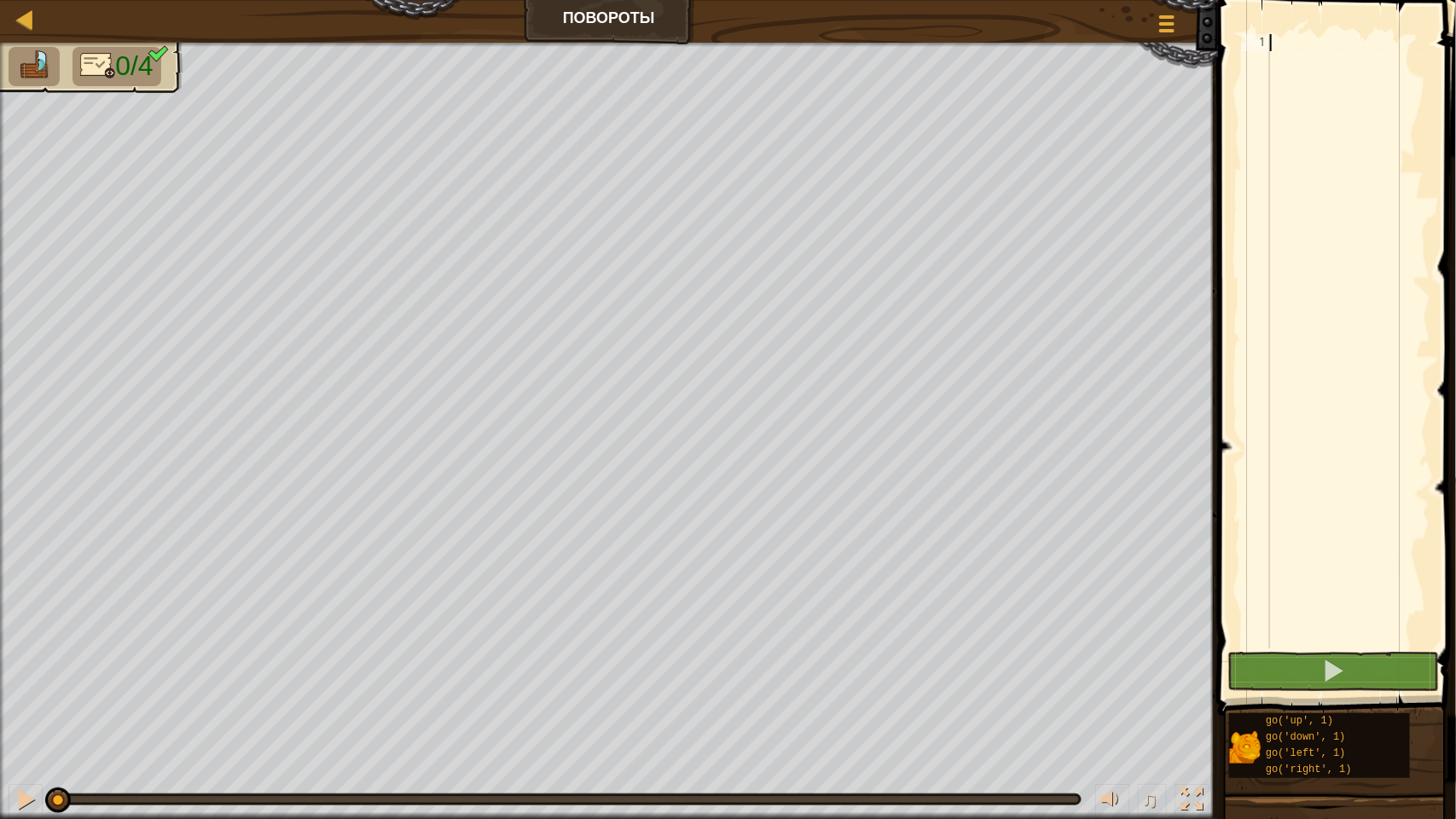 click at bounding box center [1349, 358] 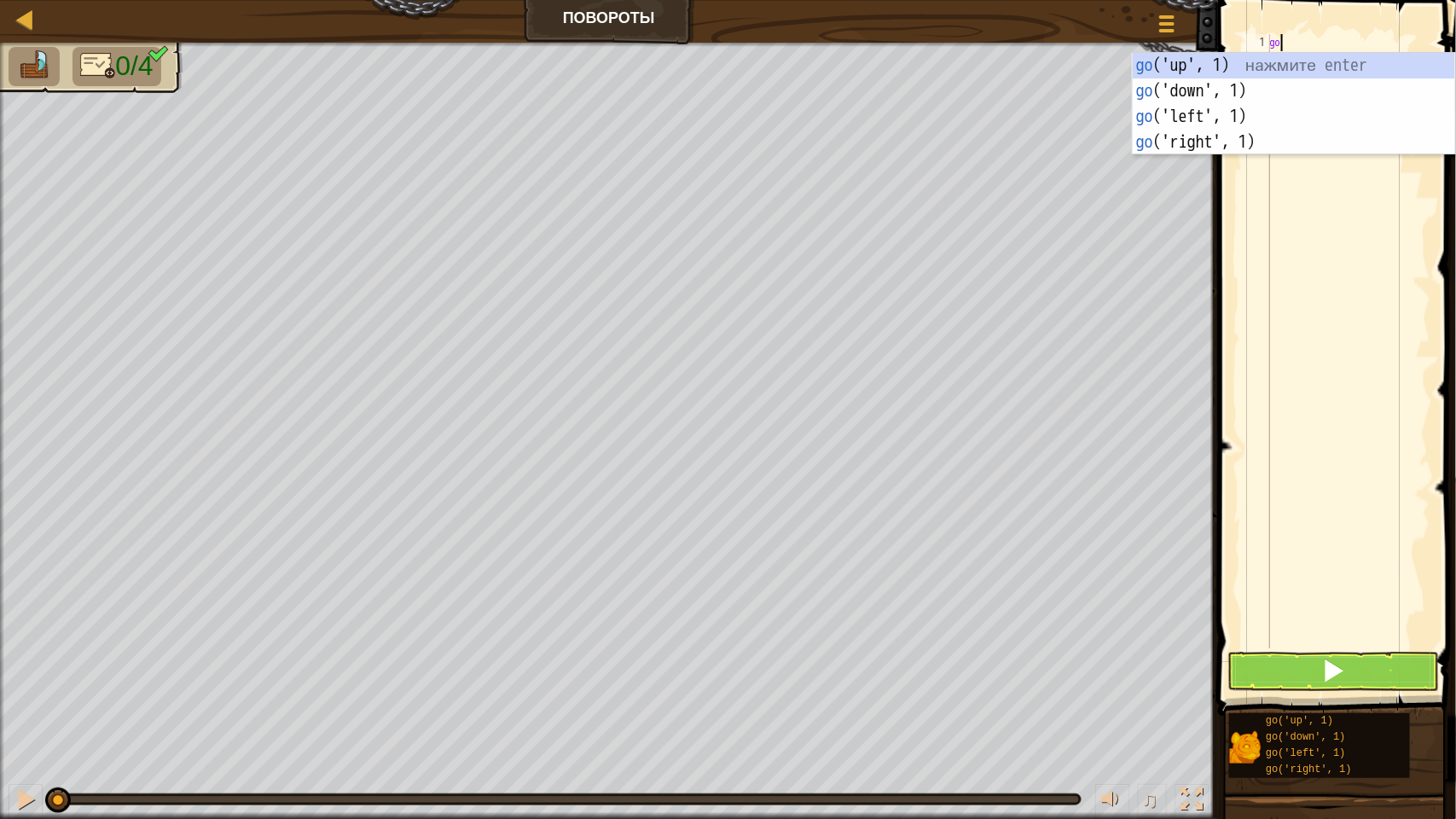 scroll, scrollTop: 7, scrollLeft: 0, axis: vertical 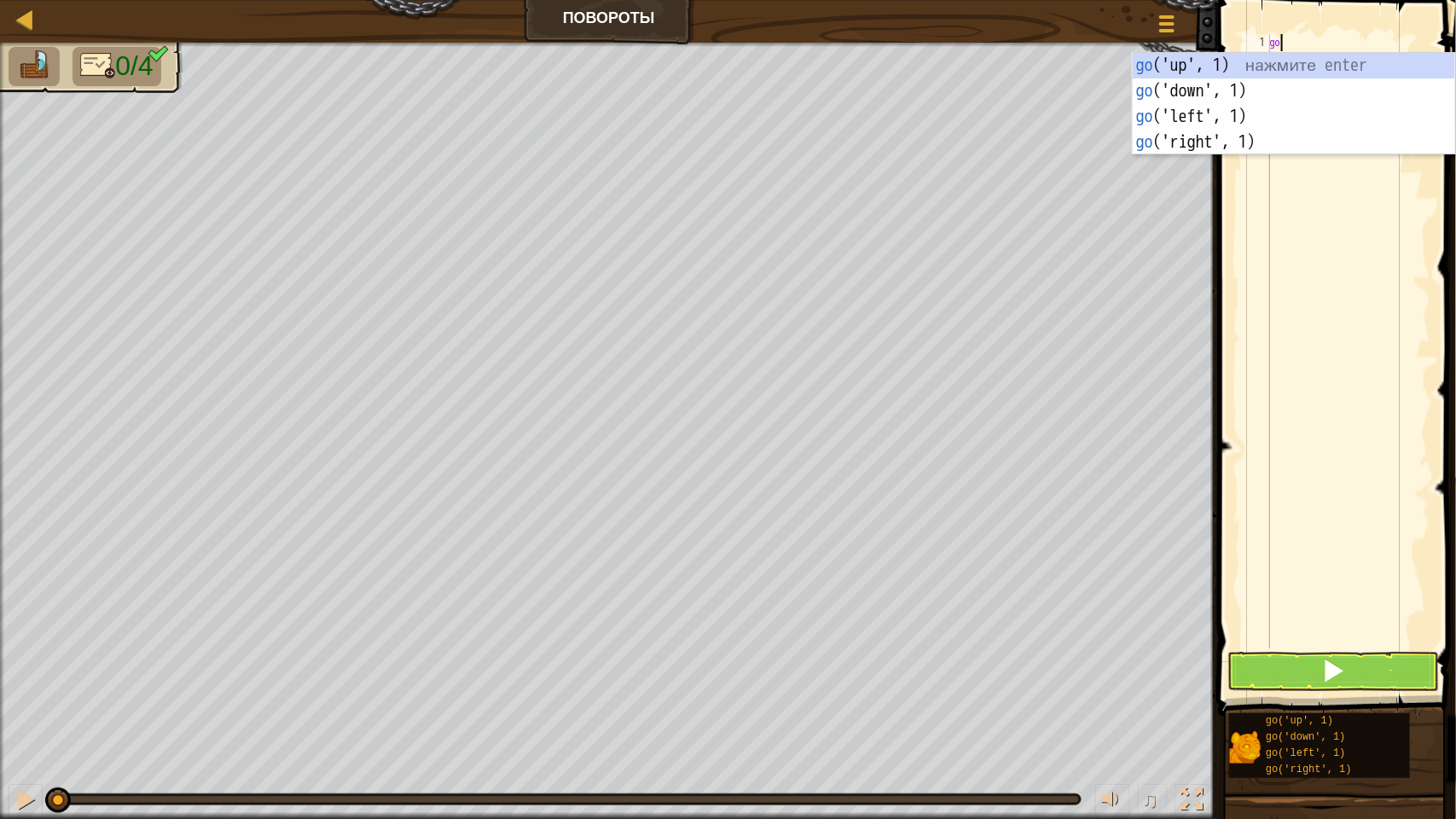 type on "go" 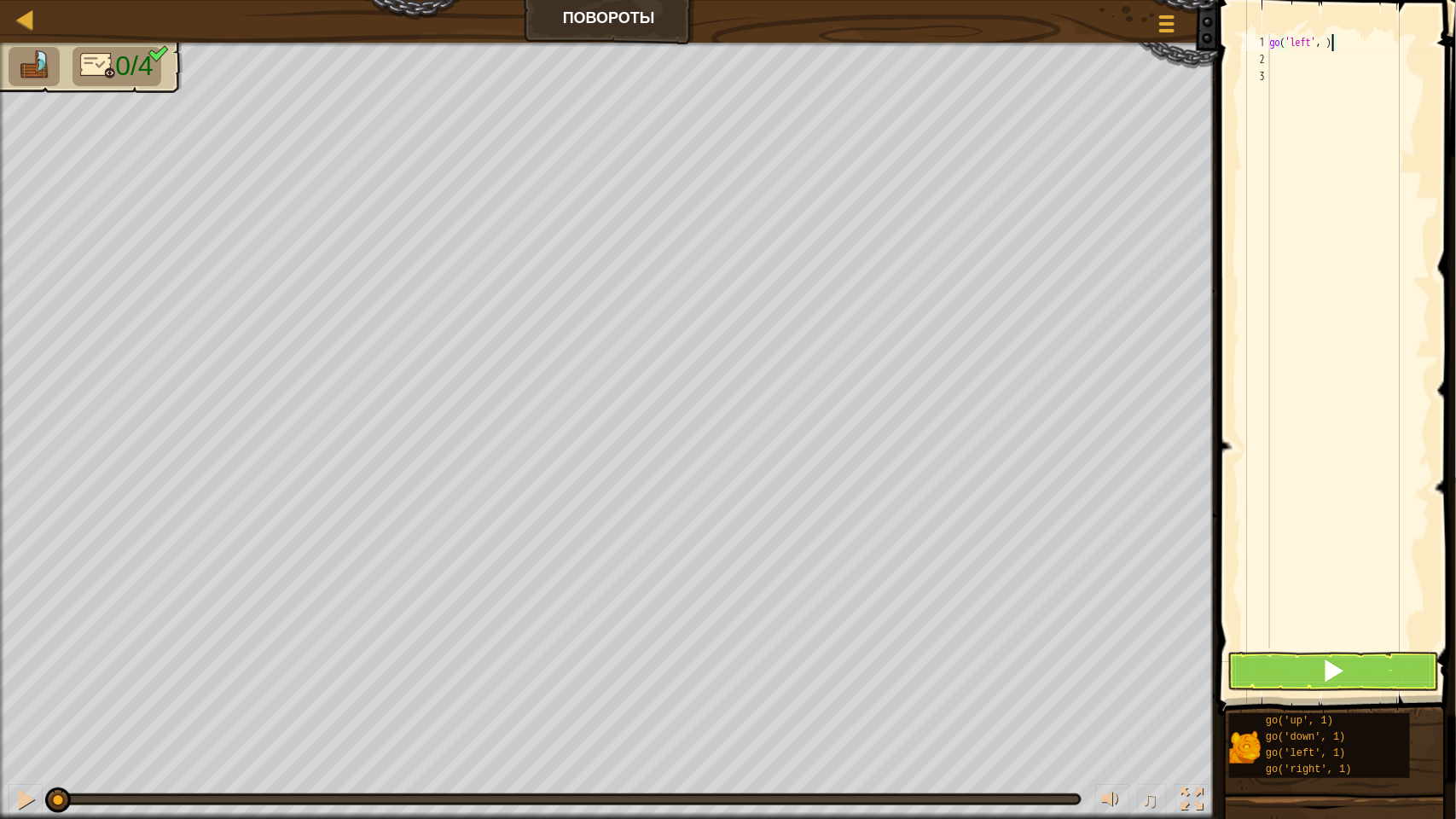 type on "go('left', 2)" 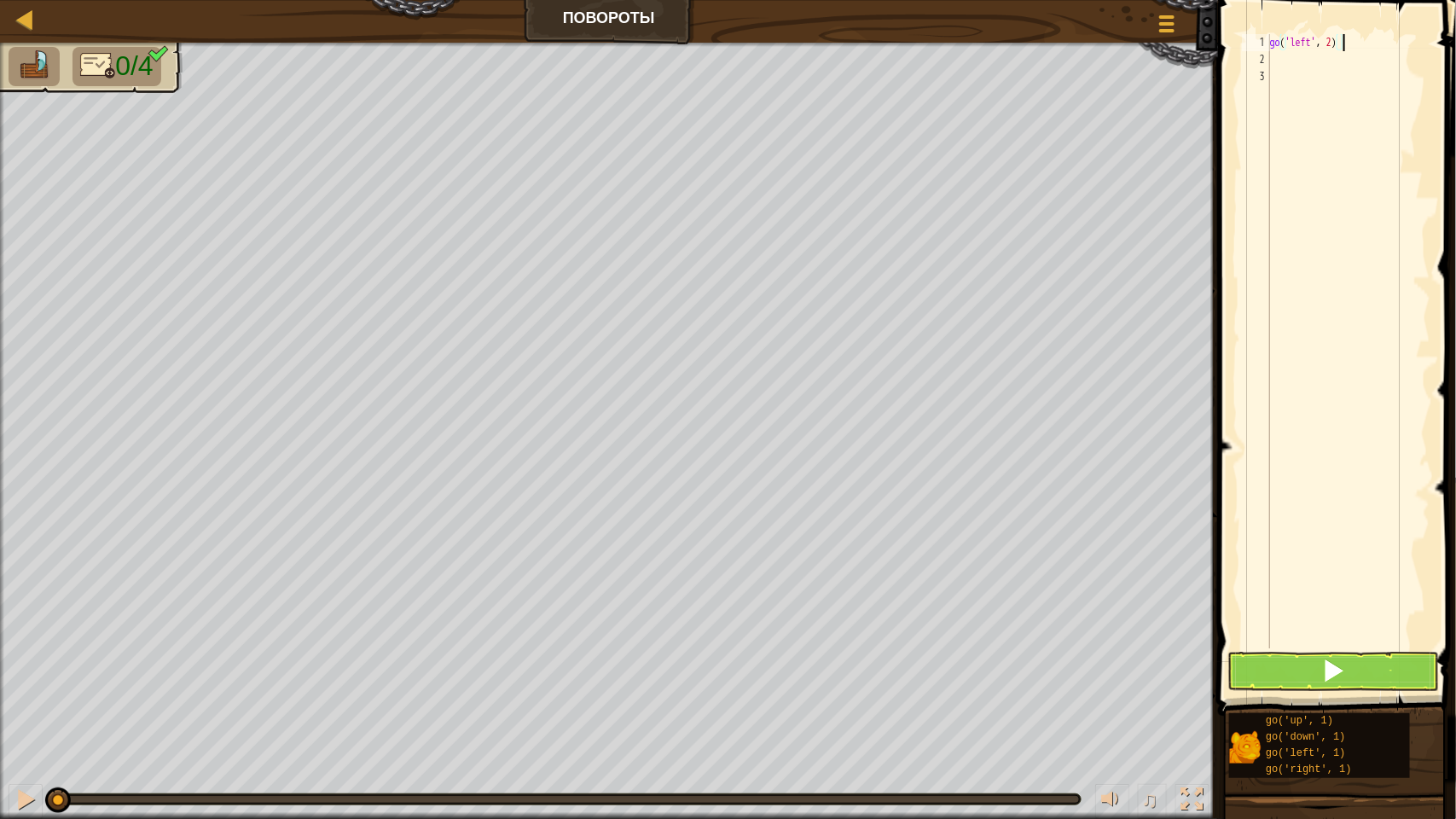 scroll, scrollTop: 7, scrollLeft: 0, axis: vertical 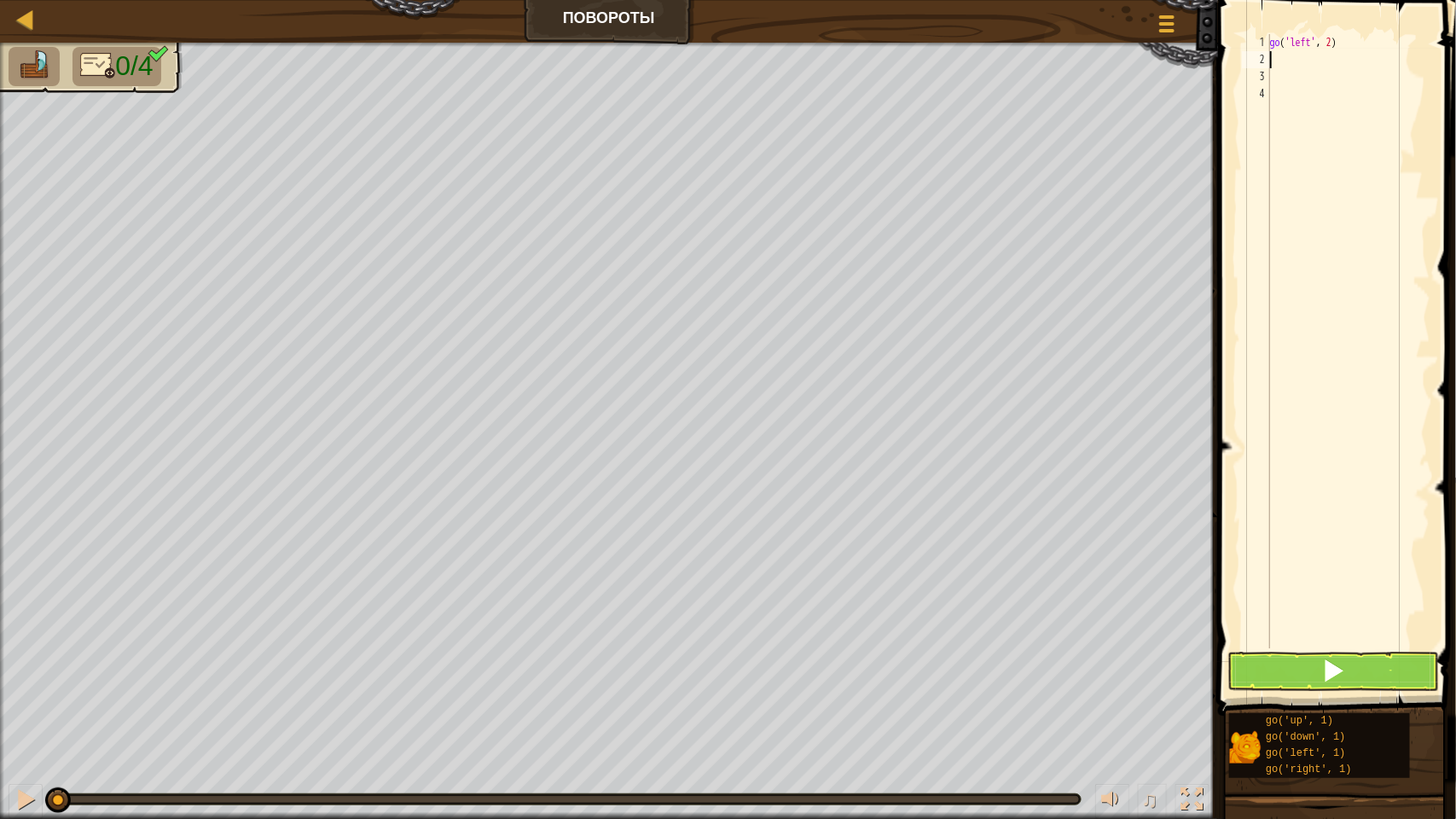 type on "go" 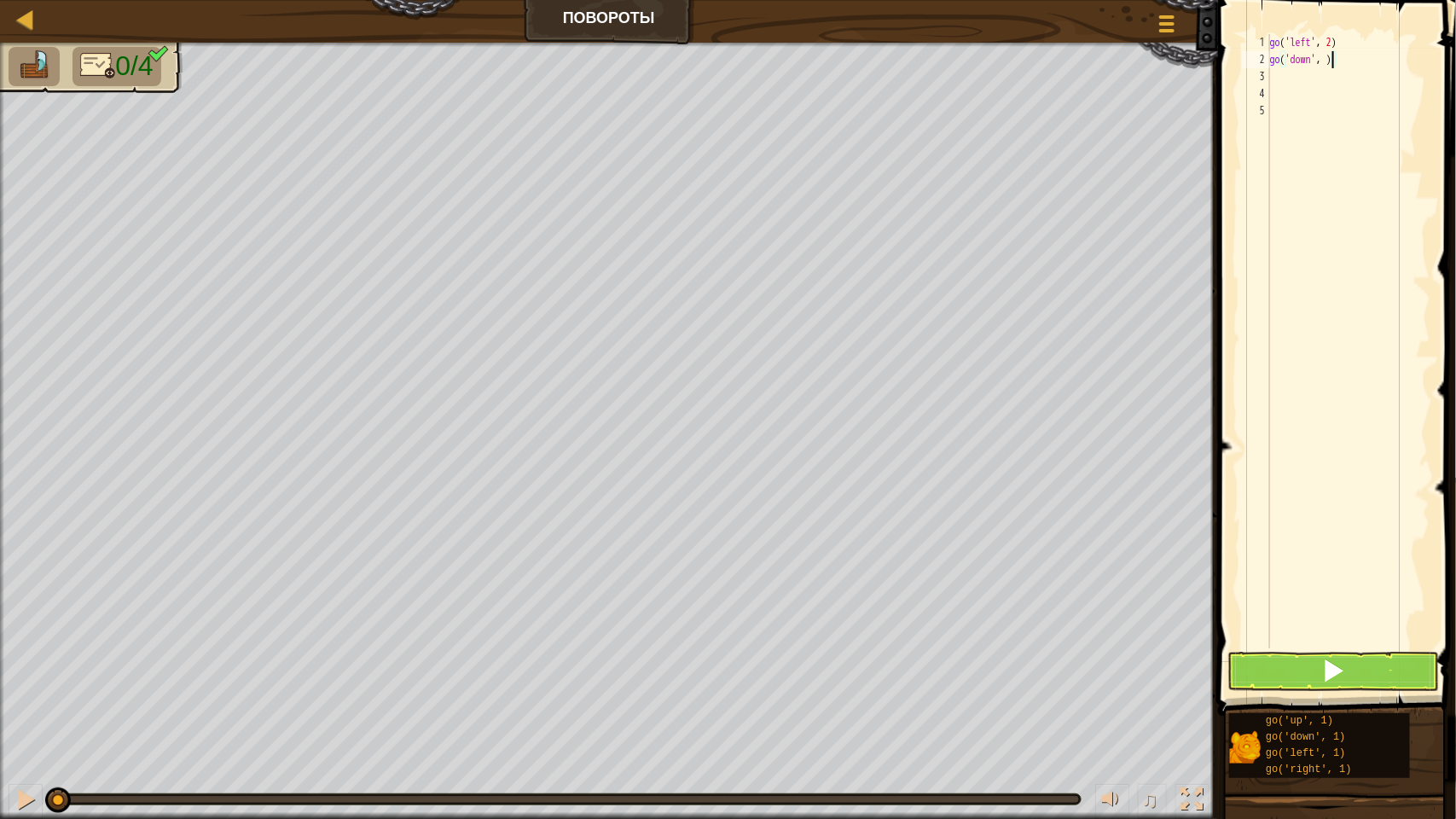 type on "go('down', 2)" 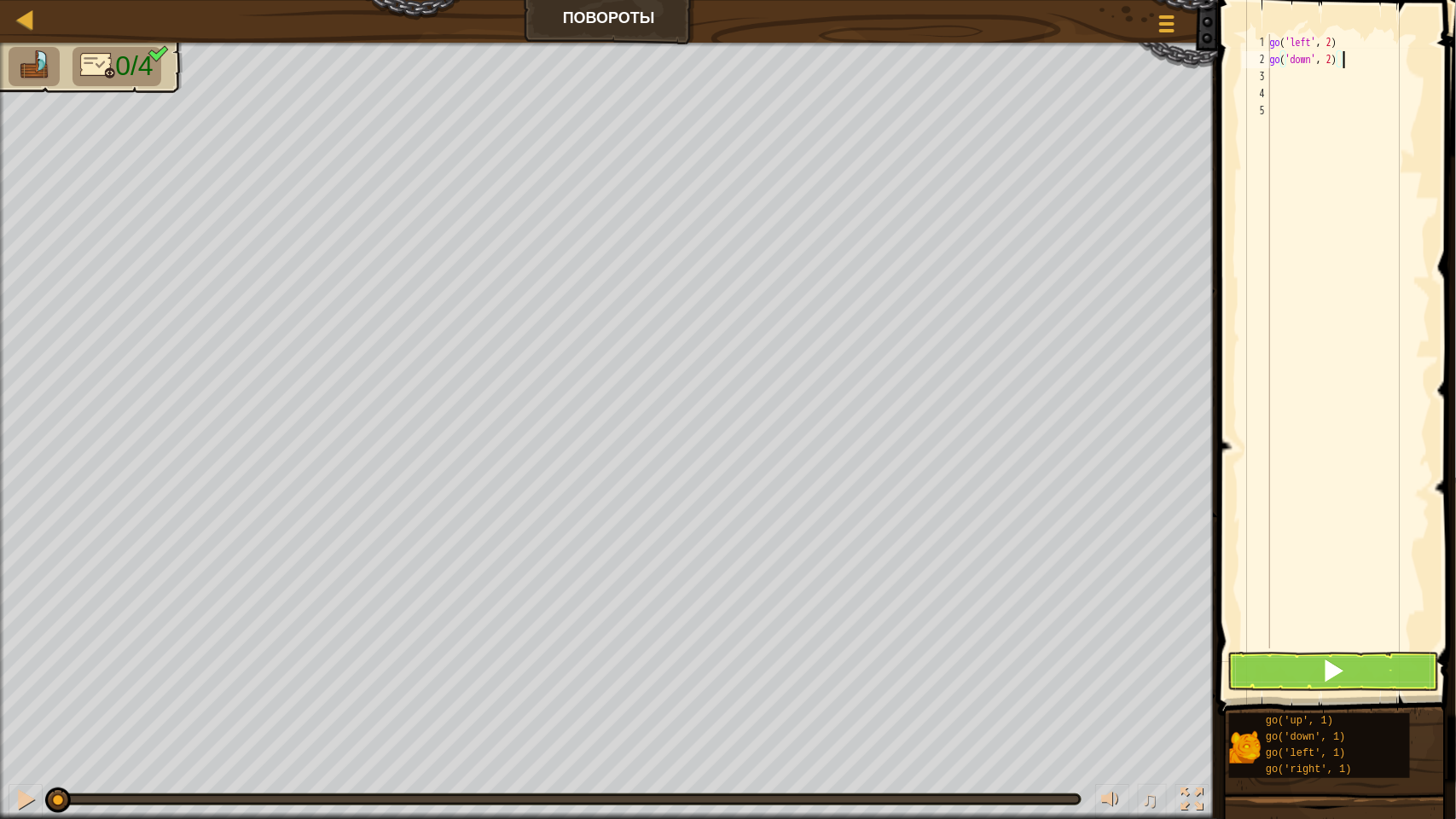 scroll, scrollTop: 7, scrollLeft: 0, axis: vertical 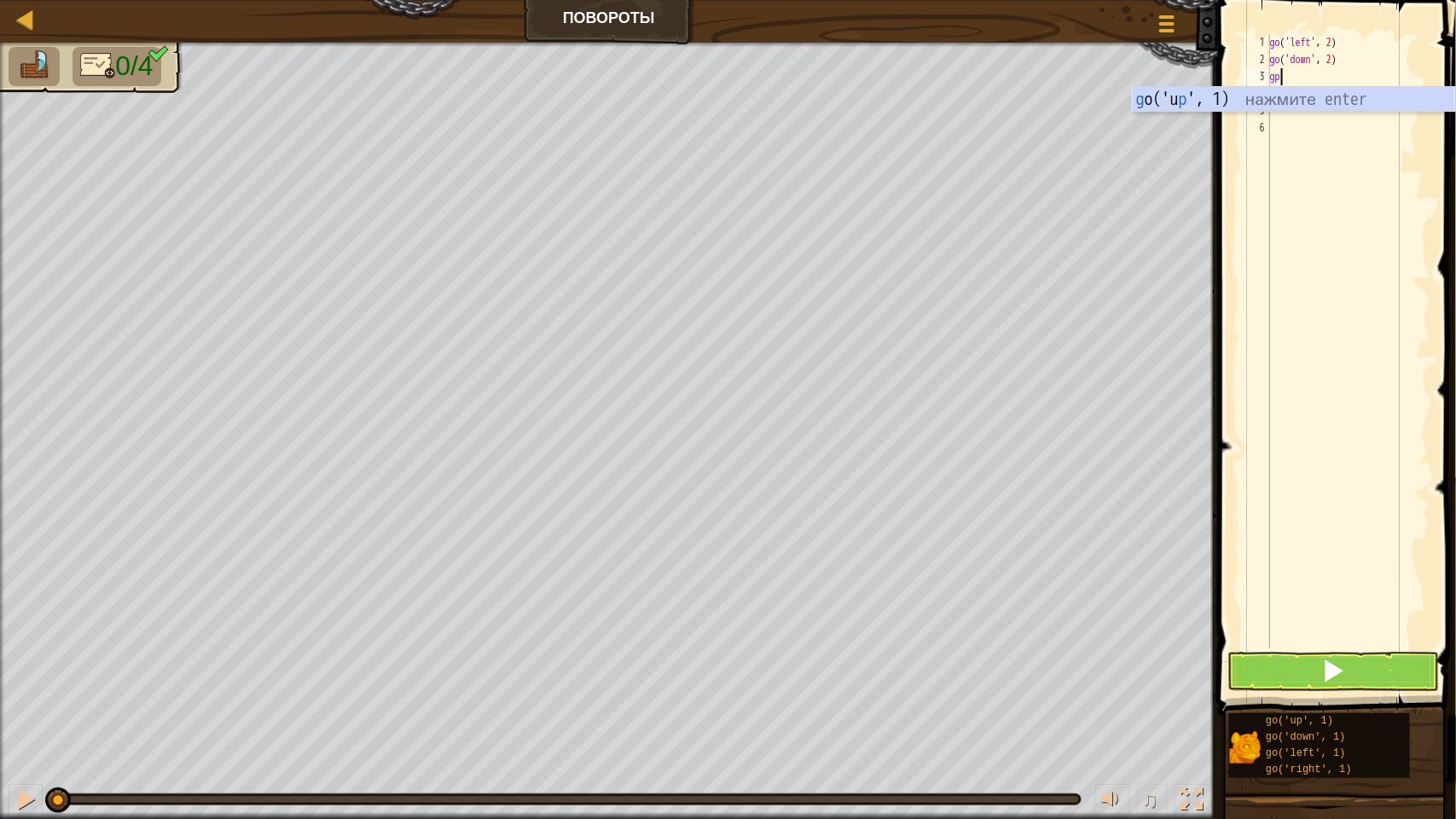 type on "g" 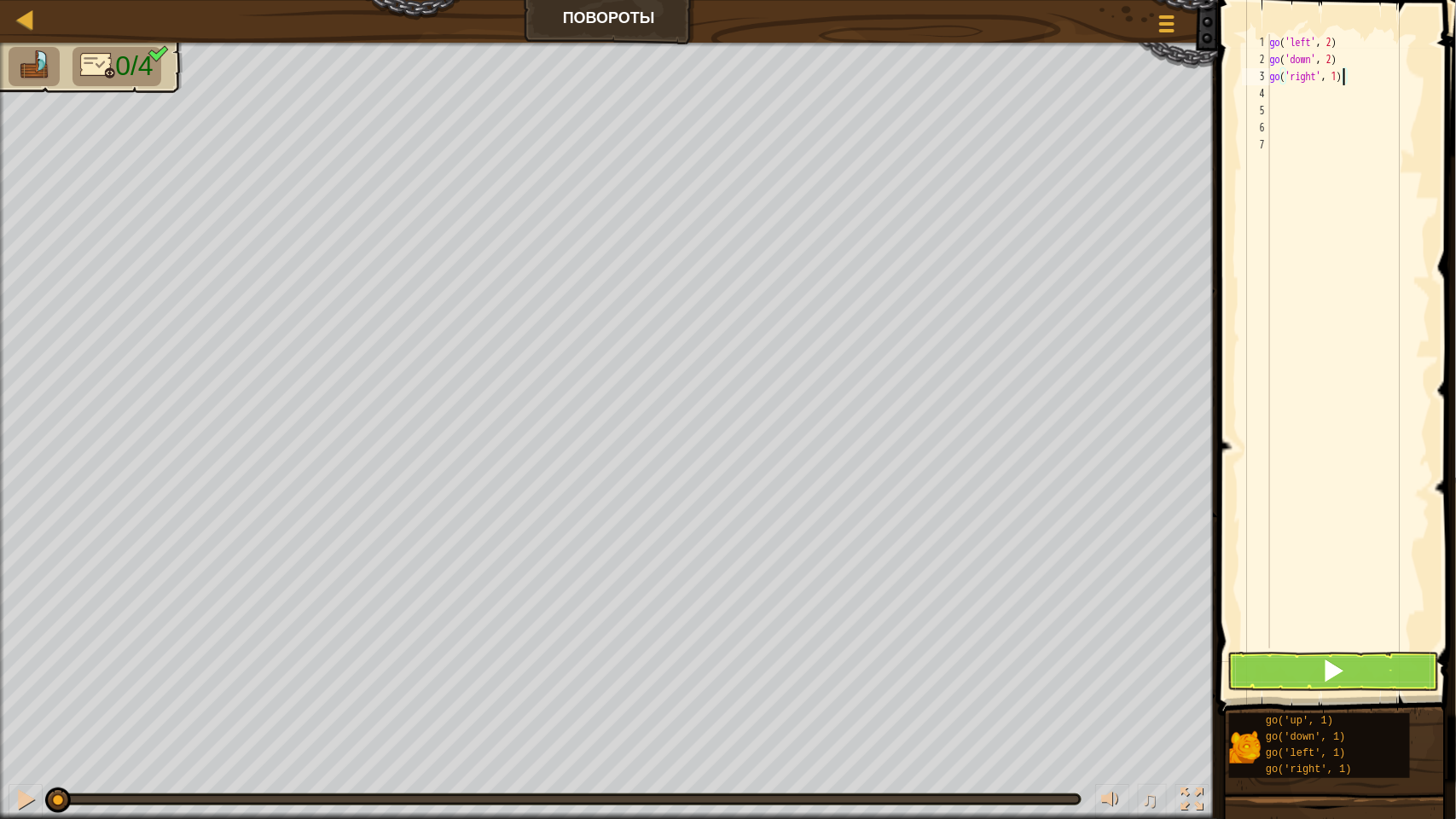 type on "go('right', 4)" 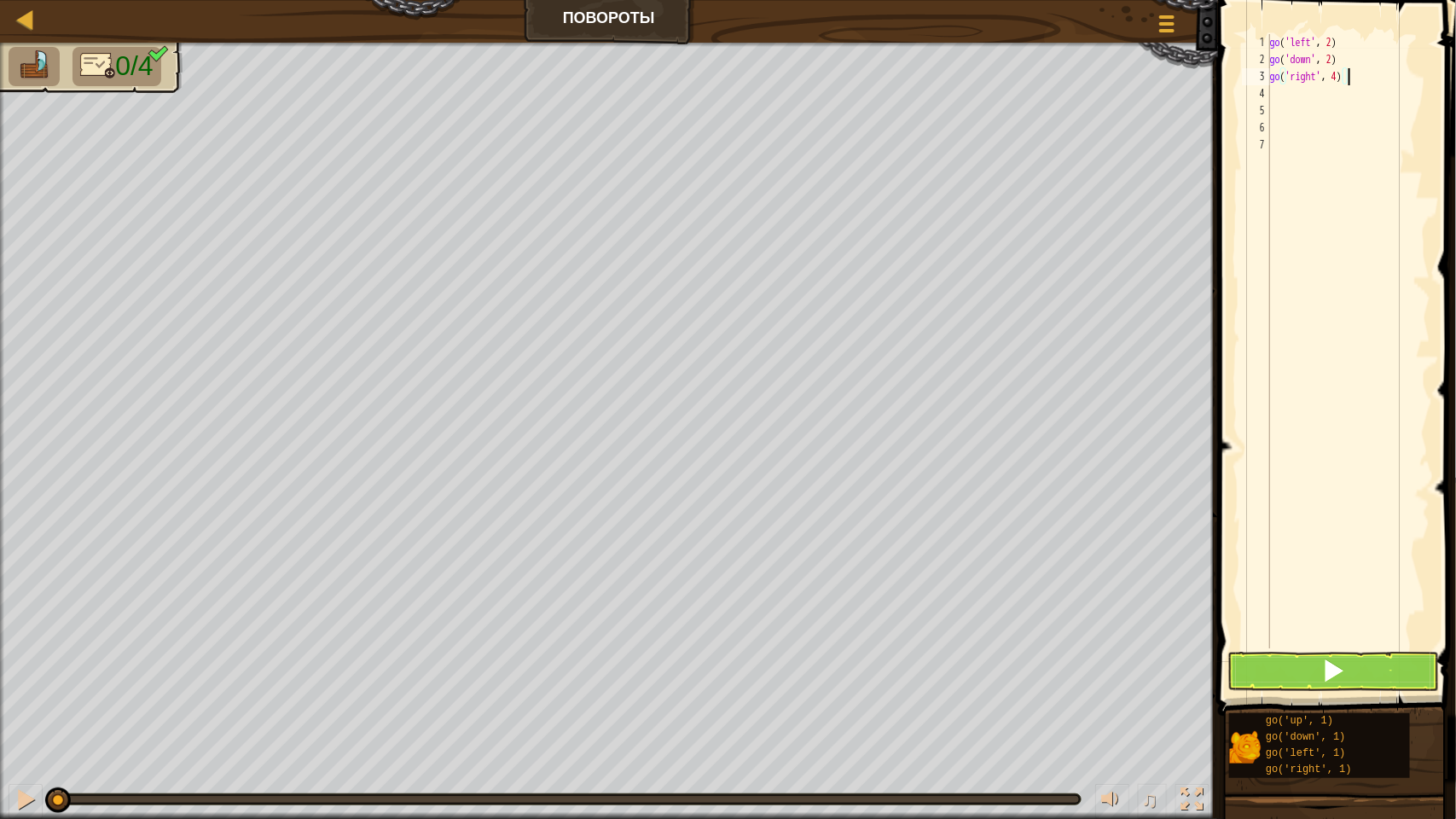 scroll, scrollTop: 7, scrollLeft: 0, axis: vertical 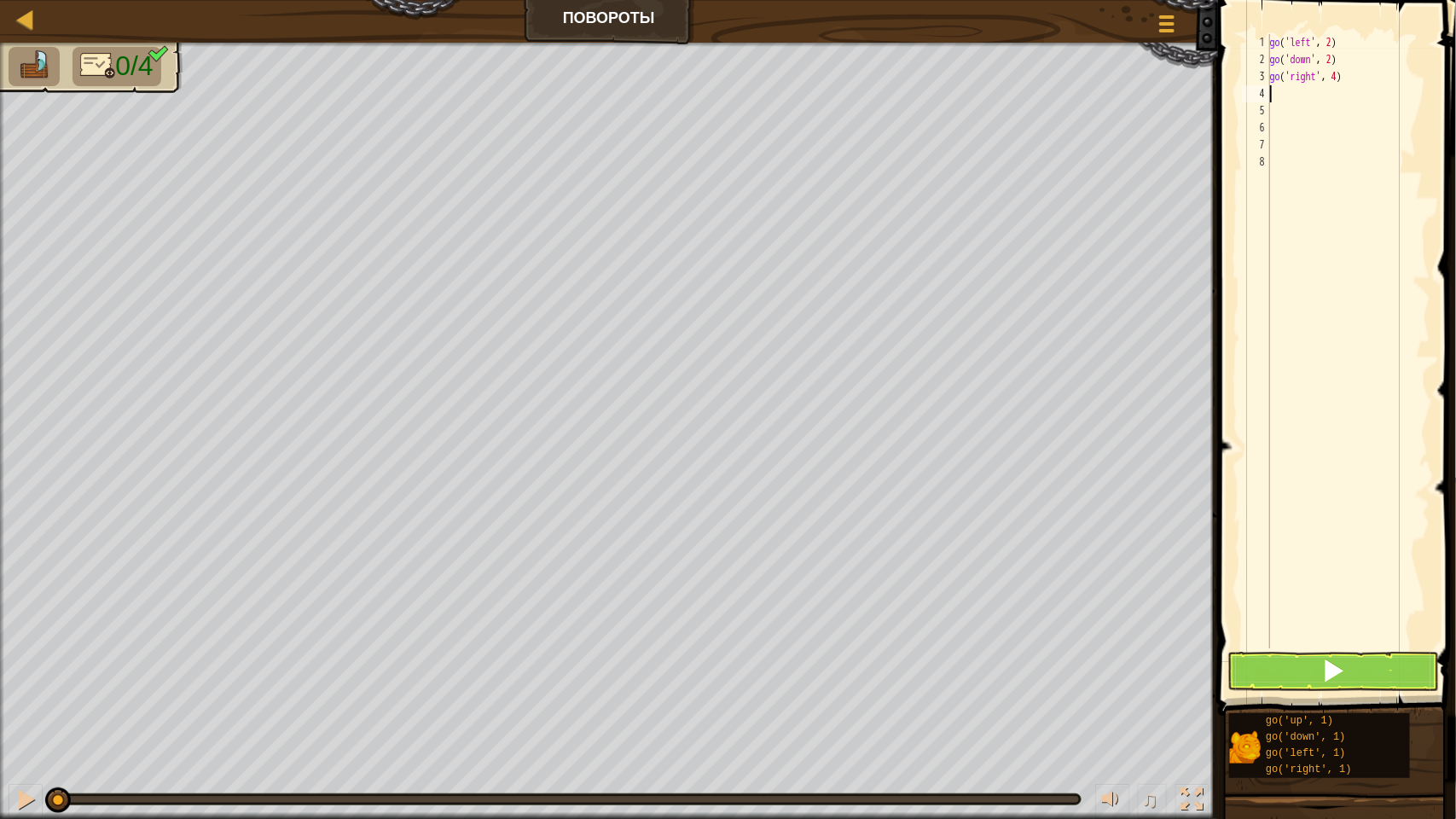 type on "go" 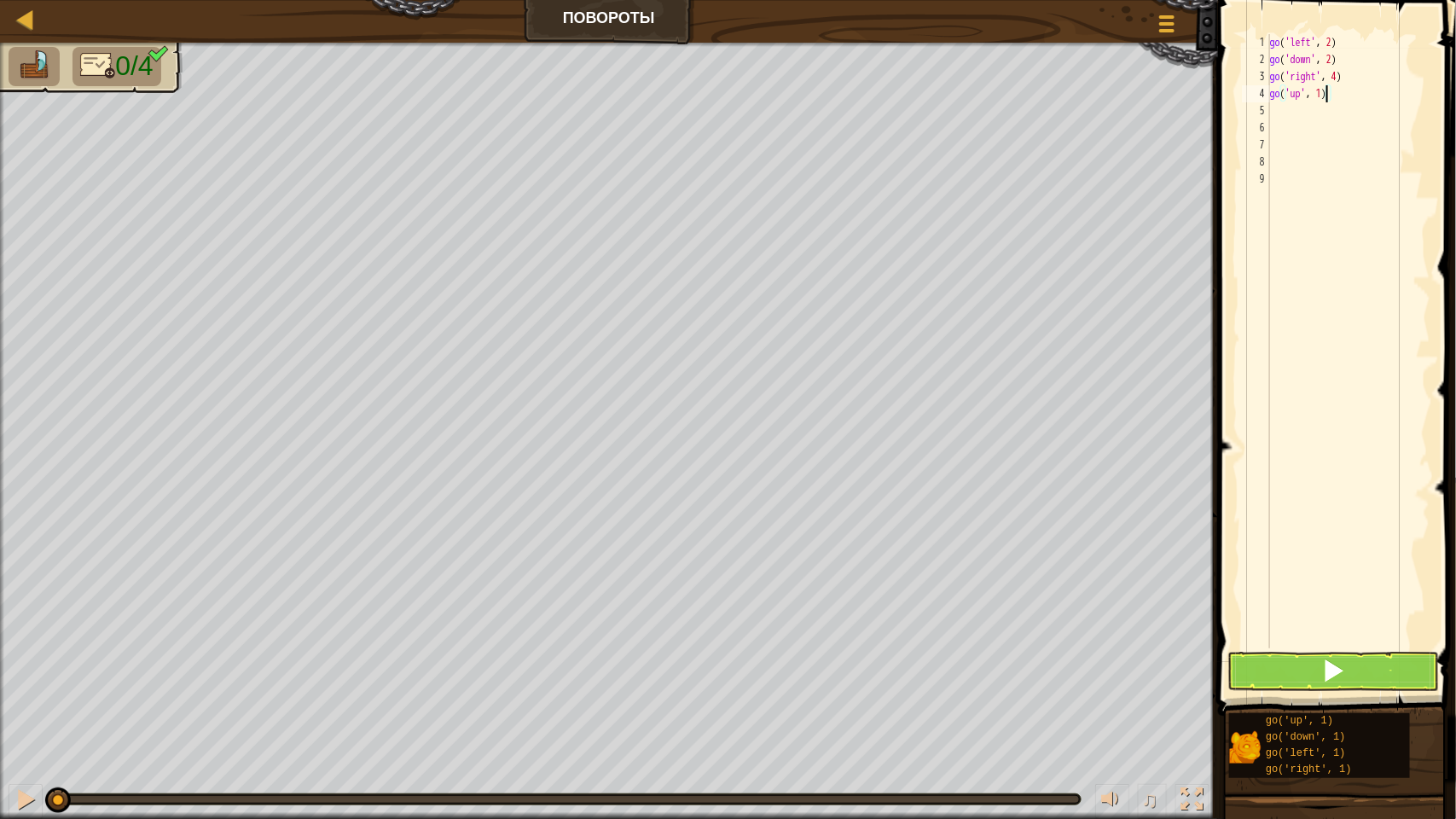 scroll, scrollTop: 7, scrollLeft: 3, axis: both 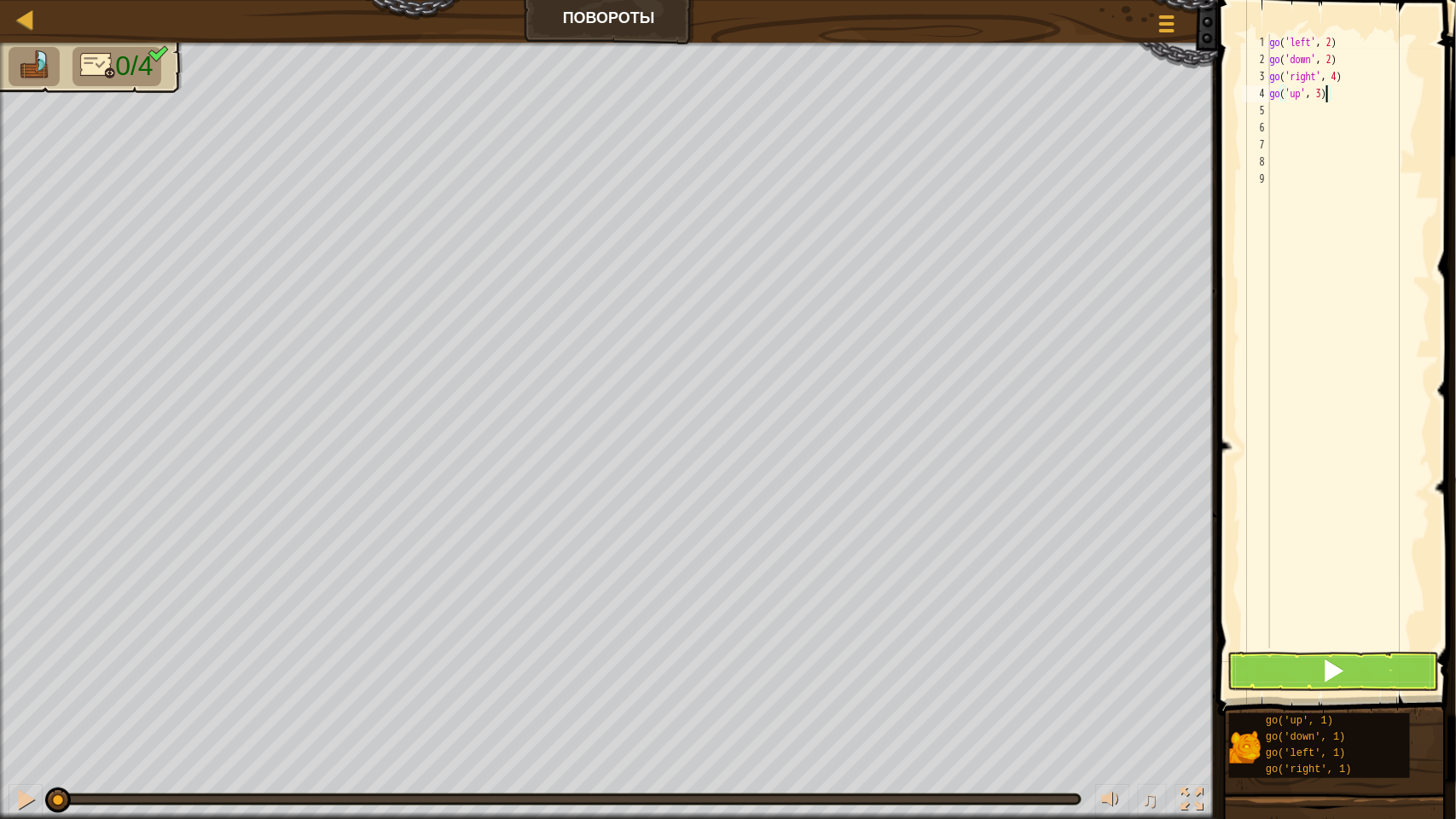 type on "go('up', 3)" 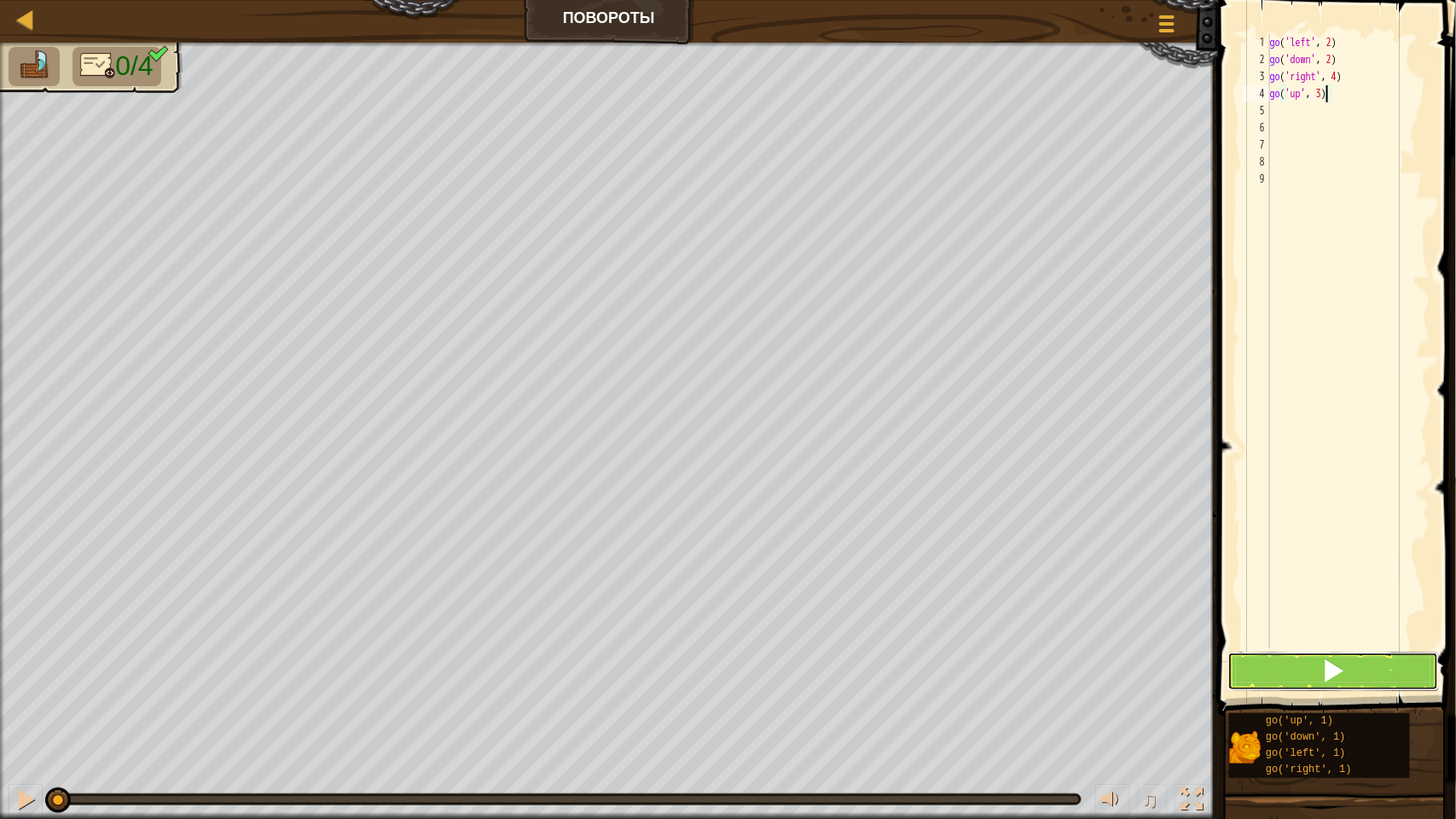 click at bounding box center [1333, 671] 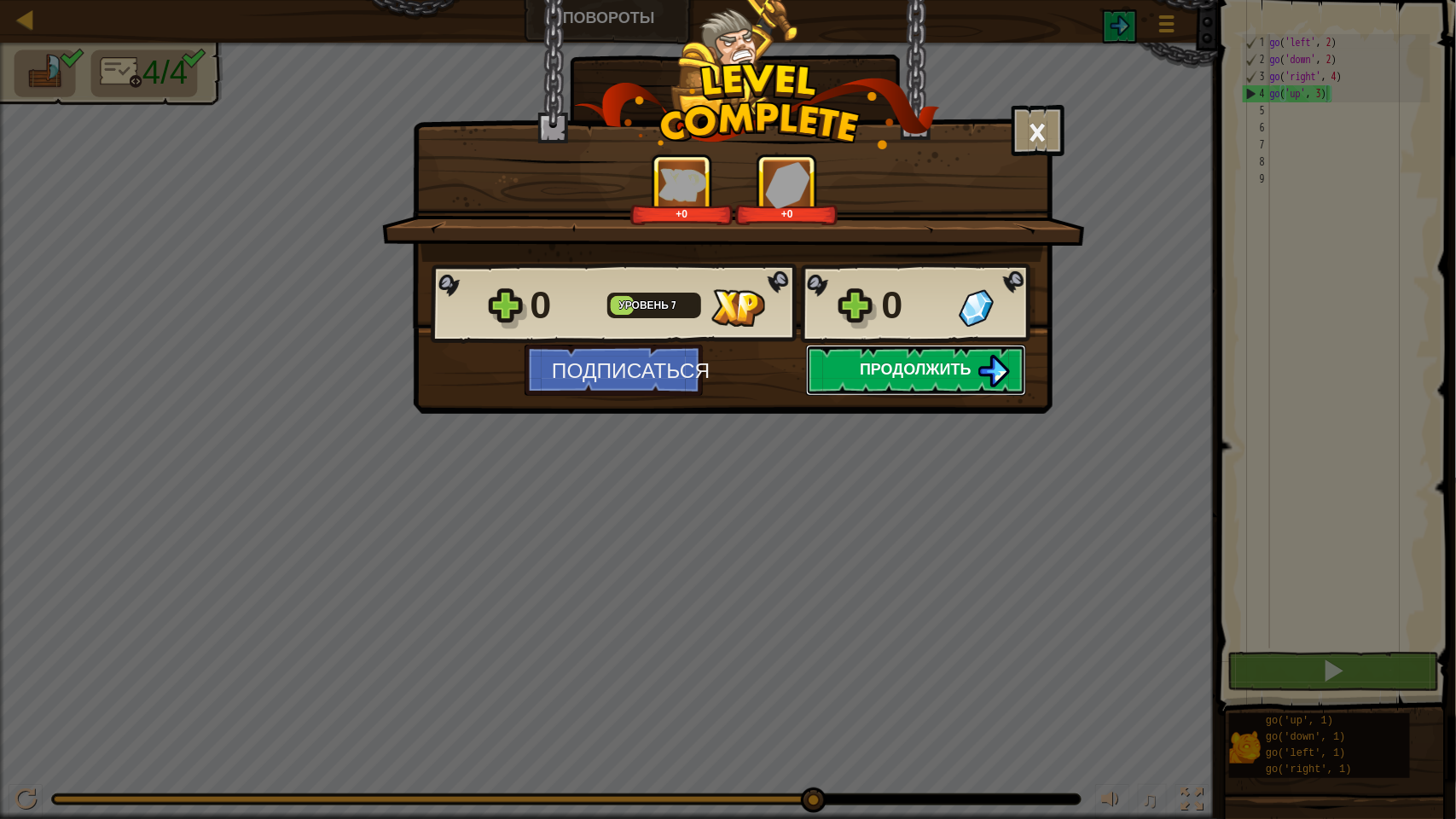 click on "Продолжить" at bounding box center [915, 369] 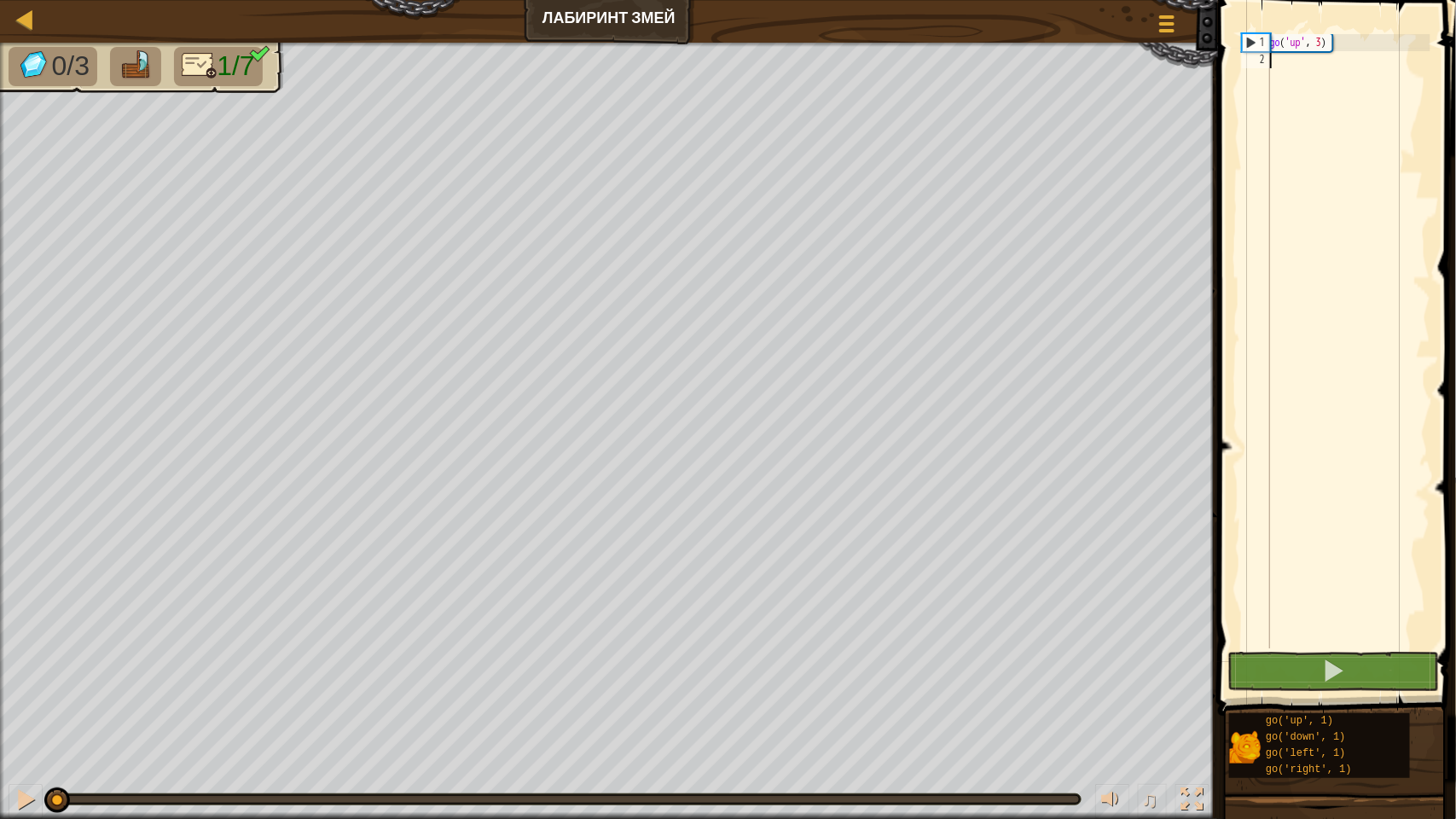 click on "go ( 'up' ,   3 )" at bounding box center [1349, 358] 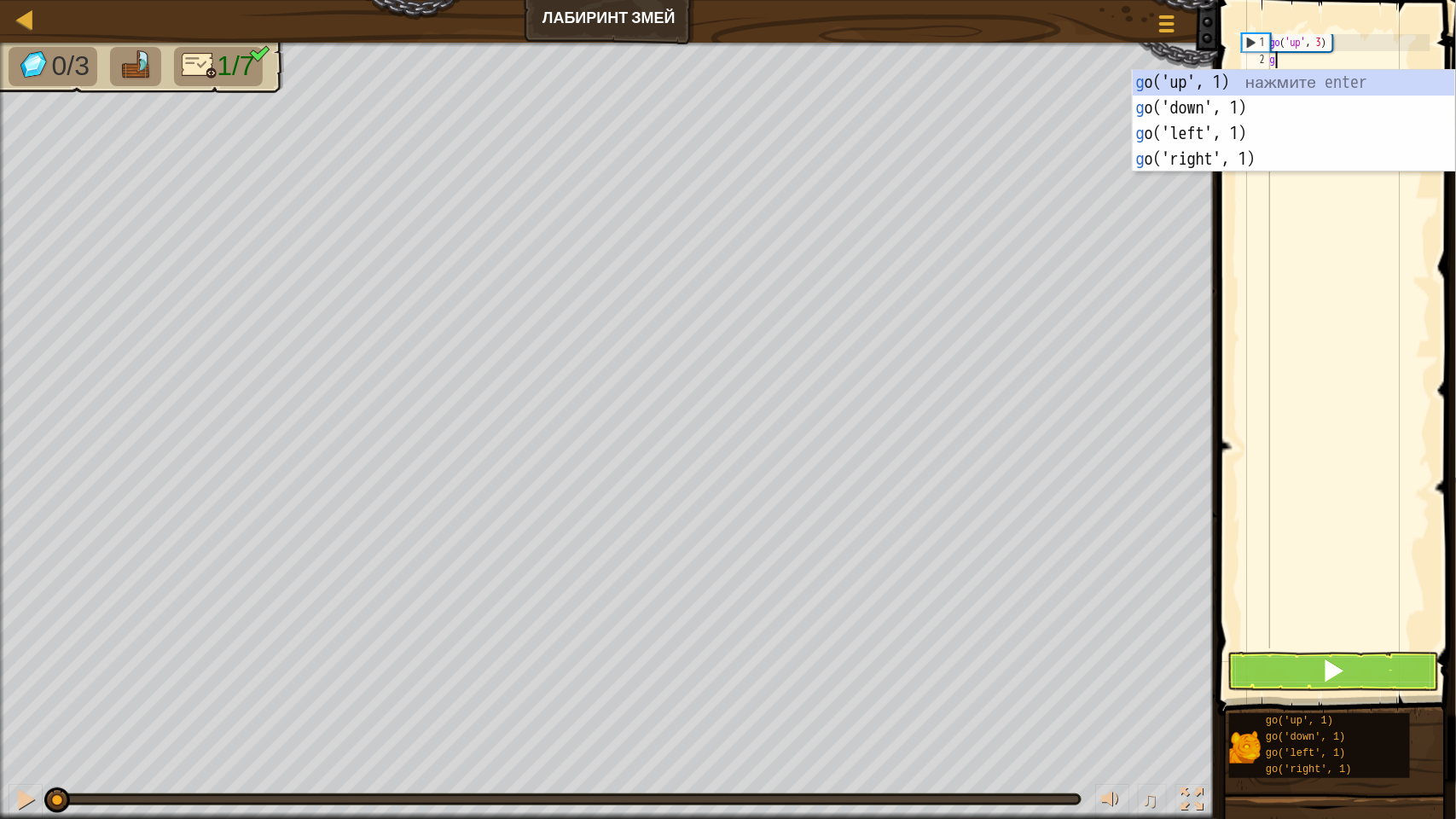 type on "go" 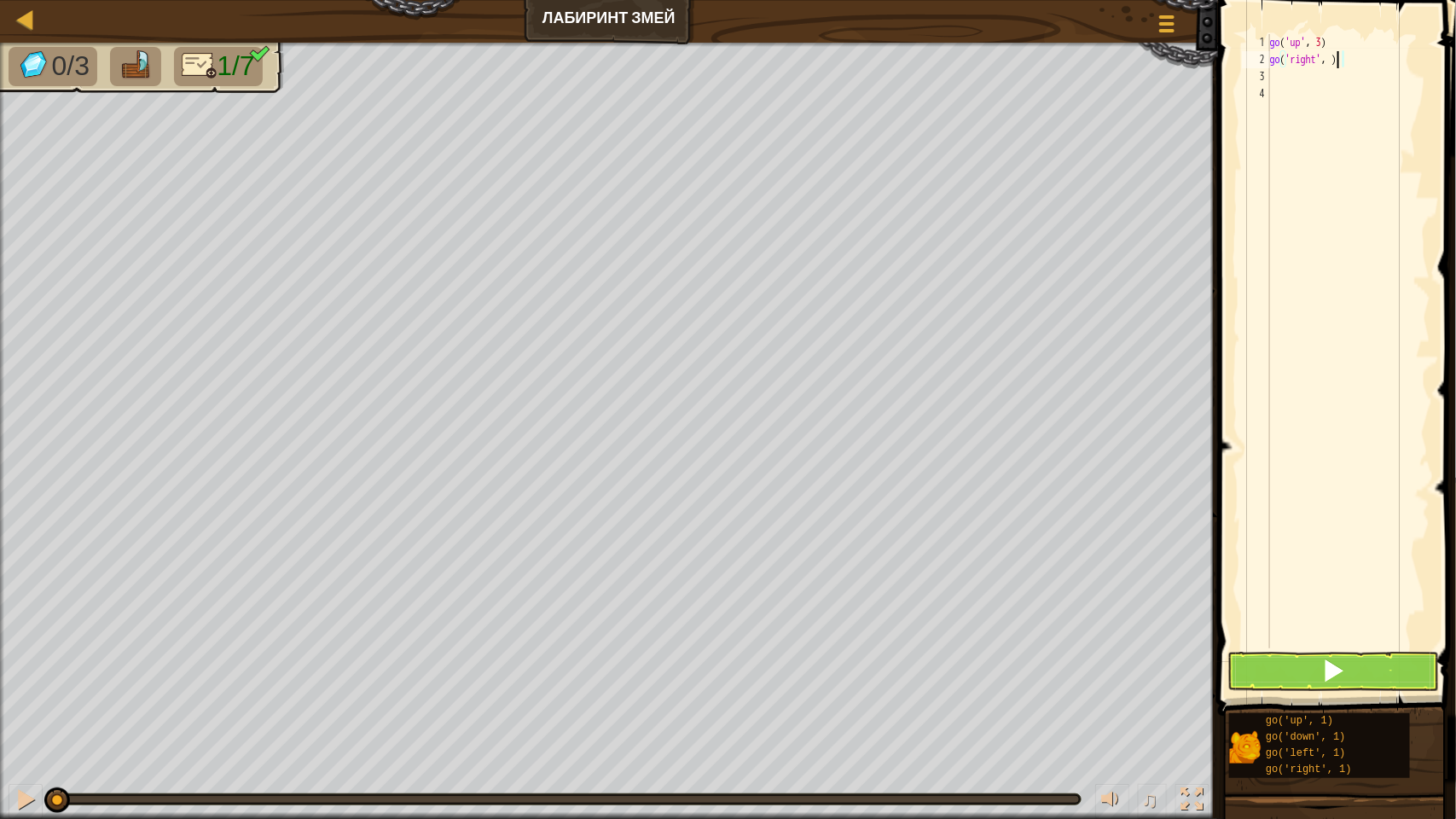 type on "go('right', 2)" 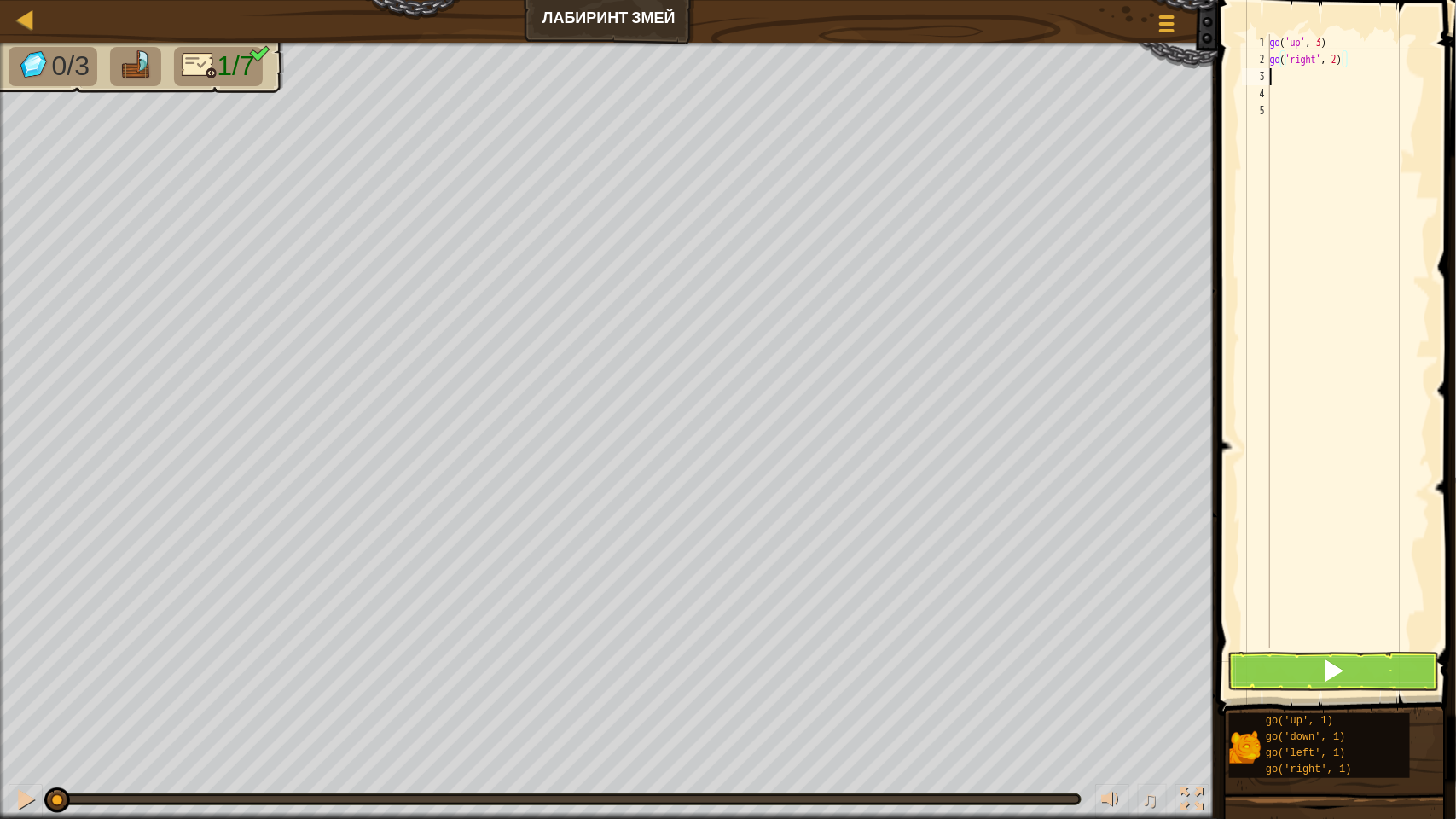 scroll, scrollTop: 7, scrollLeft: 0, axis: vertical 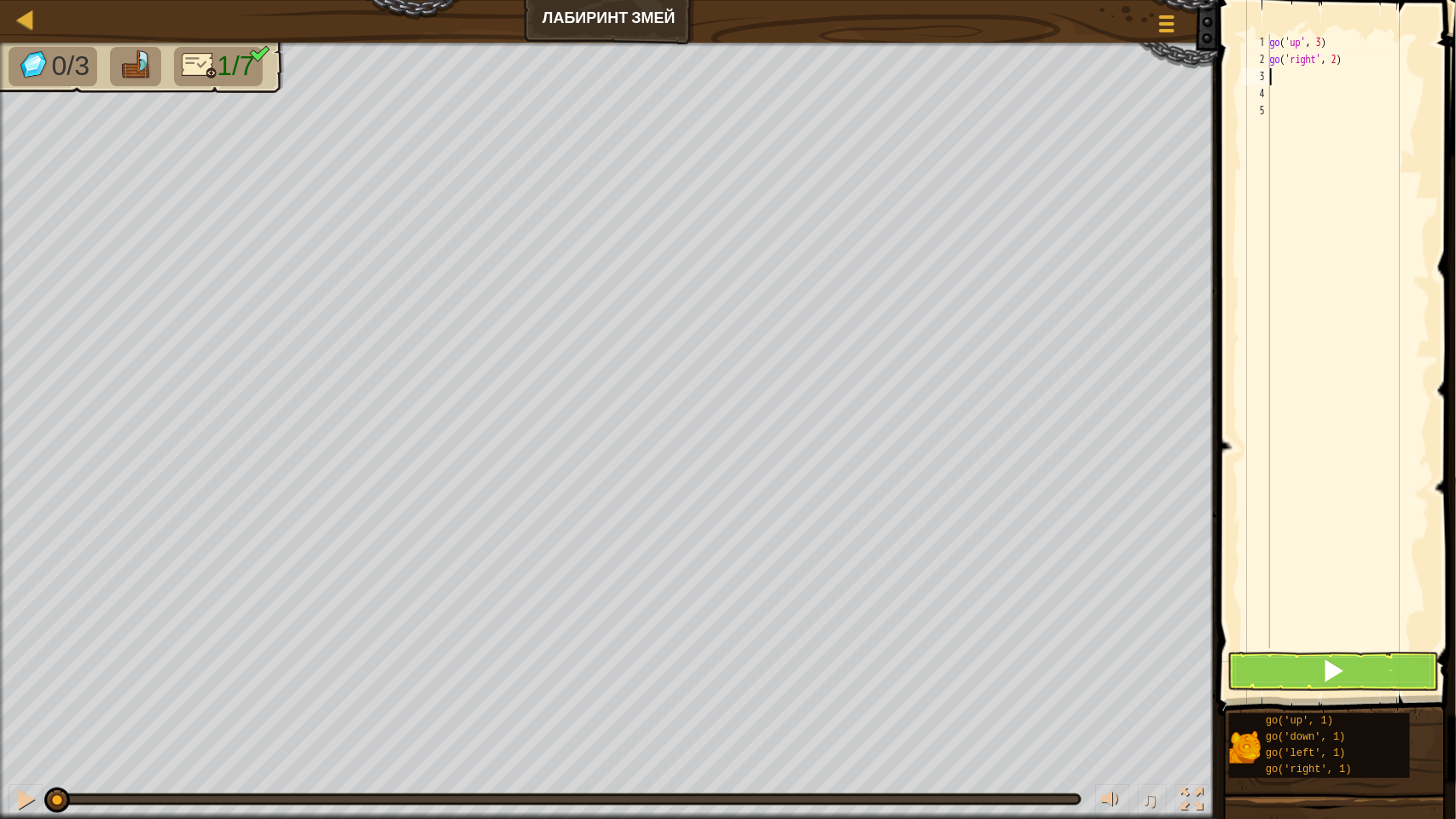 type on "go" 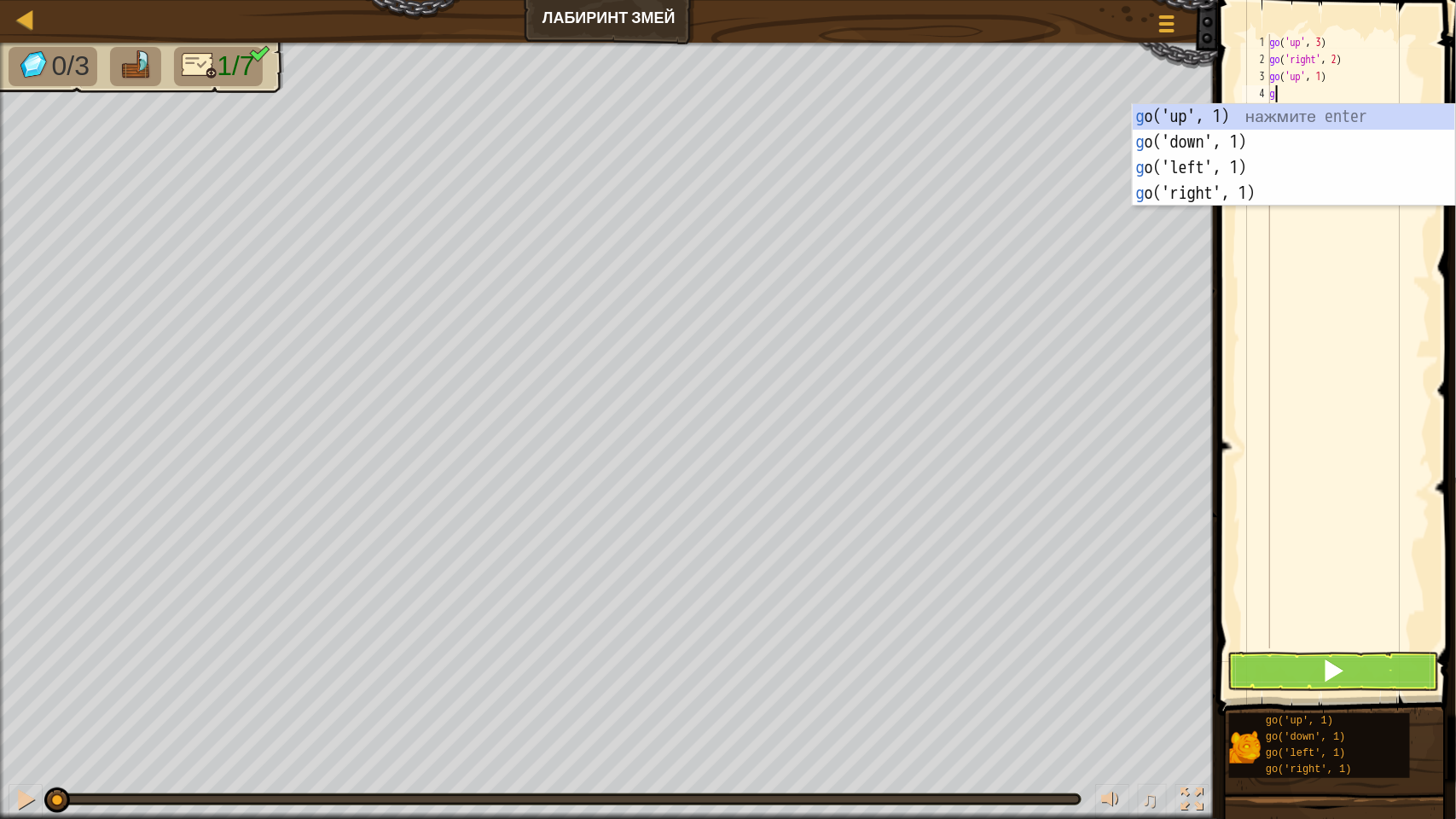 type on "go" 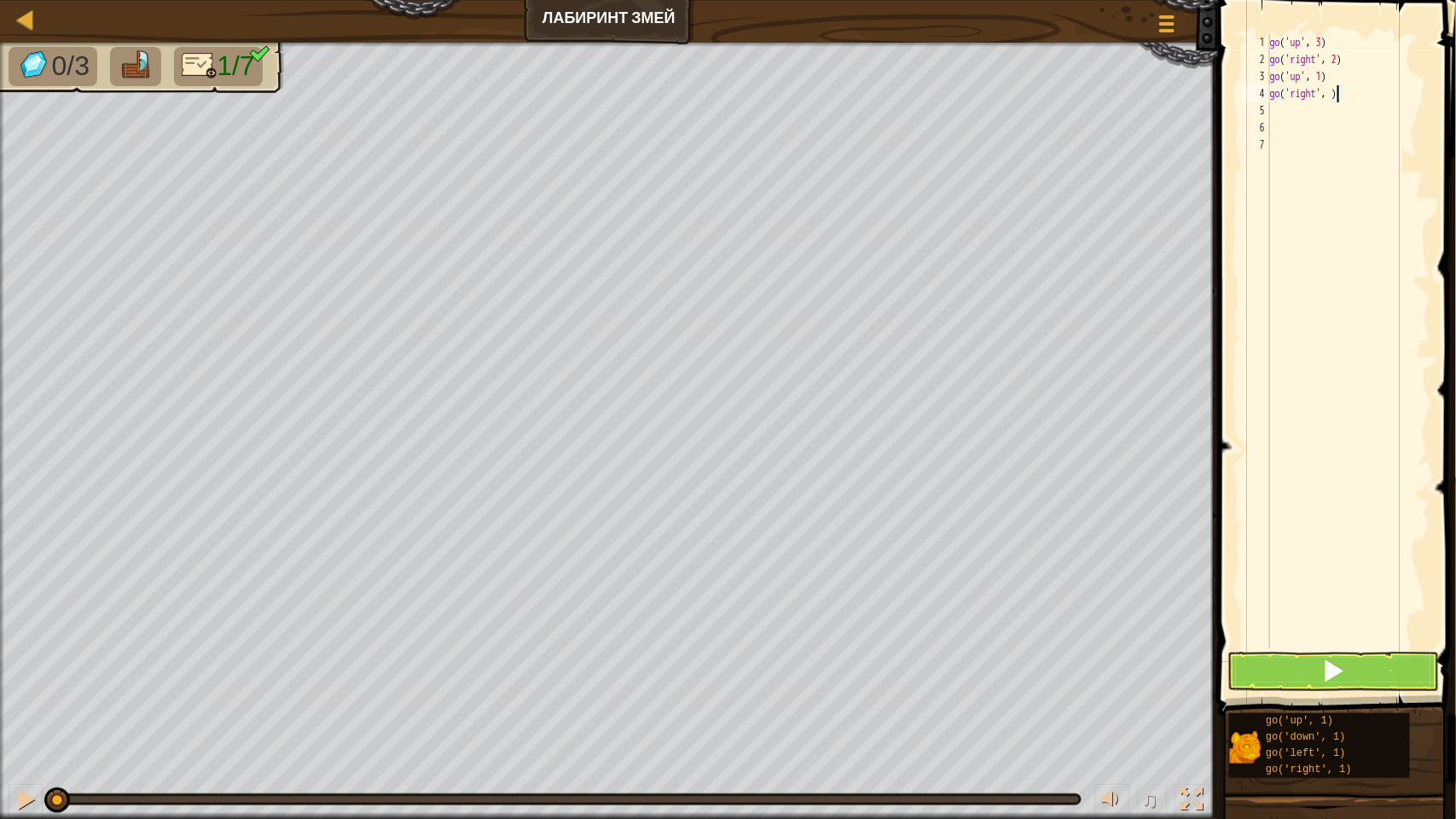 type on "go('right', 2)" 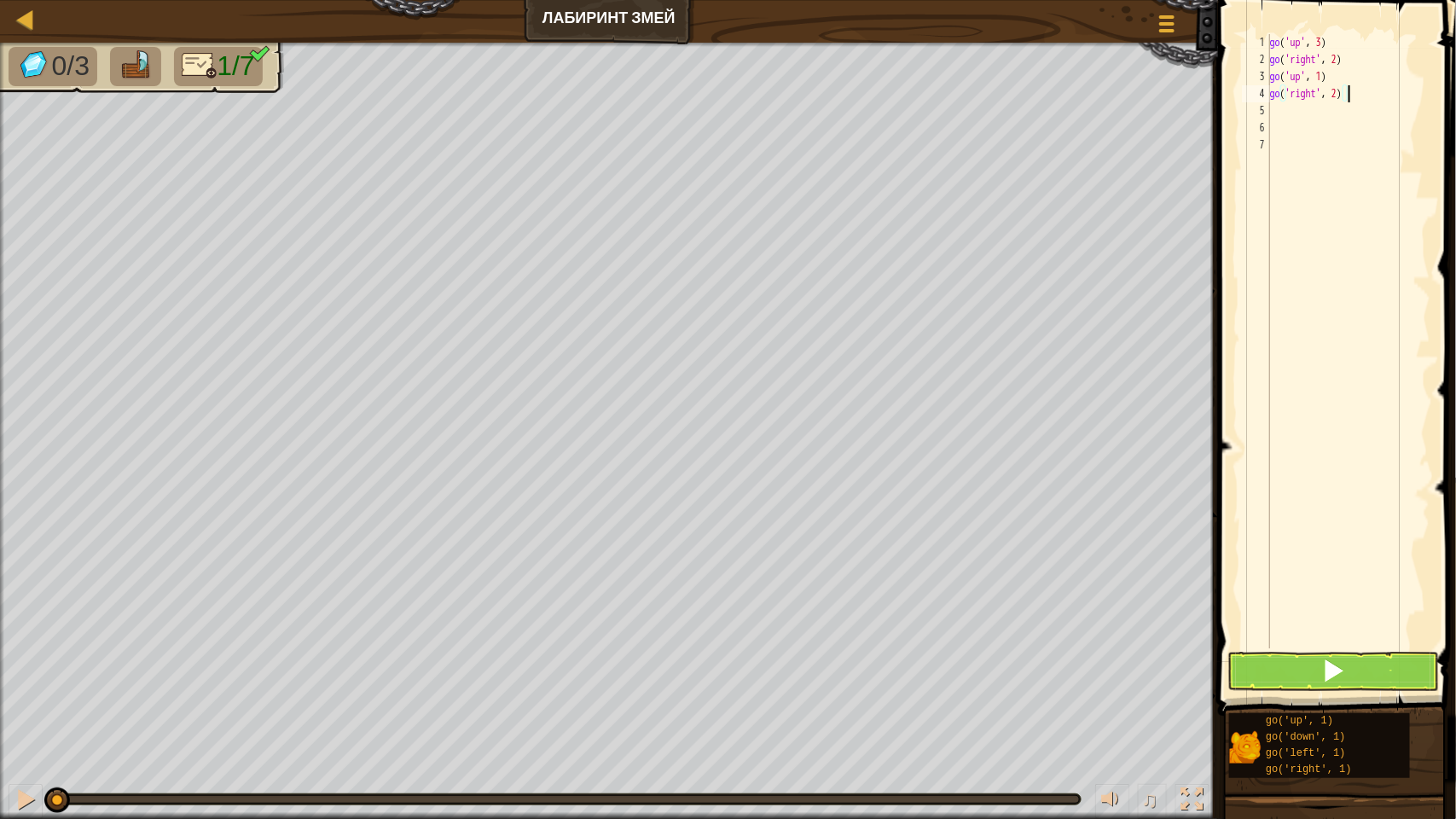 scroll, scrollTop: 7, scrollLeft: 0, axis: vertical 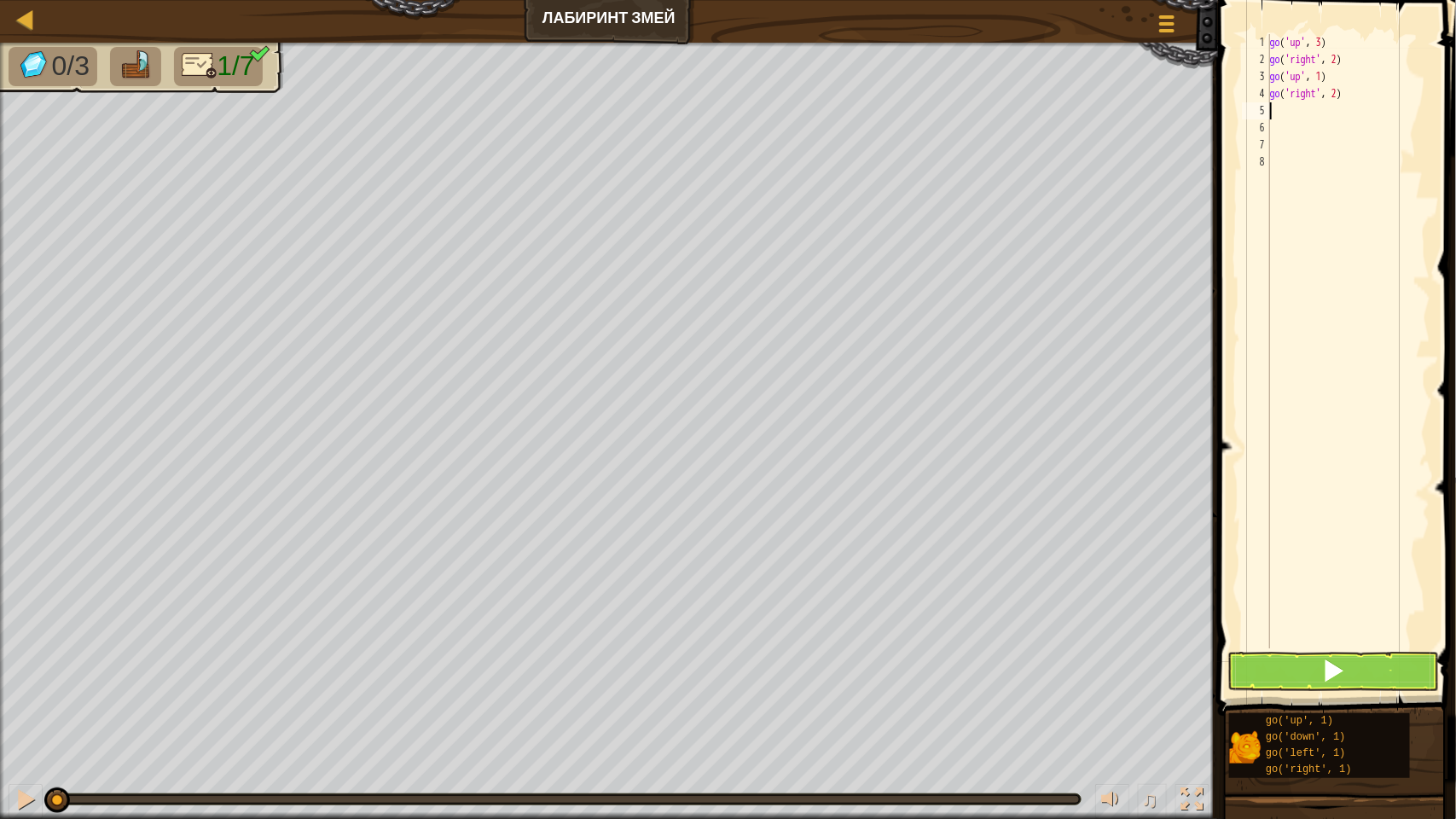 type on "go" 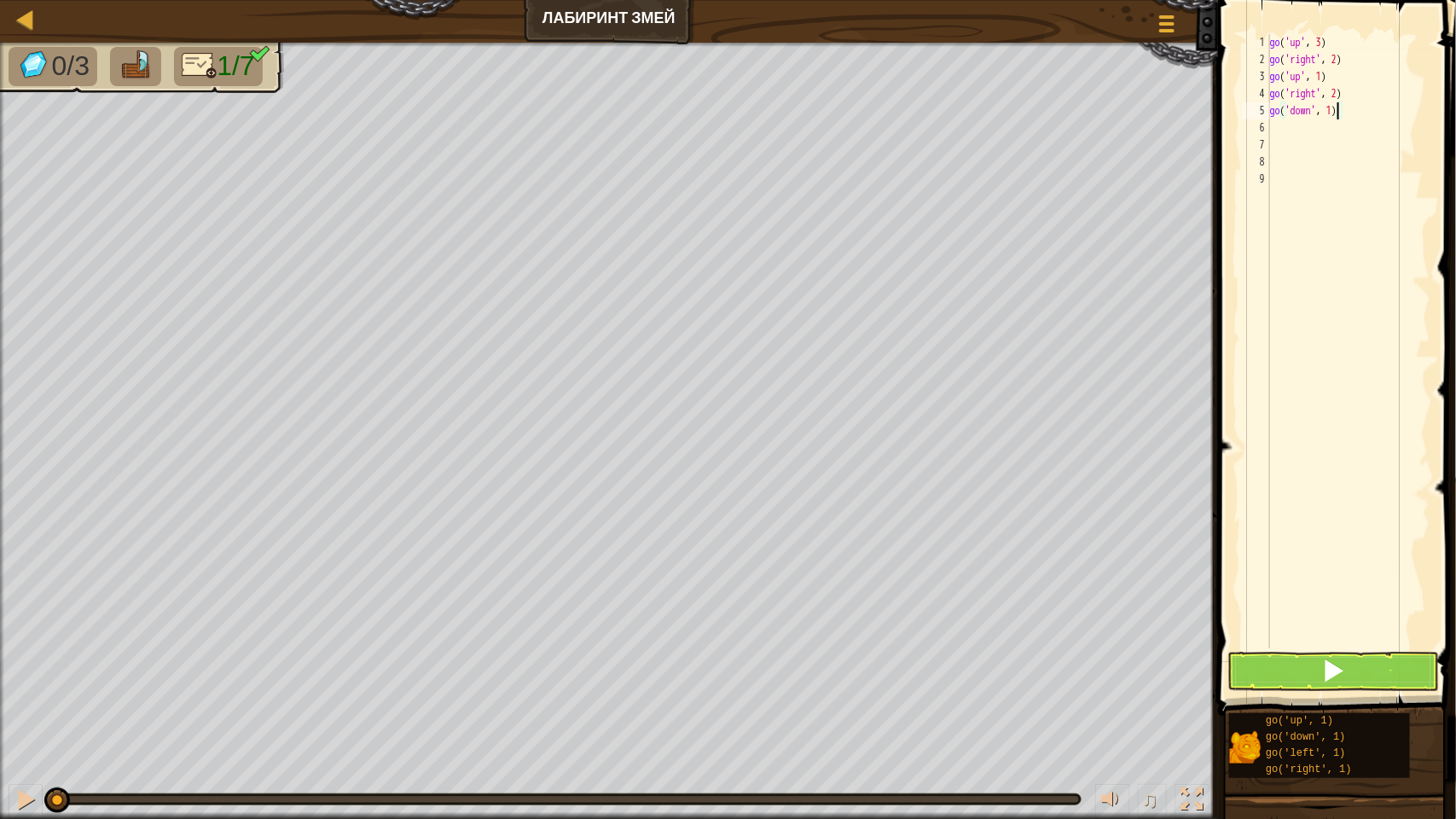 type on "go('down', 2)" 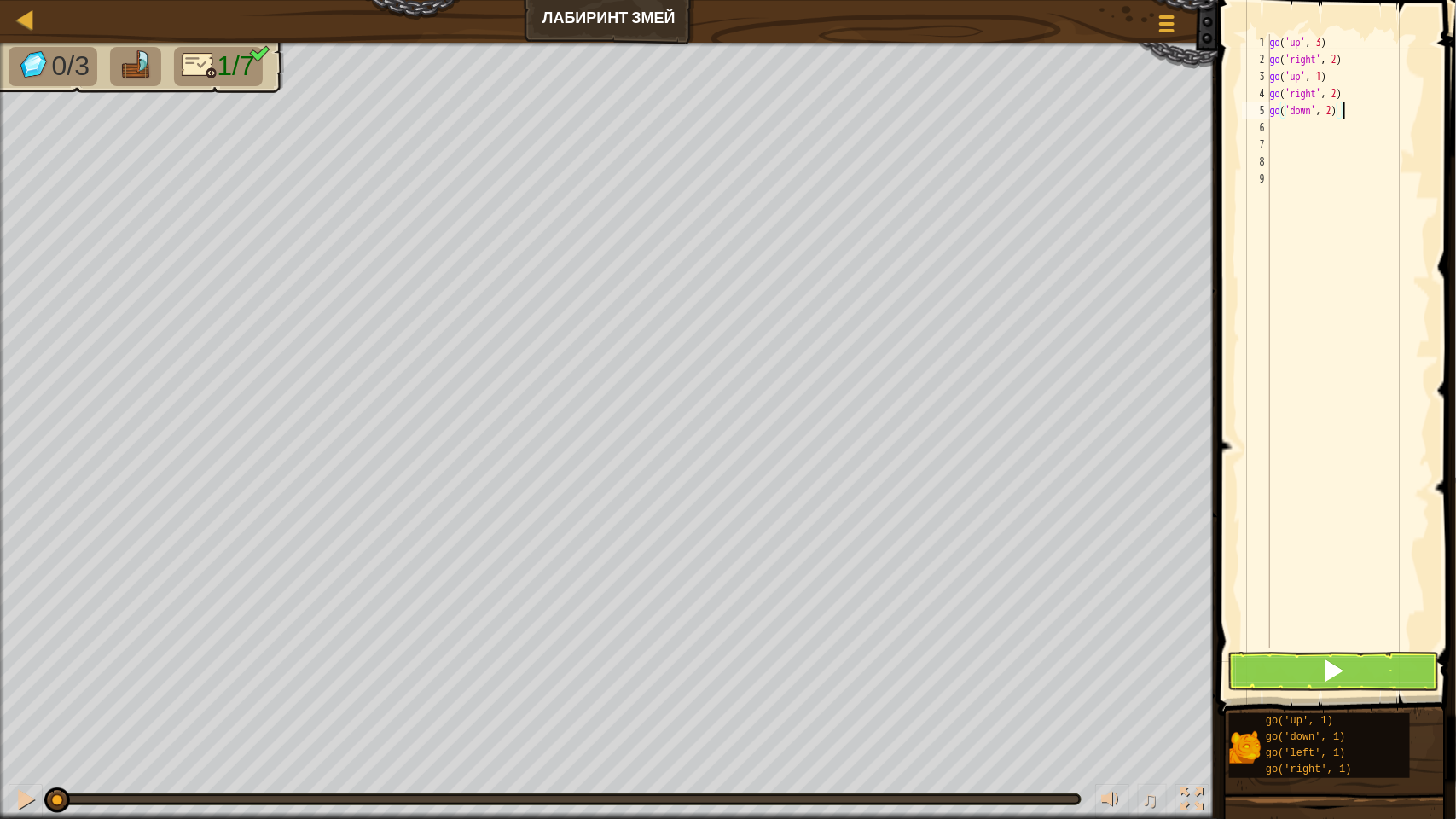 scroll, scrollTop: 7, scrollLeft: 0, axis: vertical 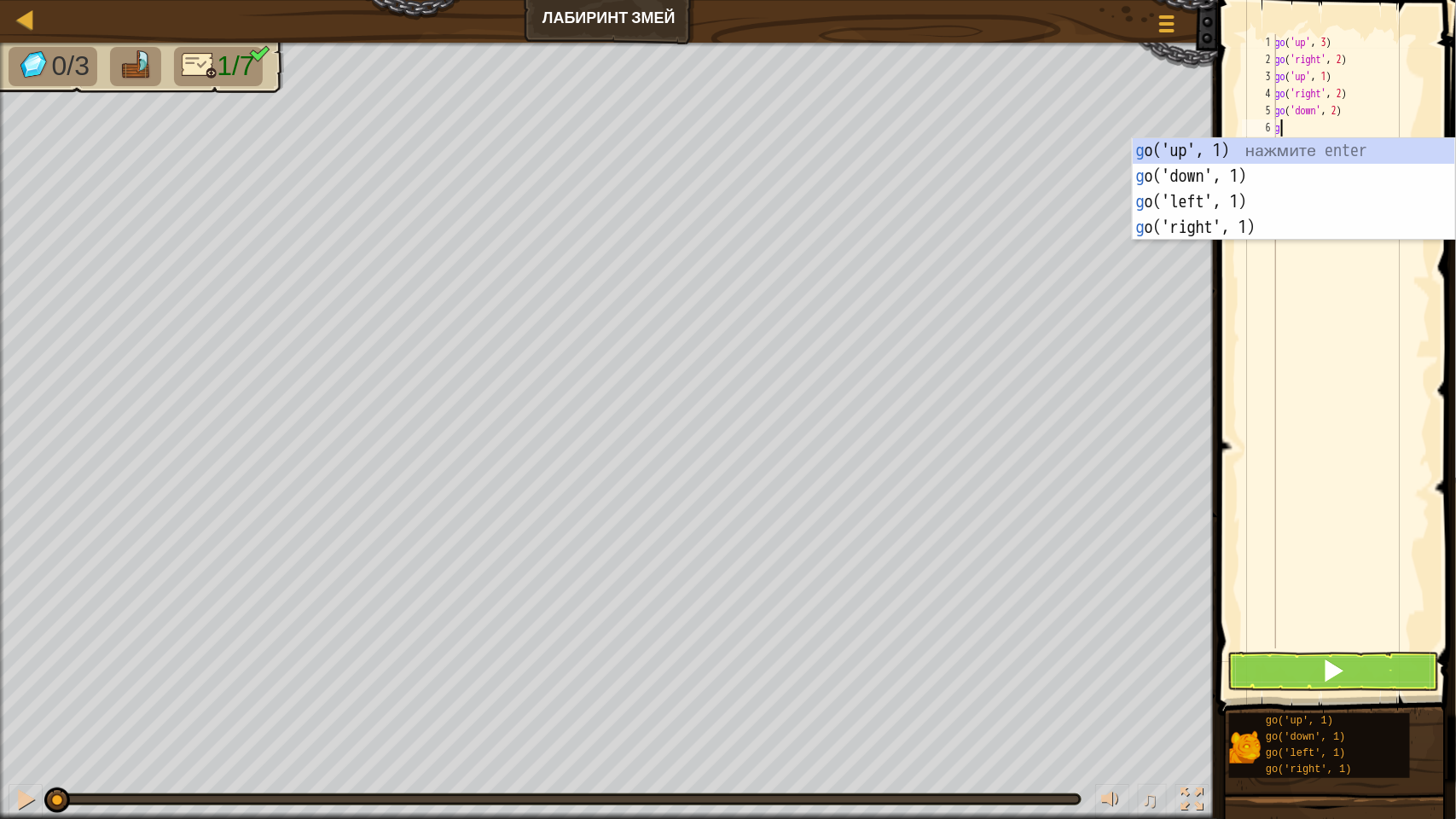 type on "go" 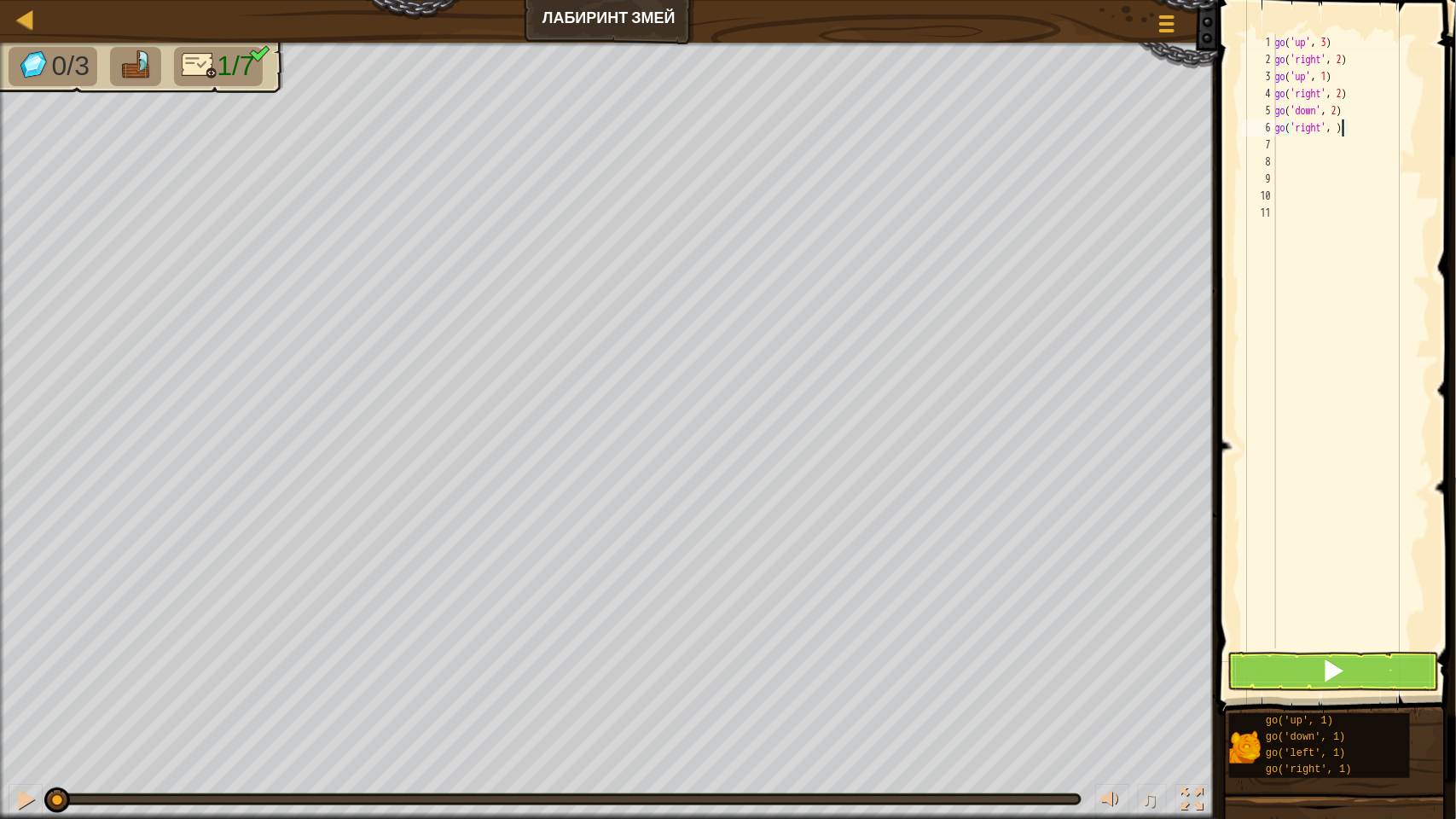 type on "go('right', 2)" 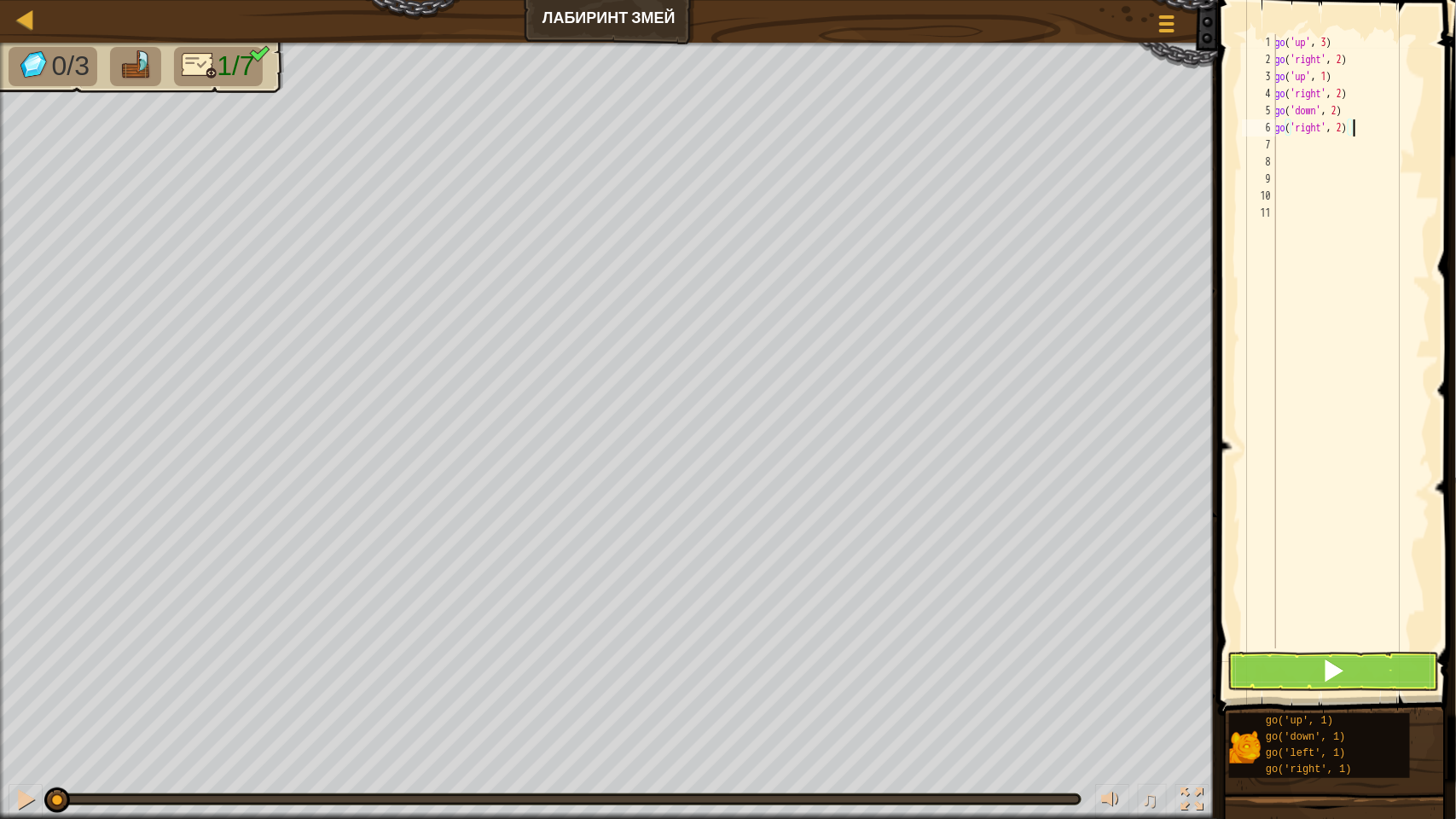 scroll, scrollTop: 7, scrollLeft: 0, axis: vertical 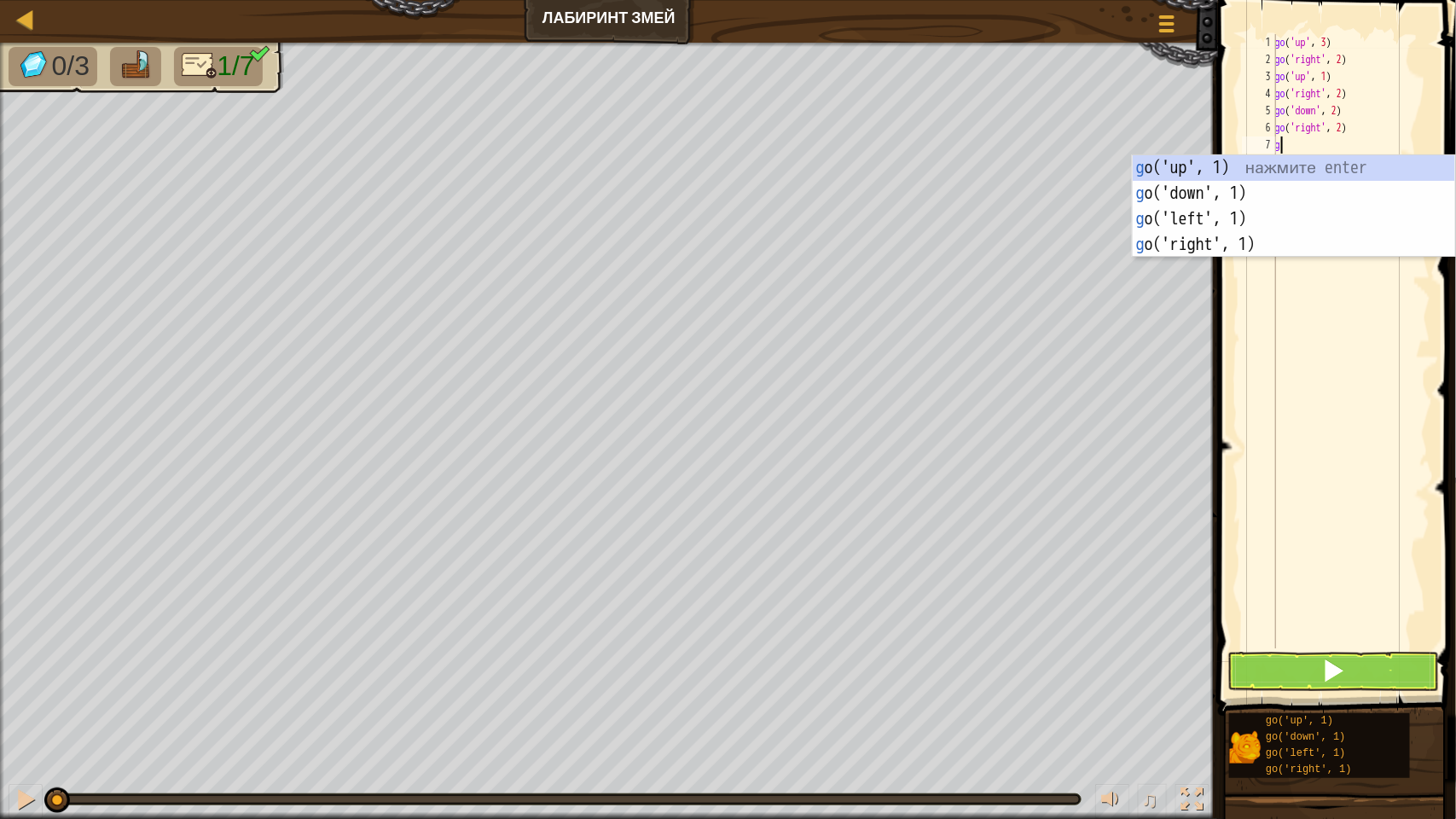 type on "go" 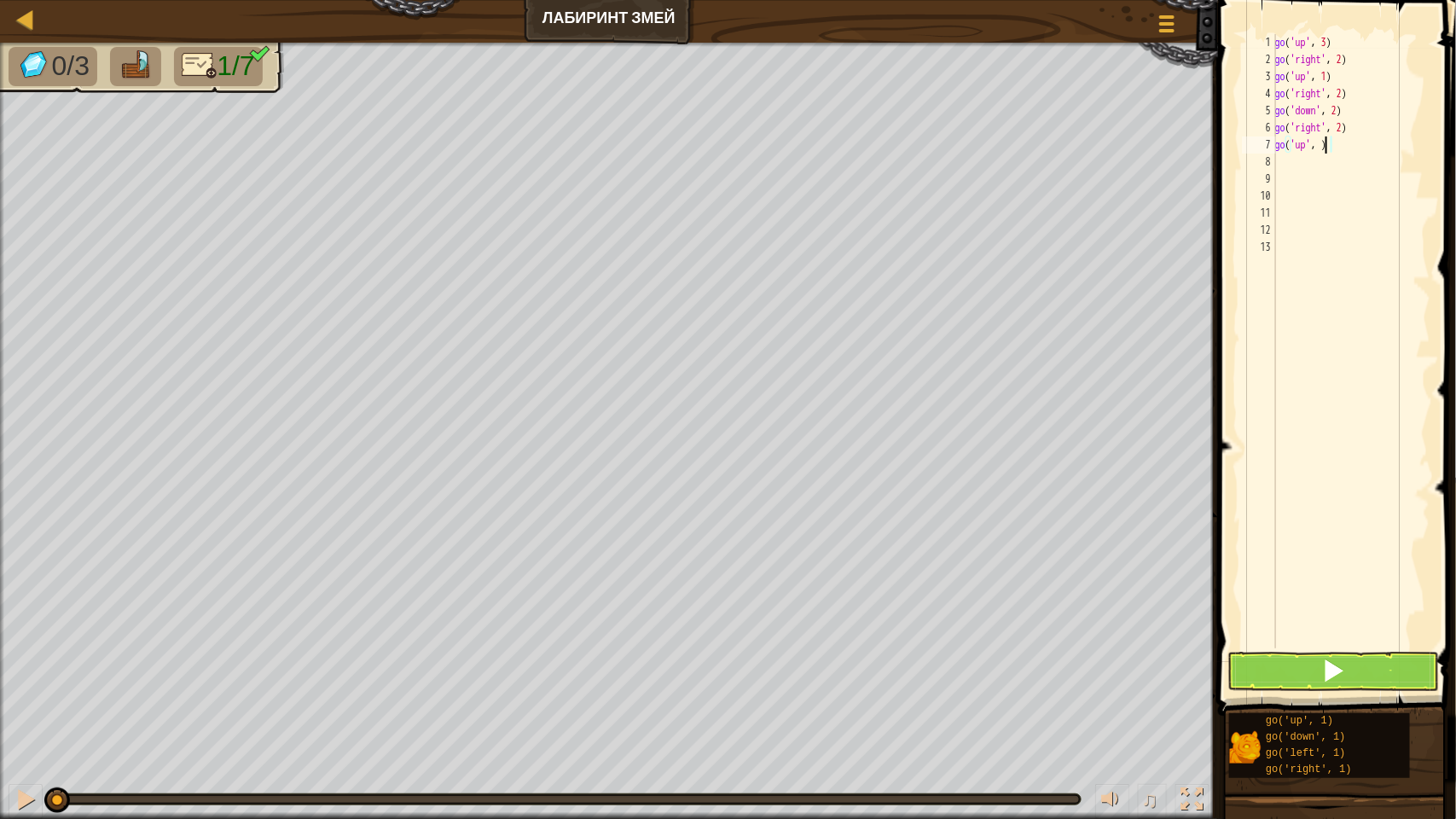 scroll, scrollTop: 7, scrollLeft: 4, axis: both 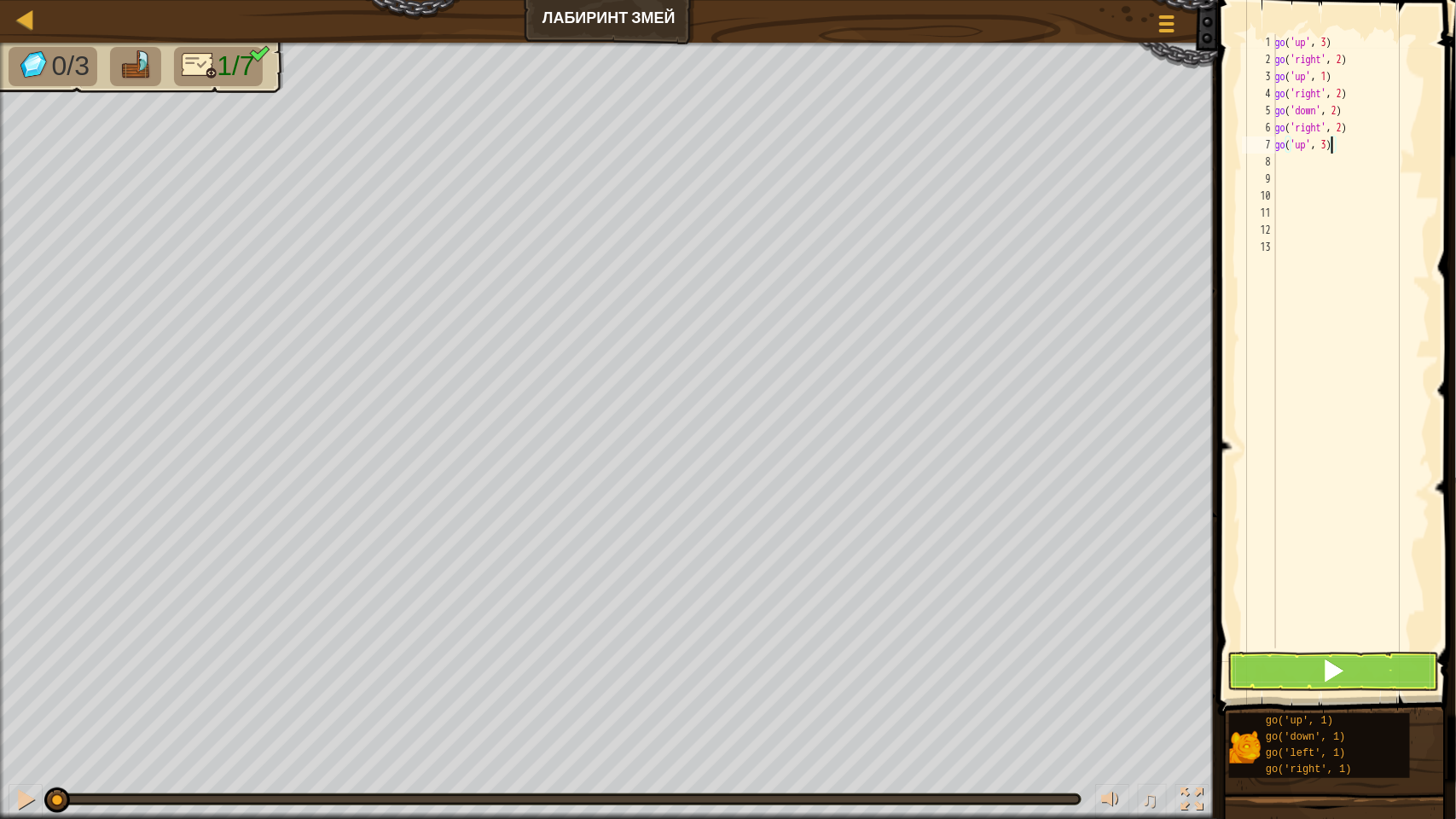 type on "go('up', 3)" 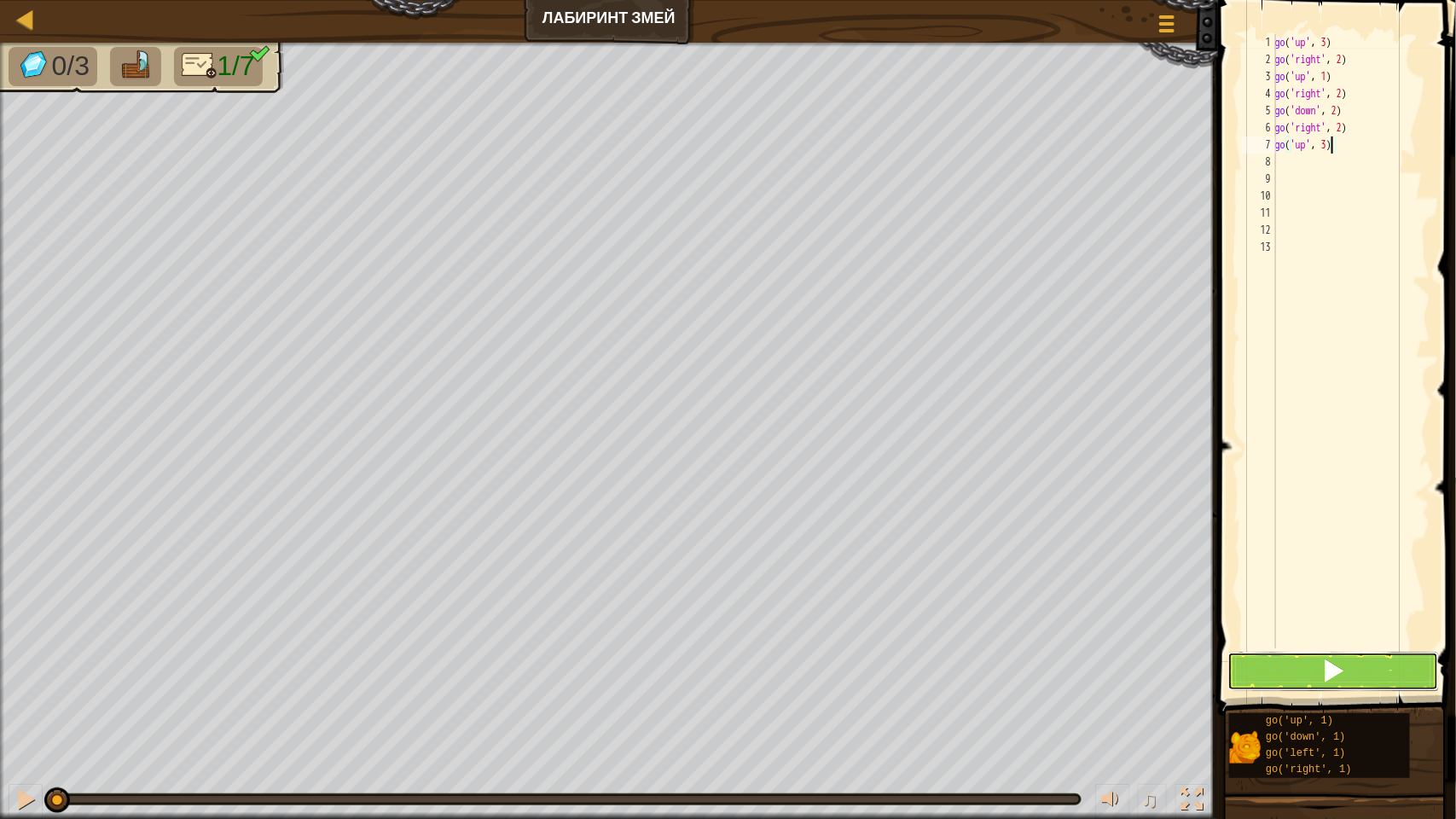 click at bounding box center (1333, 671) 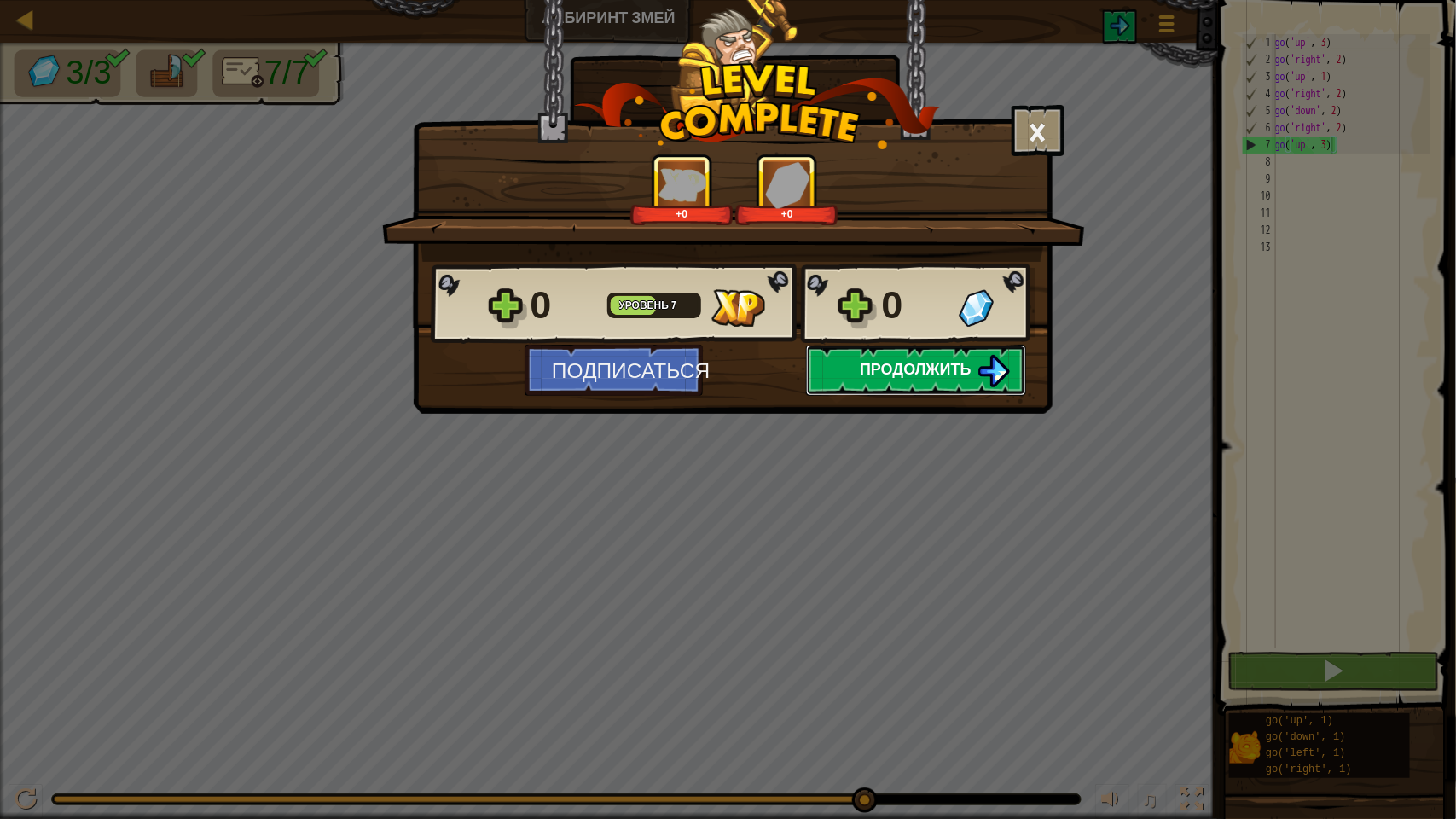 click on "Продолжить" at bounding box center (915, 369) 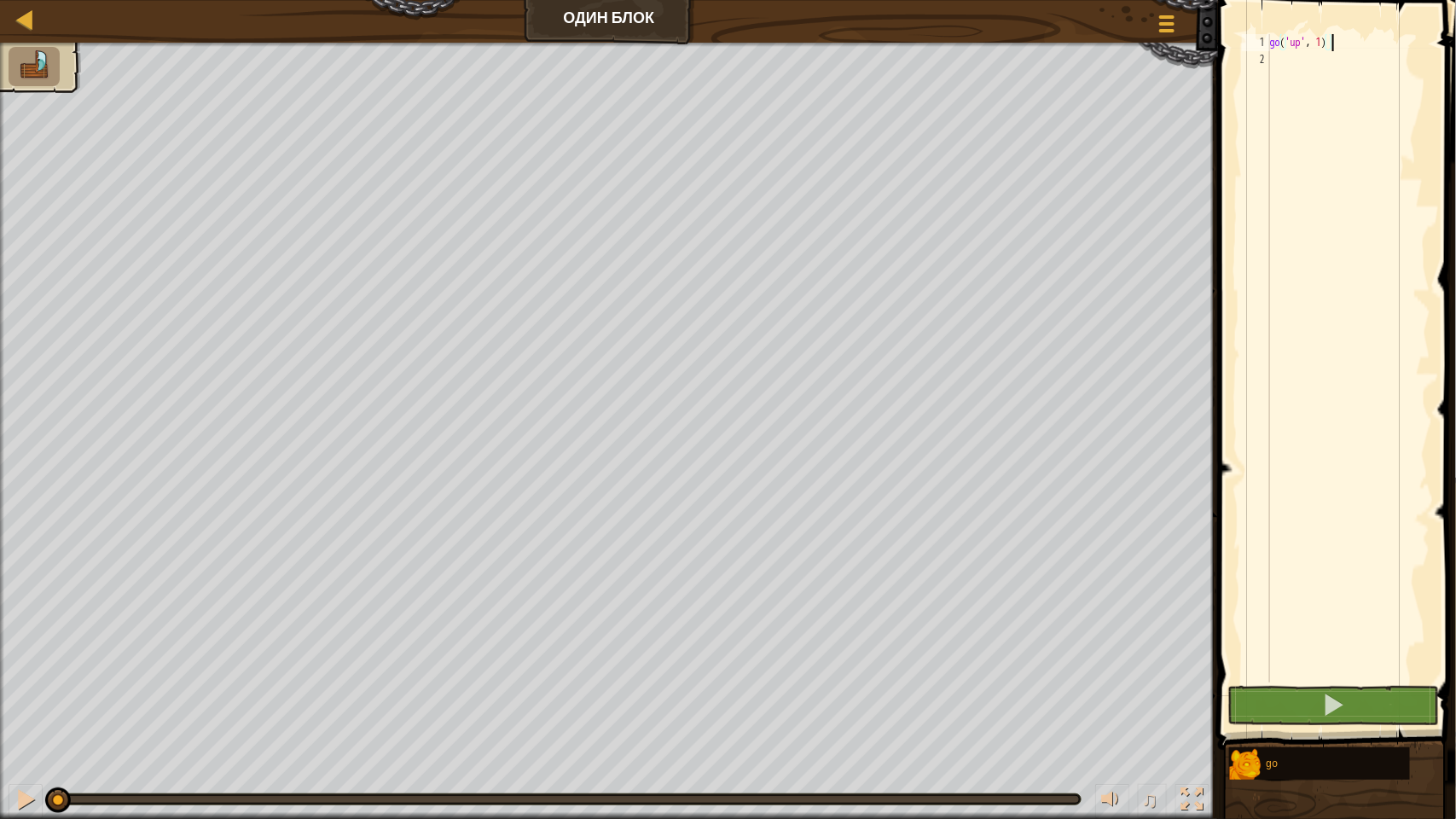 click on "go ( 'up' ,   1 )" at bounding box center [1349, 375] 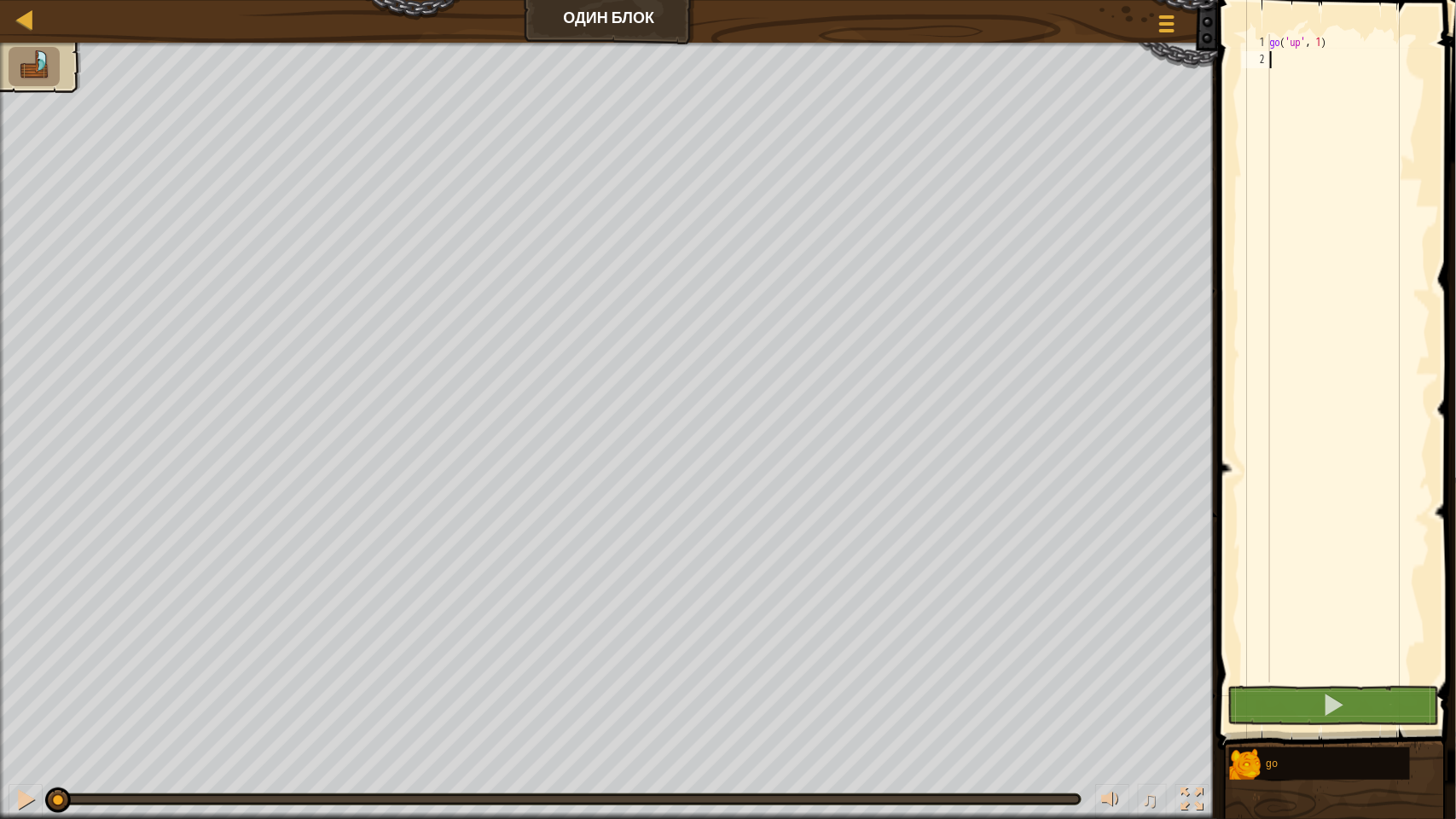 scroll, scrollTop: 7, scrollLeft: 0, axis: vertical 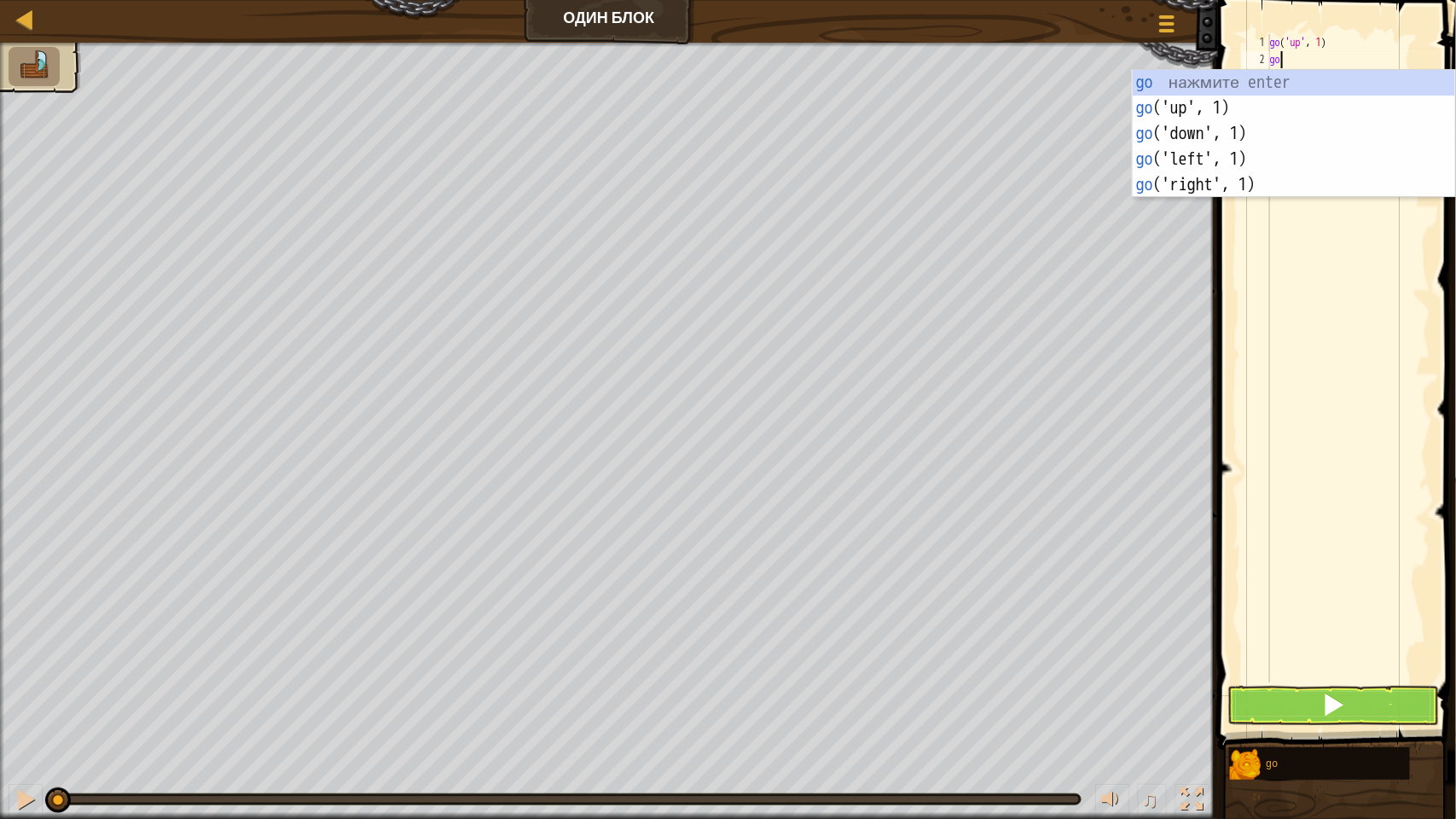 type on "g" 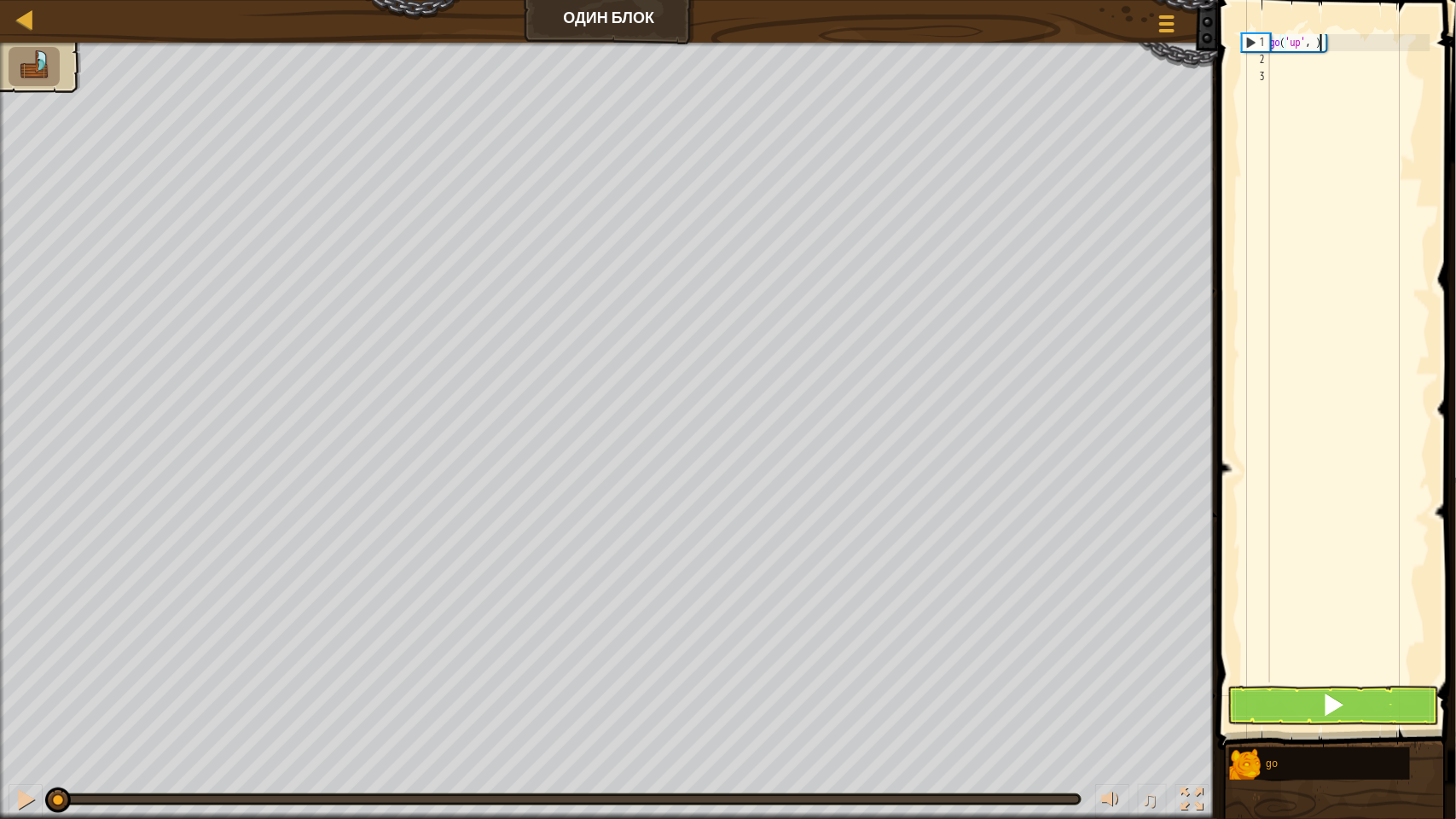 type on "go('up', 2)" 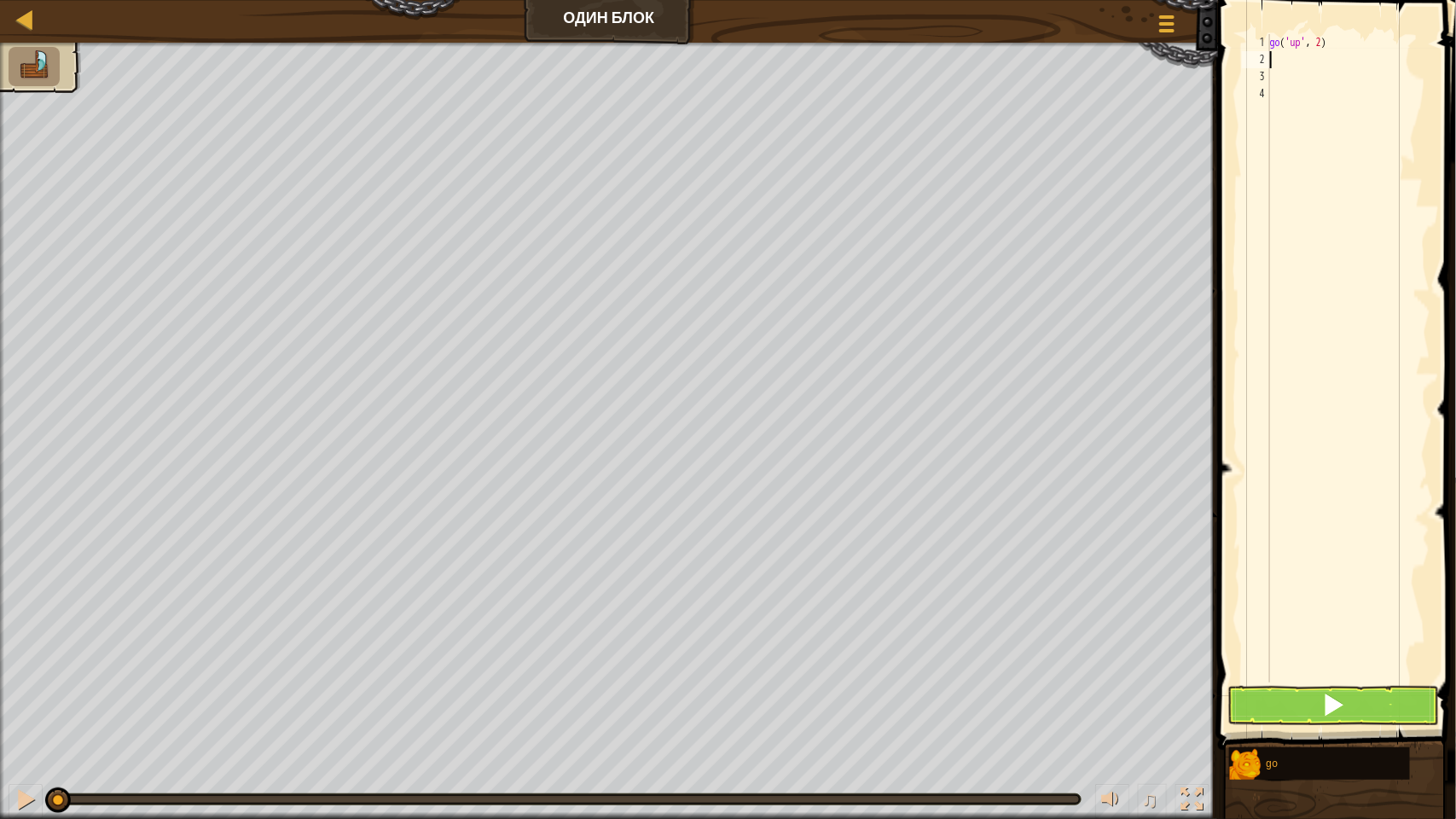 scroll, scrollTop: 7, scrollLeft: 0, axis: vertical 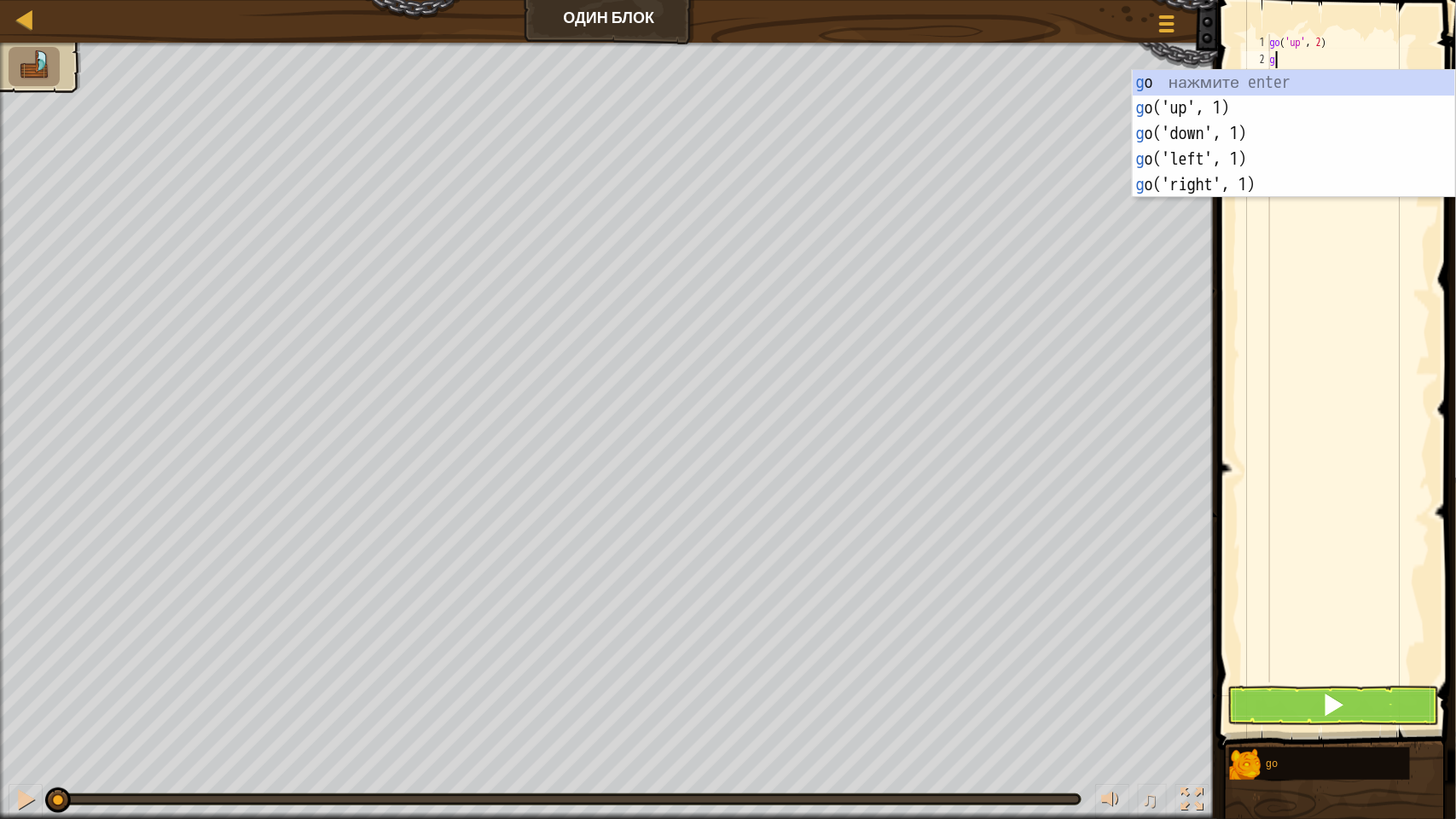 type on "go" 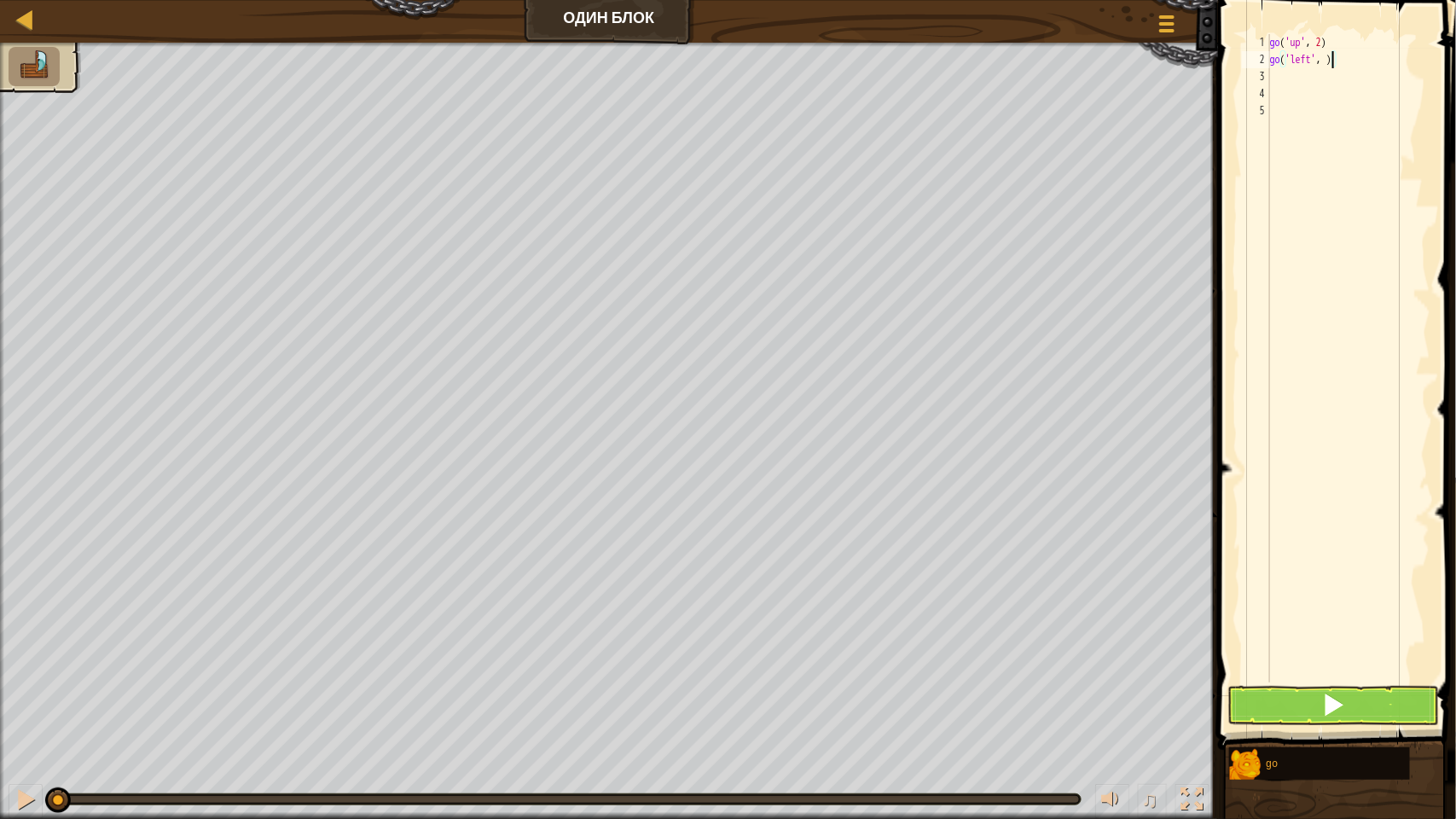 type on "go('left', 3)" 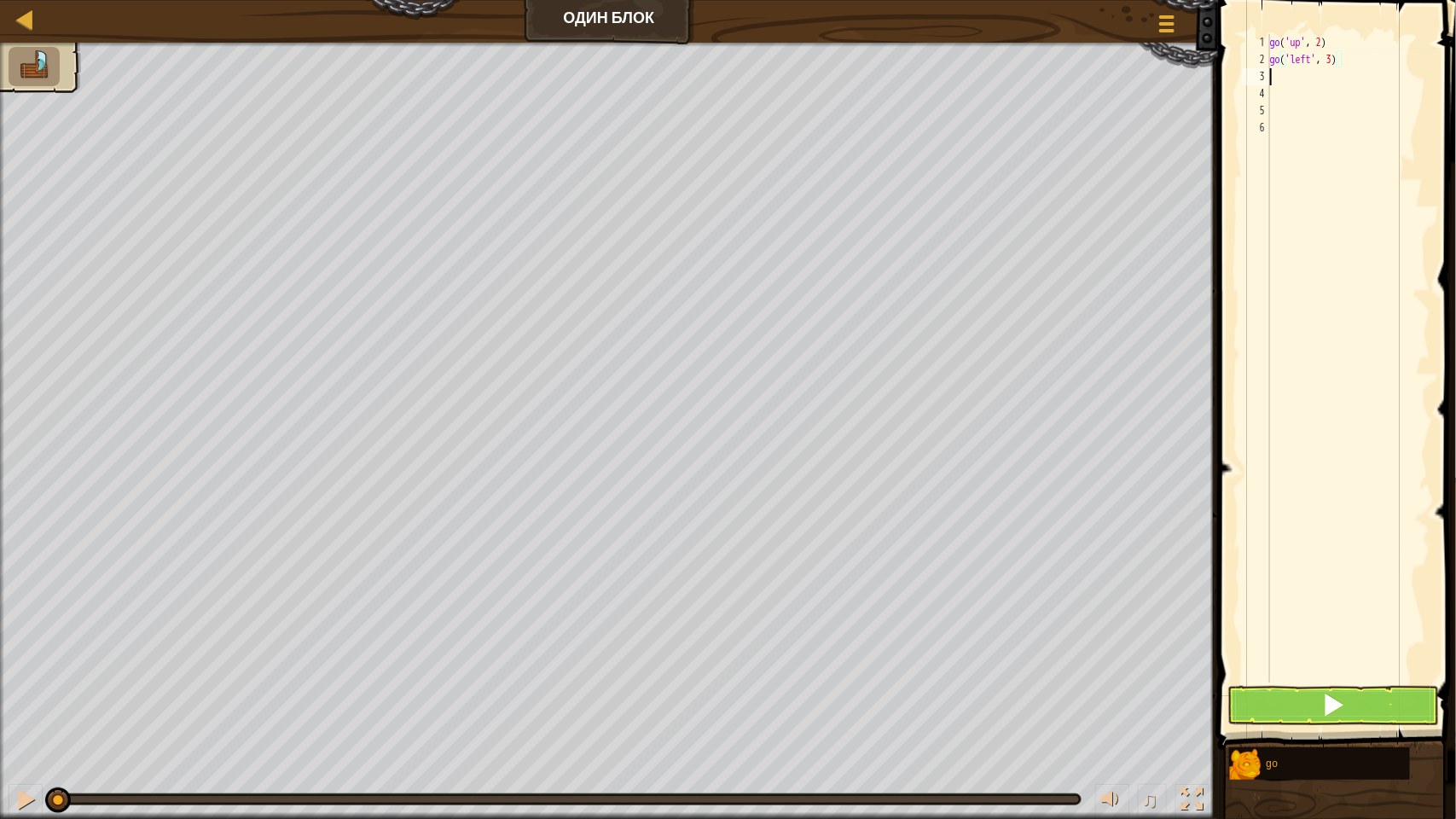 scroll, scrollTop: 7, scrollLeft: 0, axis: vertical 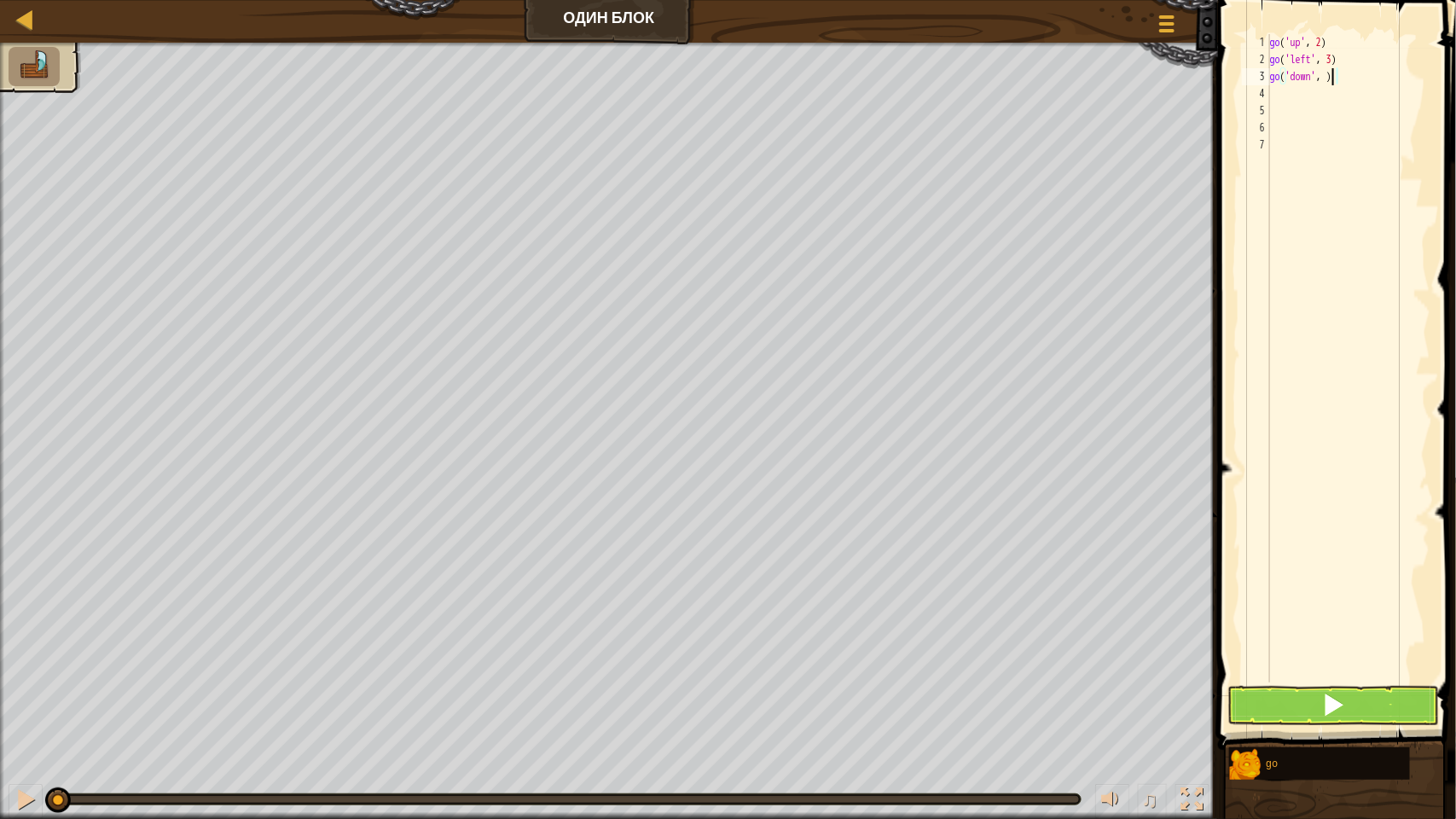 type on "go('down', 2)" 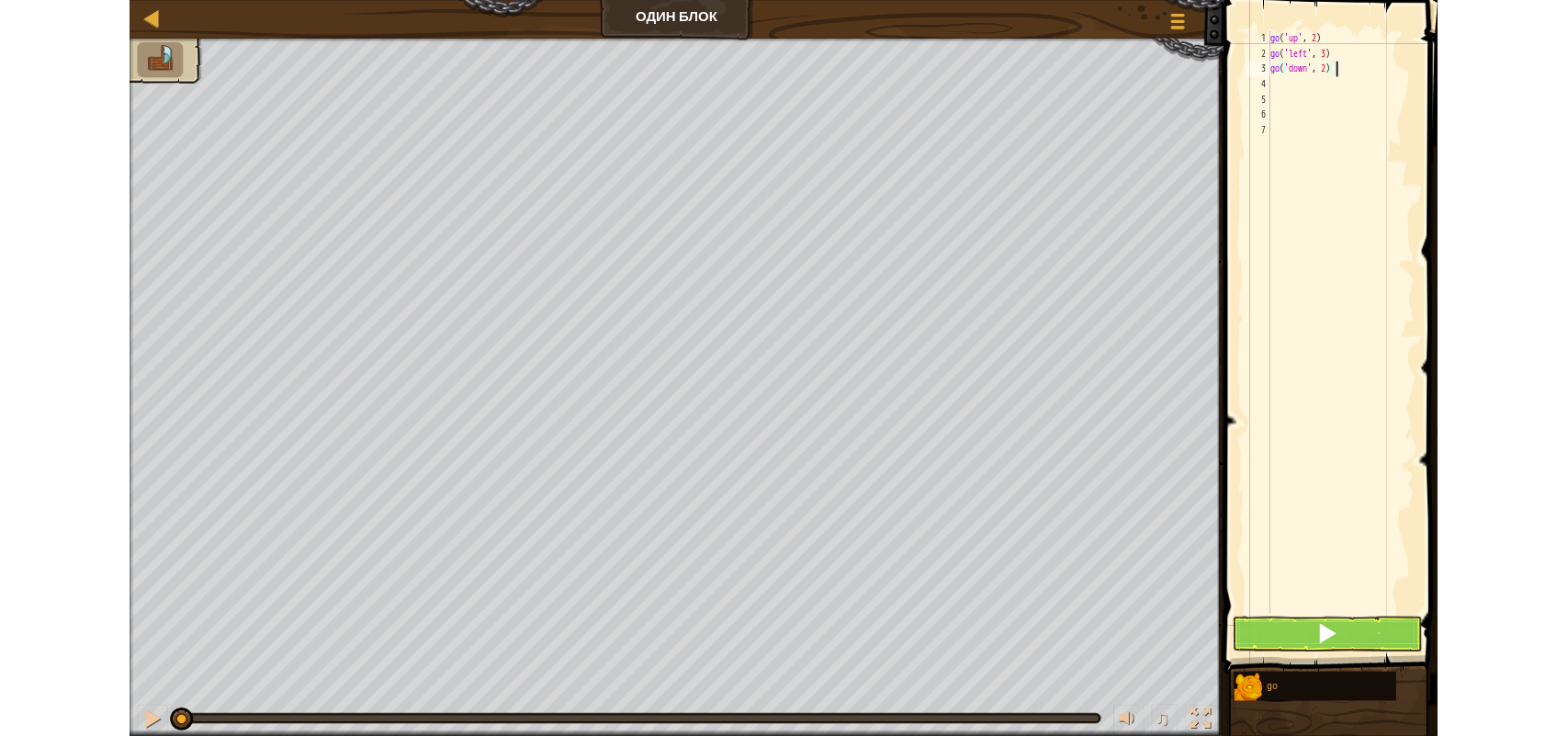 scroll, scrollTop: 7, scrollLeft: 0, axis: vertical 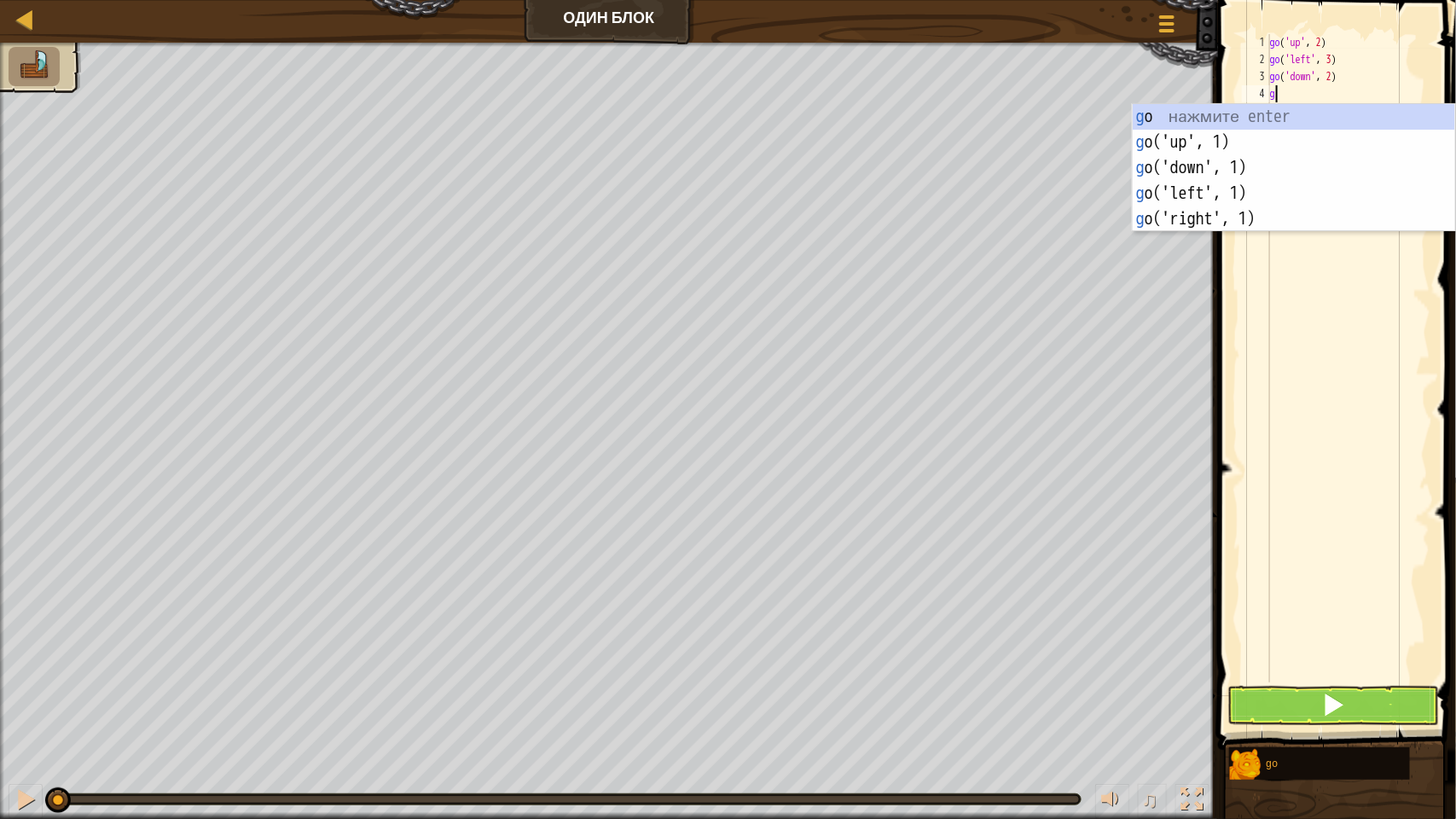 type on "go" 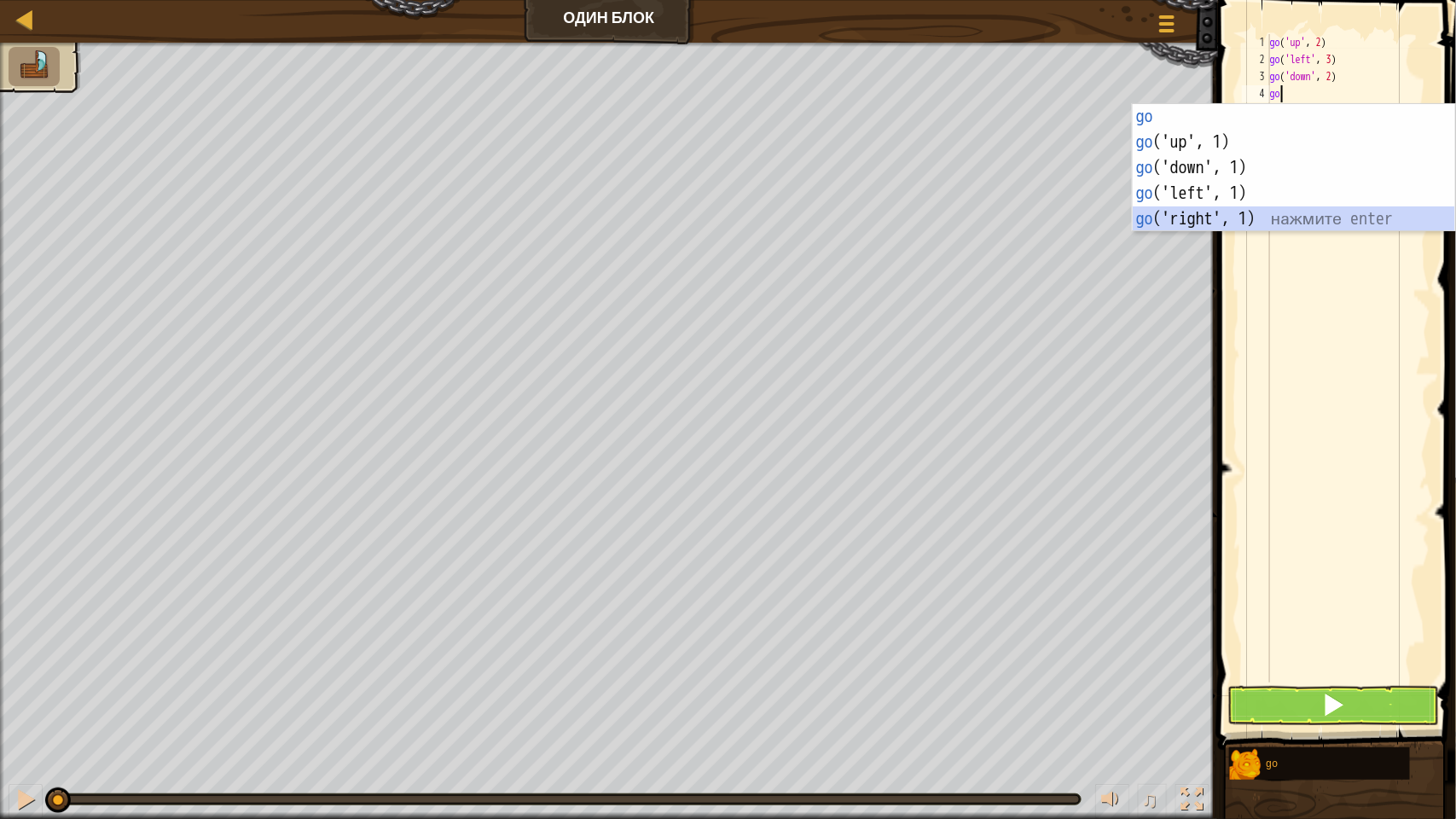 type 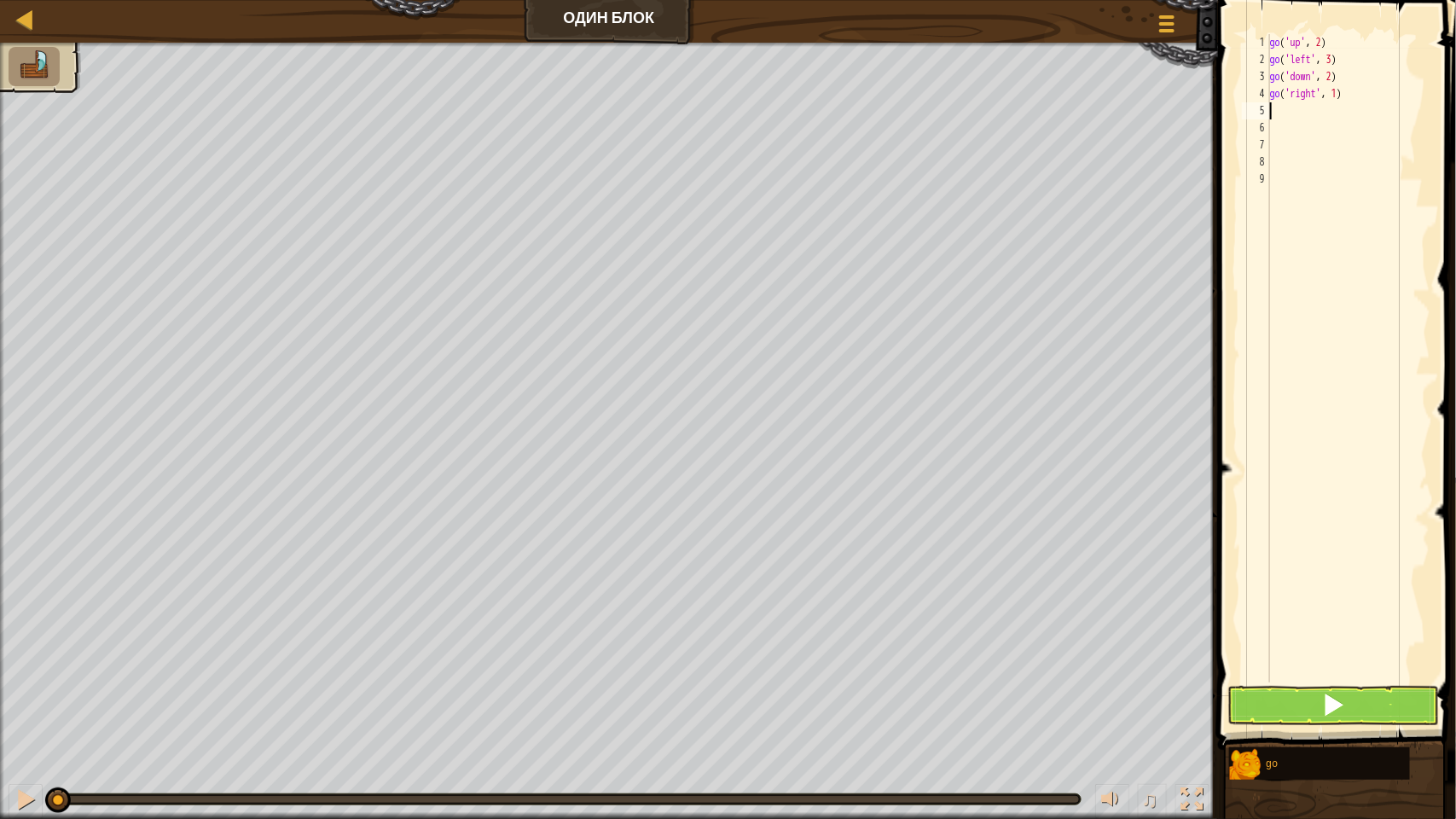 click on "1 2 3 4 5 6 7 8 9" at bounding box center (1256, 426597) 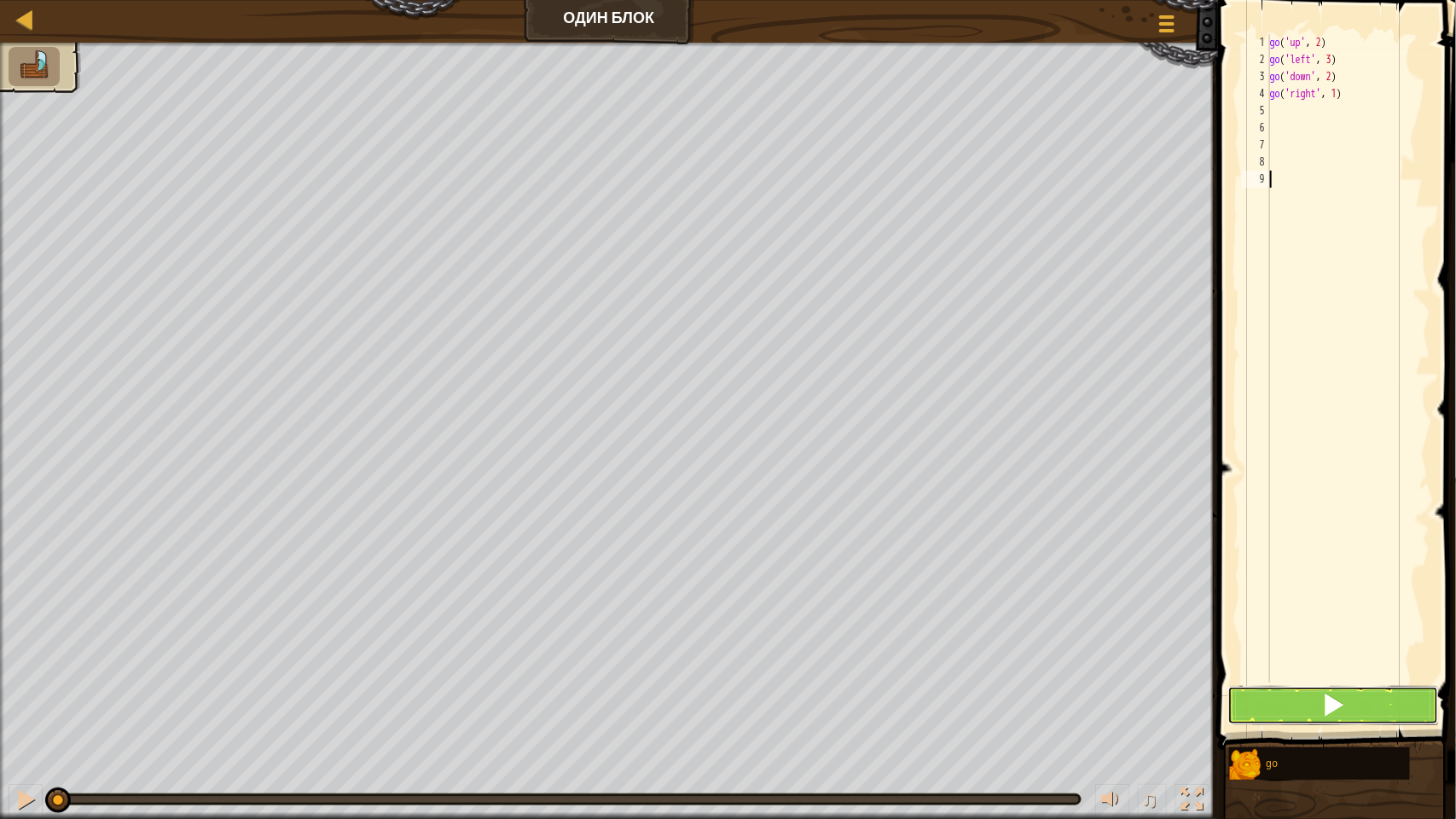 click at bounding box center (1333, 706) 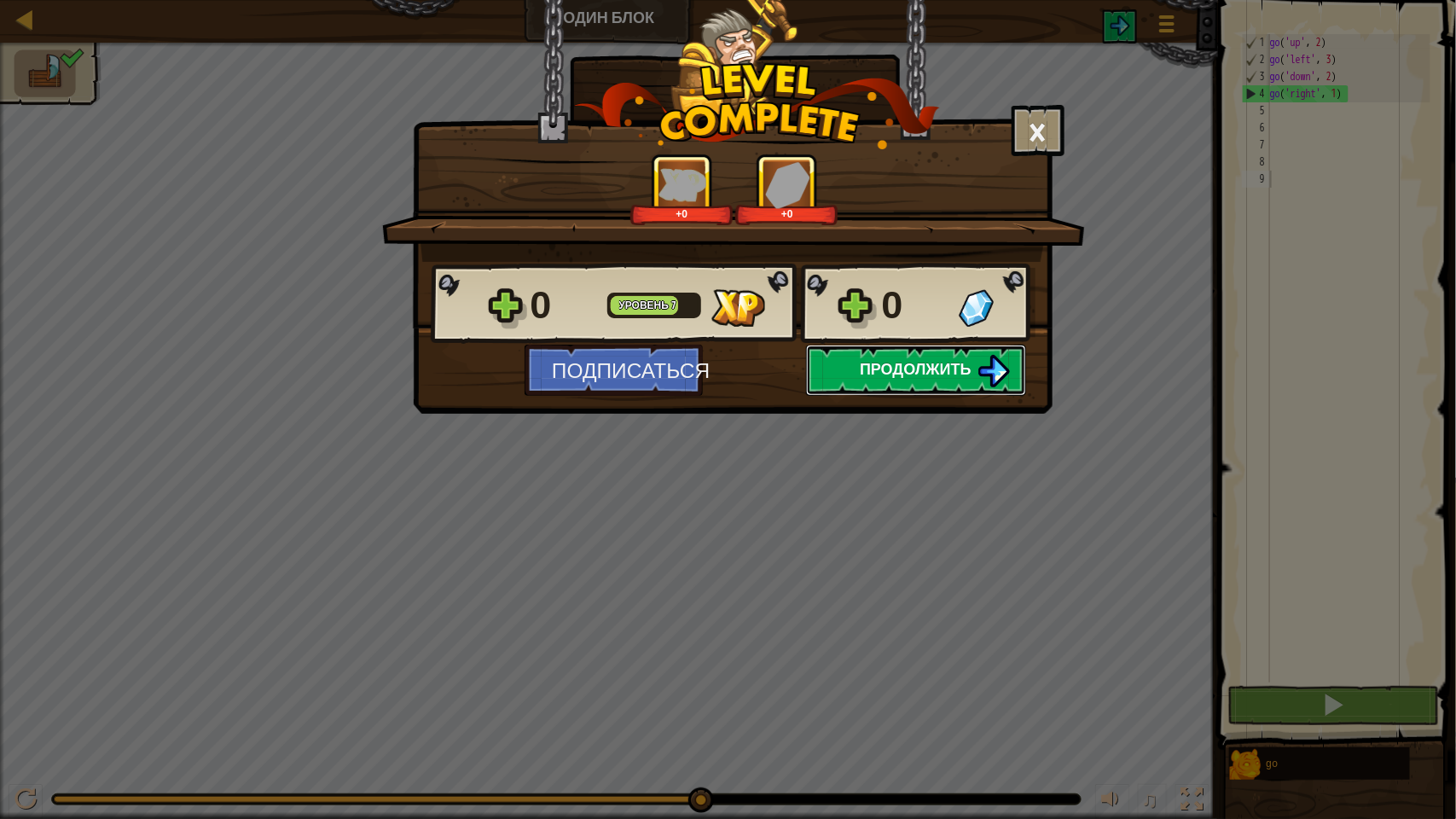 click on "Продолжить" at bounding box center (915, 369) 